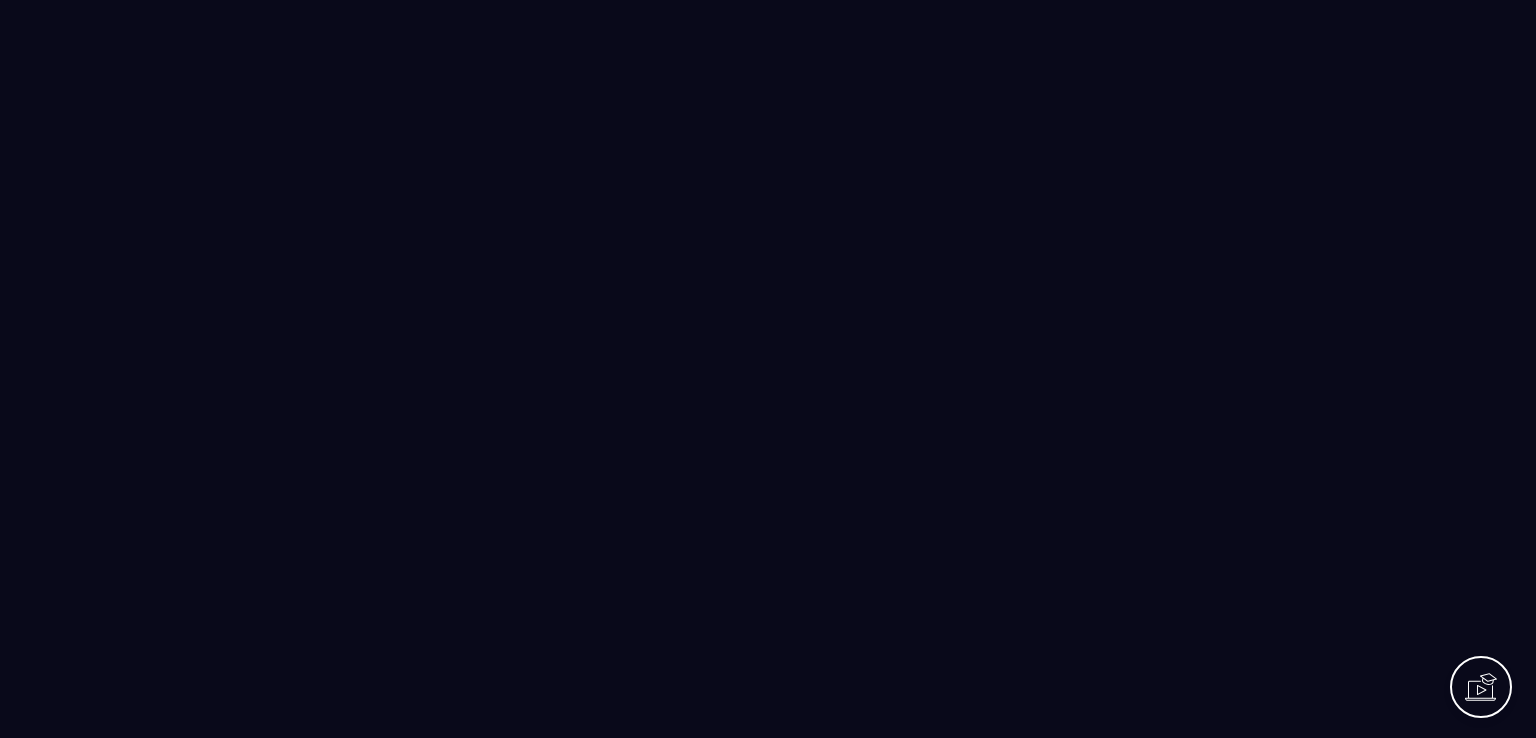 scroll, scrollTop: 0, scrollLeft: 0, axis: both 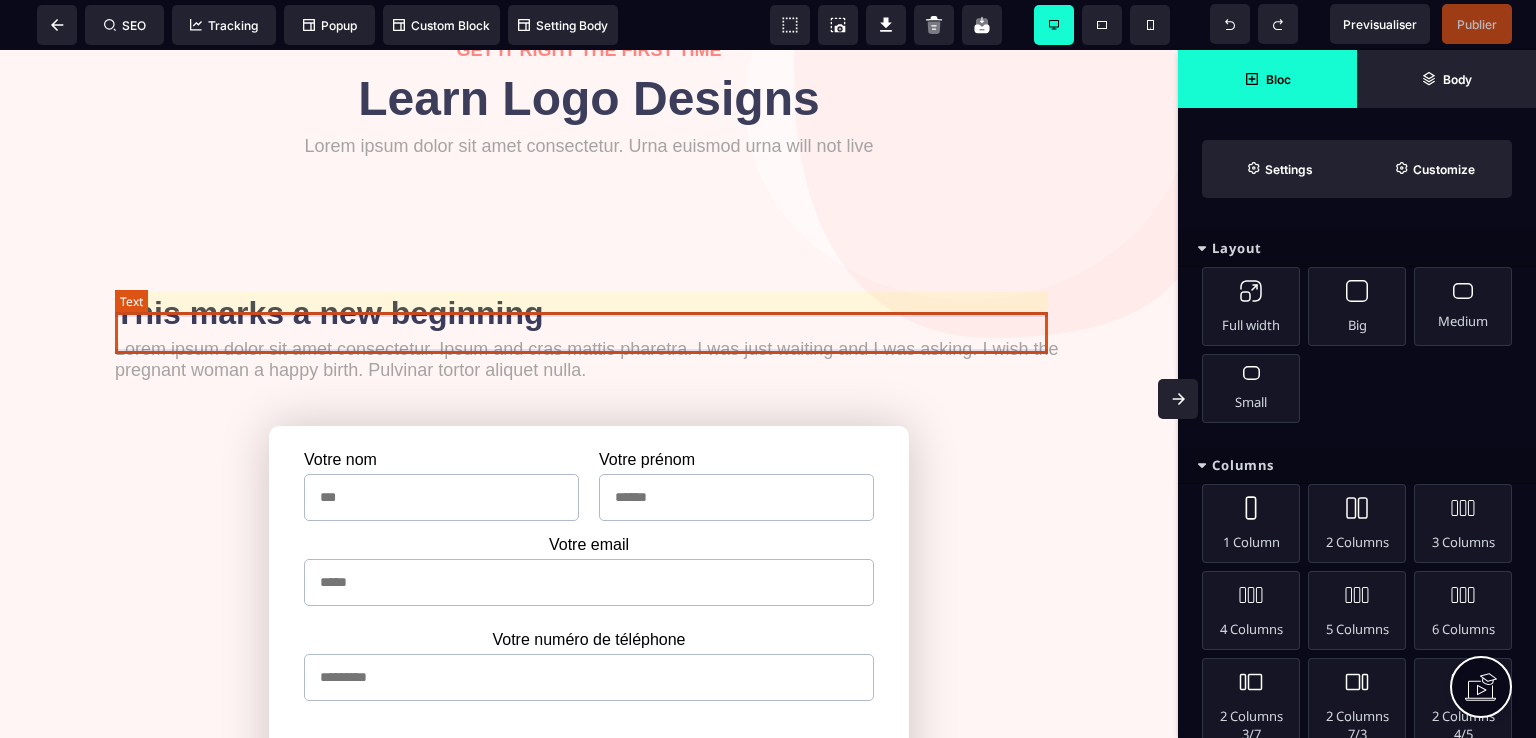 click on "This marks a new beginning" at bounding box center [589, 313] 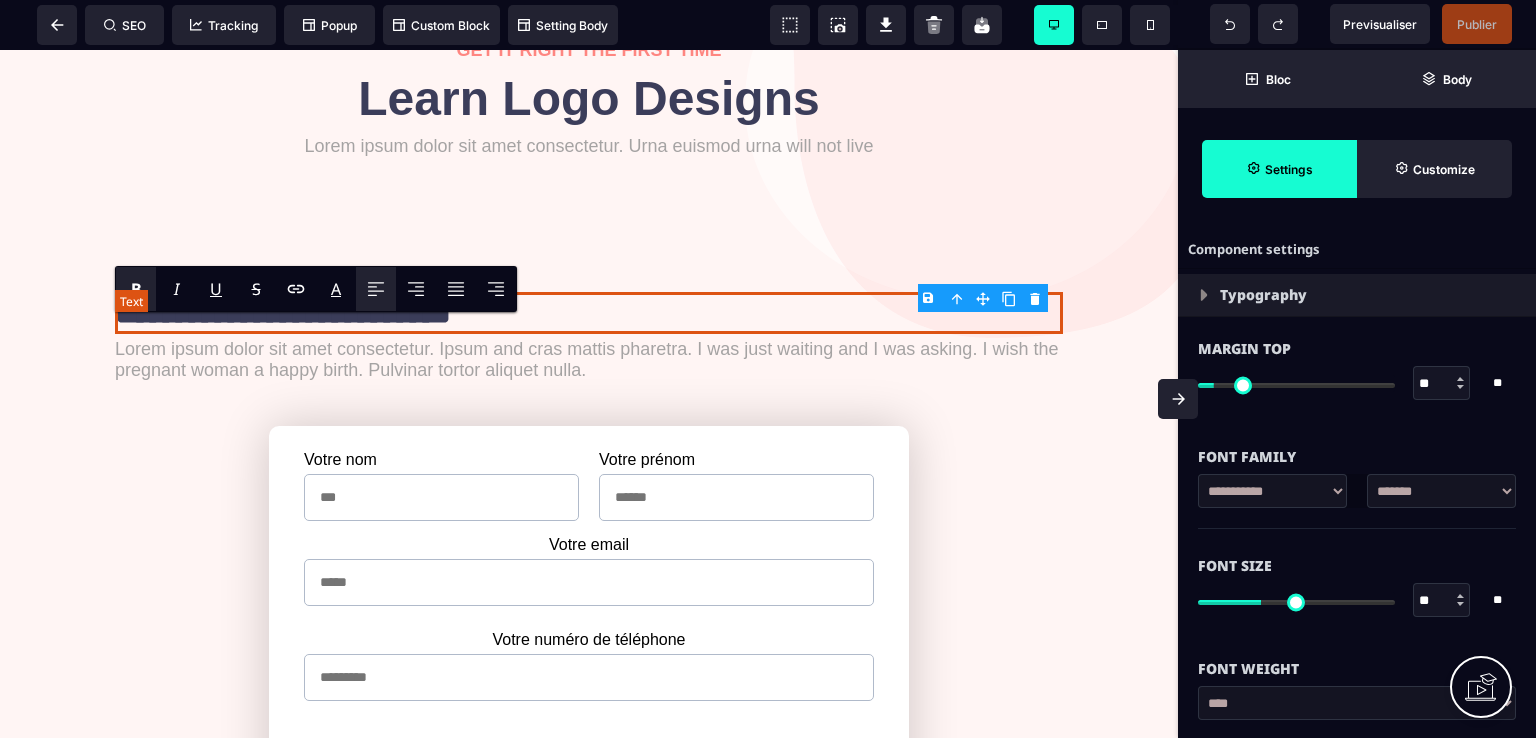 type on "*" 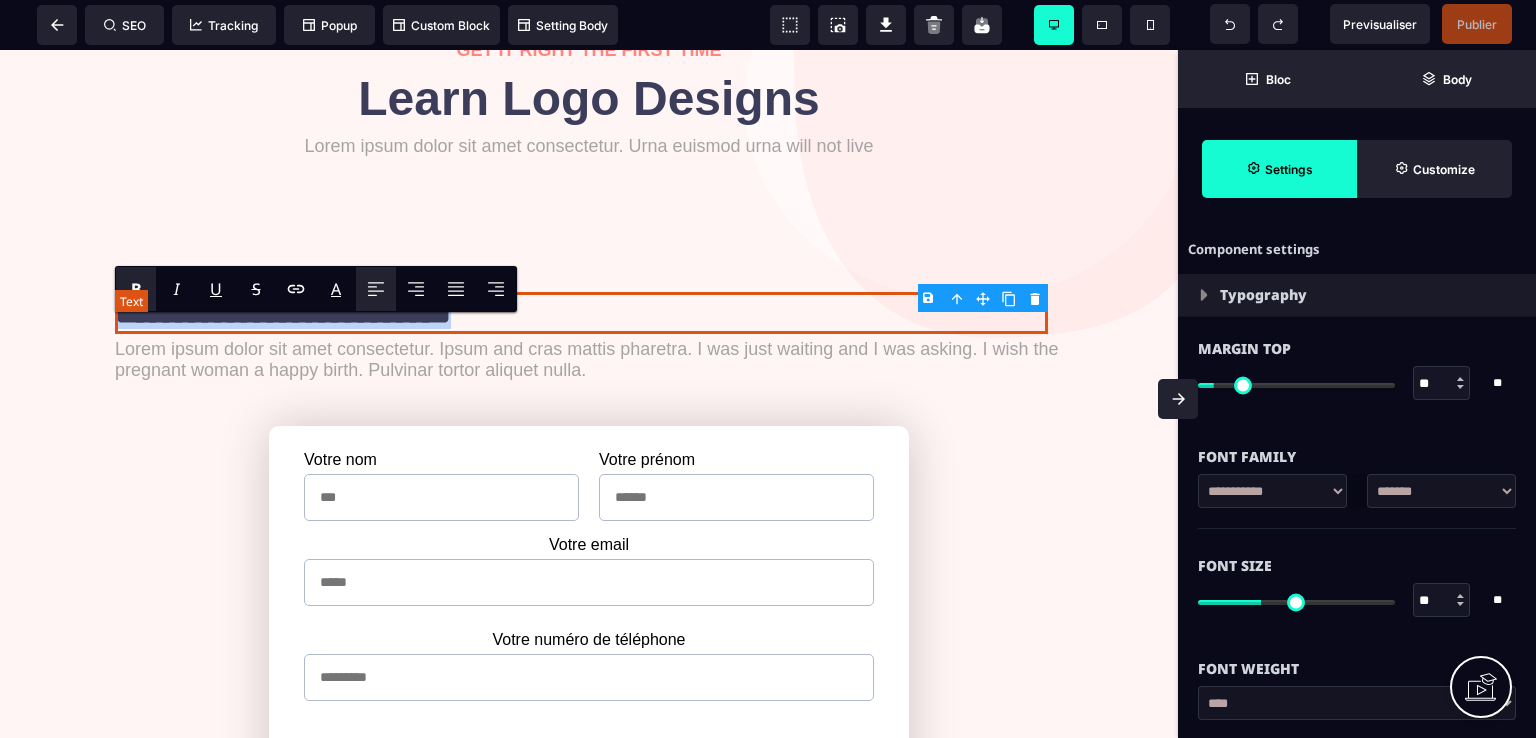 type 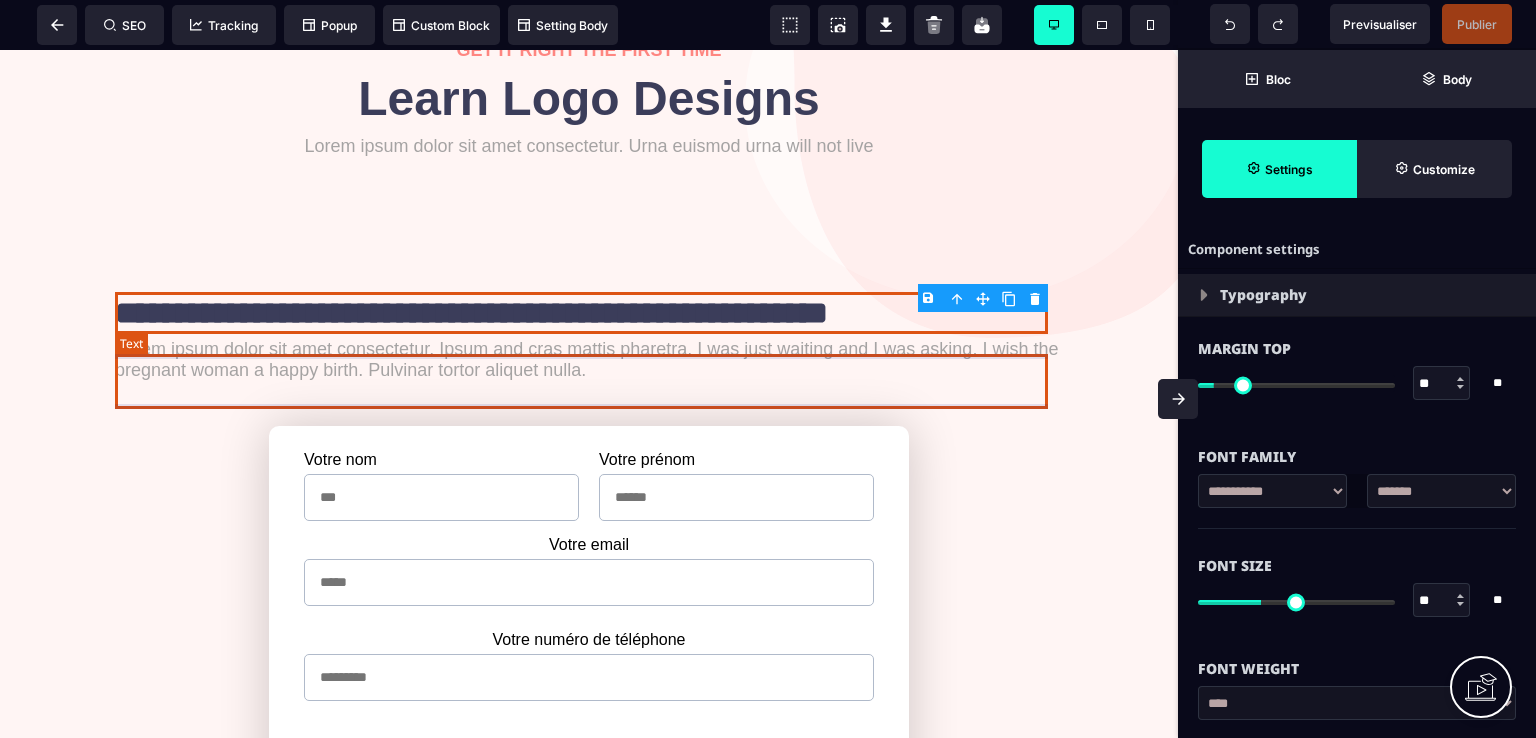 click on "Lorem ipsum dolor sit amet consectetur. Ipsum and cras mattis pharetra. I was just waiting and I was asking. I wish the pregnant woman a happy birth. Pulvinar tortor aliquet nulla." at bounding box center (589, 360) 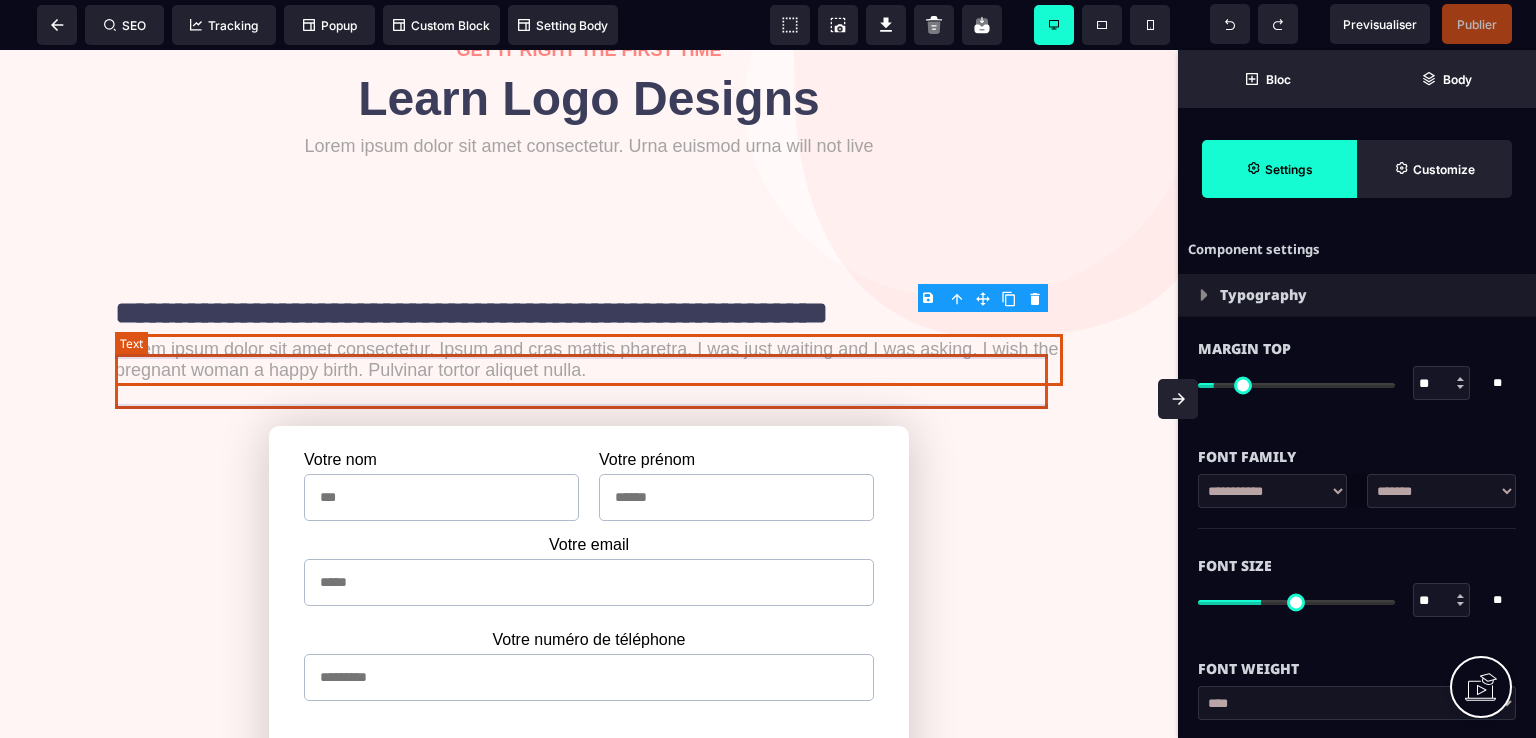 select on "***" 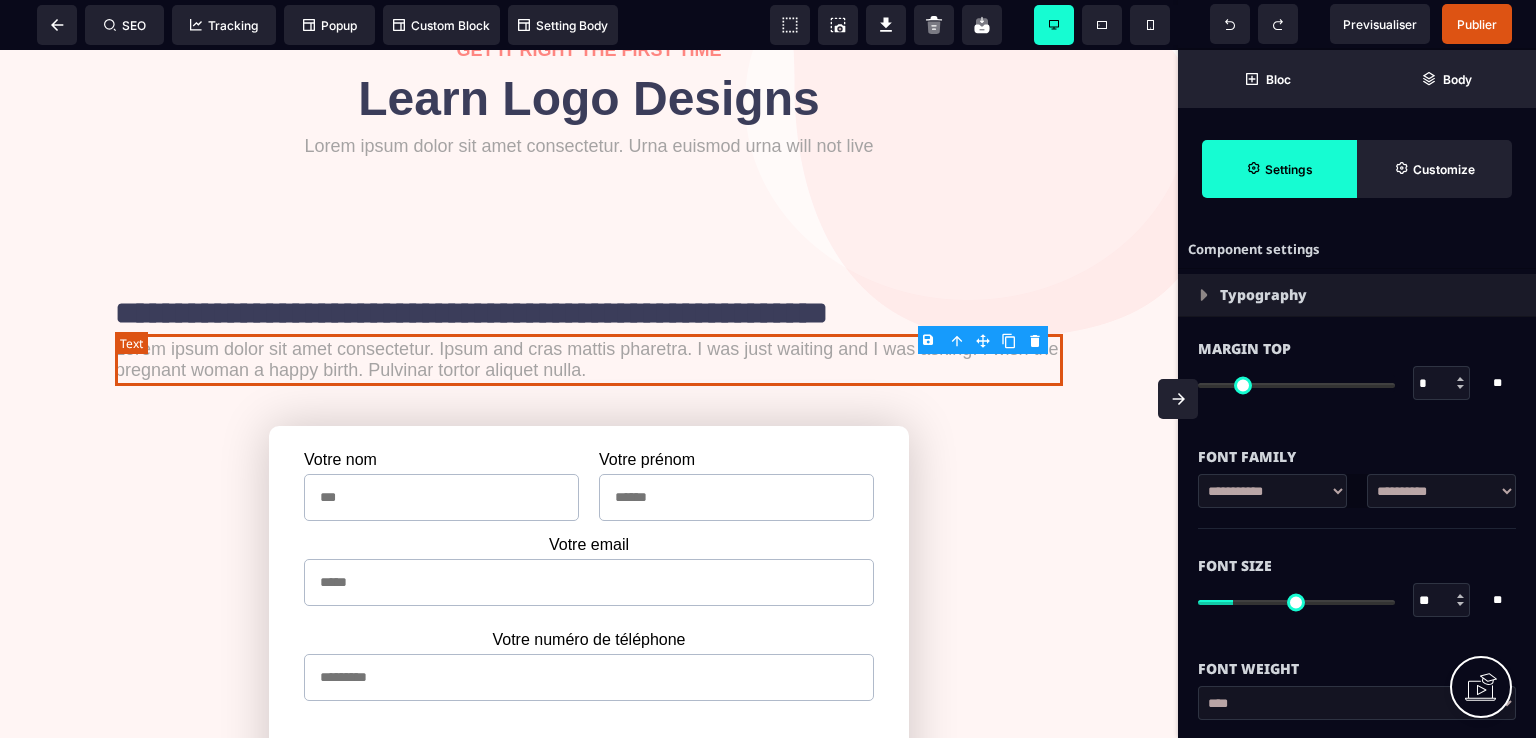 click on "Lorem ipsum dolor sit amet consectetur. Ipsum and cras mattis pharetra. I was just waiting and I was asking. I wish the pregnant woman a happy birth. Pulvinar tortor aliquet nulla." at bounding box center (589, 360) 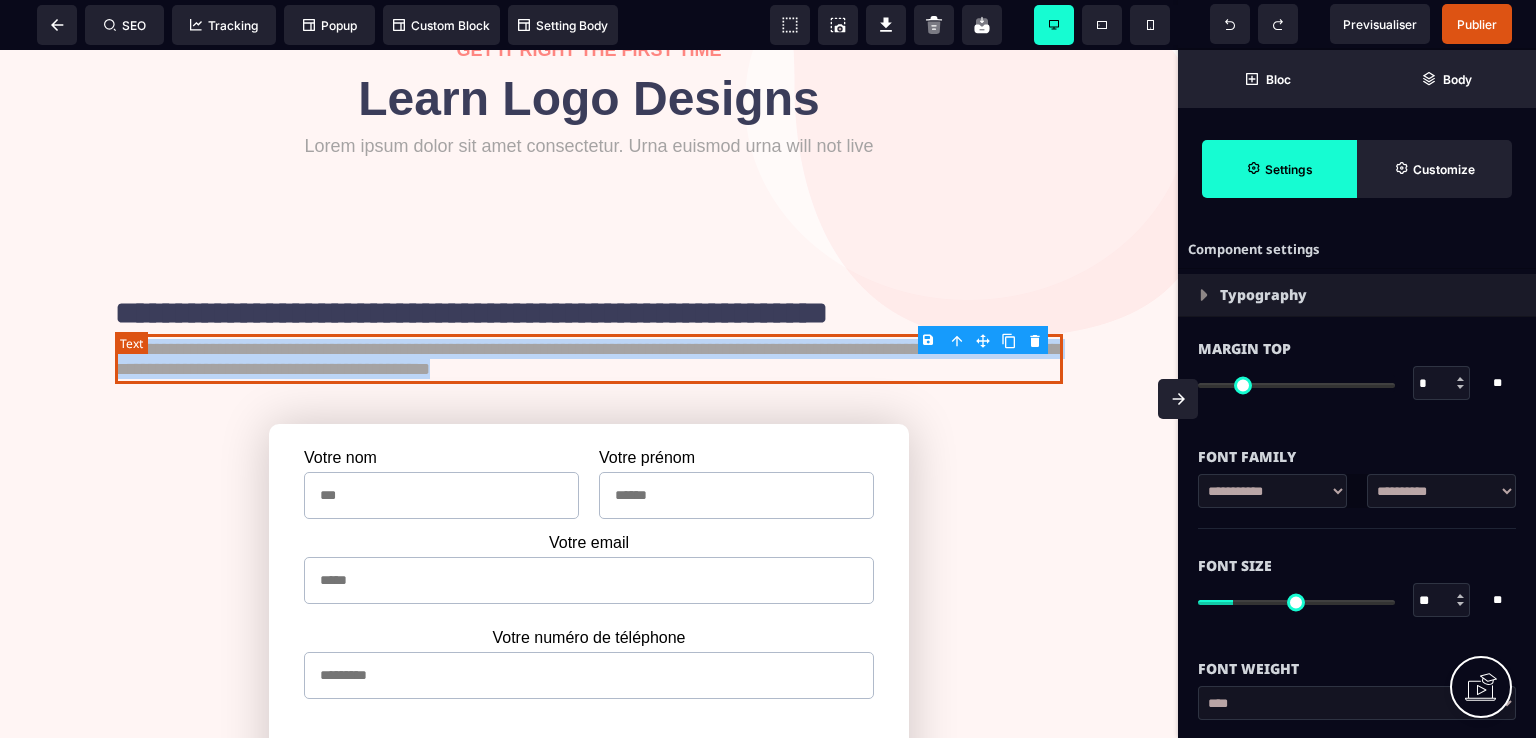 click on "**********" at bounding box center [589, 359] 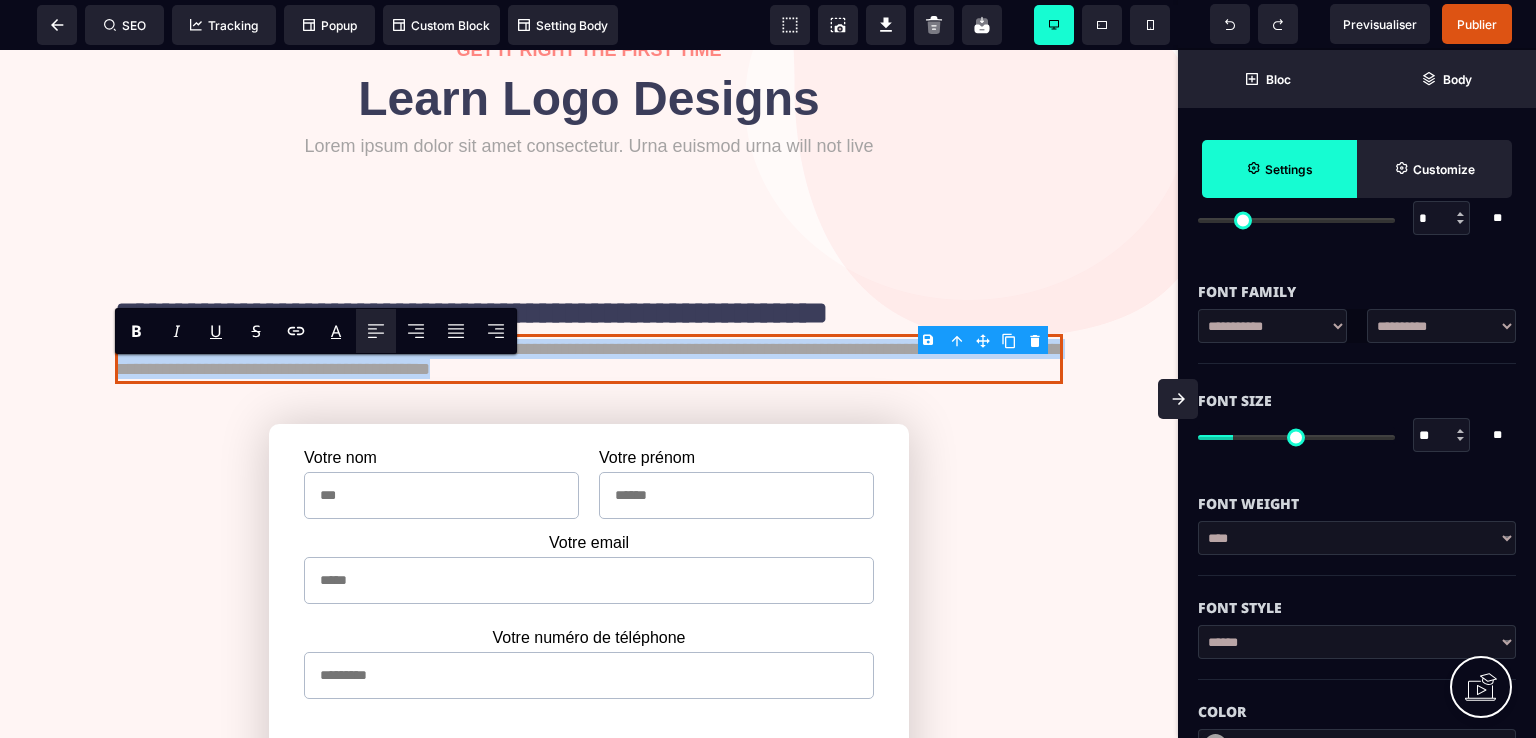 scroll, scrollTop: 200, scrollLeft: 0, axis: vertical 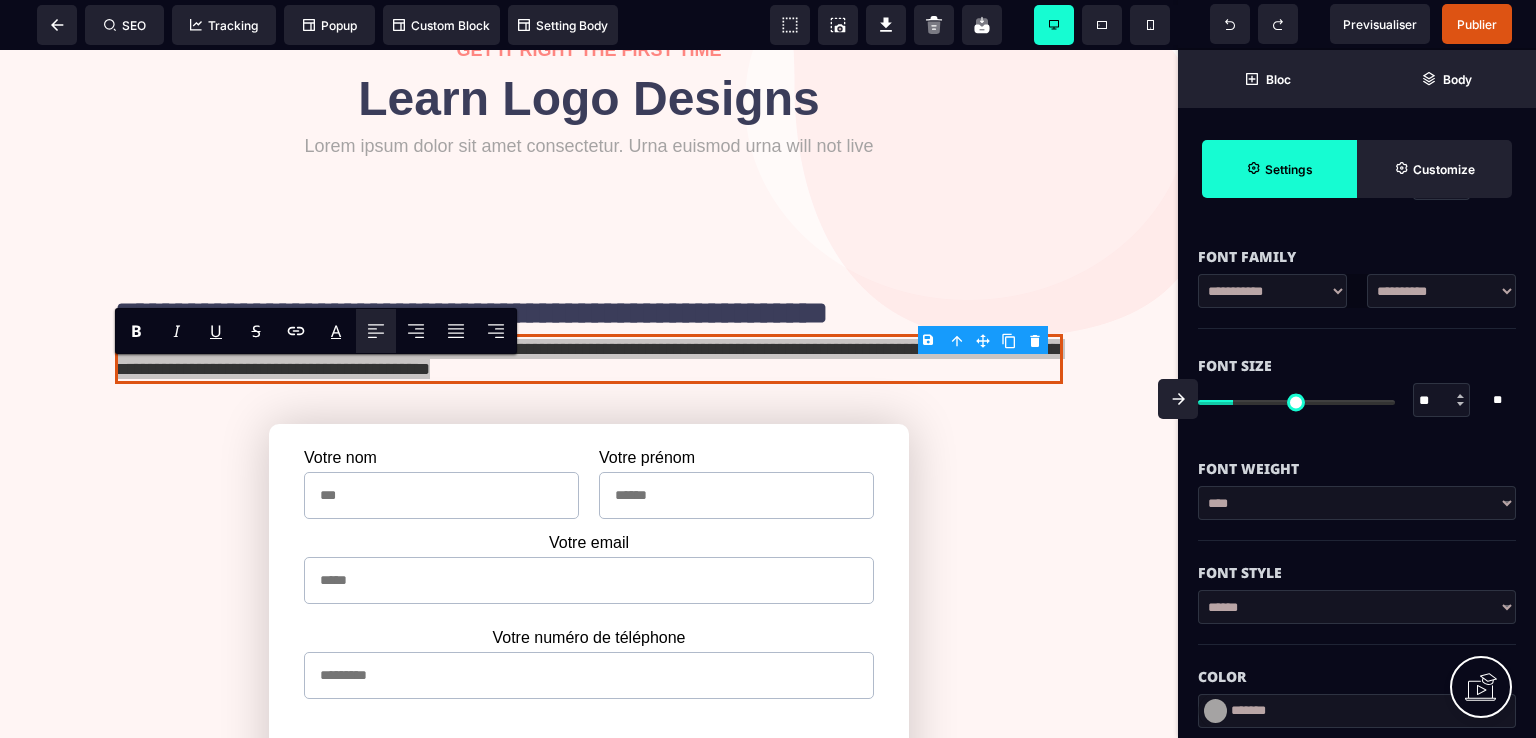 type on "**" 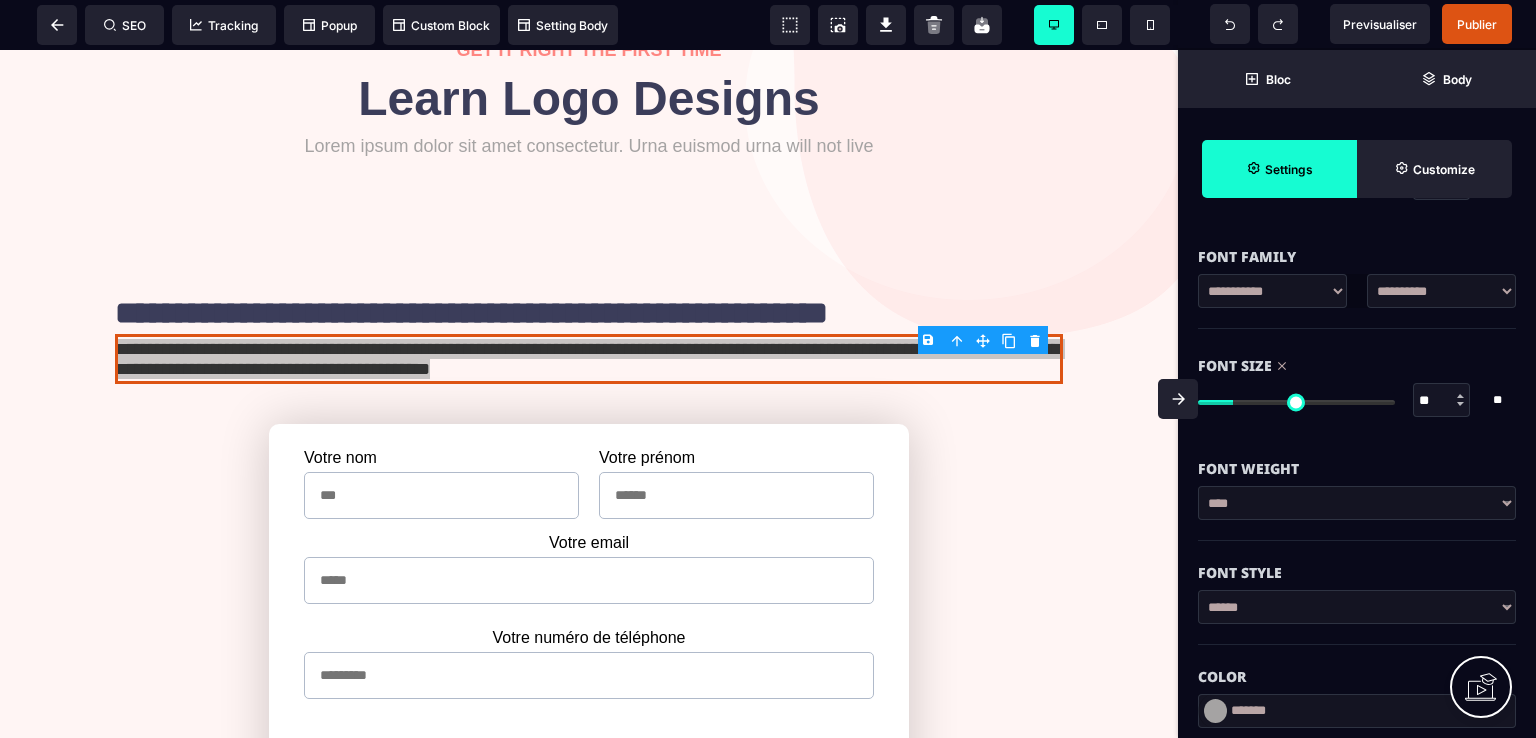 type on "**" 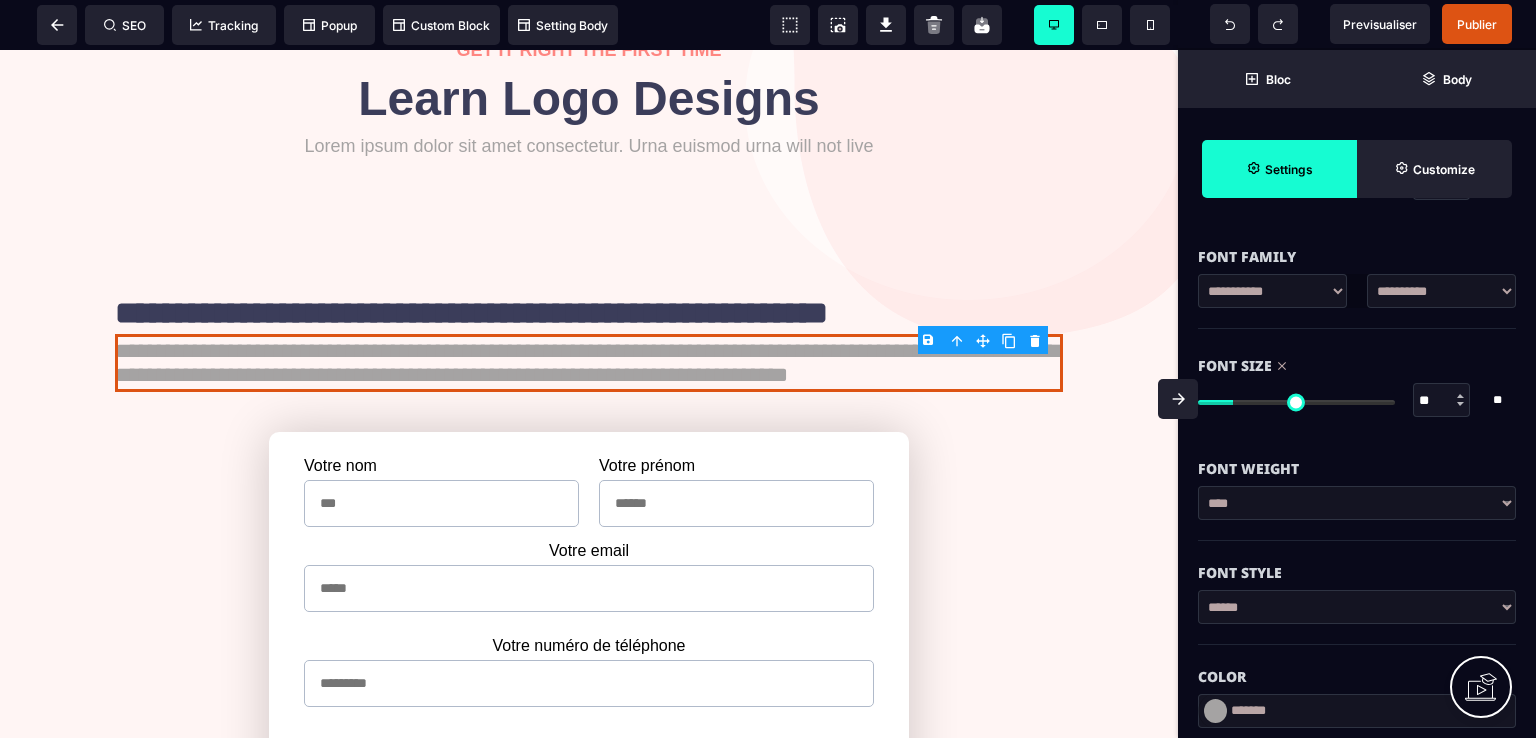 type on "**" 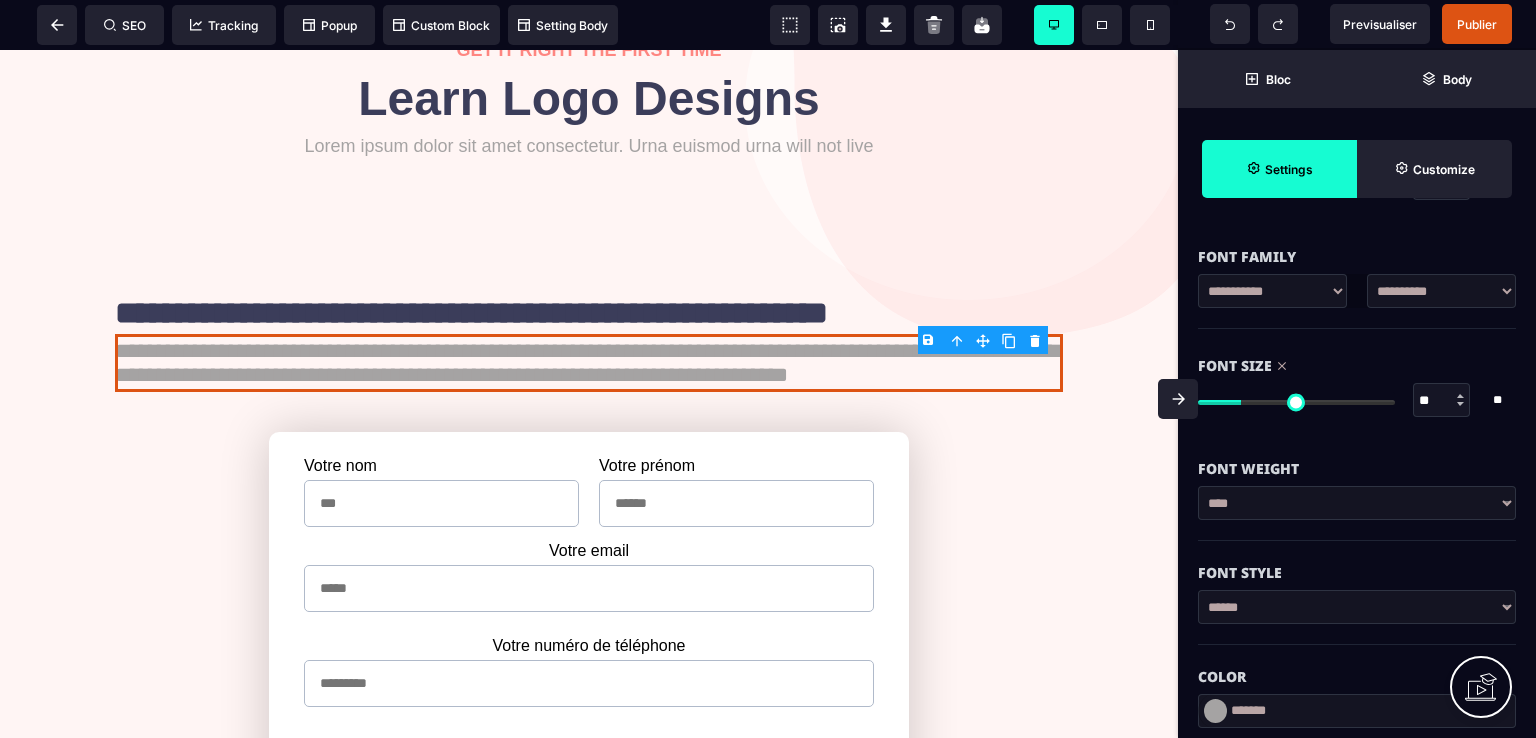 type on "**" 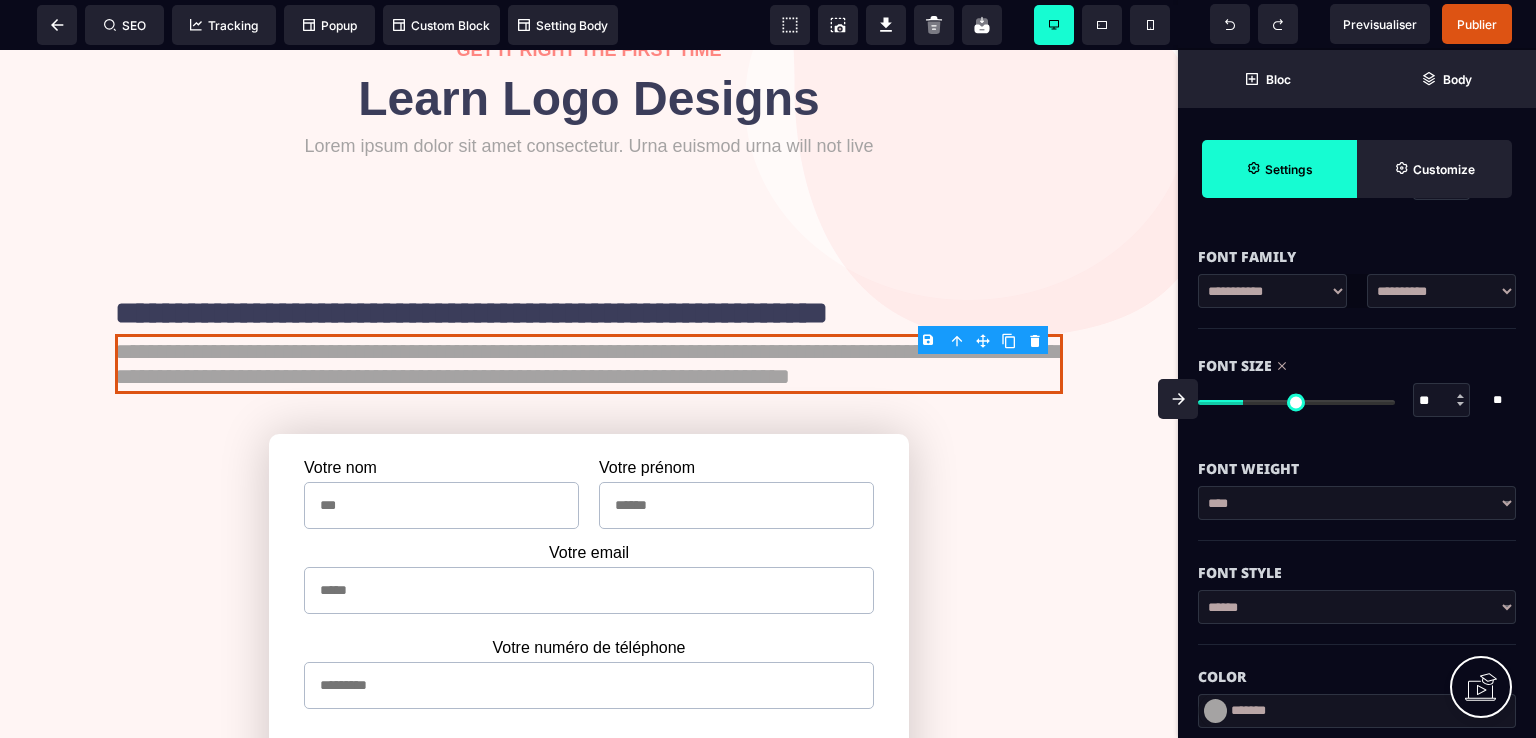 type on "**" 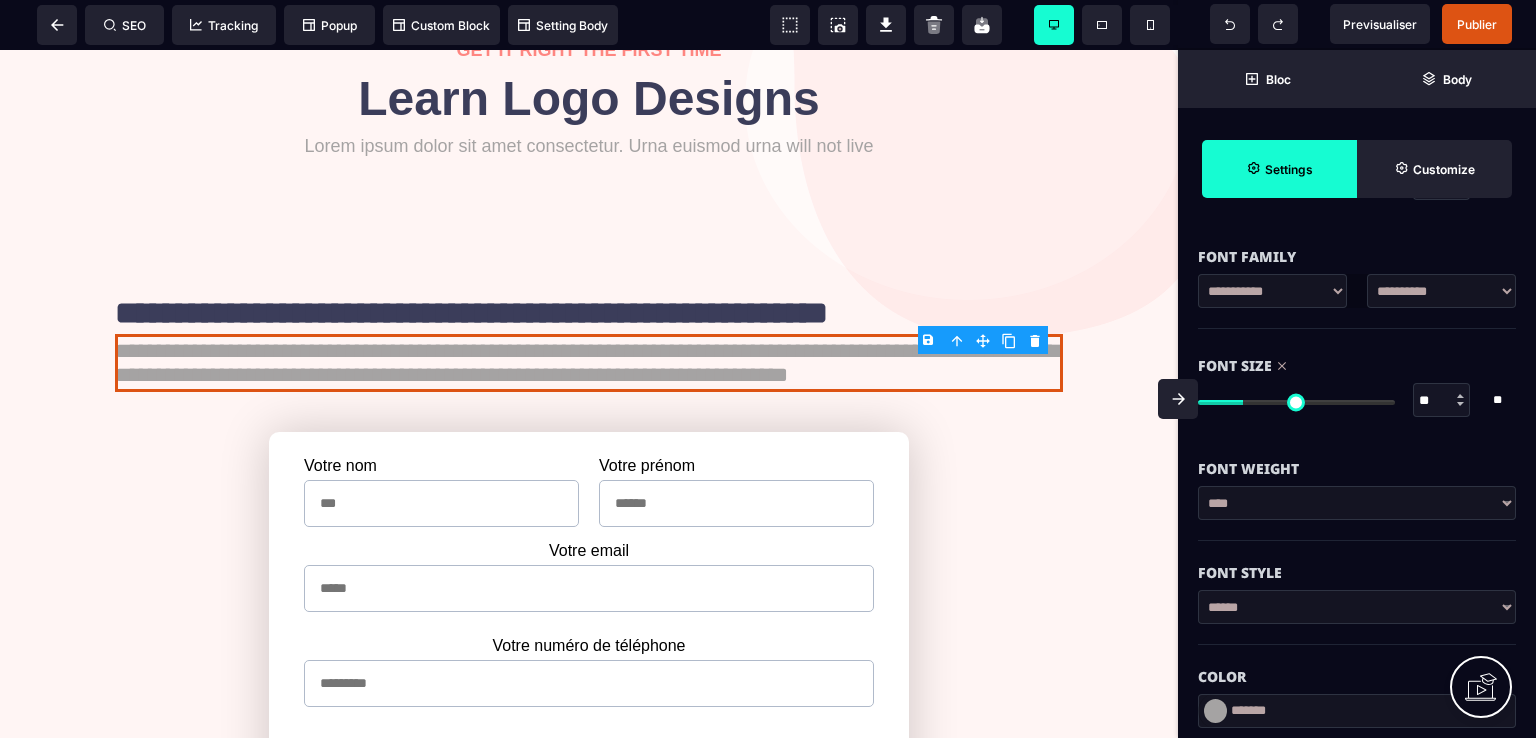 type on "**" 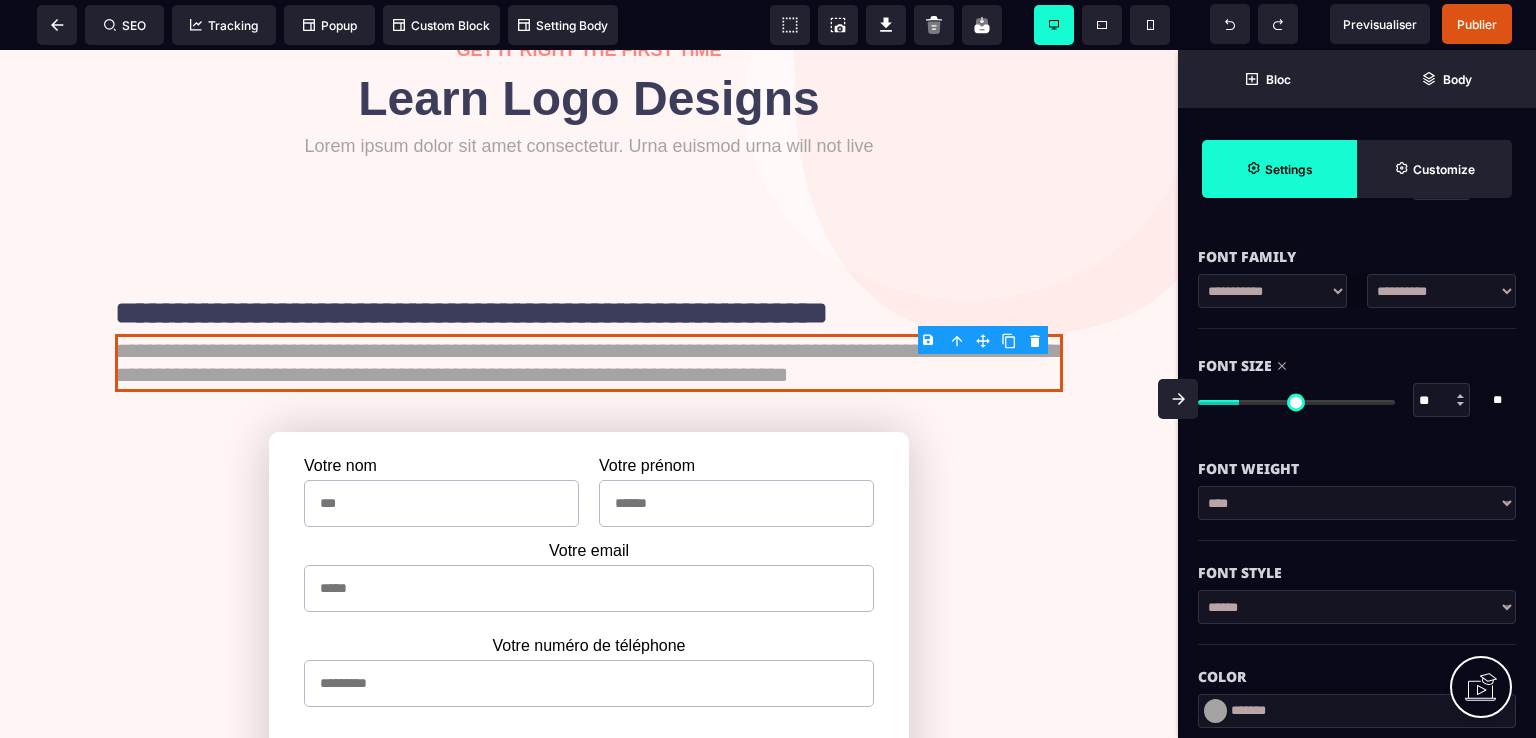 type on "**" 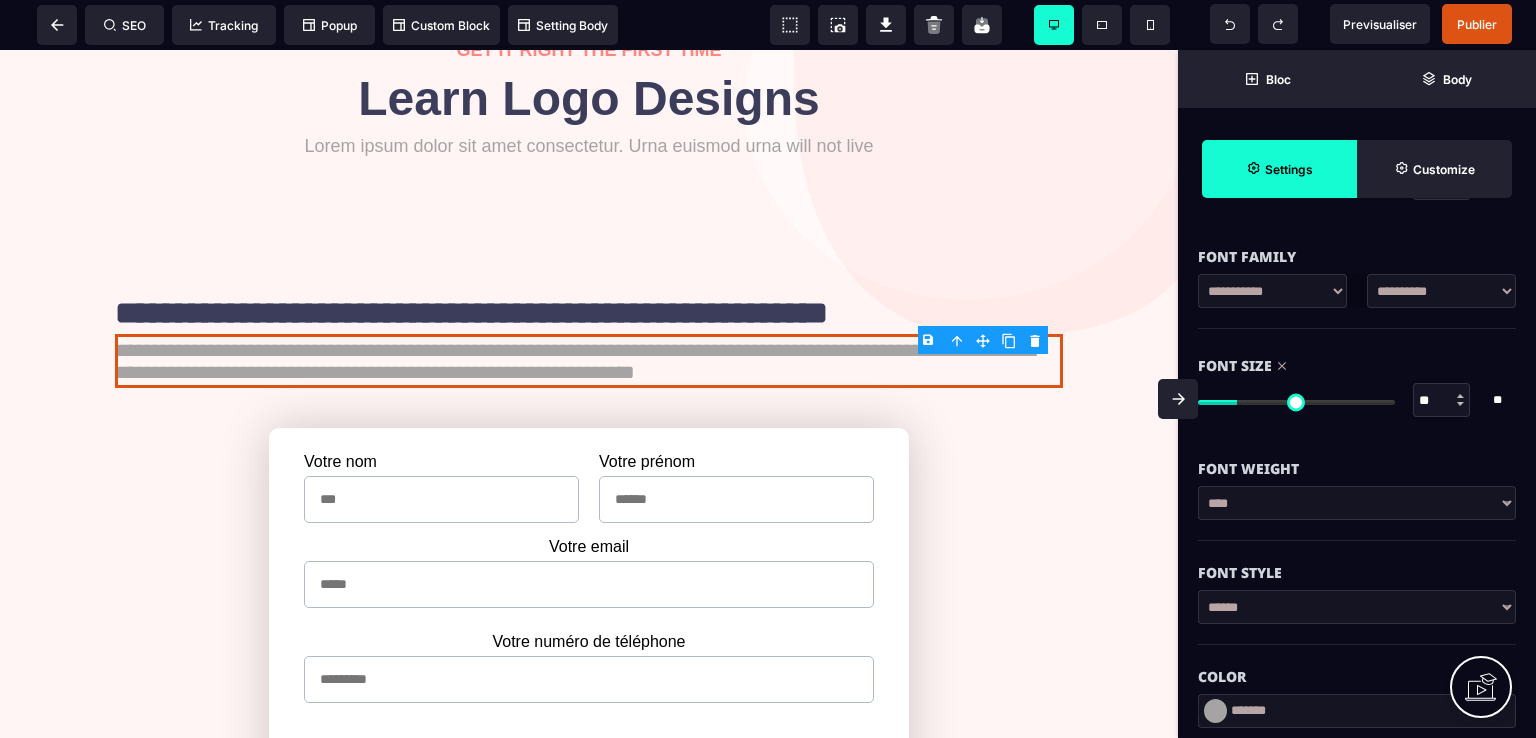 type on "**" 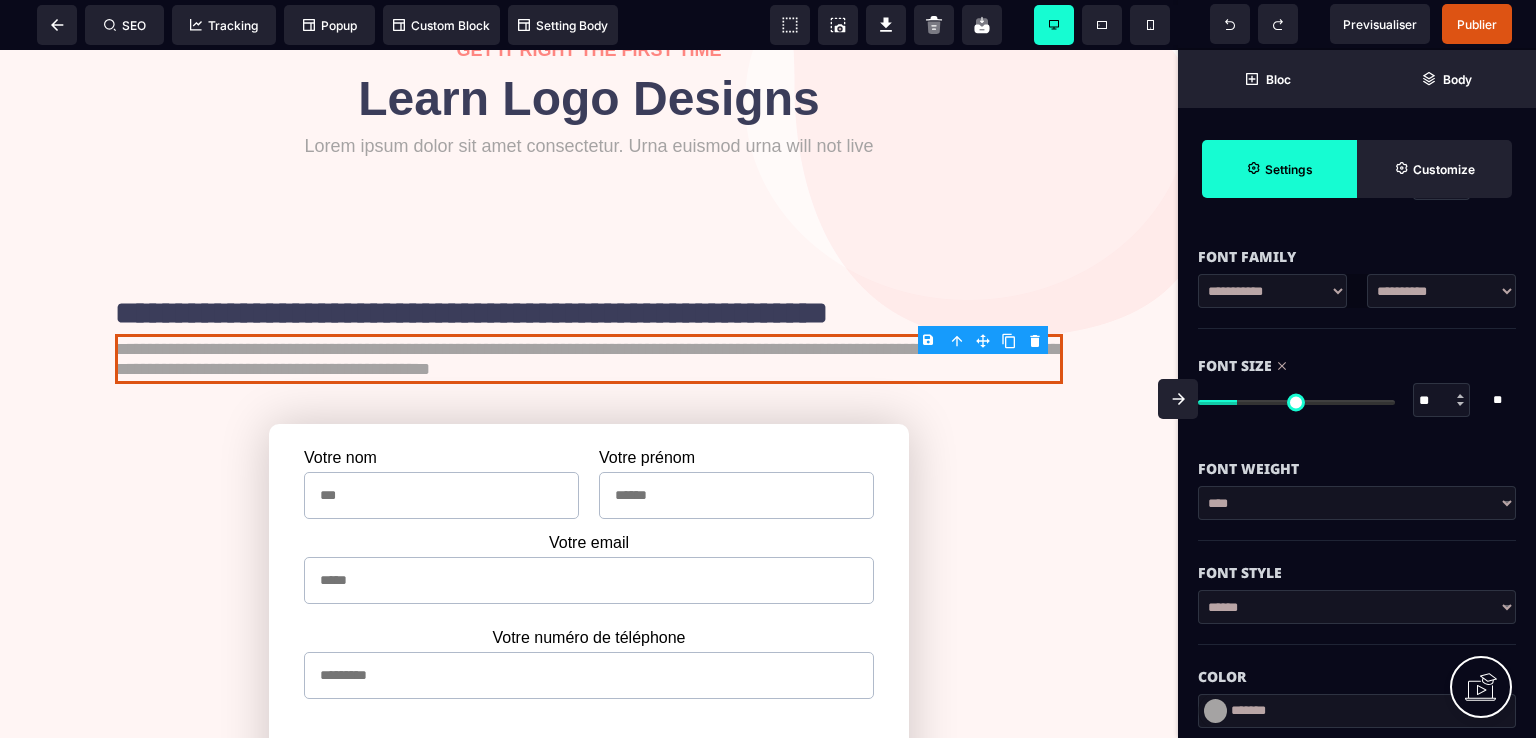 type on "**" 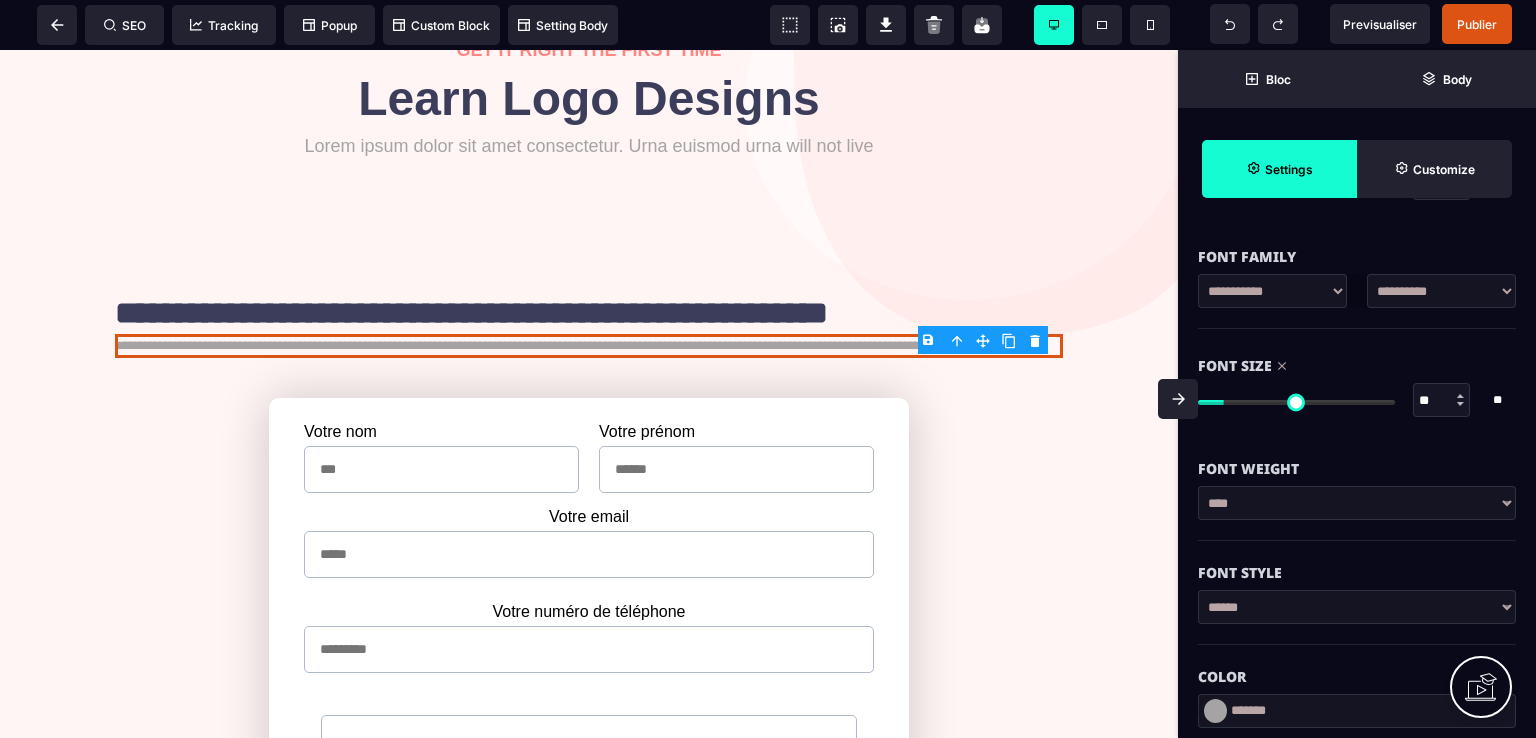 type on "**" 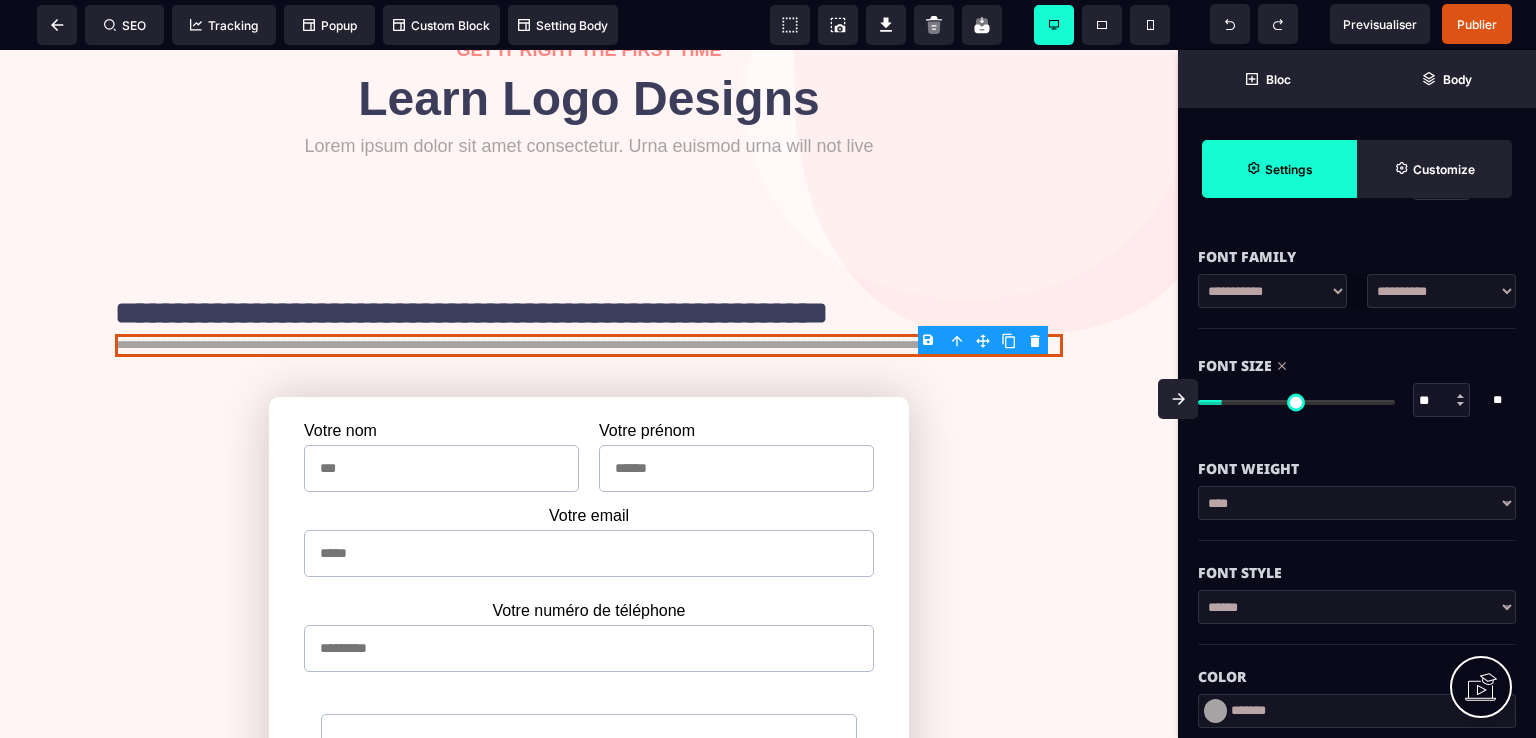 type on "**" 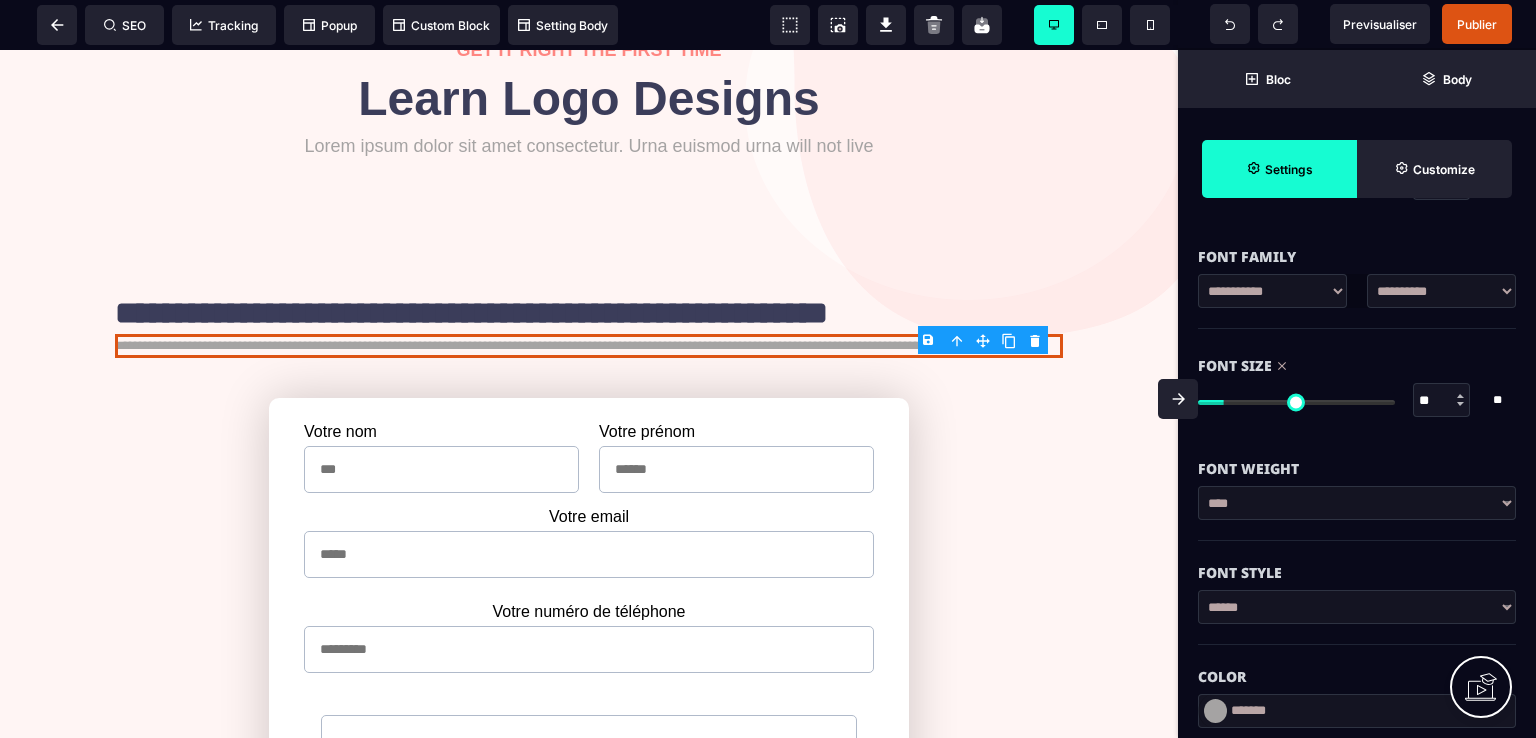 type on "**" 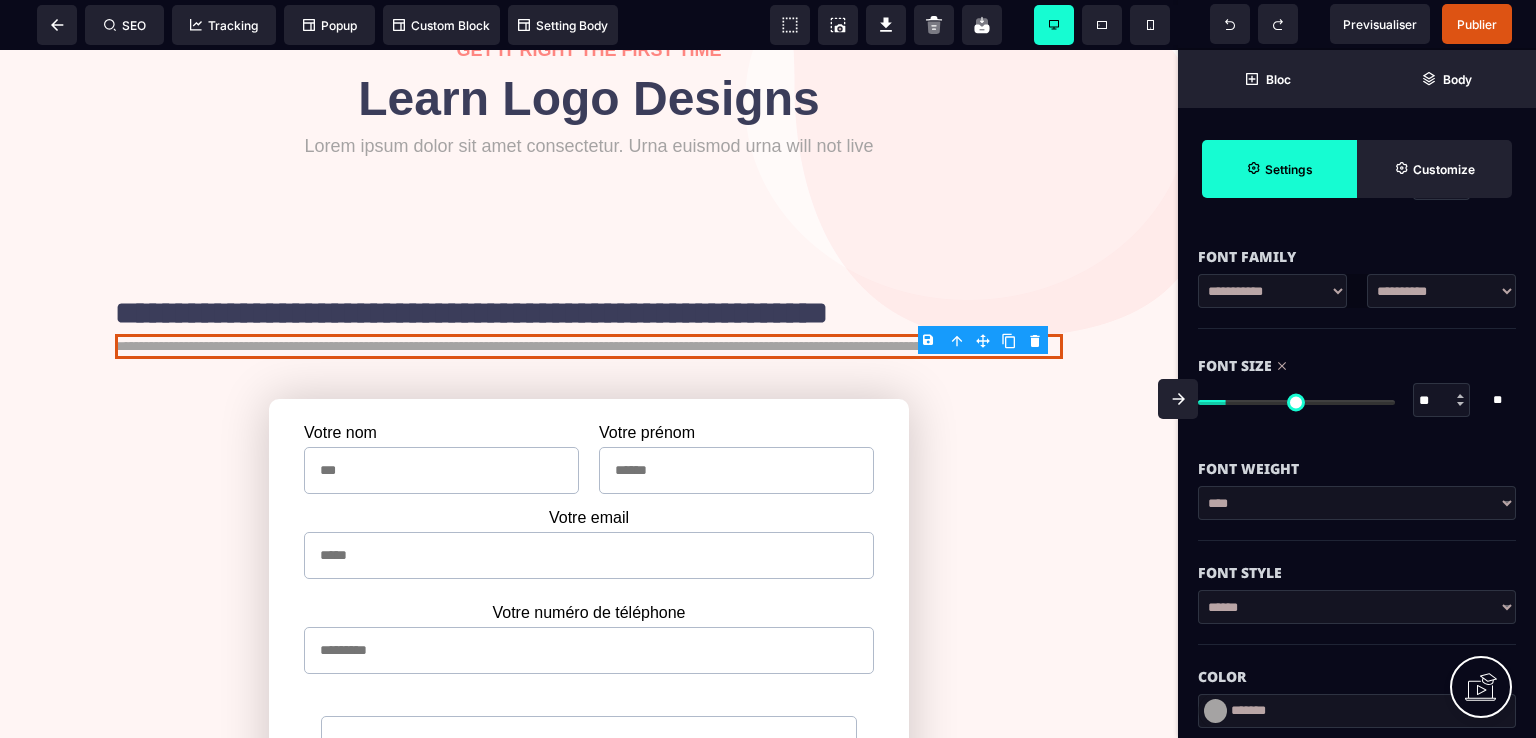 type on "**" 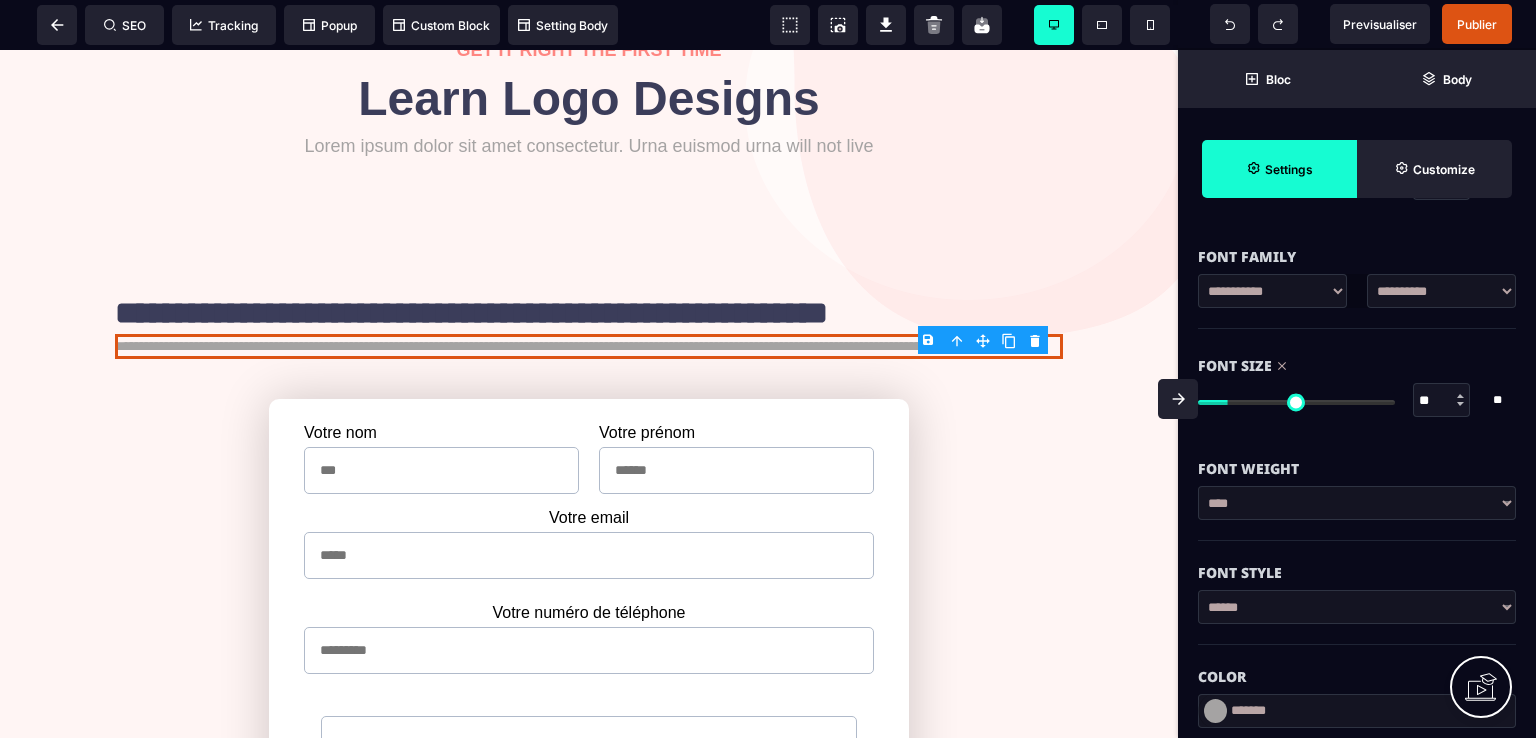 type on "**" 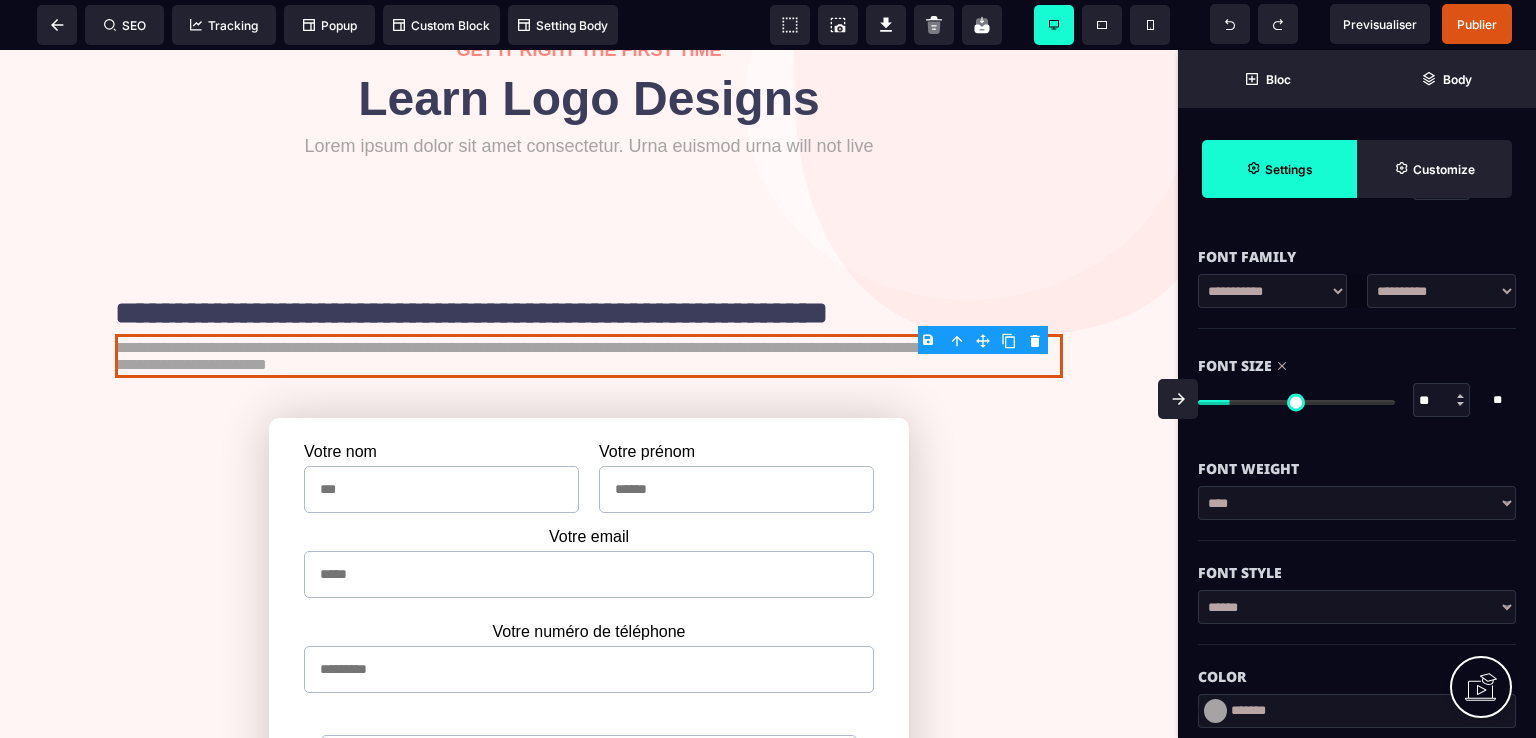 click at bounding box center [1296, 402] 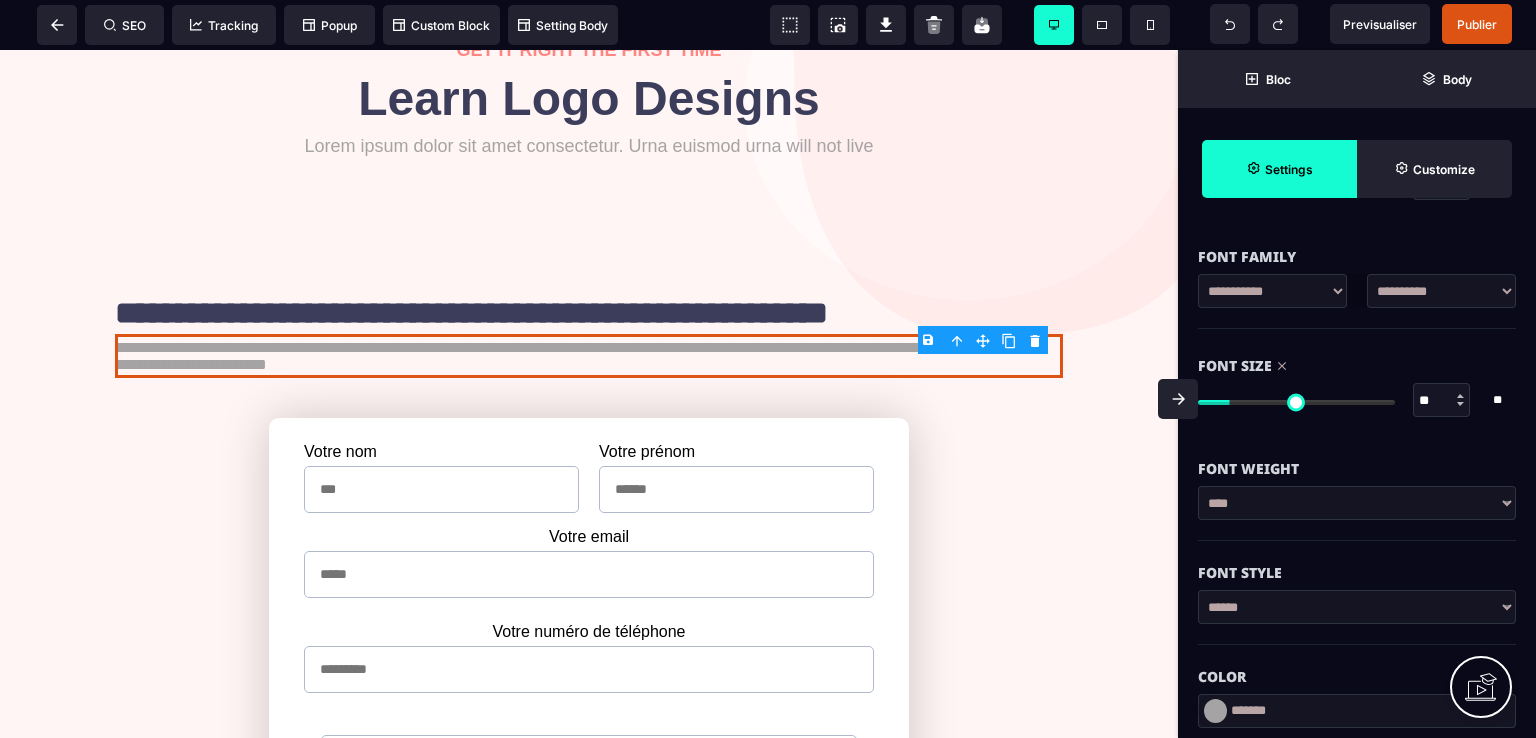 click at bounding box center [1460, 396] 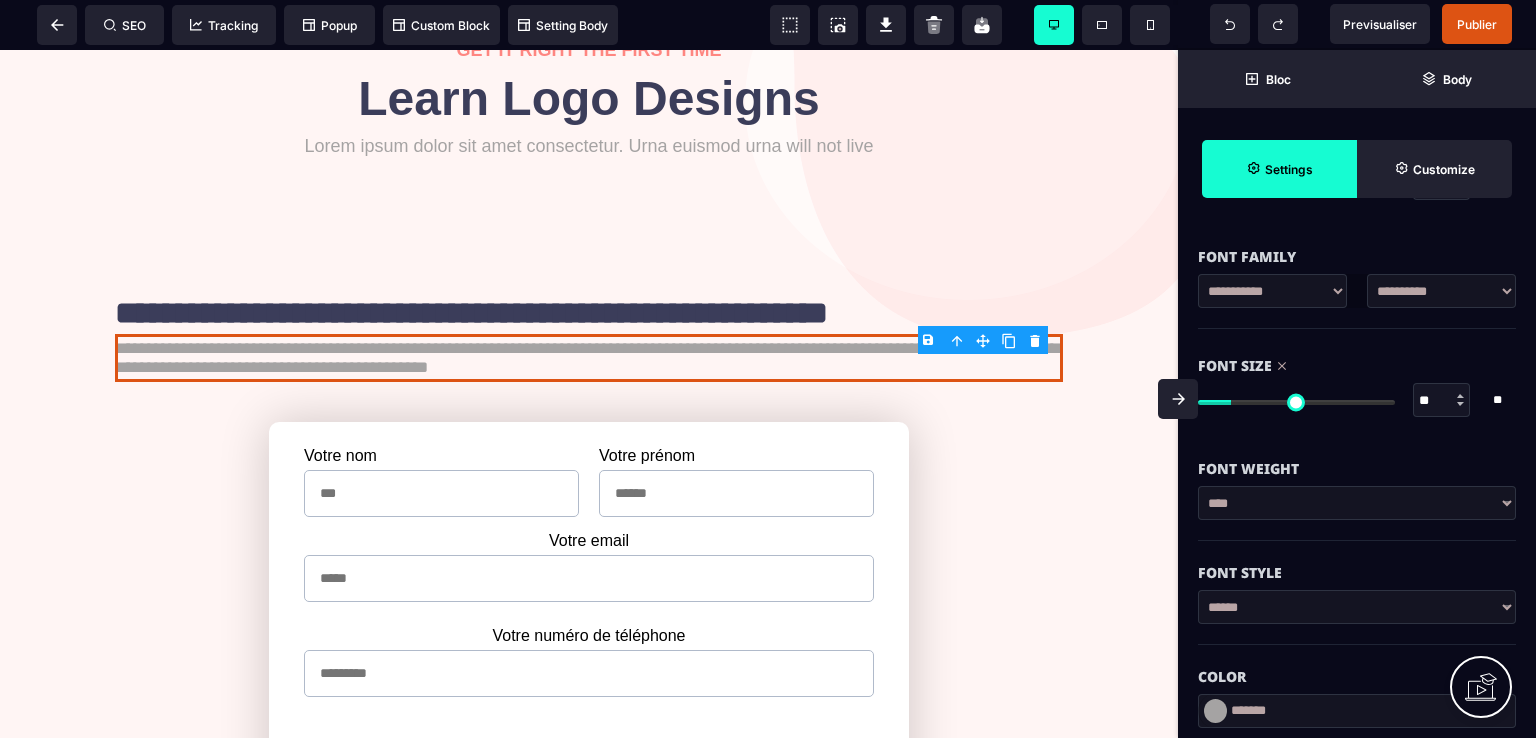 click at bounding box center (1460, 396) 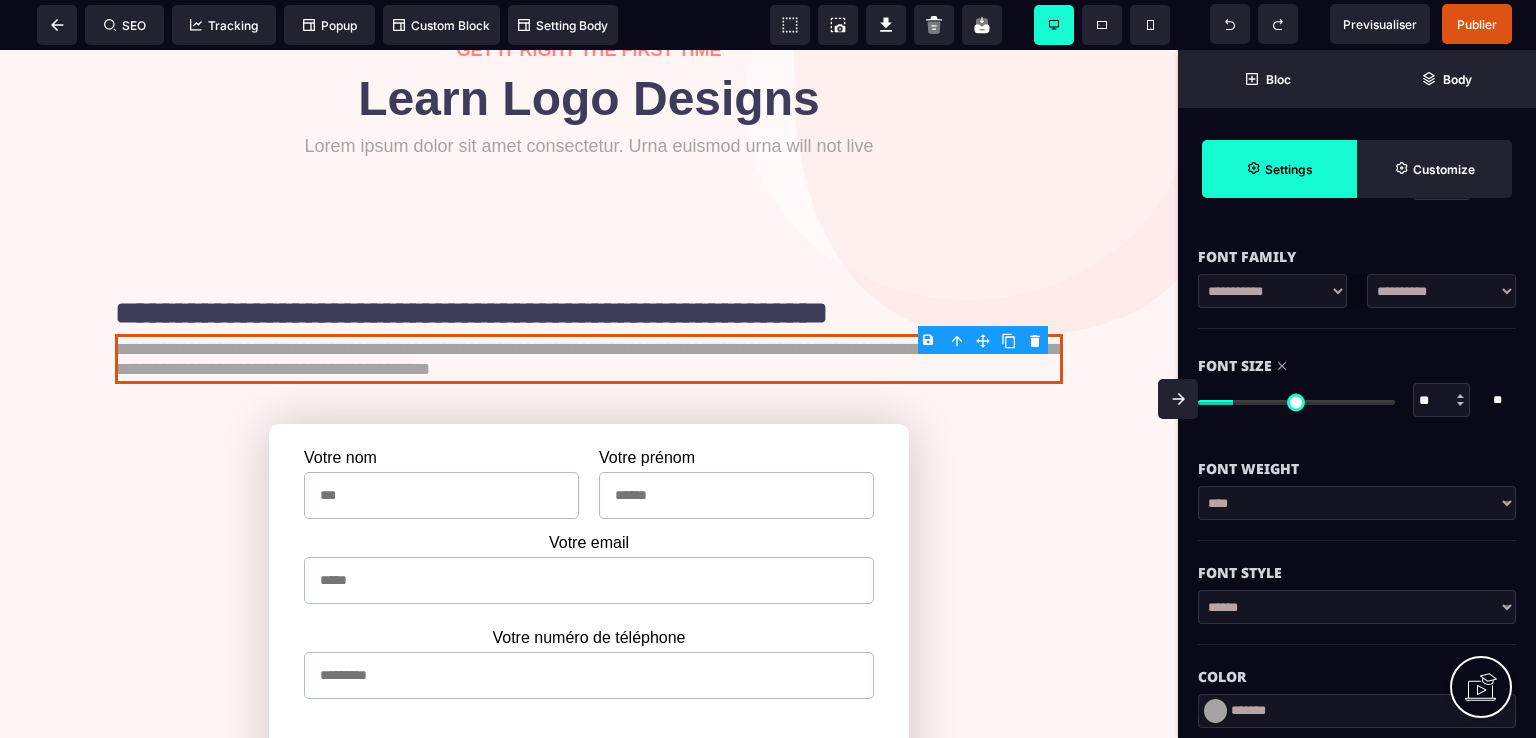 click at bounding box center [1460, 396] 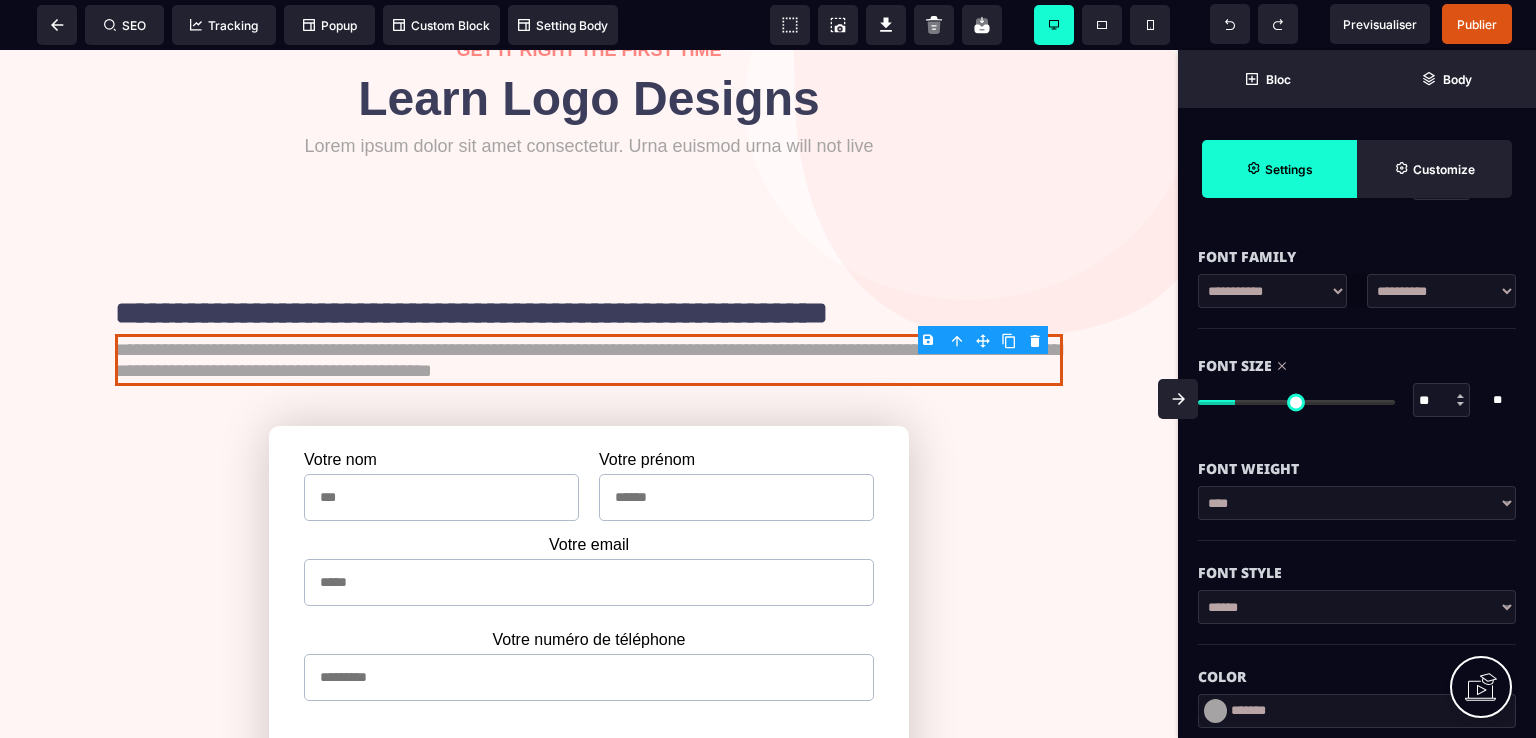 click at bounding box center [1461, 400] 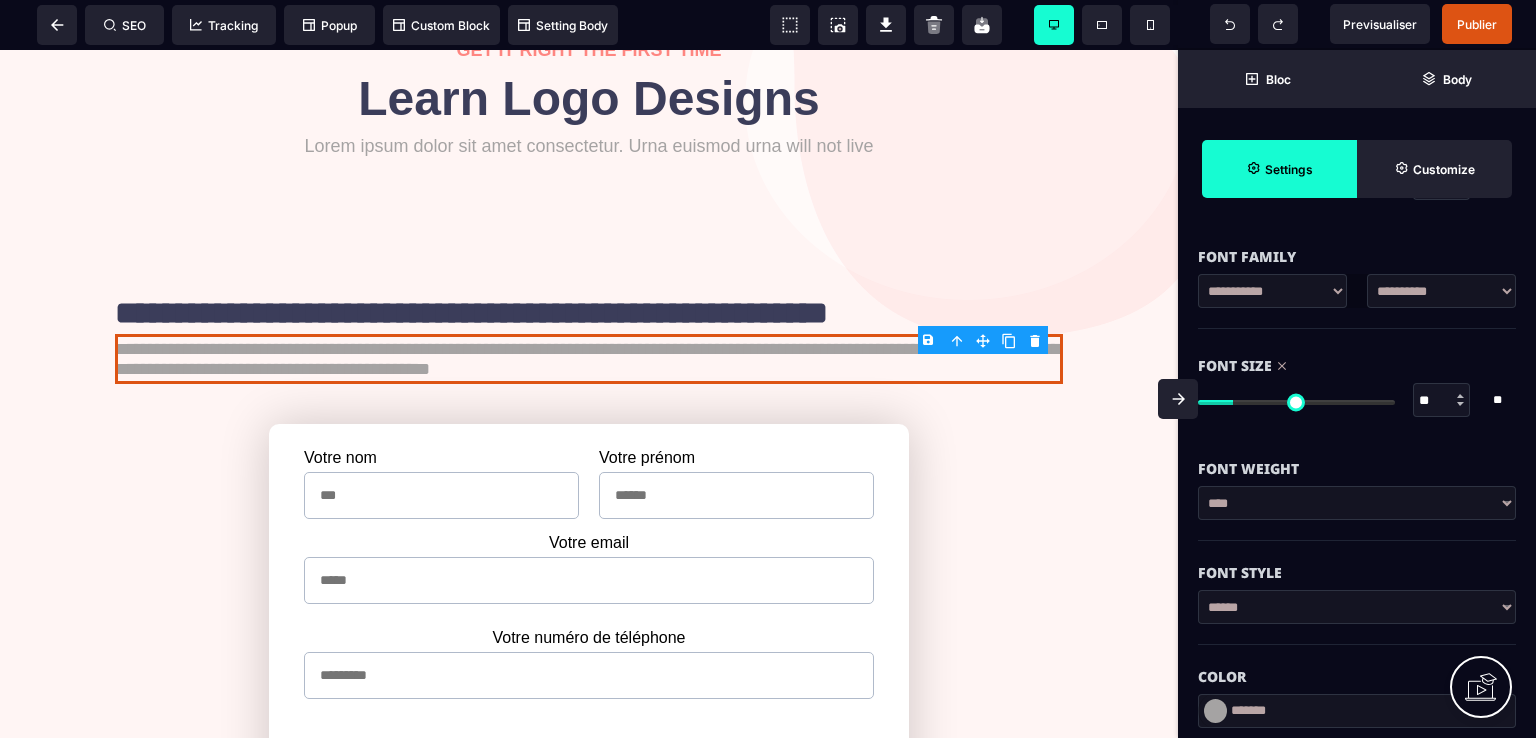 click at bounding box center (1460, 404) 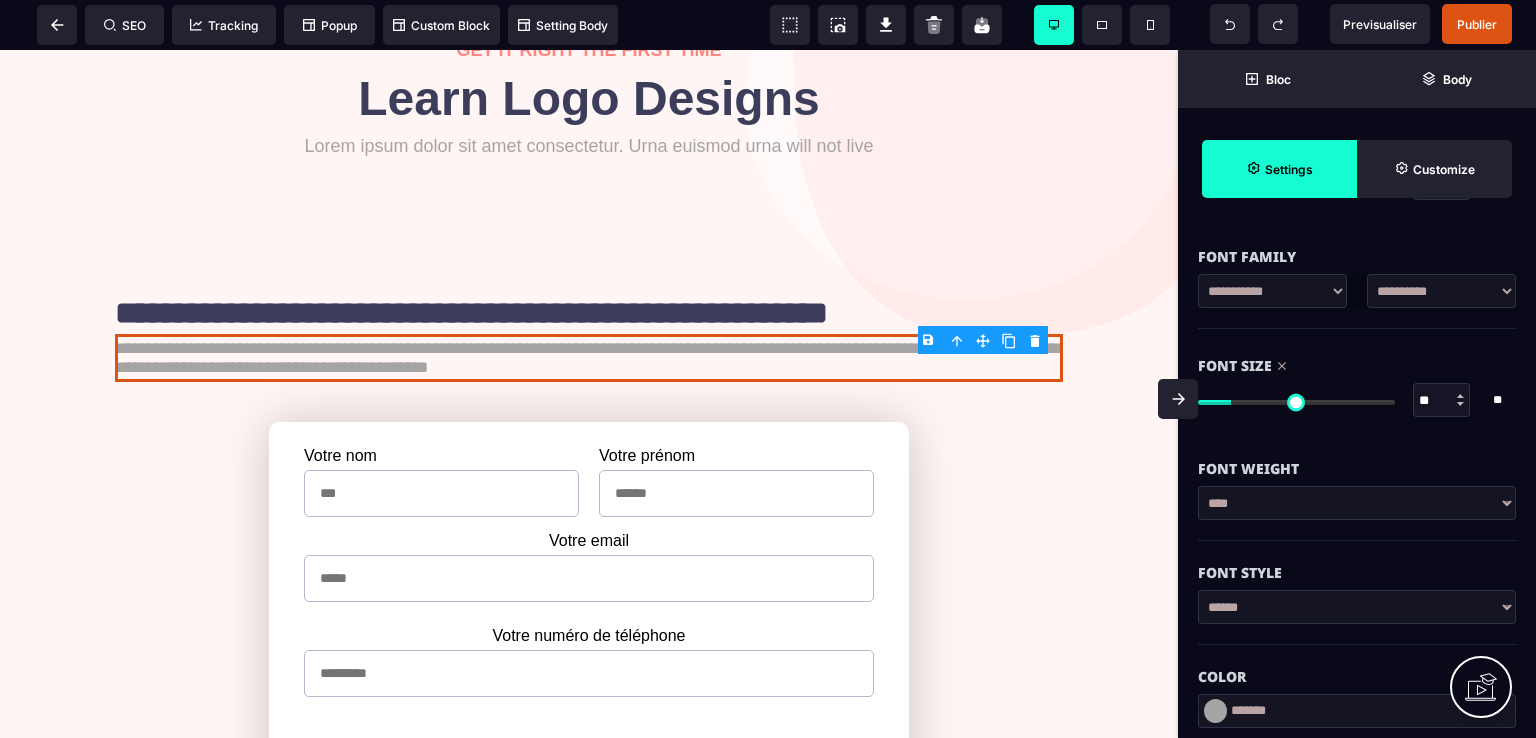 click at bounding box center [1460, 404] 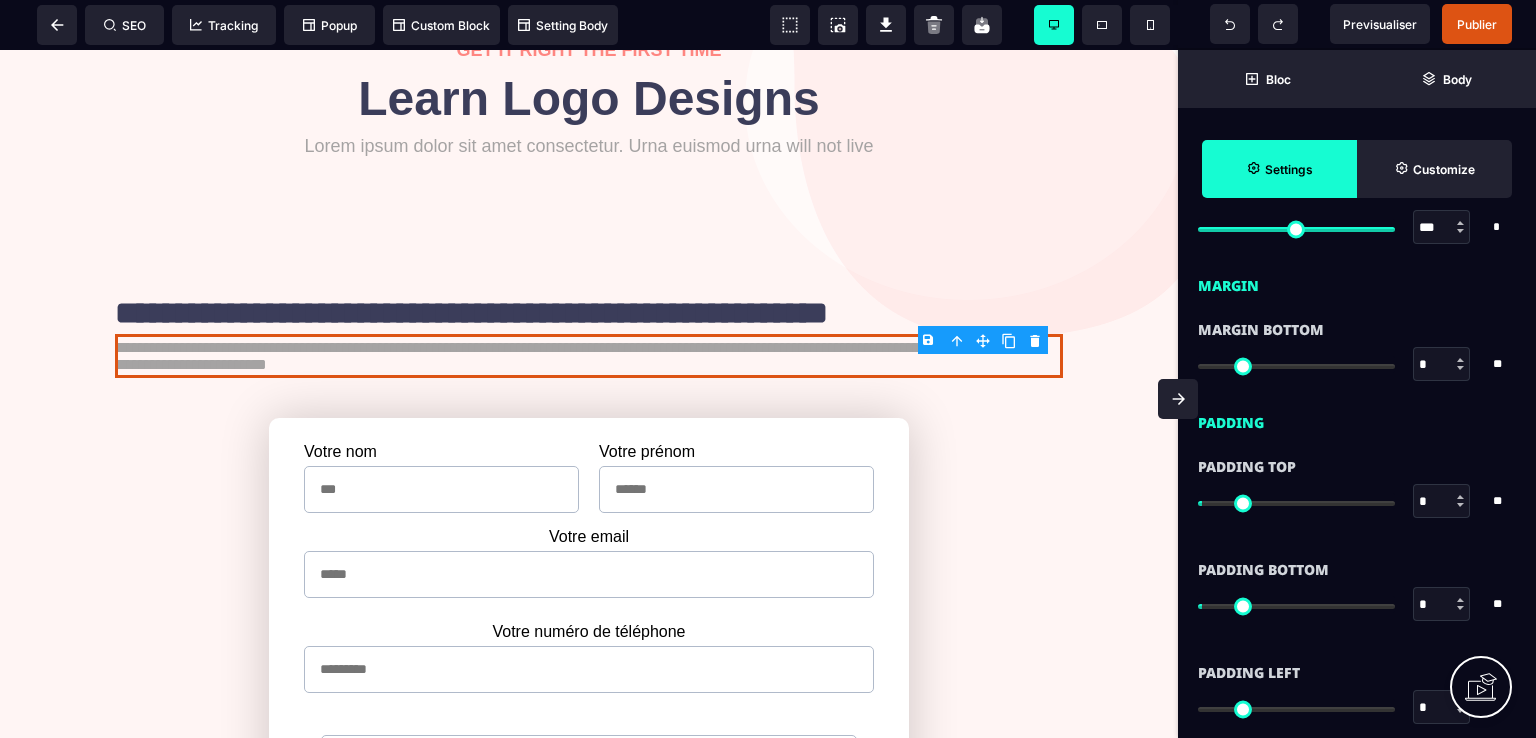 scroll, scrollTop: 1400, scrollLeft: 0, axis: vertical 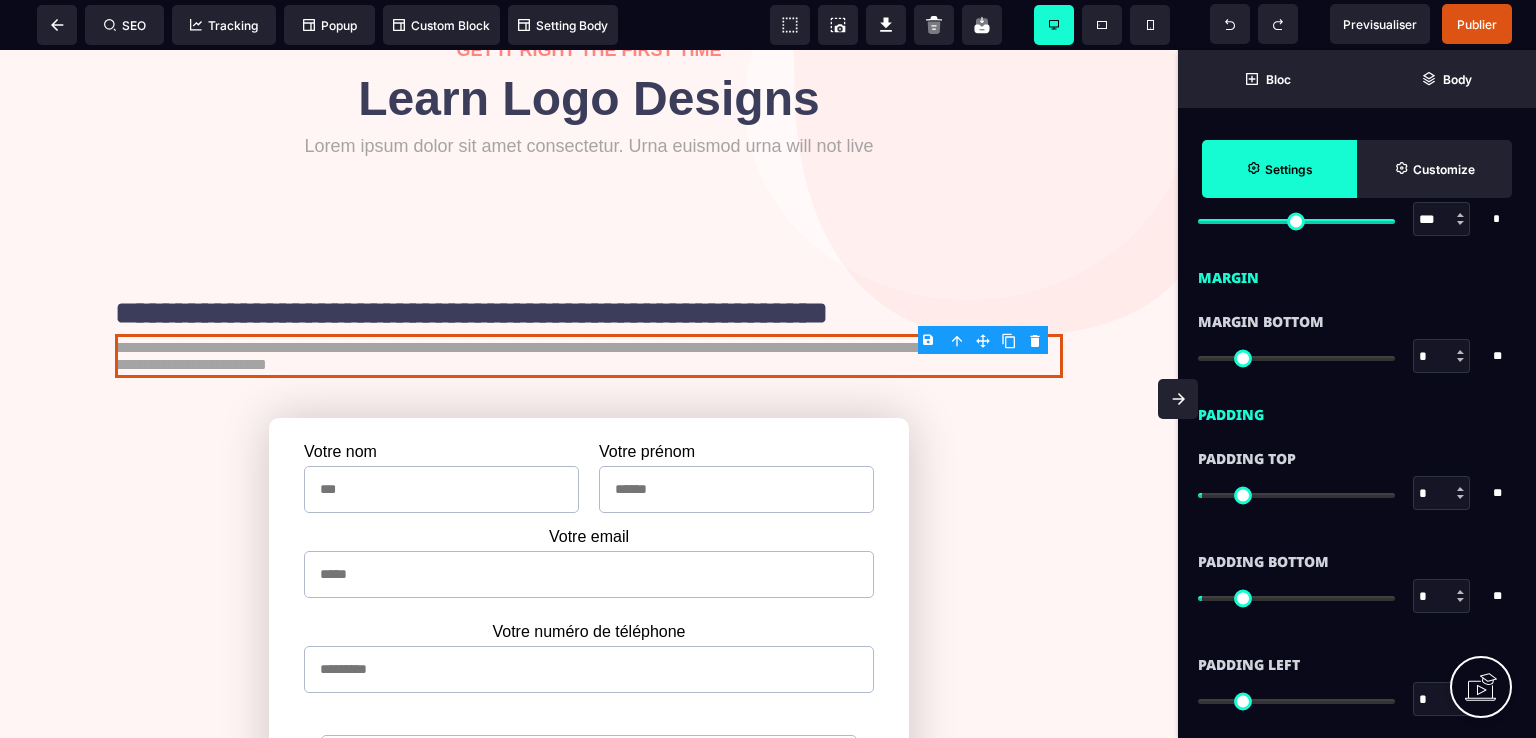 type on "*" 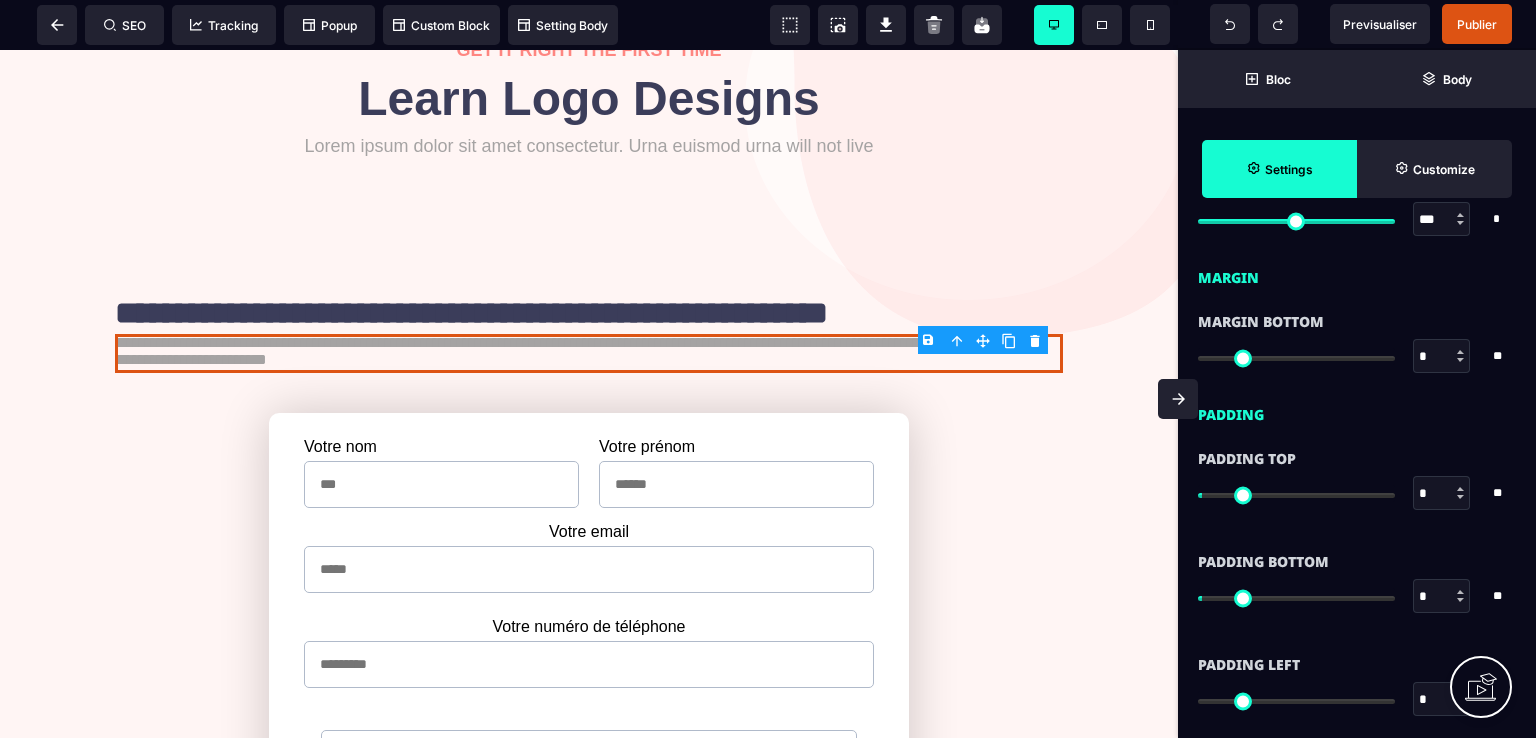 type on "*" 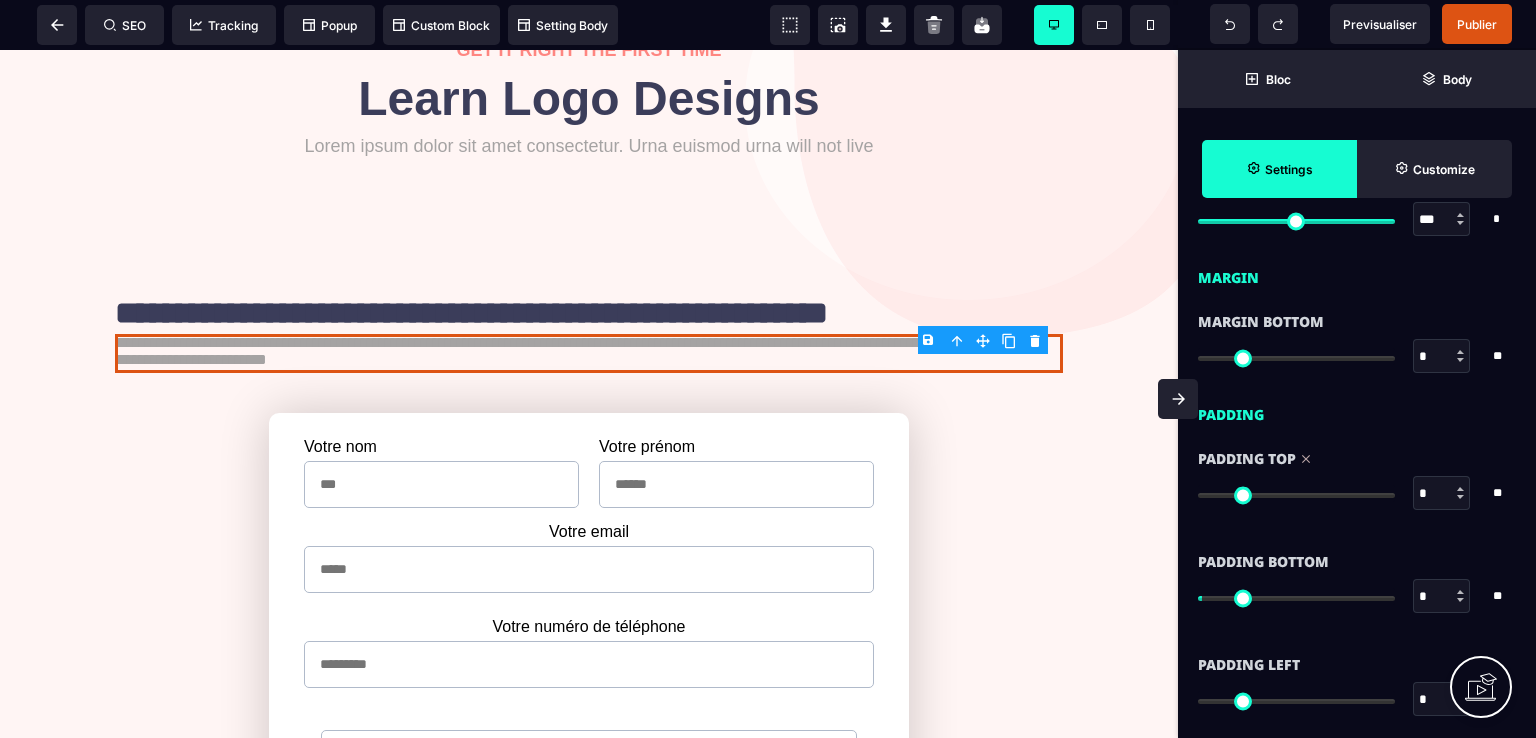 drag, startPoint x: 1212, startPoint y: 496, endPoint x: 1192, endPoint y: 495, distance: 20.024984 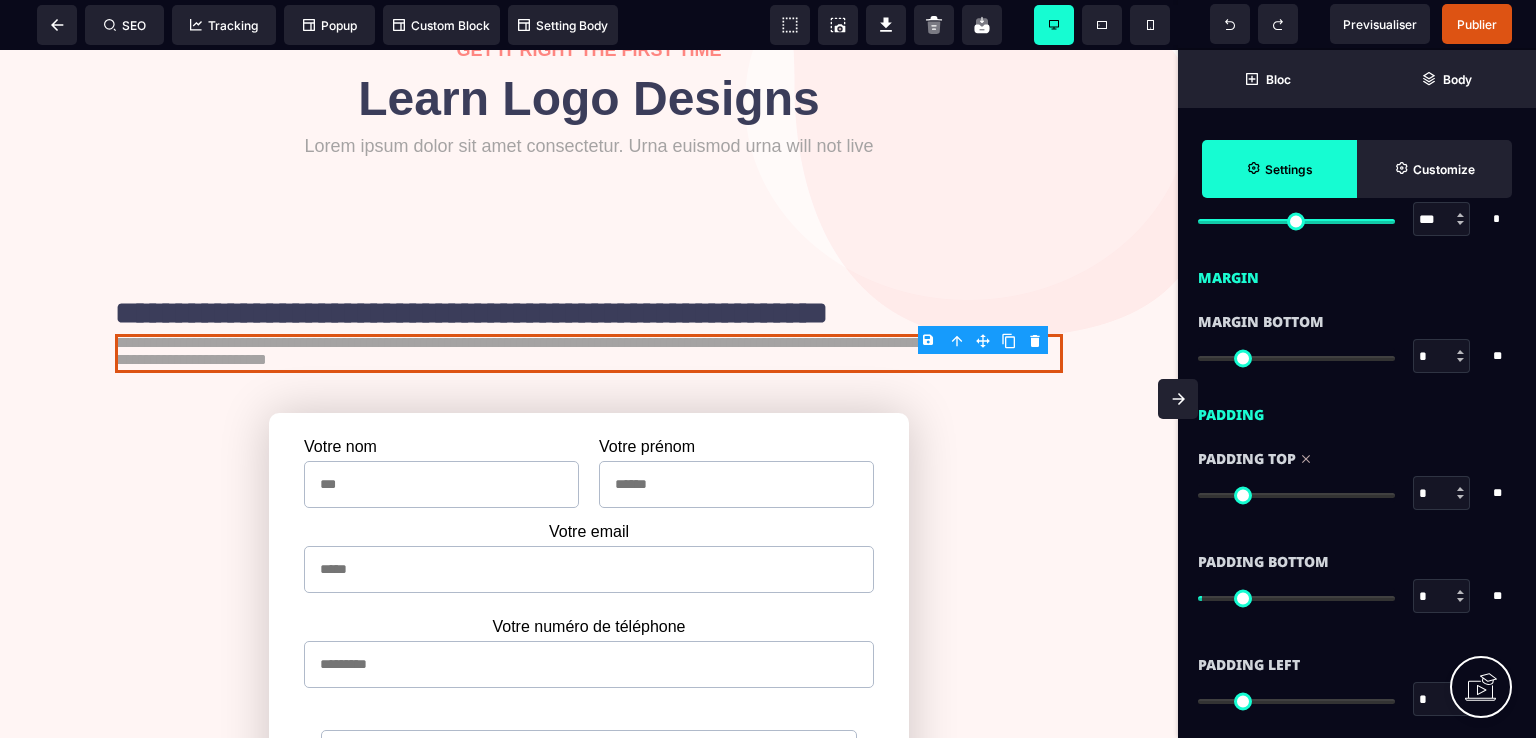 click at bounding box center (1296, 495) 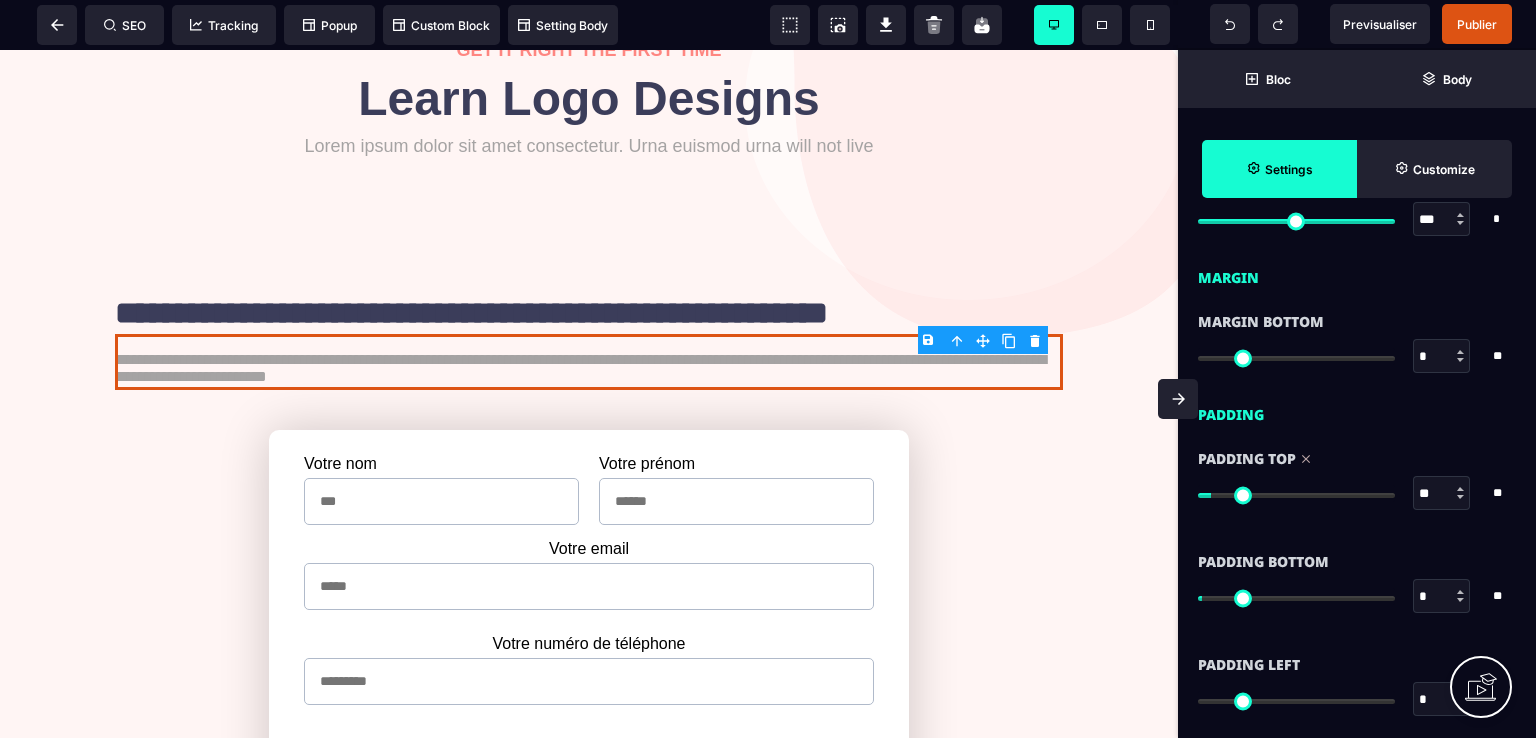 type on "**" 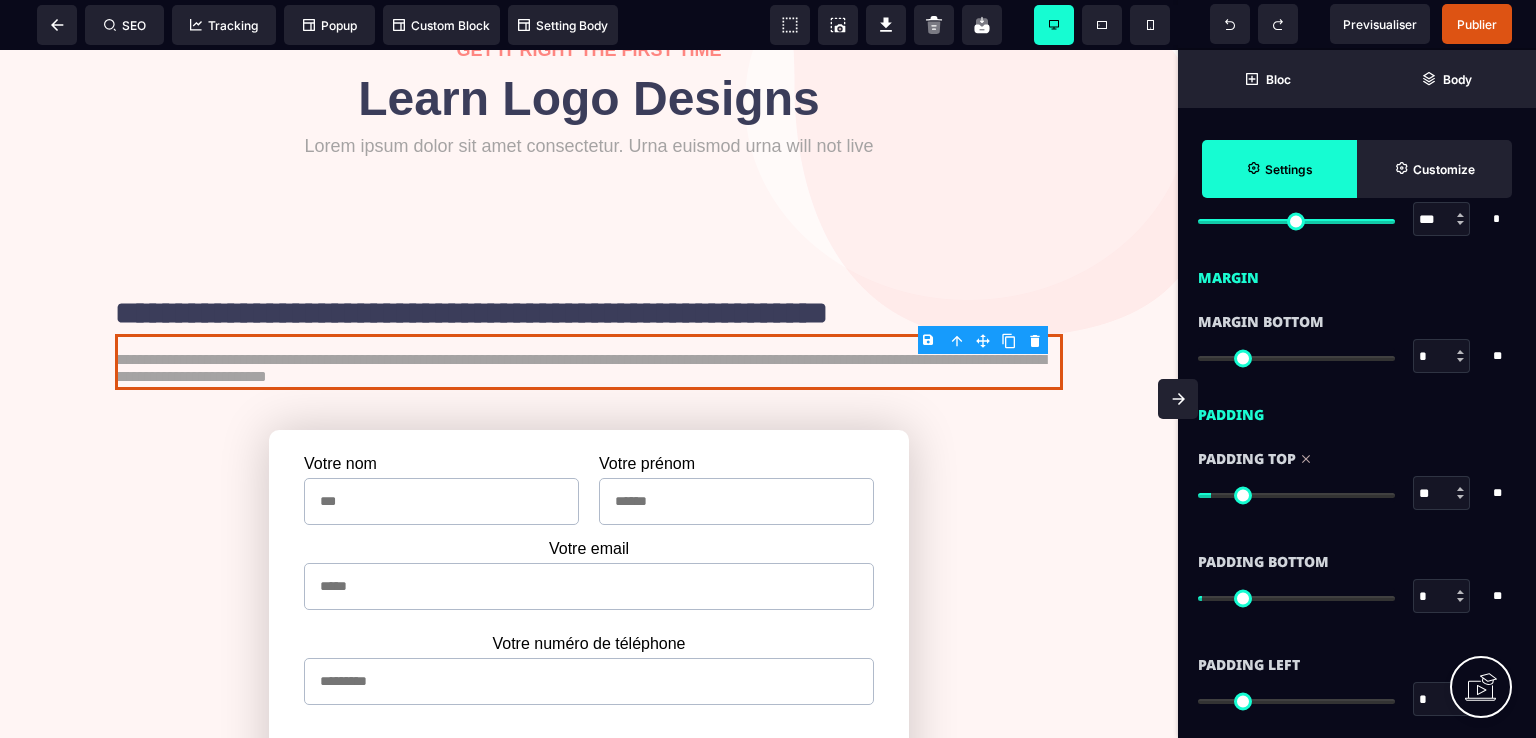 type on "**" 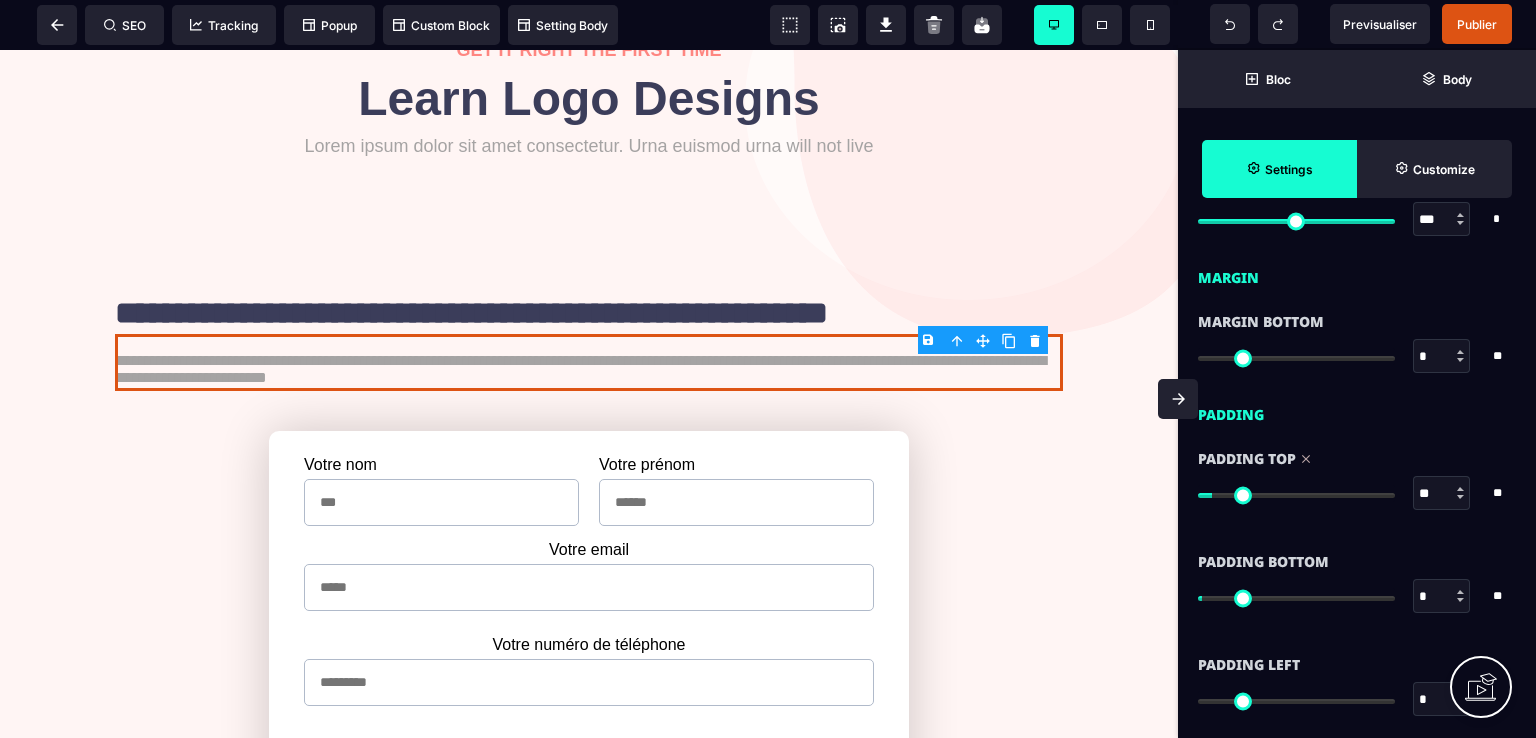 drag, startPoint x: 1204, startPoint y: 495, endPoint x: 1220, endPoint y: 495, distance: 16 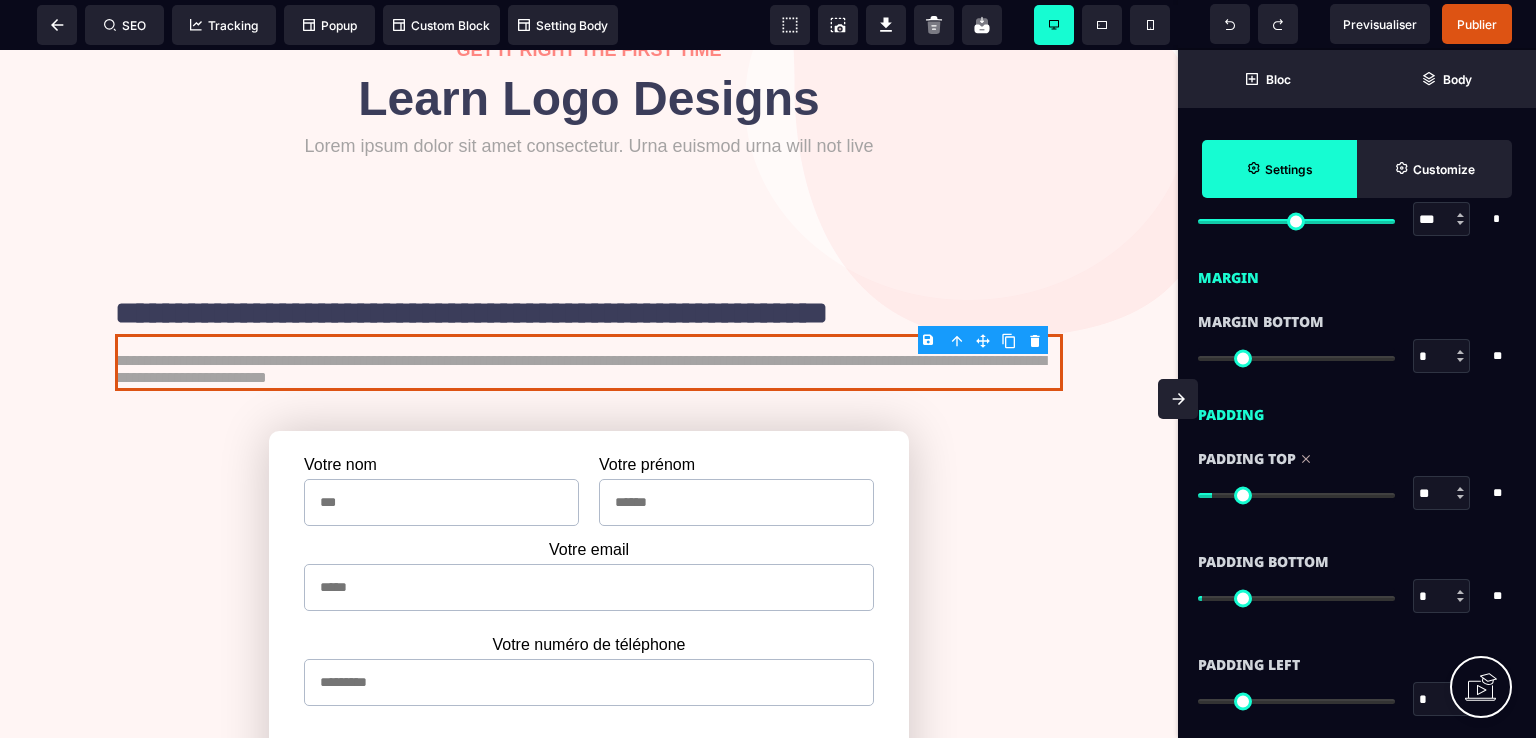 click at bounding box center [1296, 495] 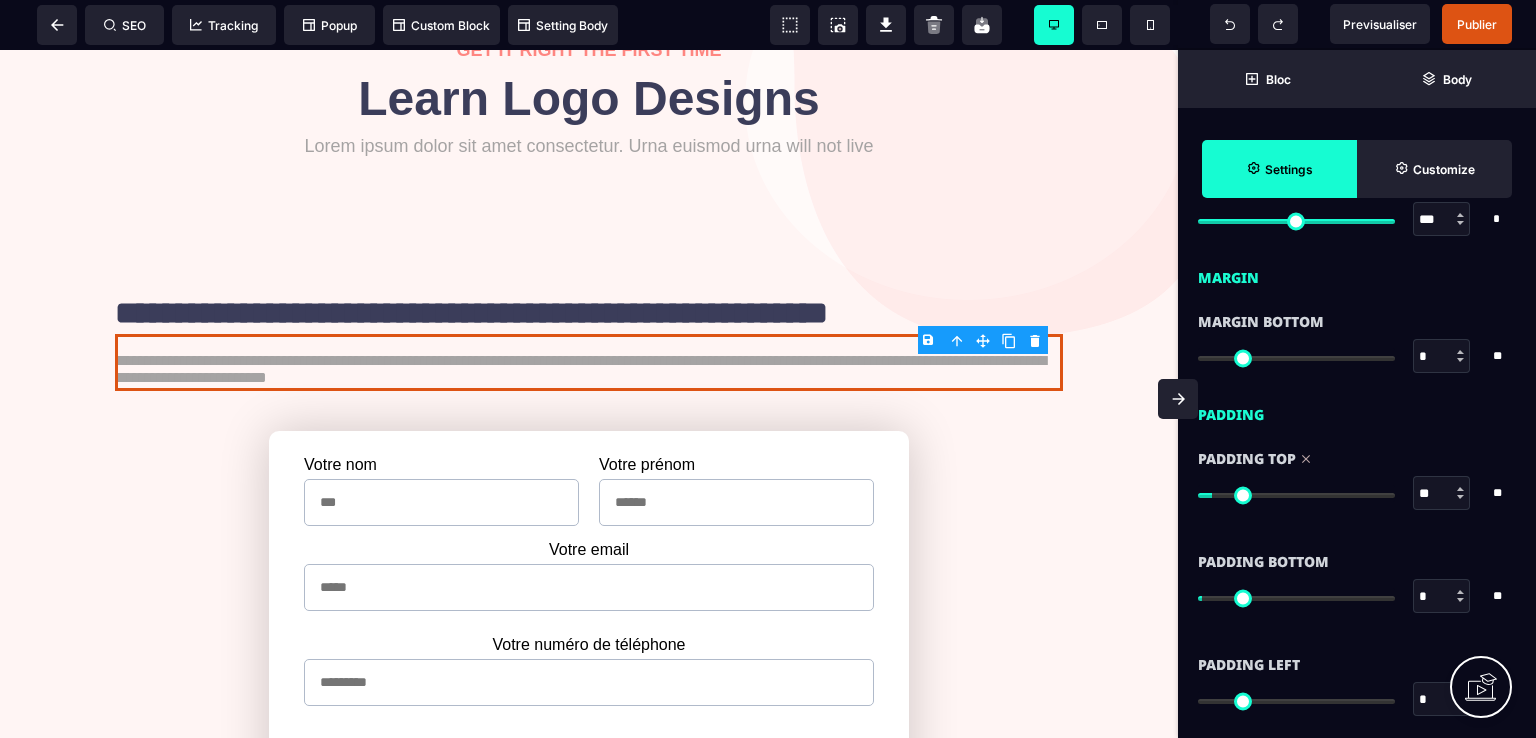 click at bounding box center (1460, 489) 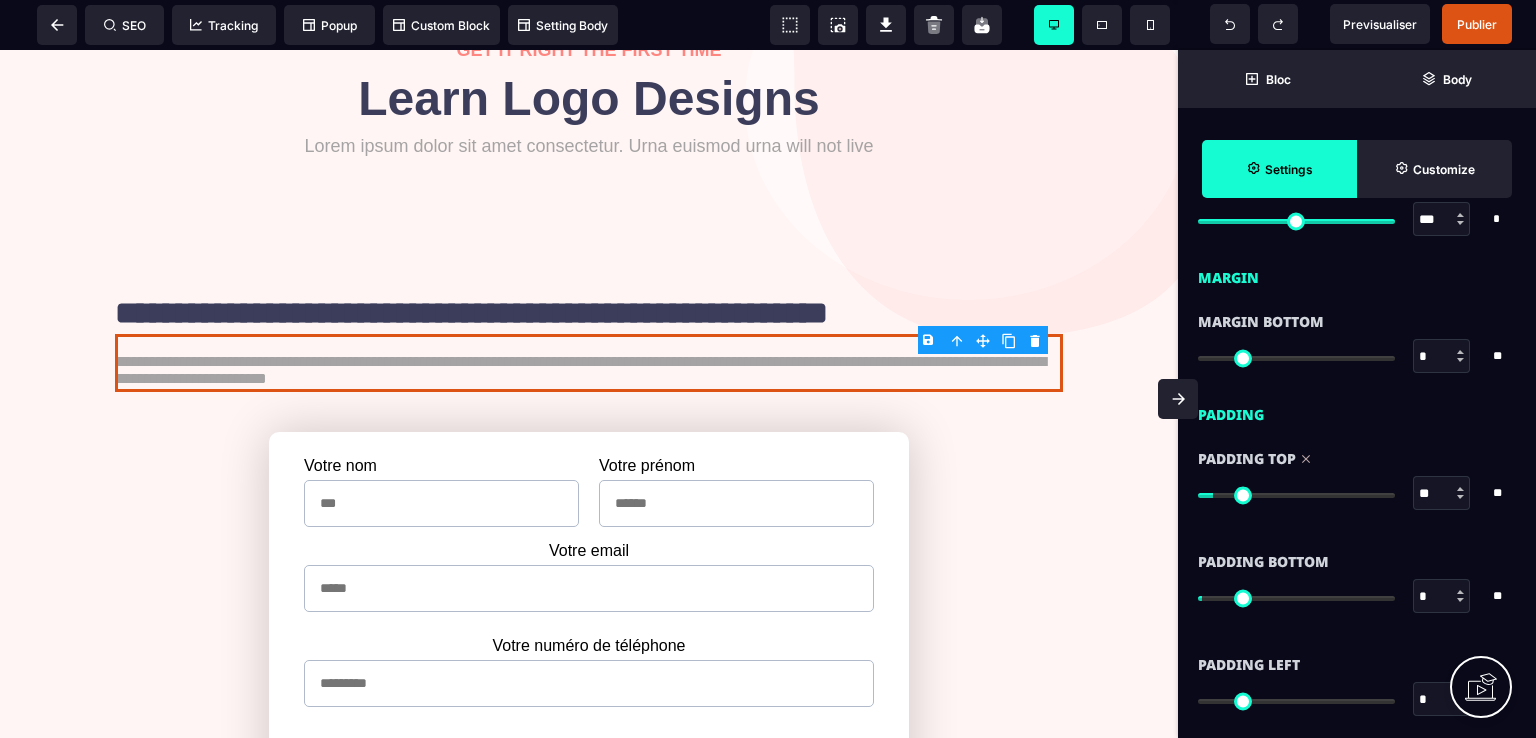 click at bounding box center [1460, 489] 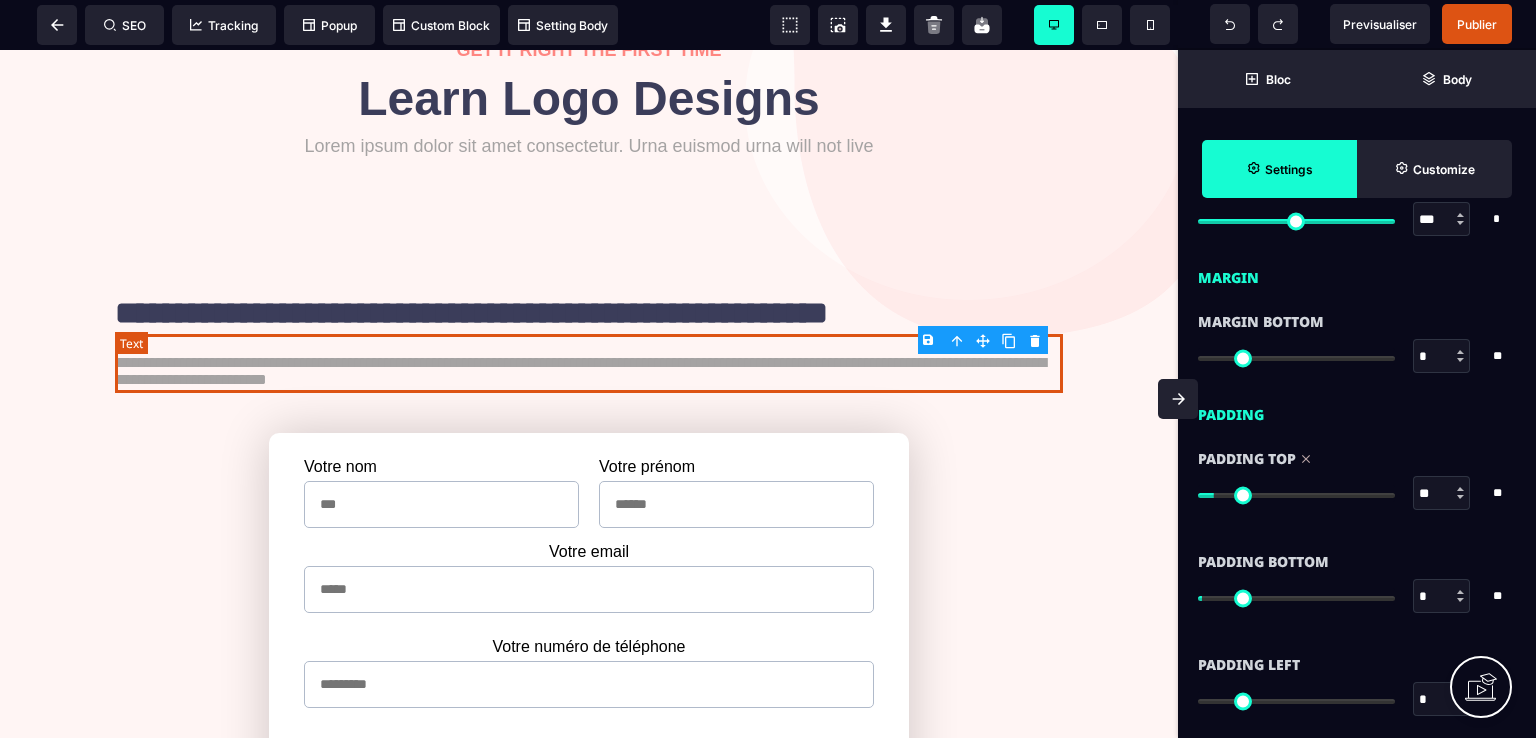 click on "**********" at bounding box center (589, 363) 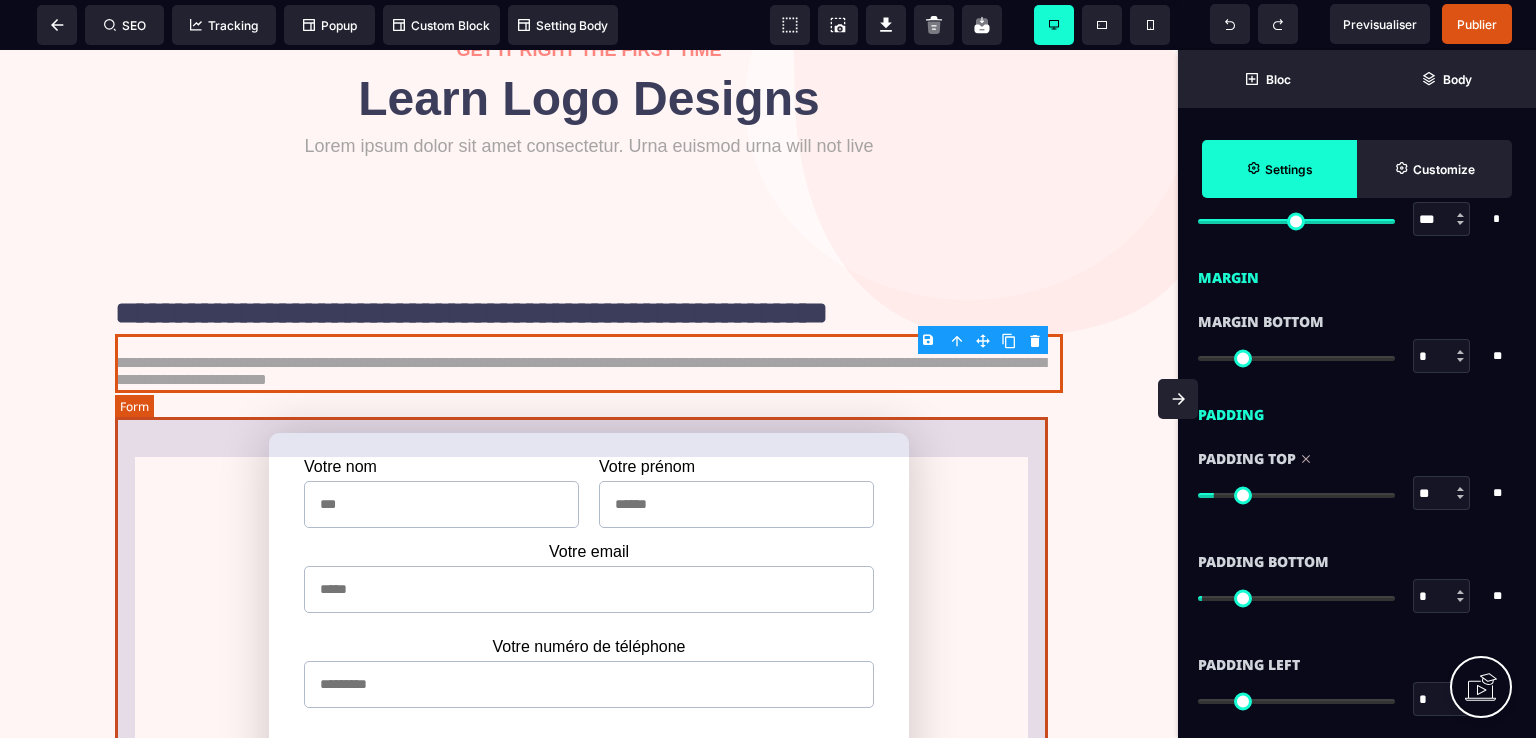 click on "Votre nom Votre prénom Votre entreprise Votre email Votre numéro de téléphone Numéro de la carte Date d'expiration Cryptogramme Utilisez votre carte de crédit enregistrée sur PayPal PayPal accepte : MasterCard, Visa et Amex. Votre nom et prénom IBAN Veuillez accepter les conditions général de vente Acheter" at bounding box center [589, 781] 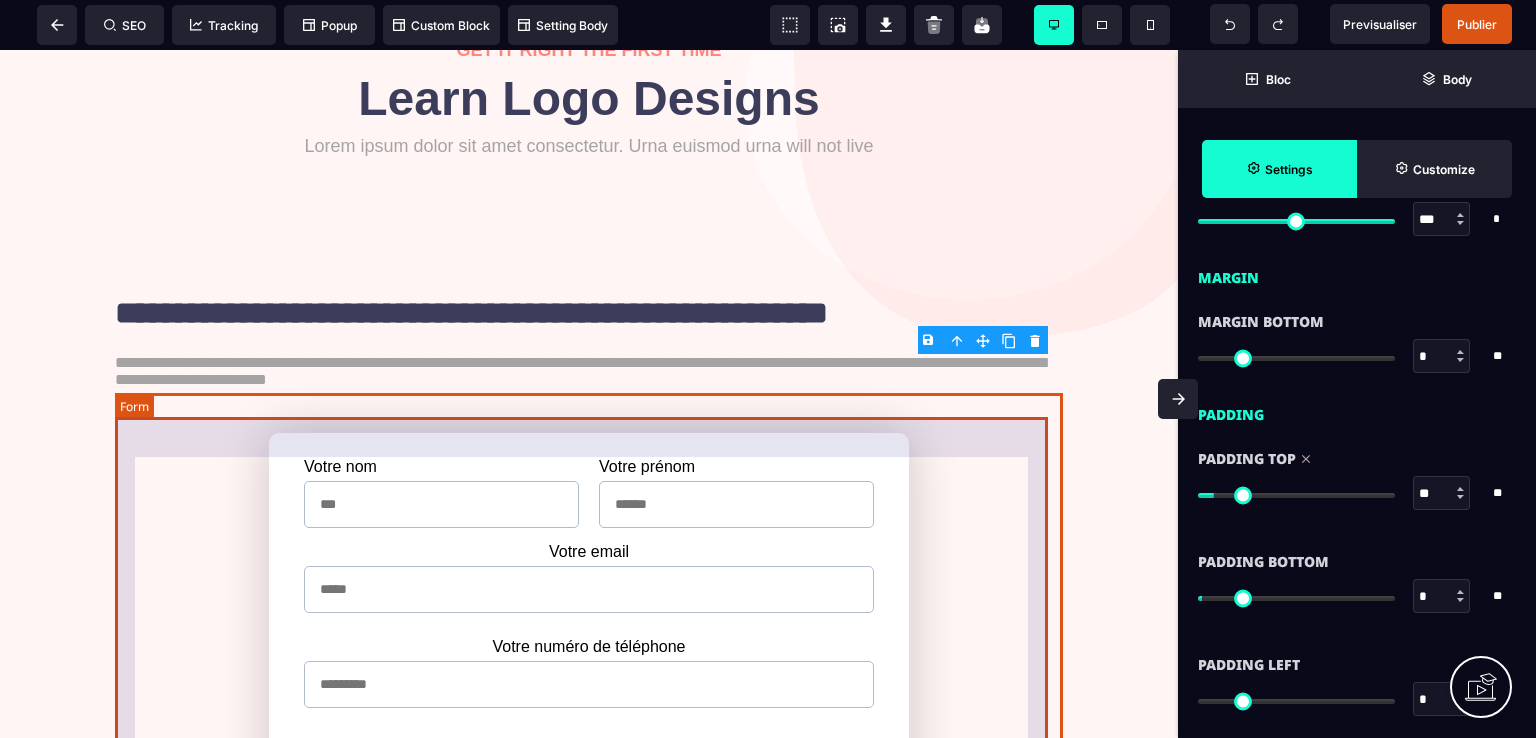 scroll, scrollTop: 0, scrollLeft: 0, axis: both 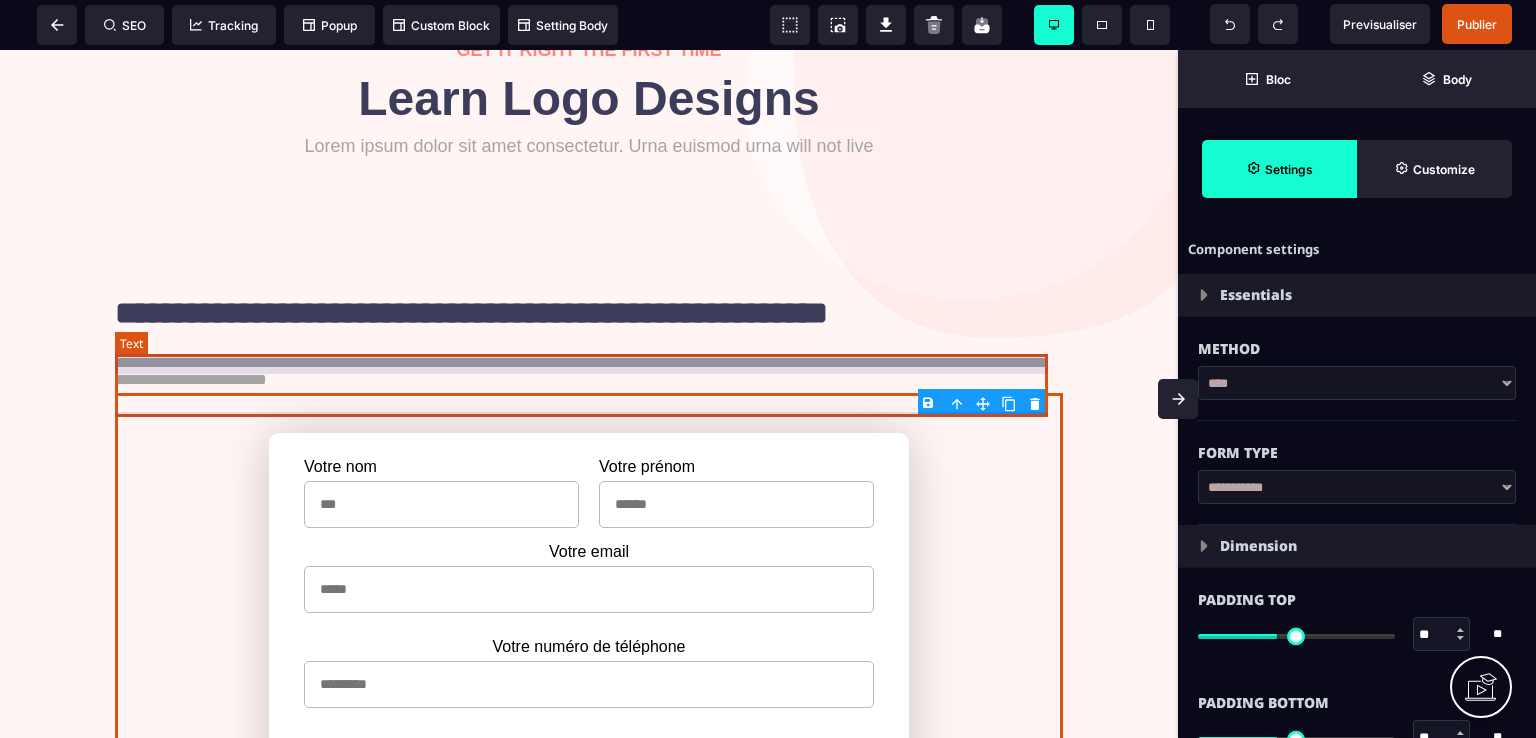 click on "**********" at bounding box center [589, 363] 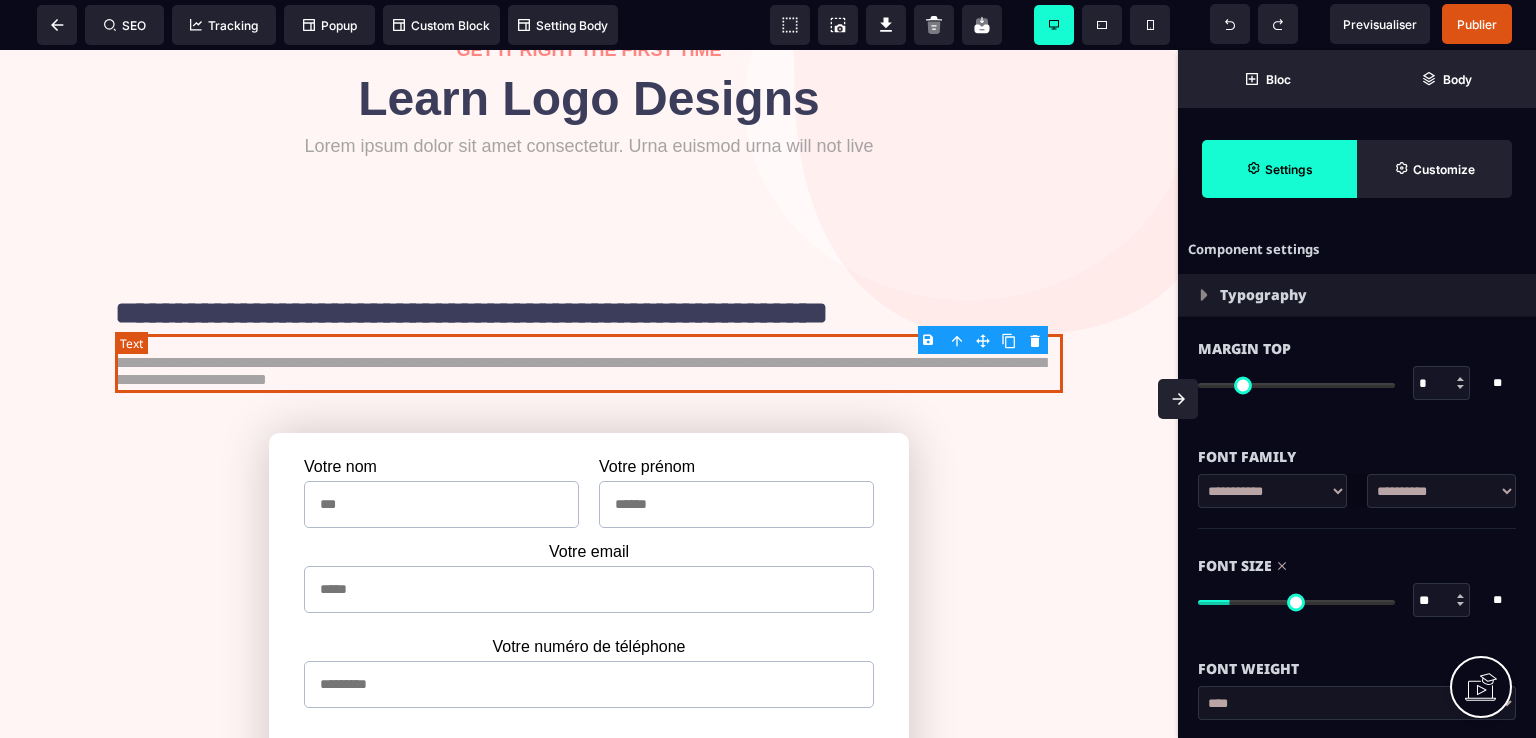 click on "**********" at bounding box center (589, 363) 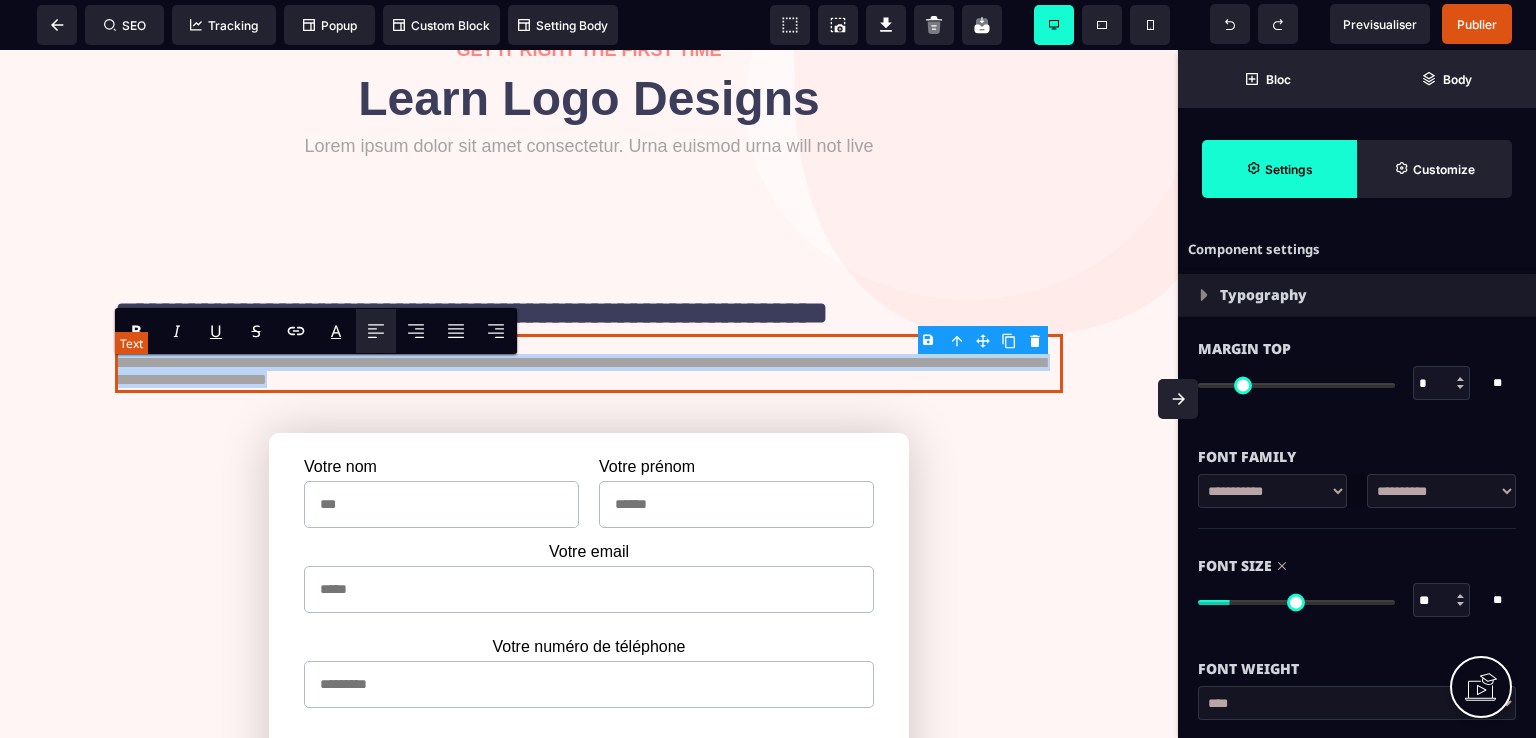 click on "**********" at bounding box center [589, 363] 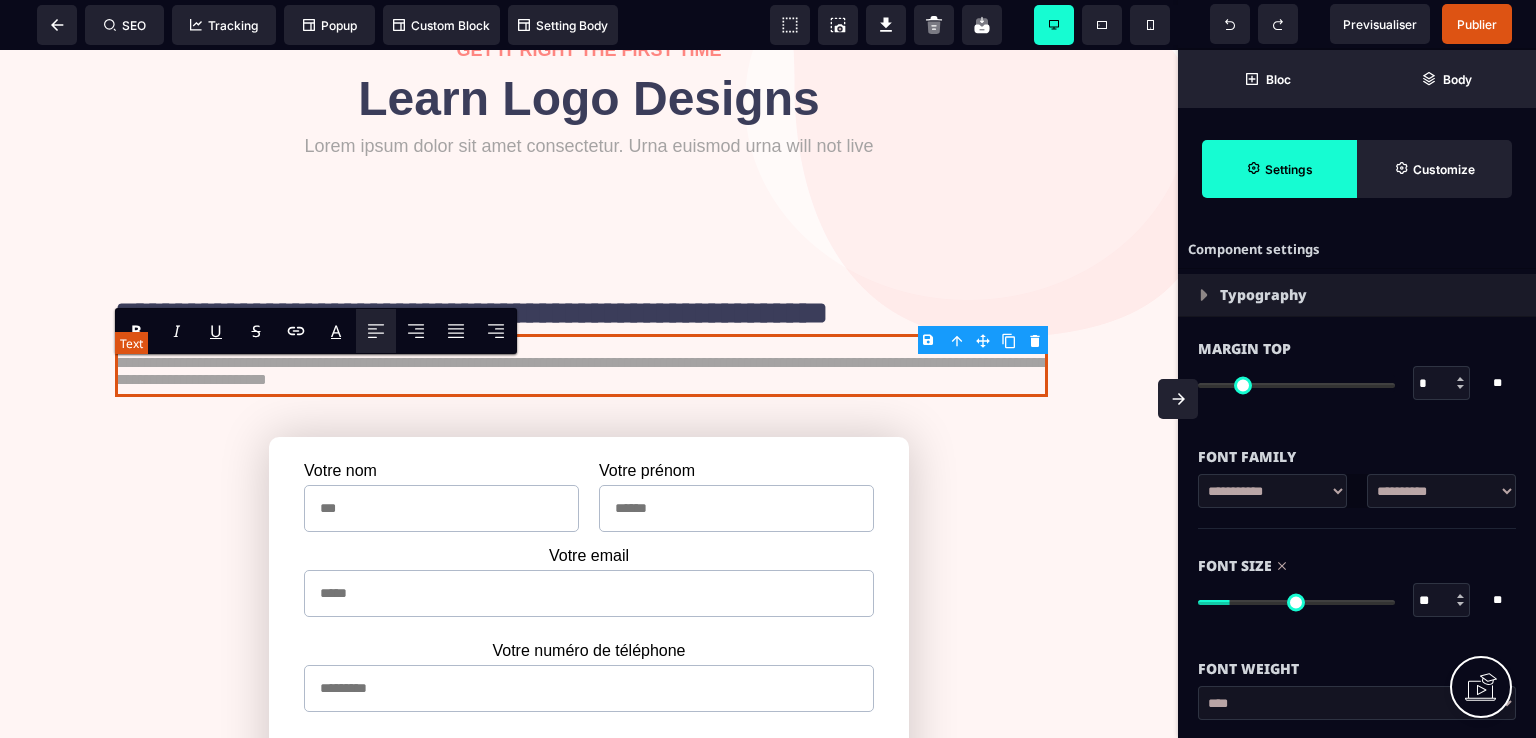 click on "**********" at bounding box center [581, 365] 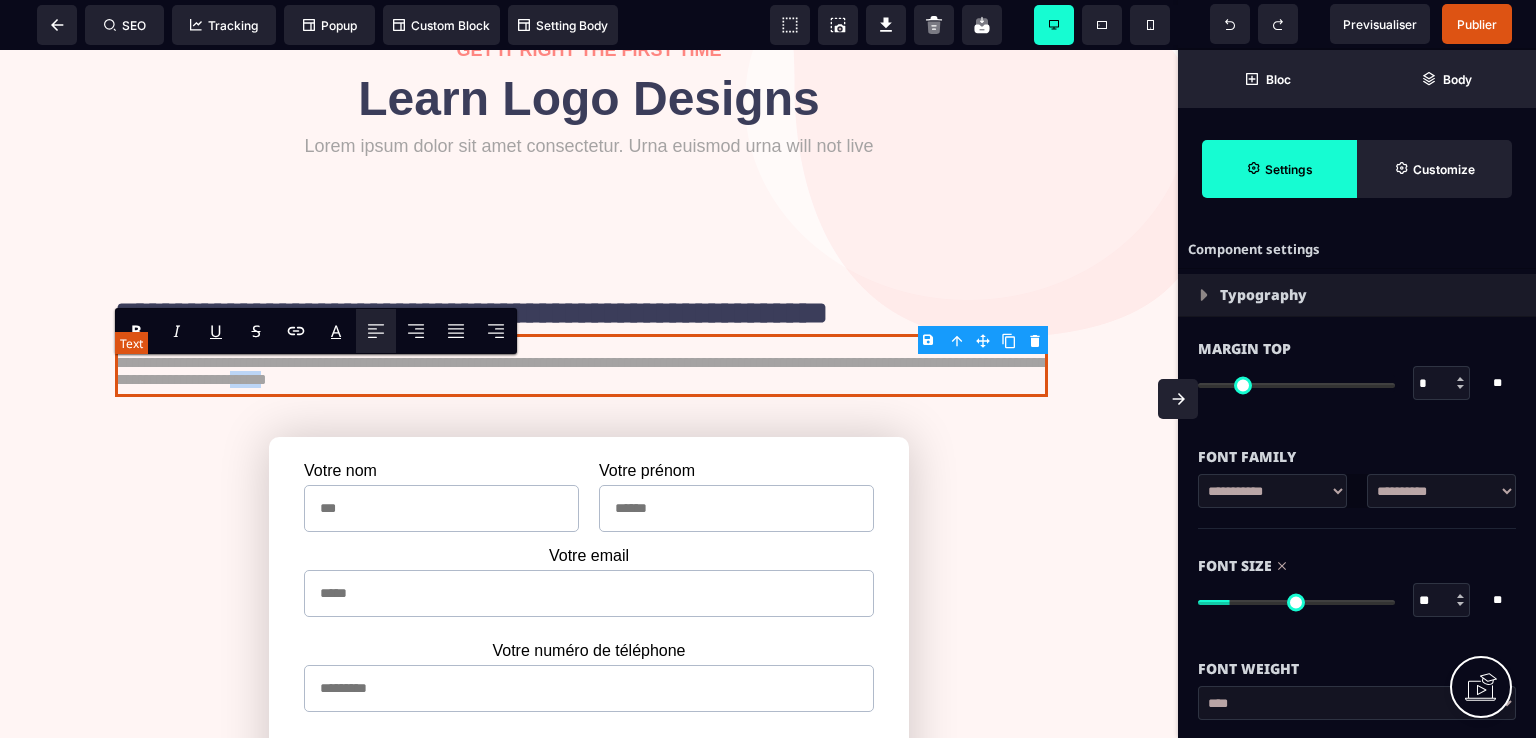 click on "**********" at bounding box center (581, 365) 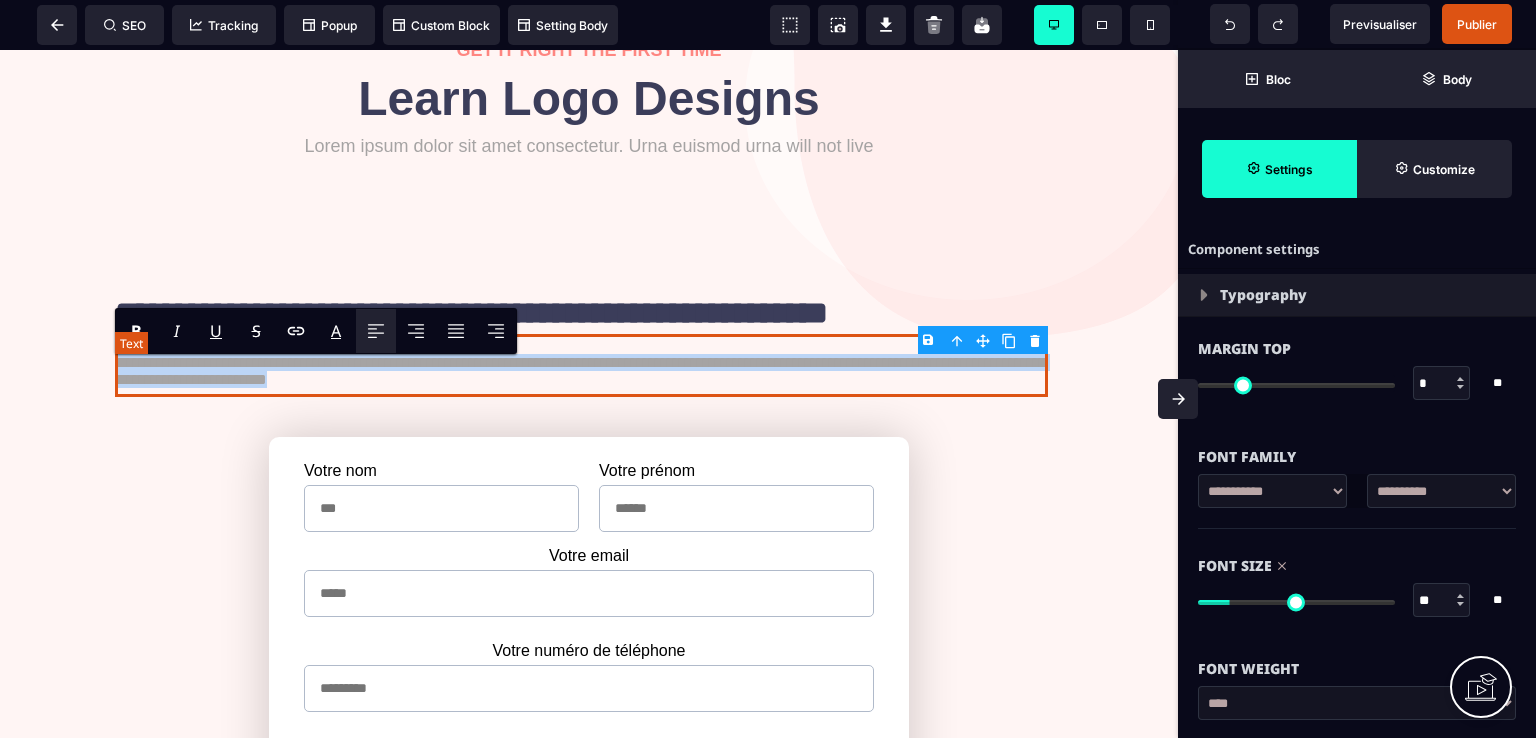 click on "**********" at bounding box center [581, 365] 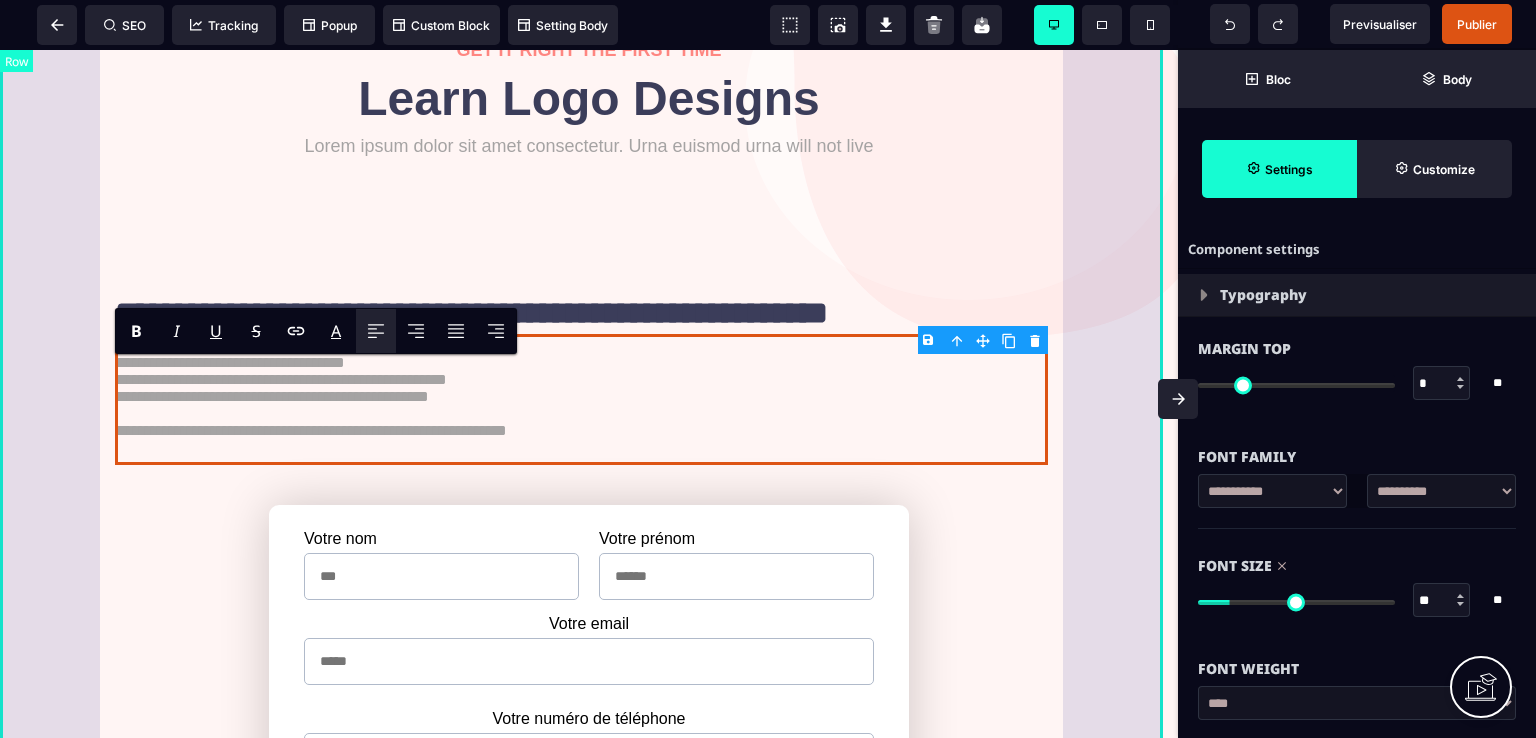 click on "**********" at bounding box center (589, 699) 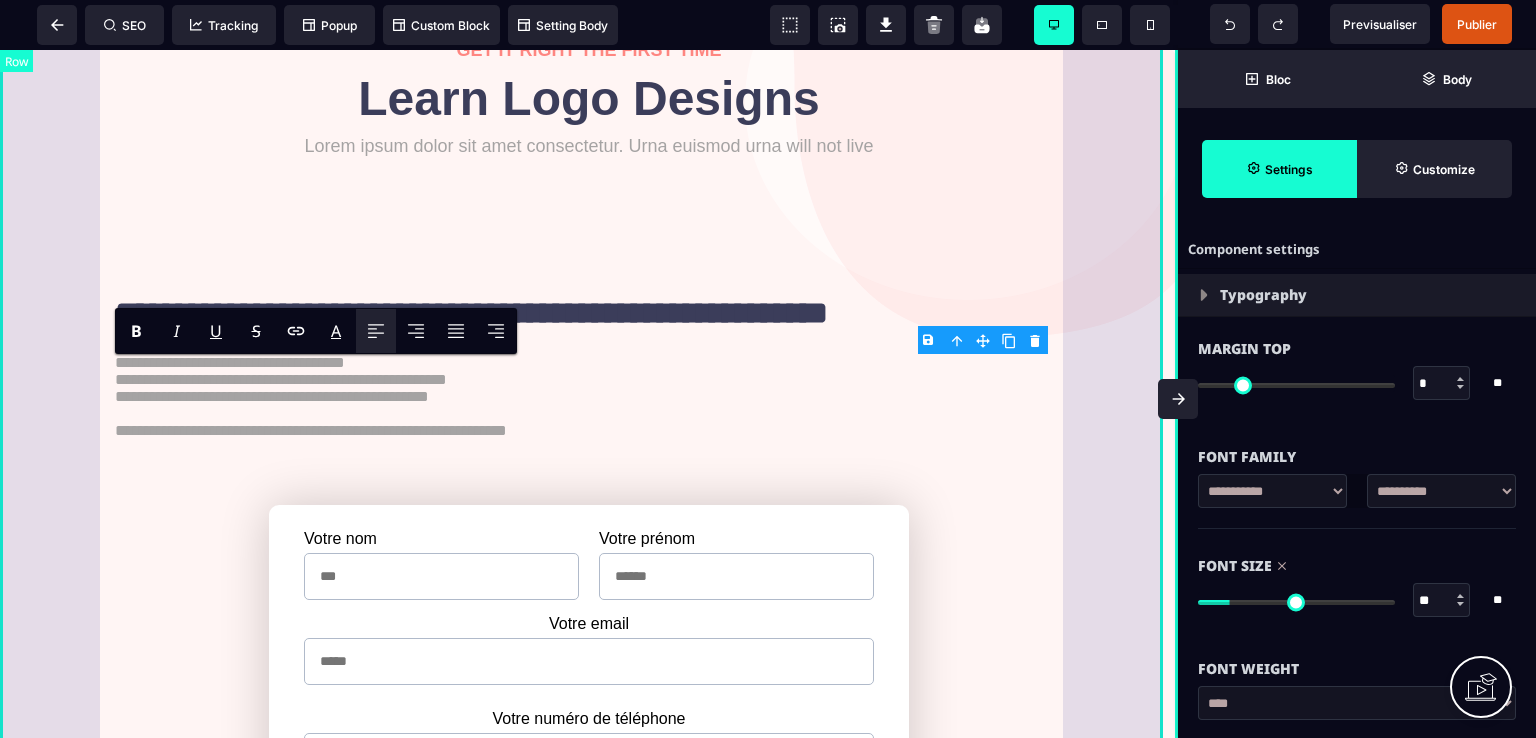 select on "*********" 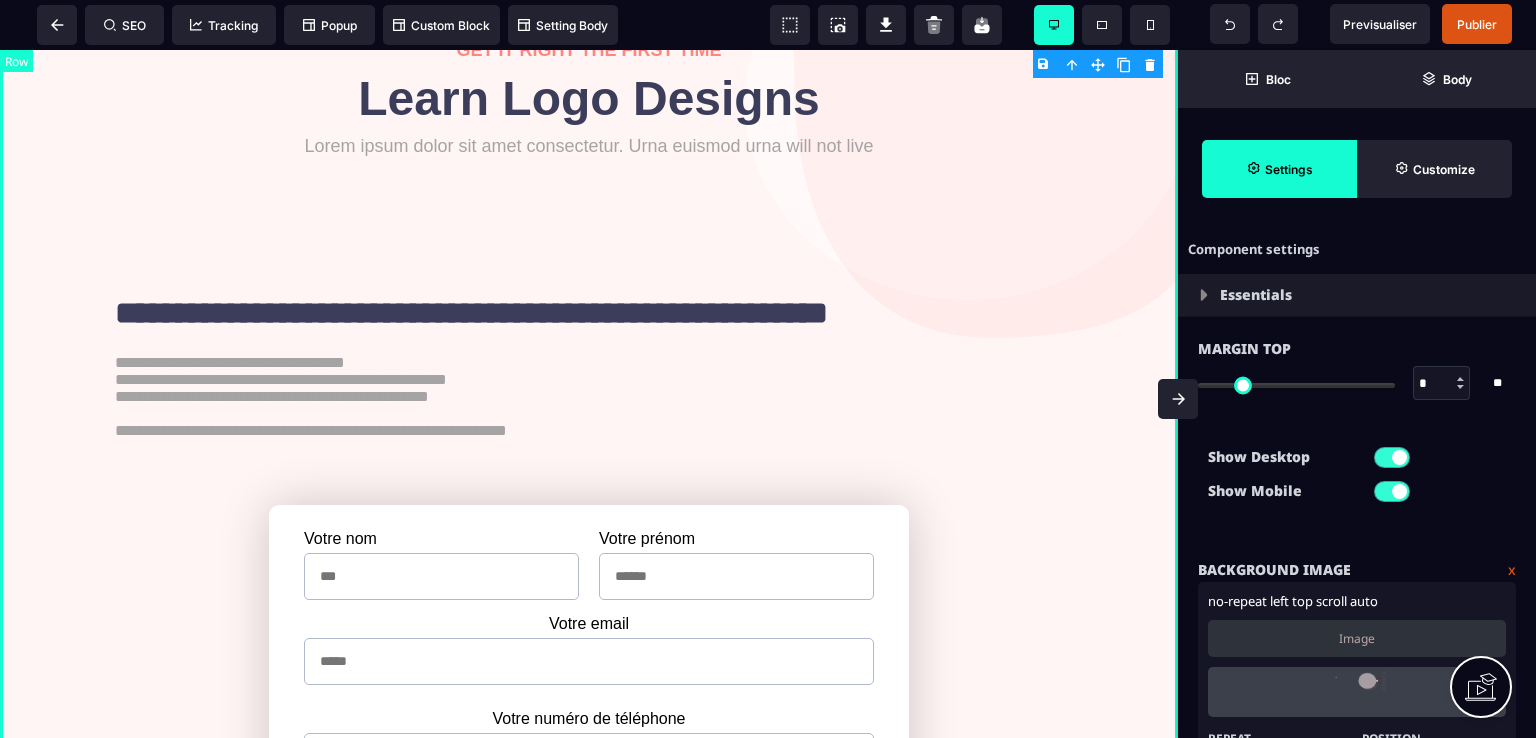 type on "*" 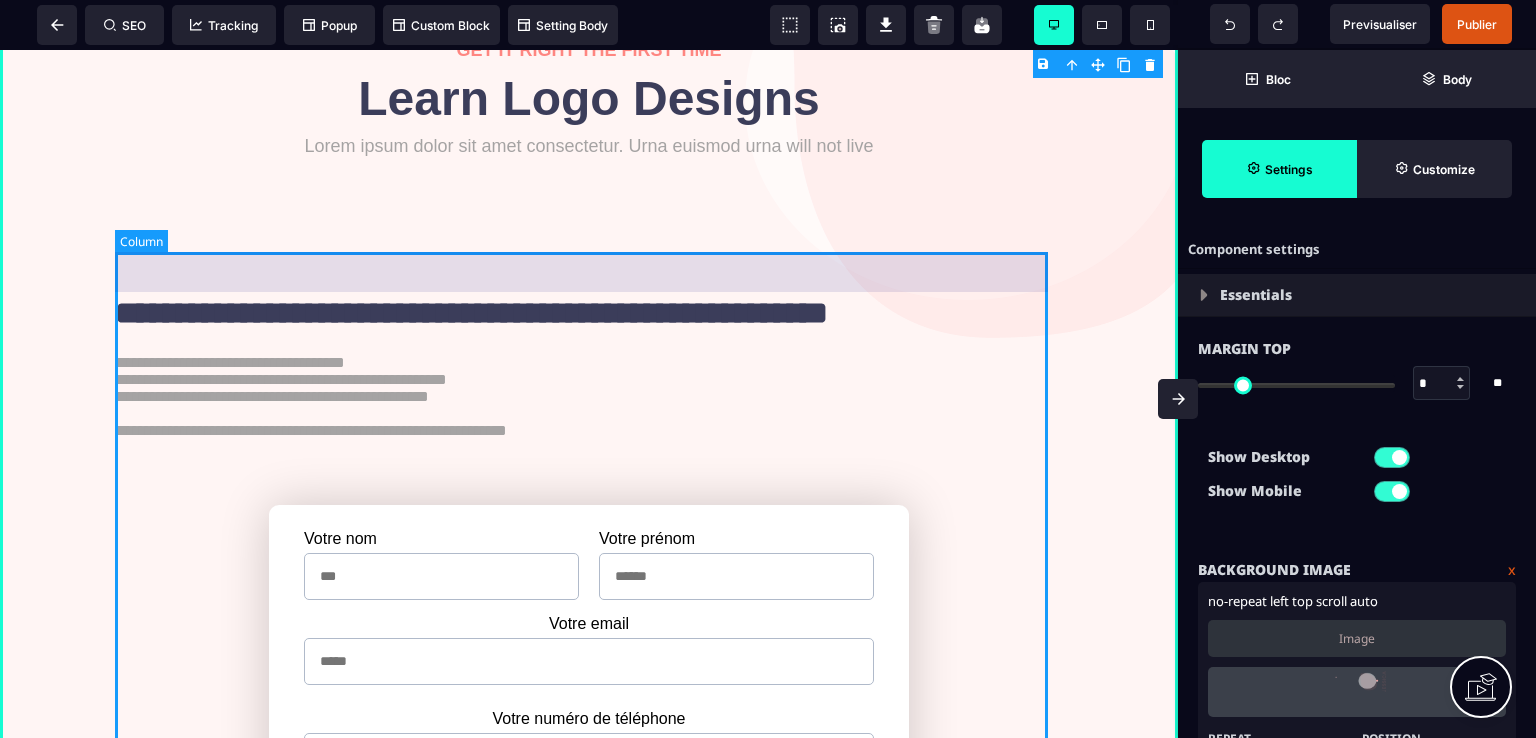 click on "**********" at bounding box center [589, 756] 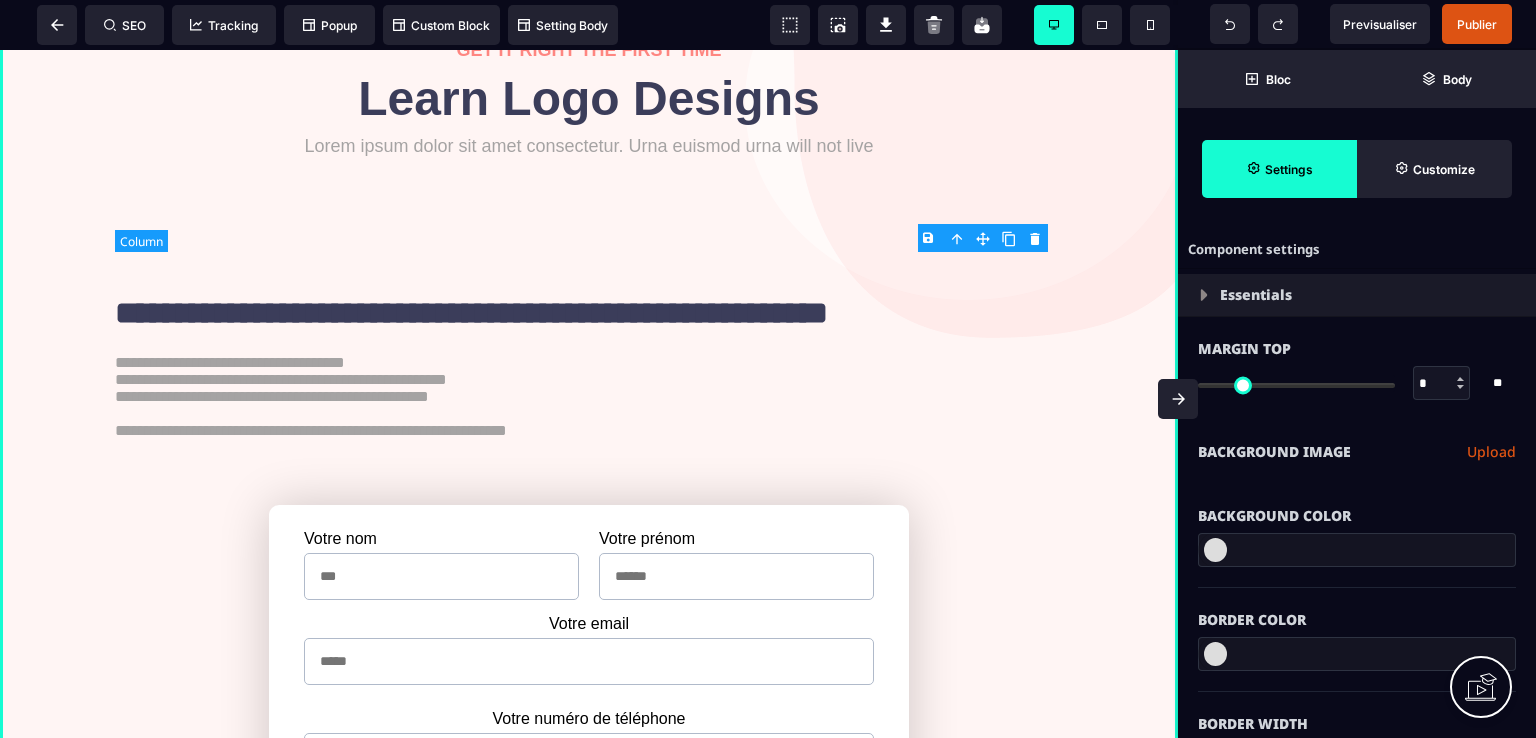 type on "*" 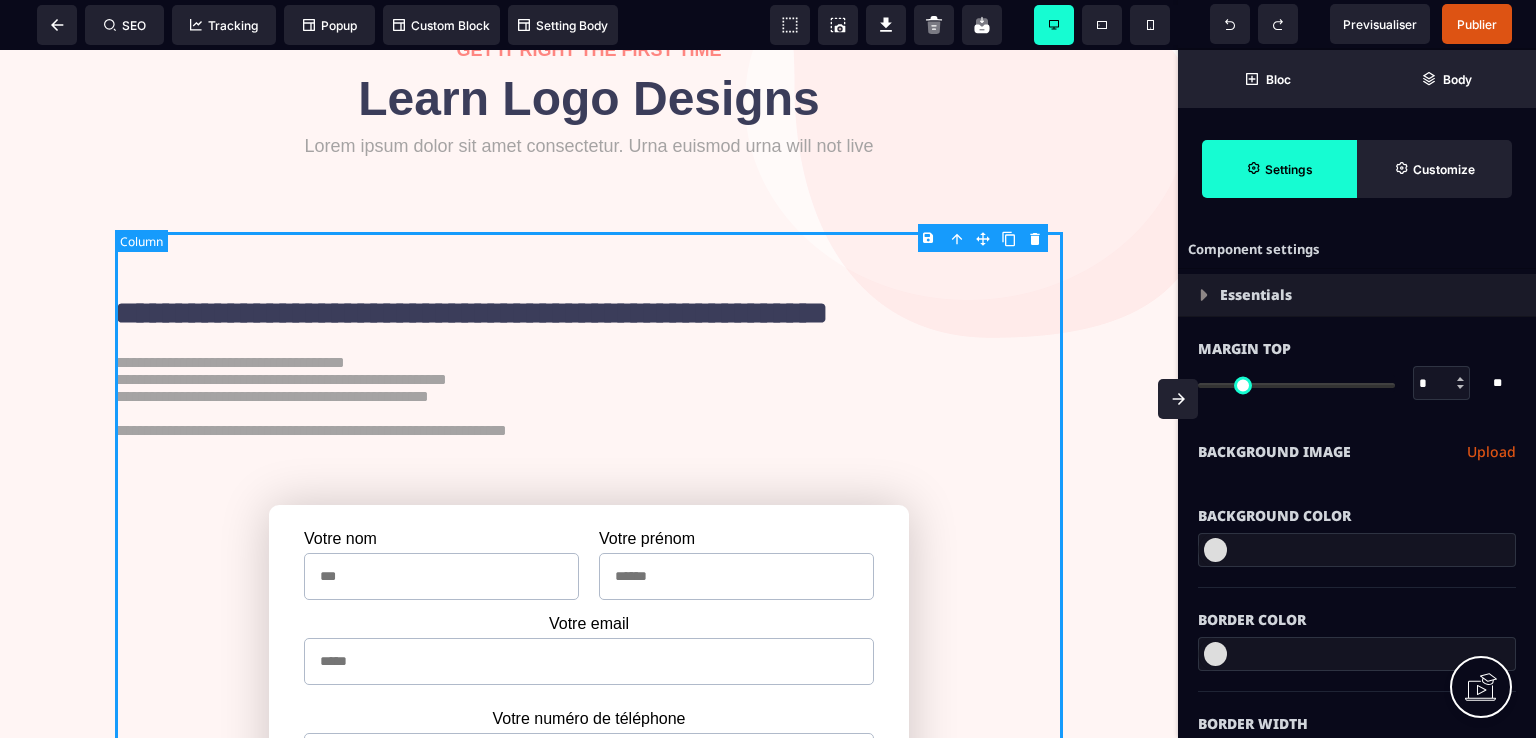 select on "**" 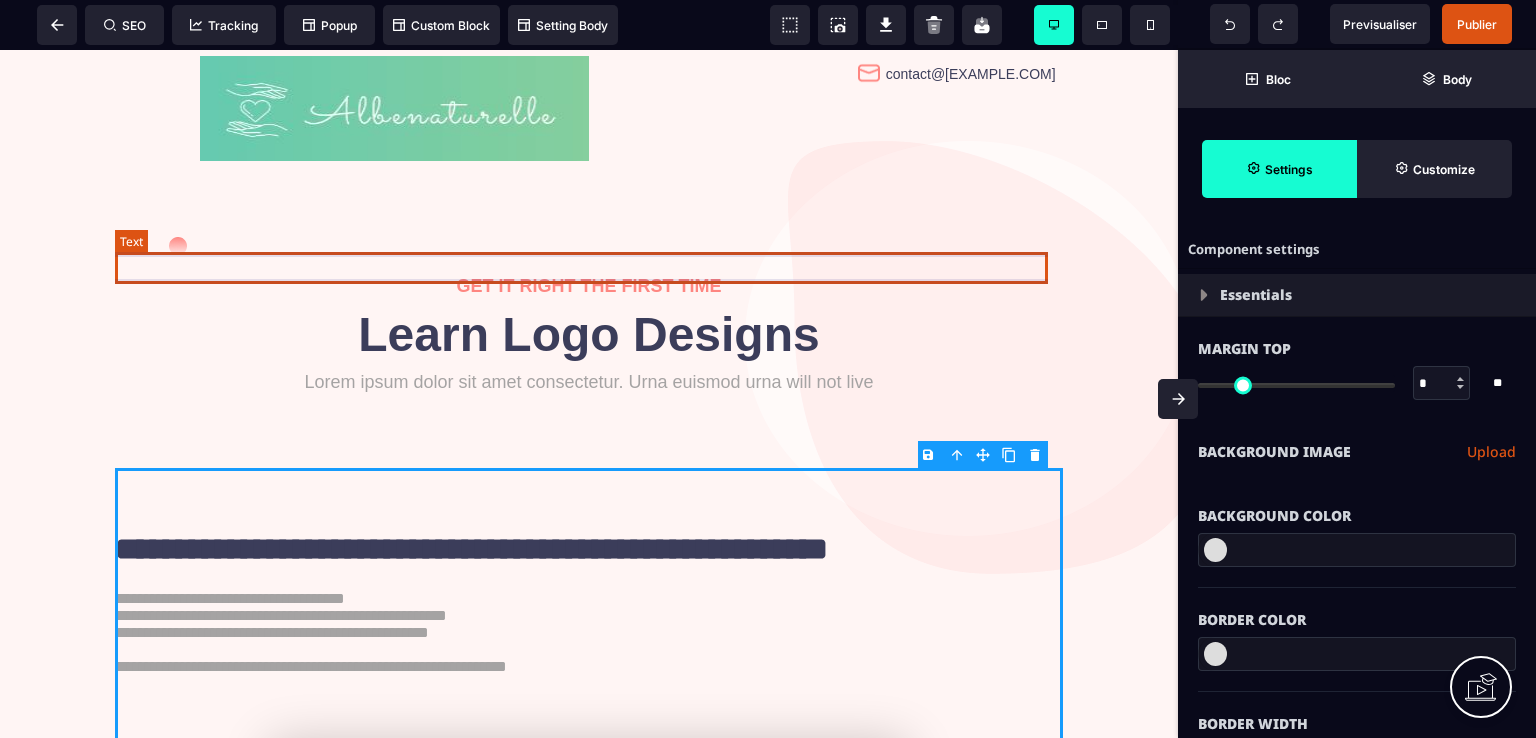 scroll, scrollTop: 0, scrollLeft: 0, axis: both 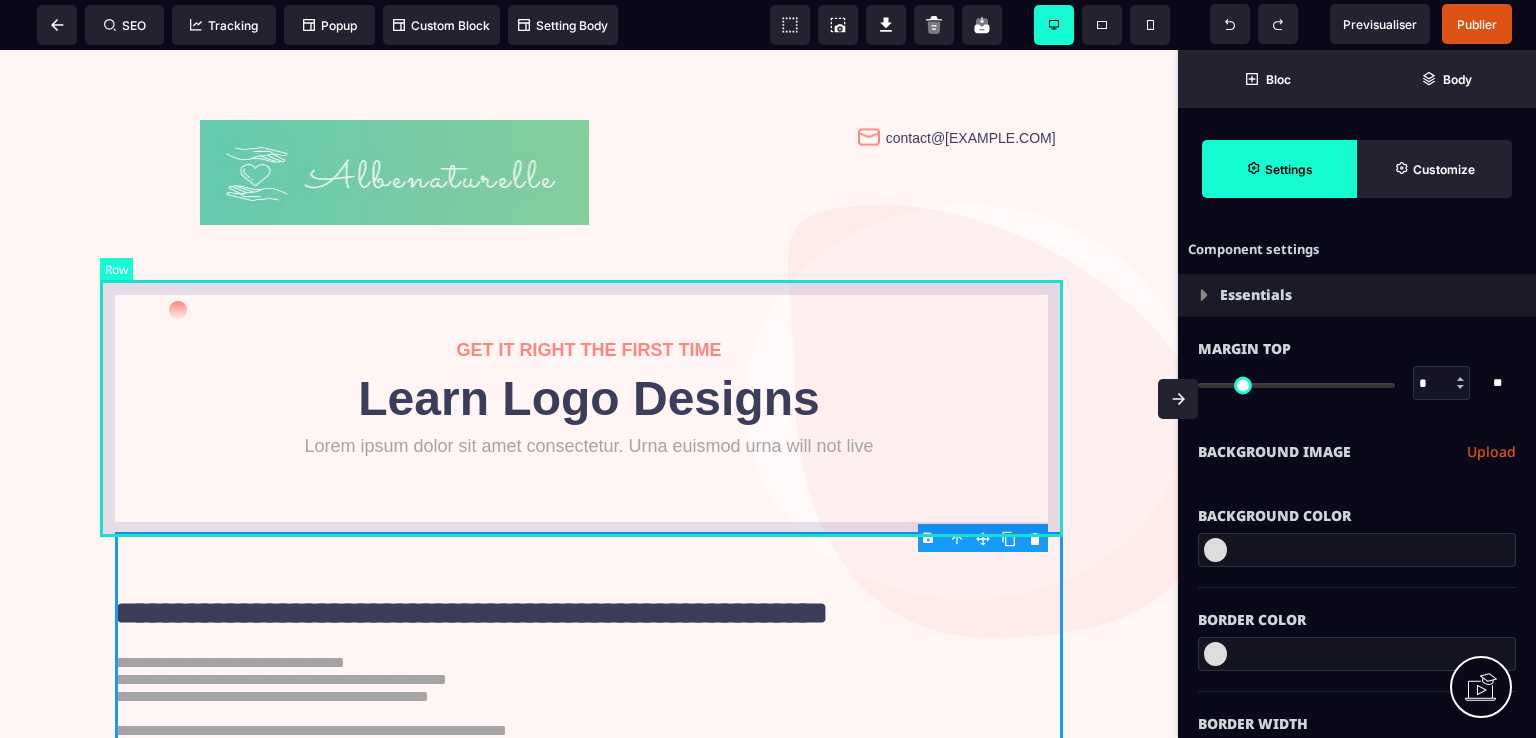 click on "GET IT RIGHT THE FIRST TIME Learn Logo Designs Lorem ipsum dolor sit amet consectetur. Urna euismod urna will not live" at bounding box center [589, 398] 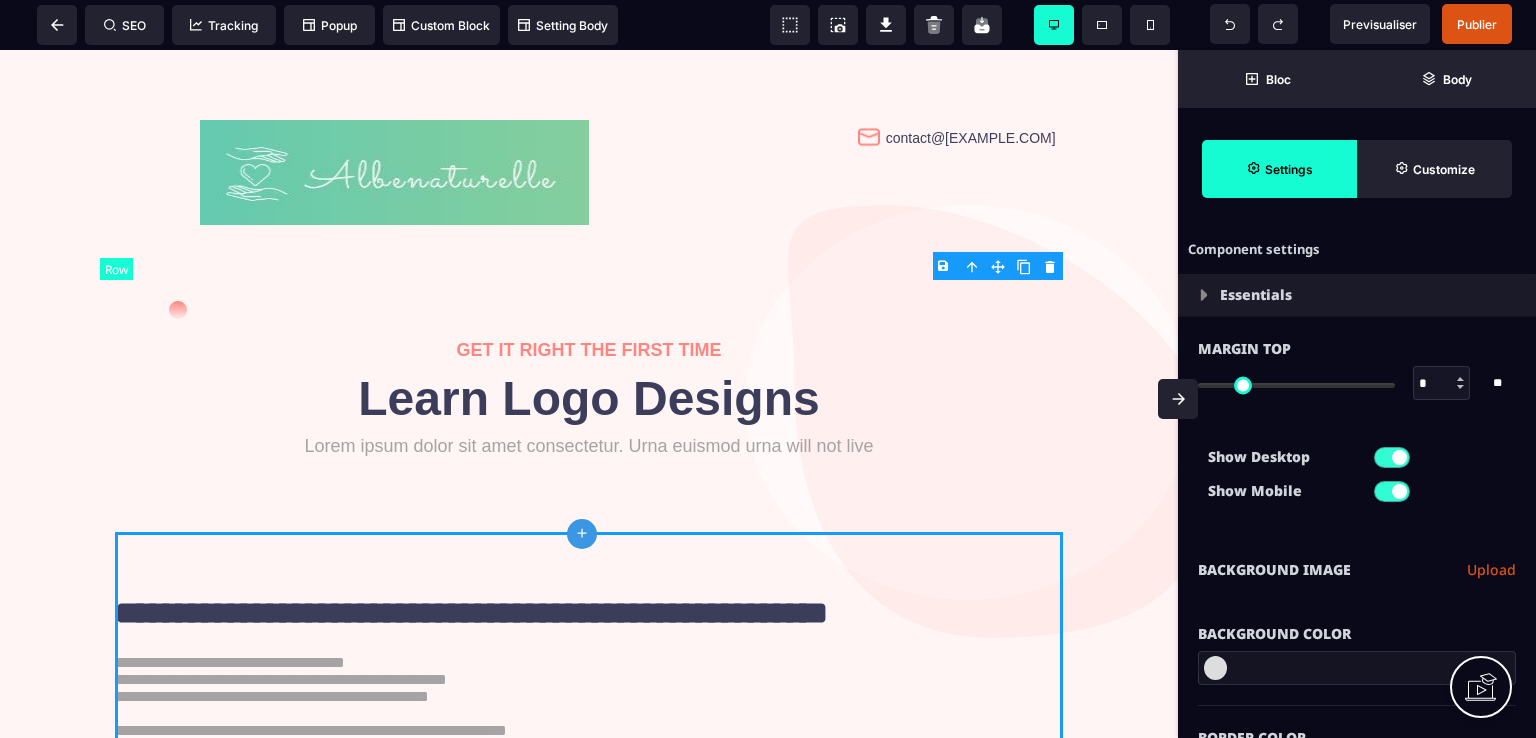 type on "*" 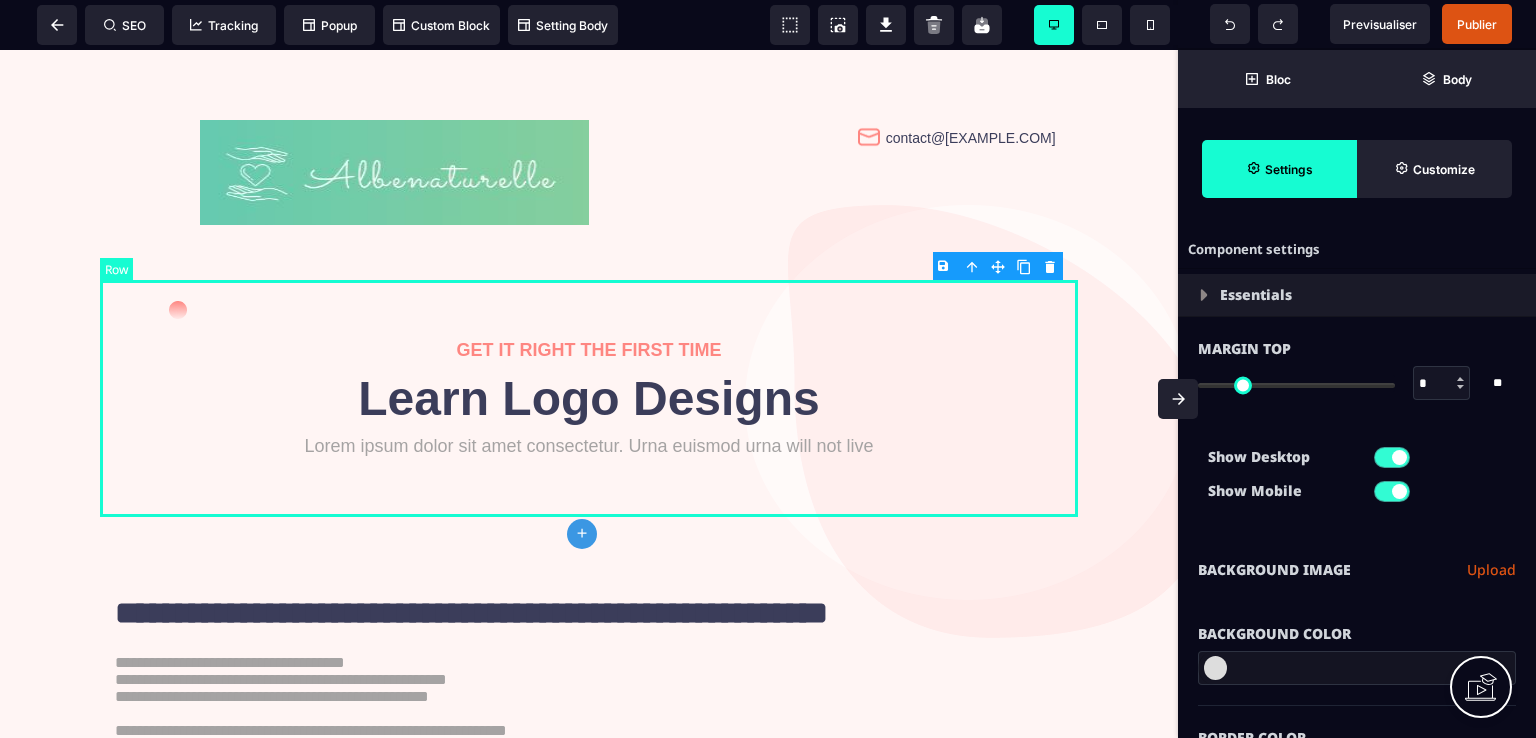 type on "*" 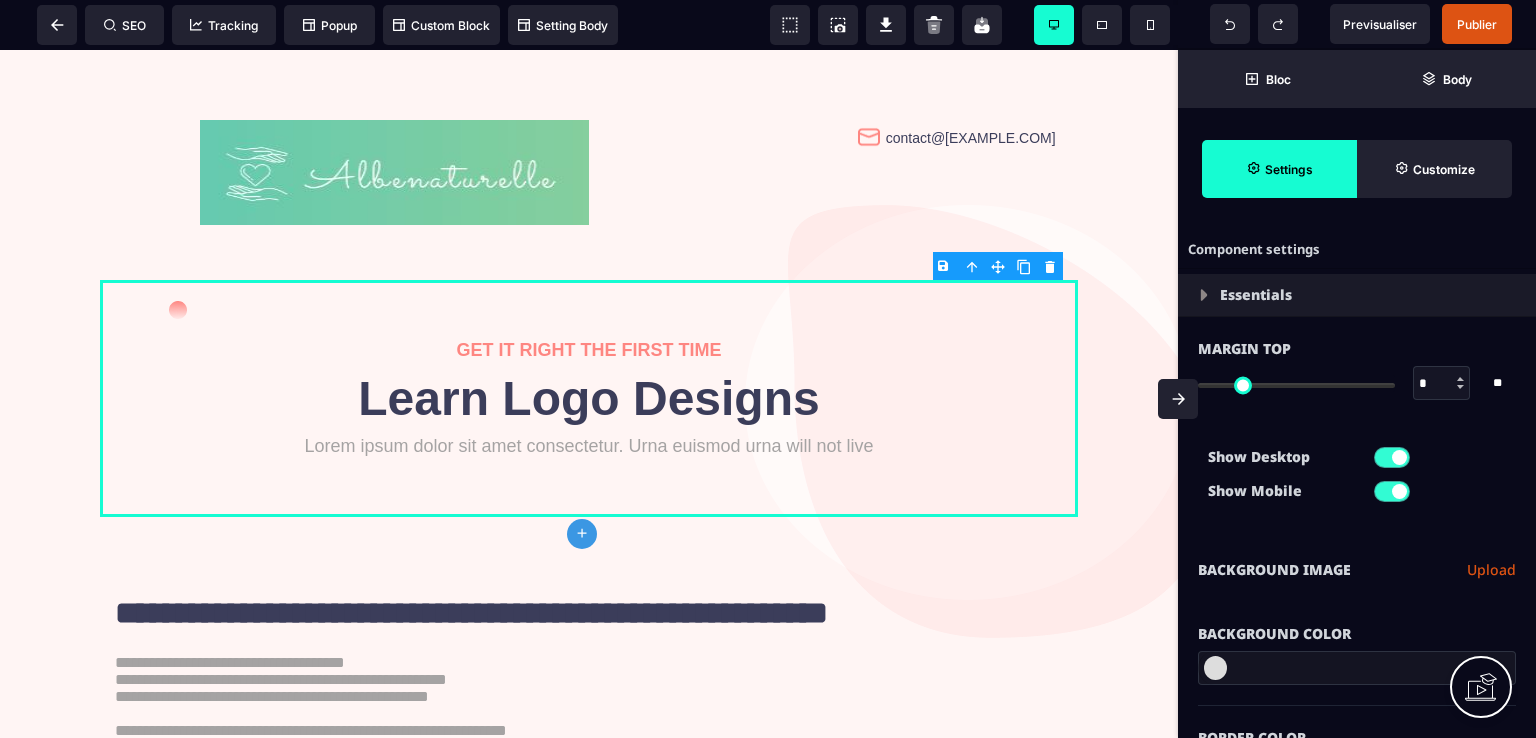 click on "B I U S
A *******
plus
Row
SEO
Big" at bounding box center [768, 369] 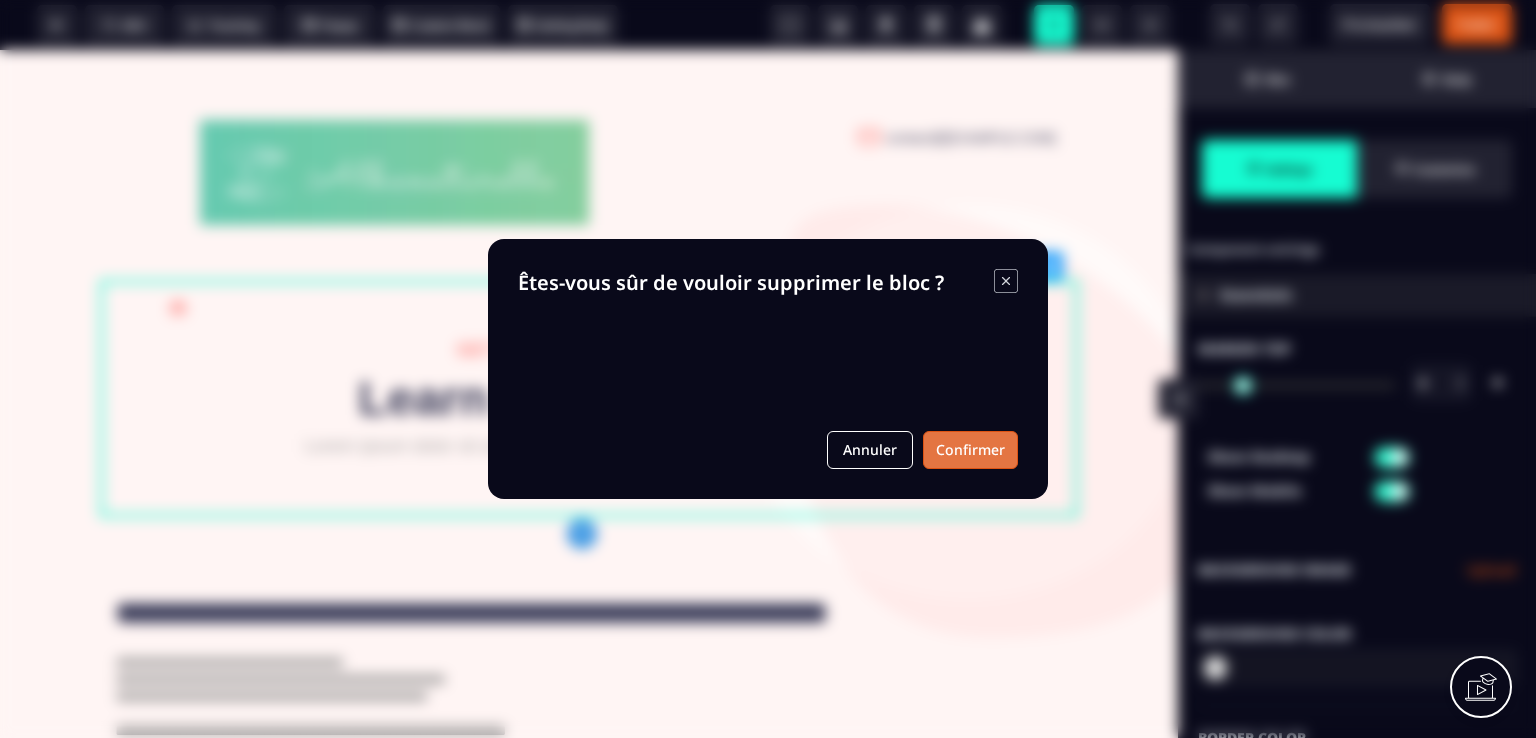 click on "Confirmer" at bounding box center [970, 450] 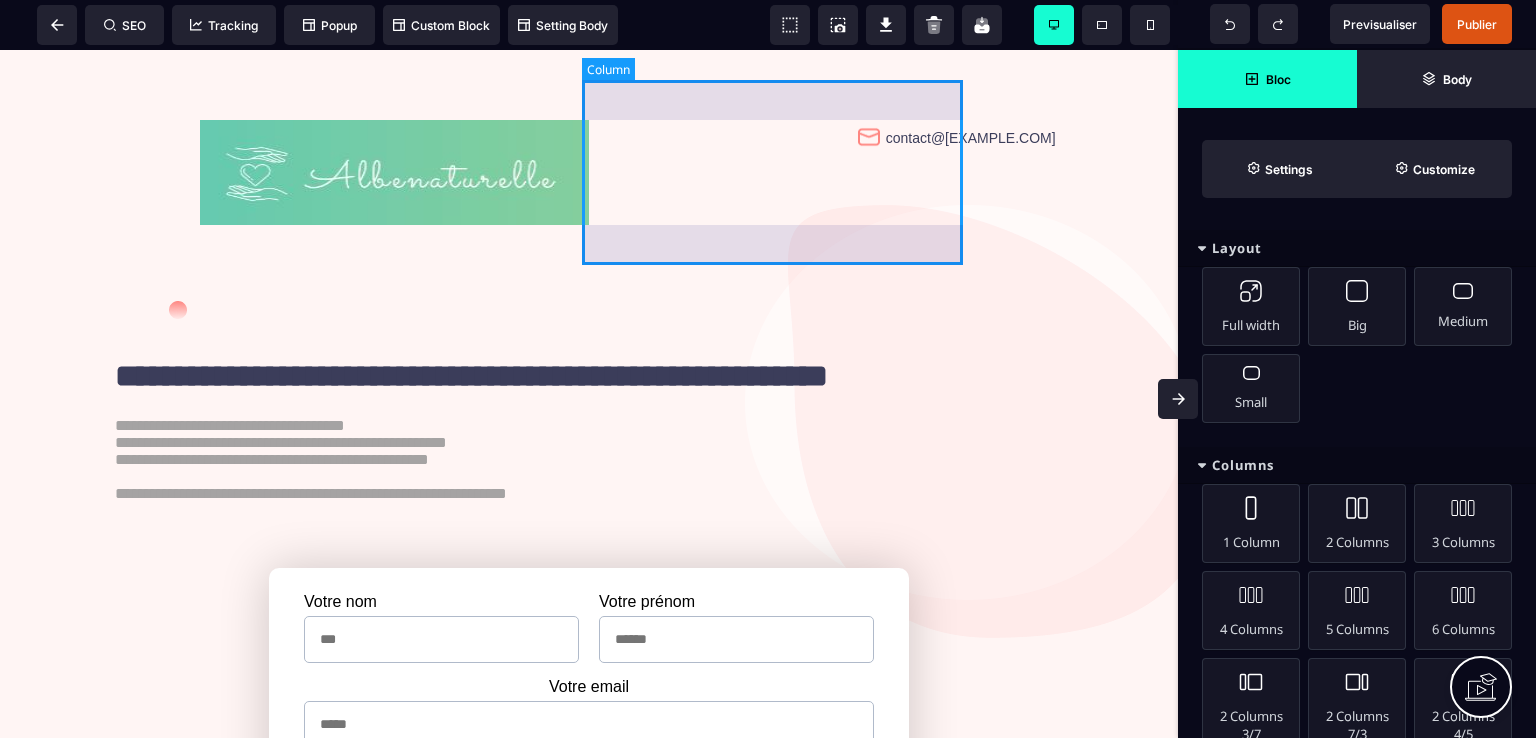 click on "contact@[EXAMPLE.COM]" at bounding box center (783, 172) 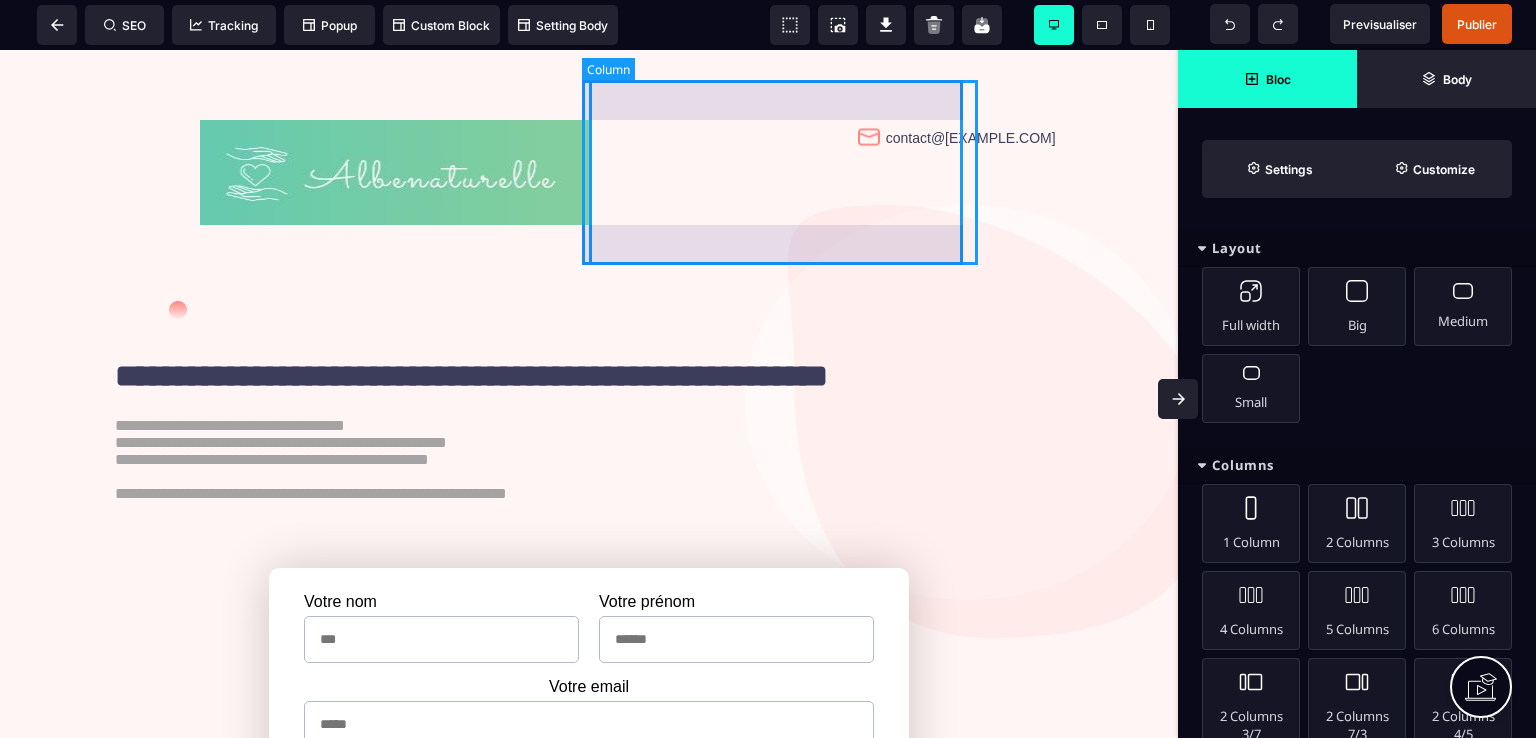 select on "**" 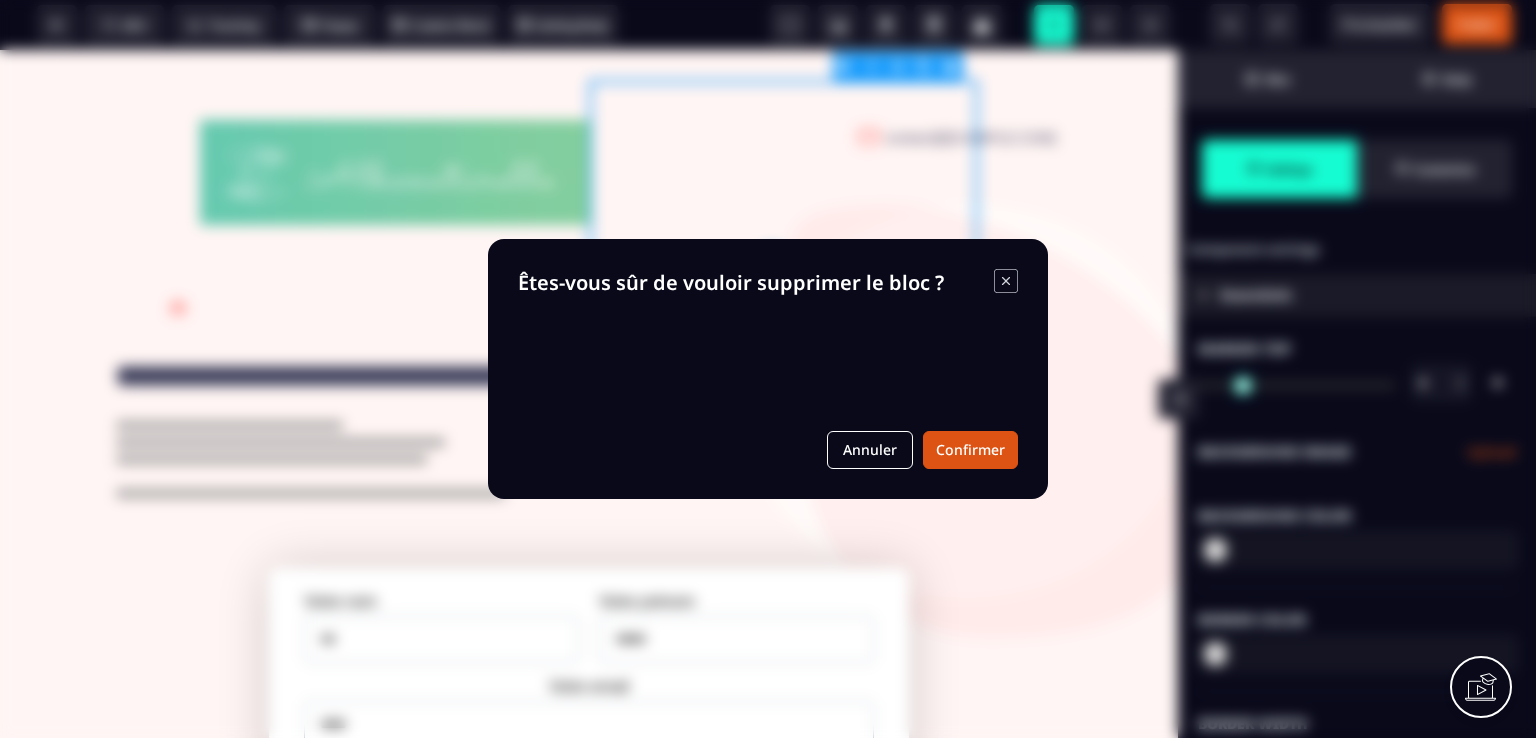 click on "B I U S
A *******
plus
Column
SEO" at bounding box center [768, 369] 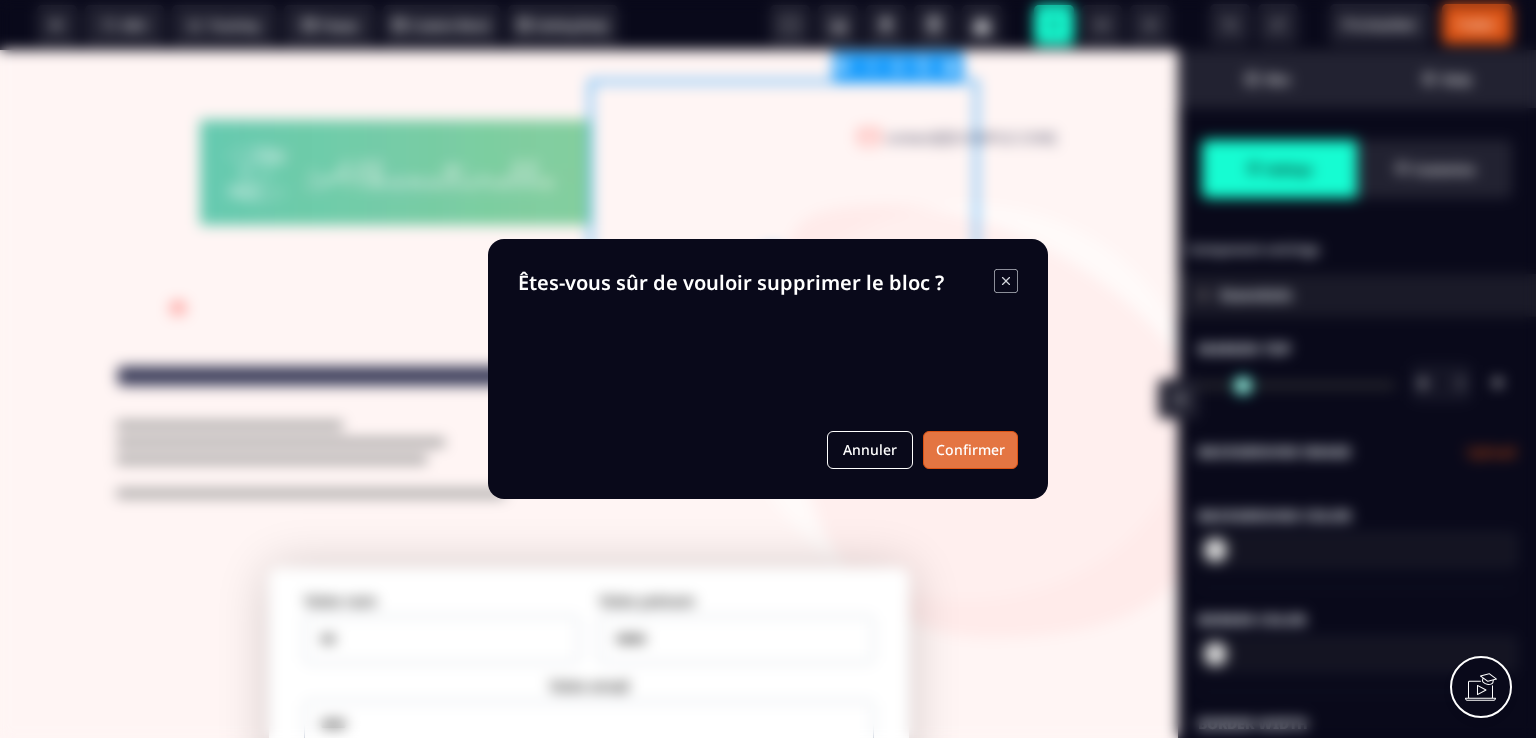 click on "Confirmer" at bounding box center [970, 450] 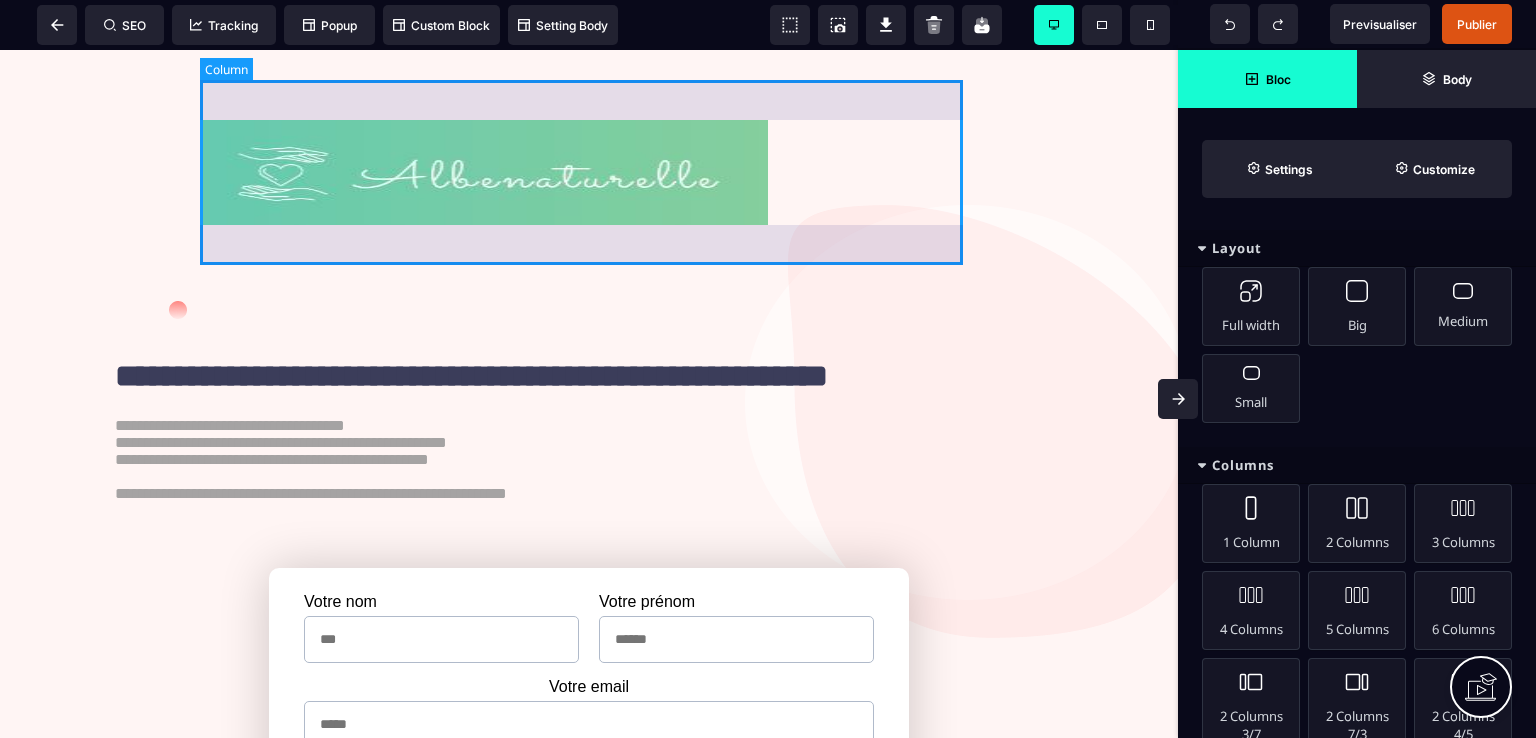 click at bounding box center (589, 172) 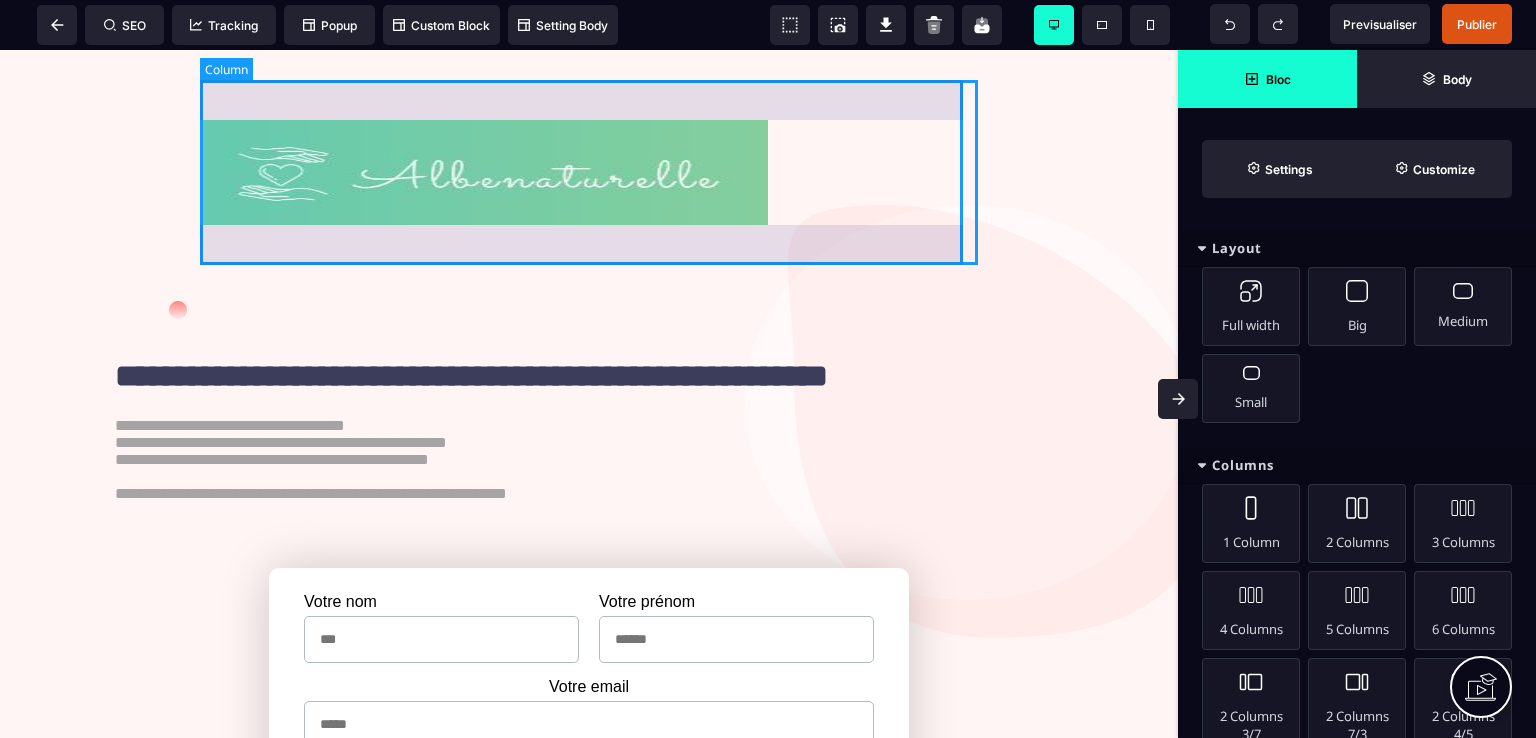 select on "**" 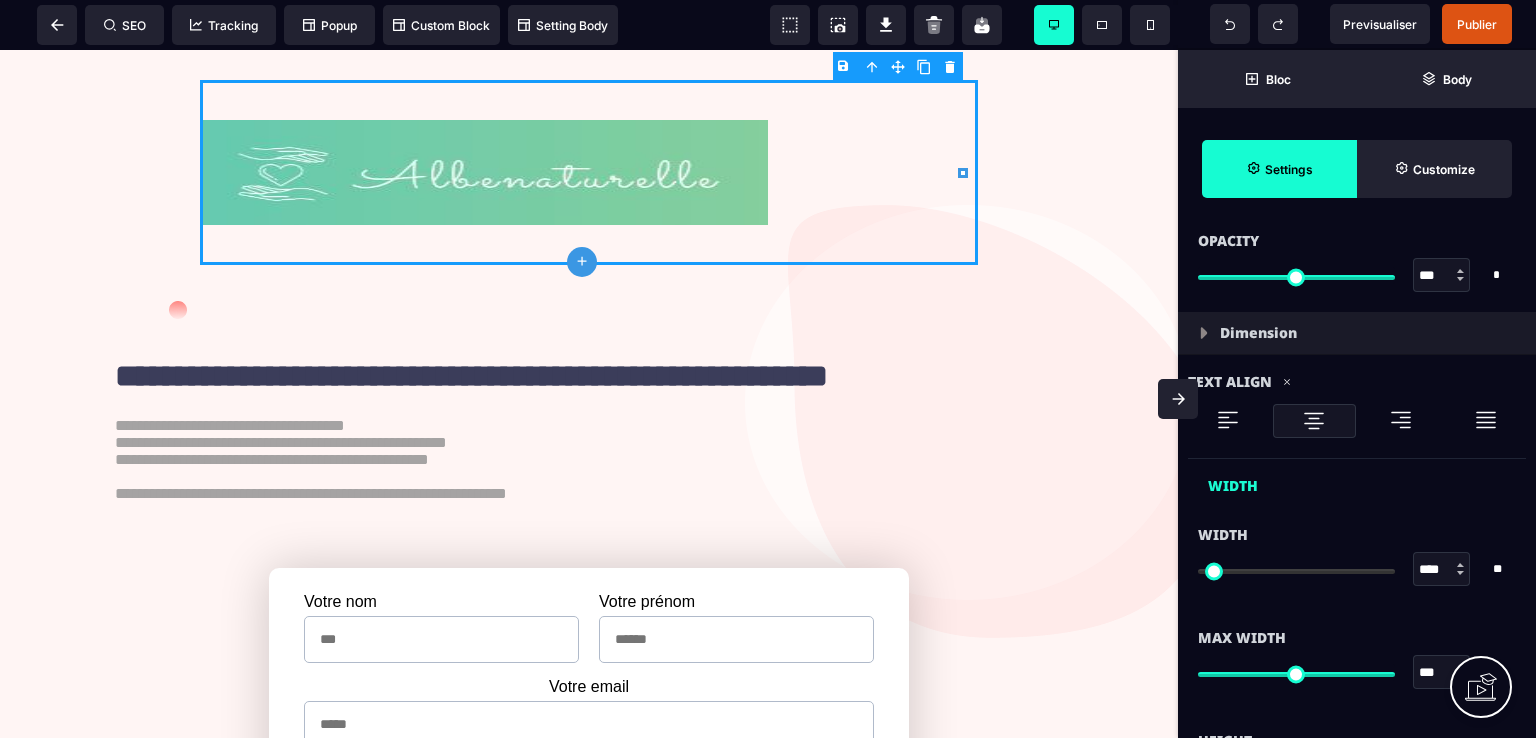 scroll, scrollTop: 900, scrollLeft: 0, axis: vertical 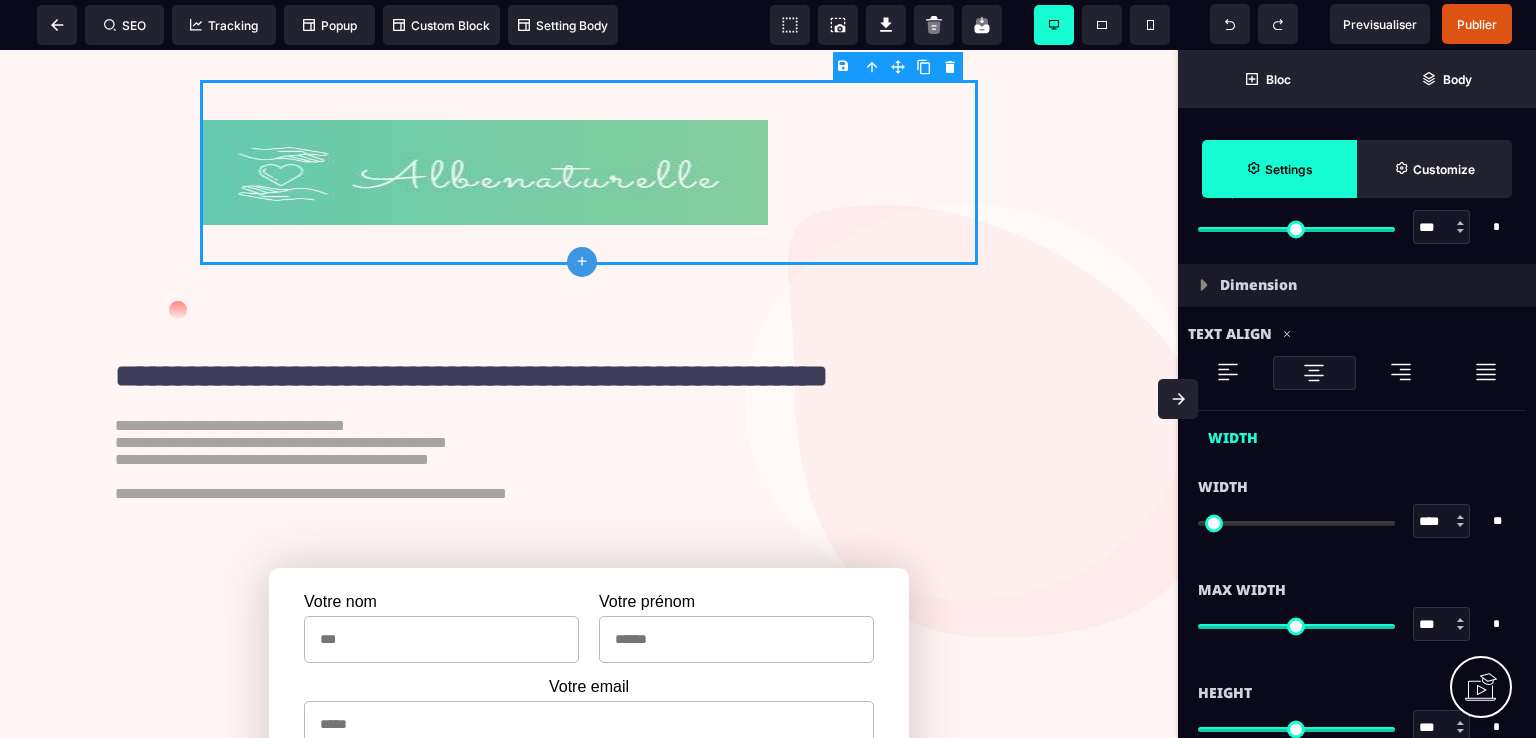 click at bounding box center [1314, 373] 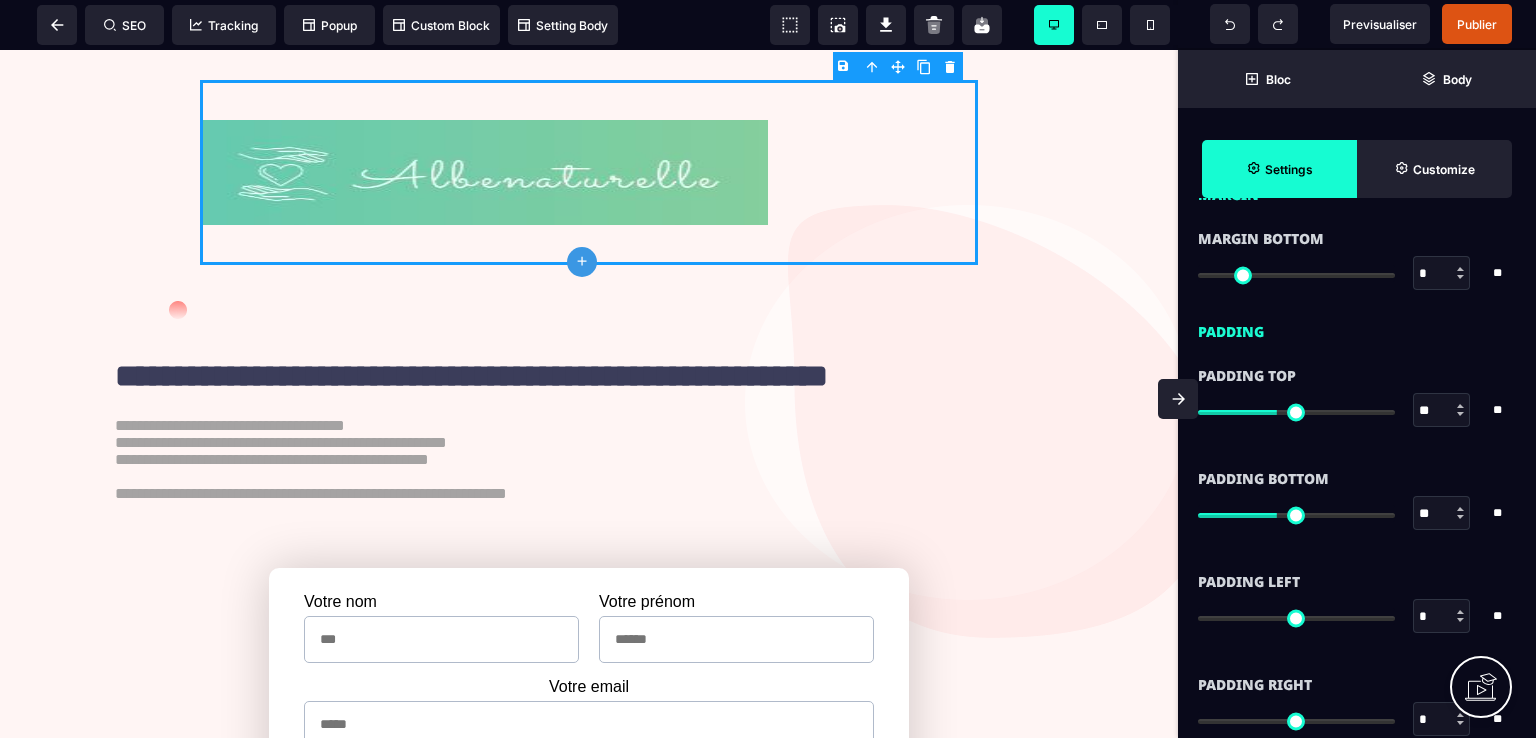 scroll, scrollTop: 1500, scrollLeft: 0, axis: vertical 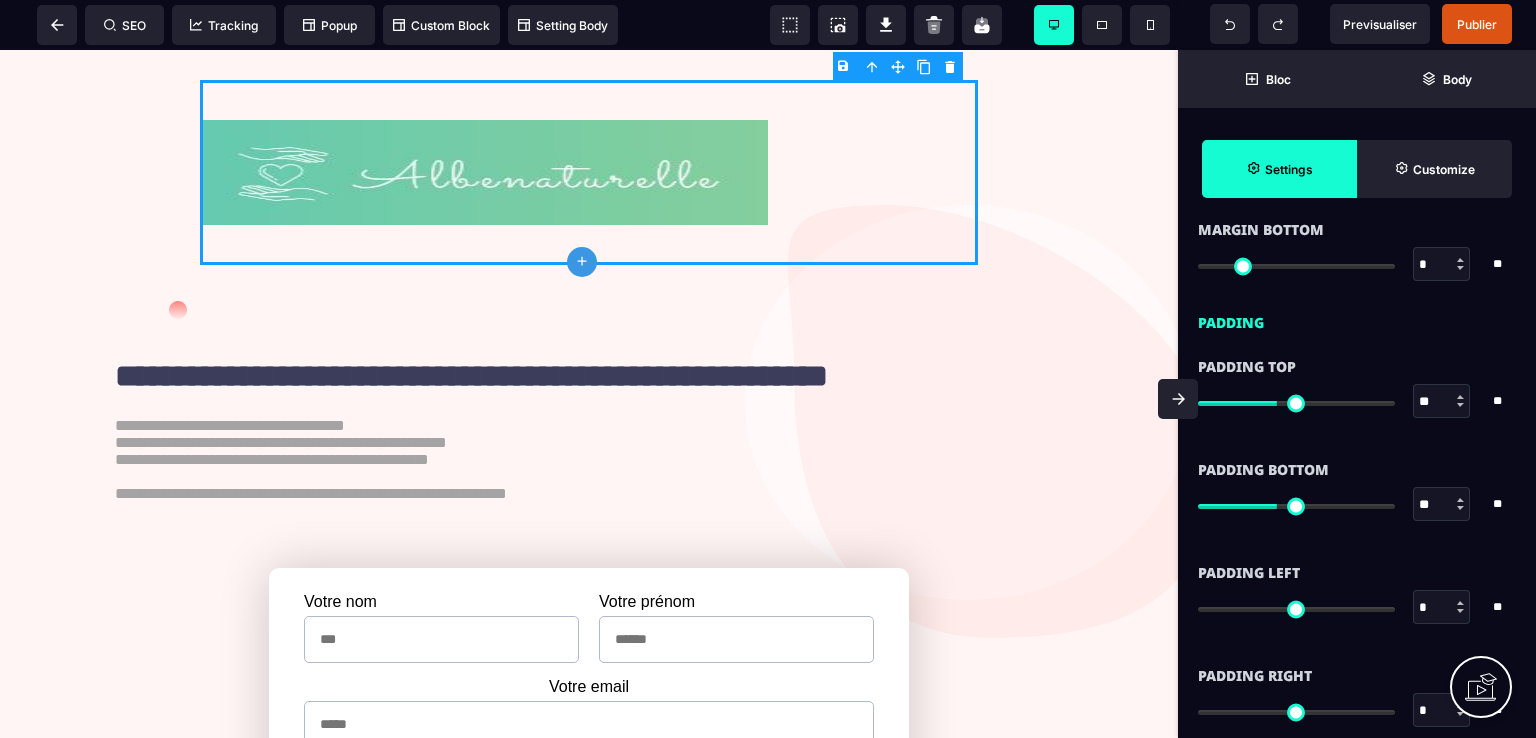 type on "*" 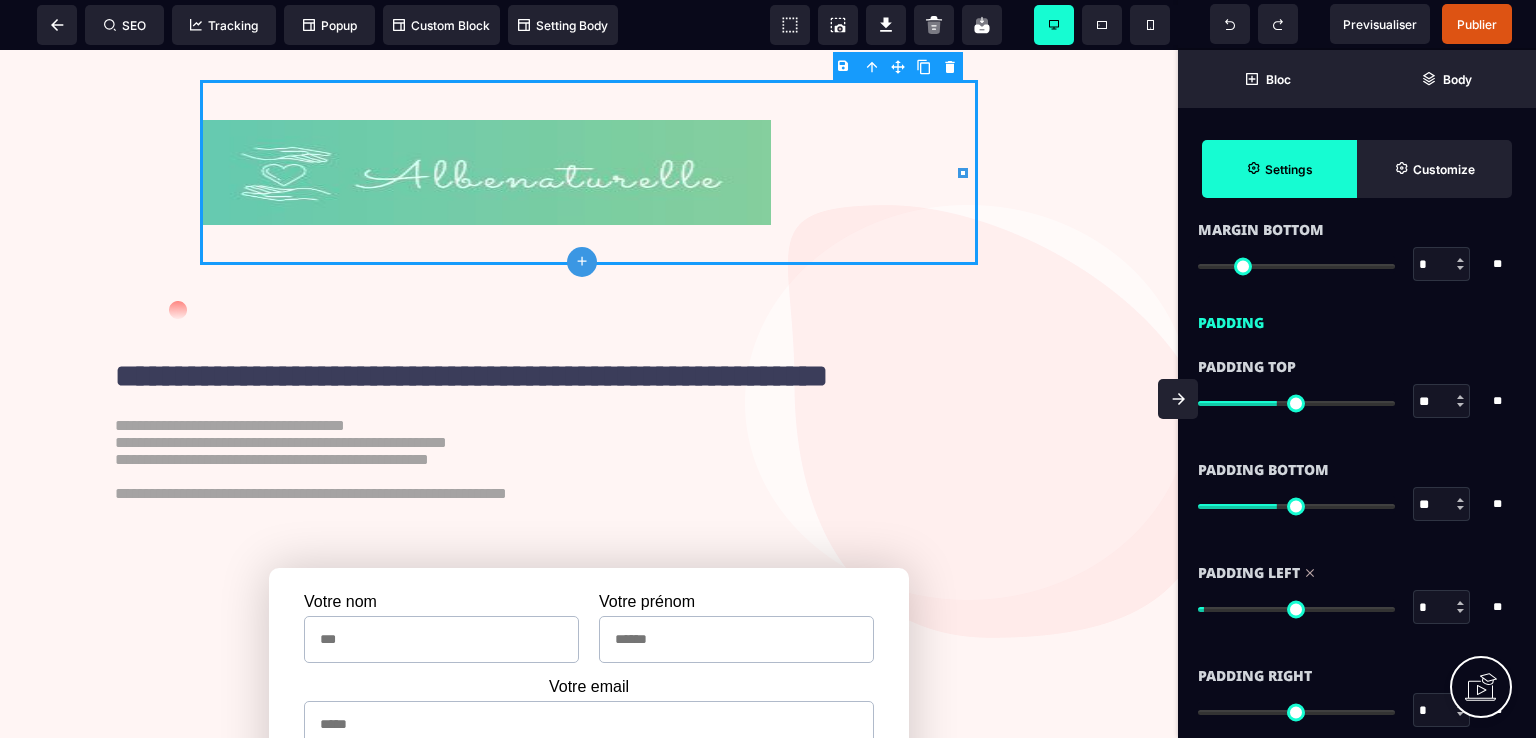 type on "*" 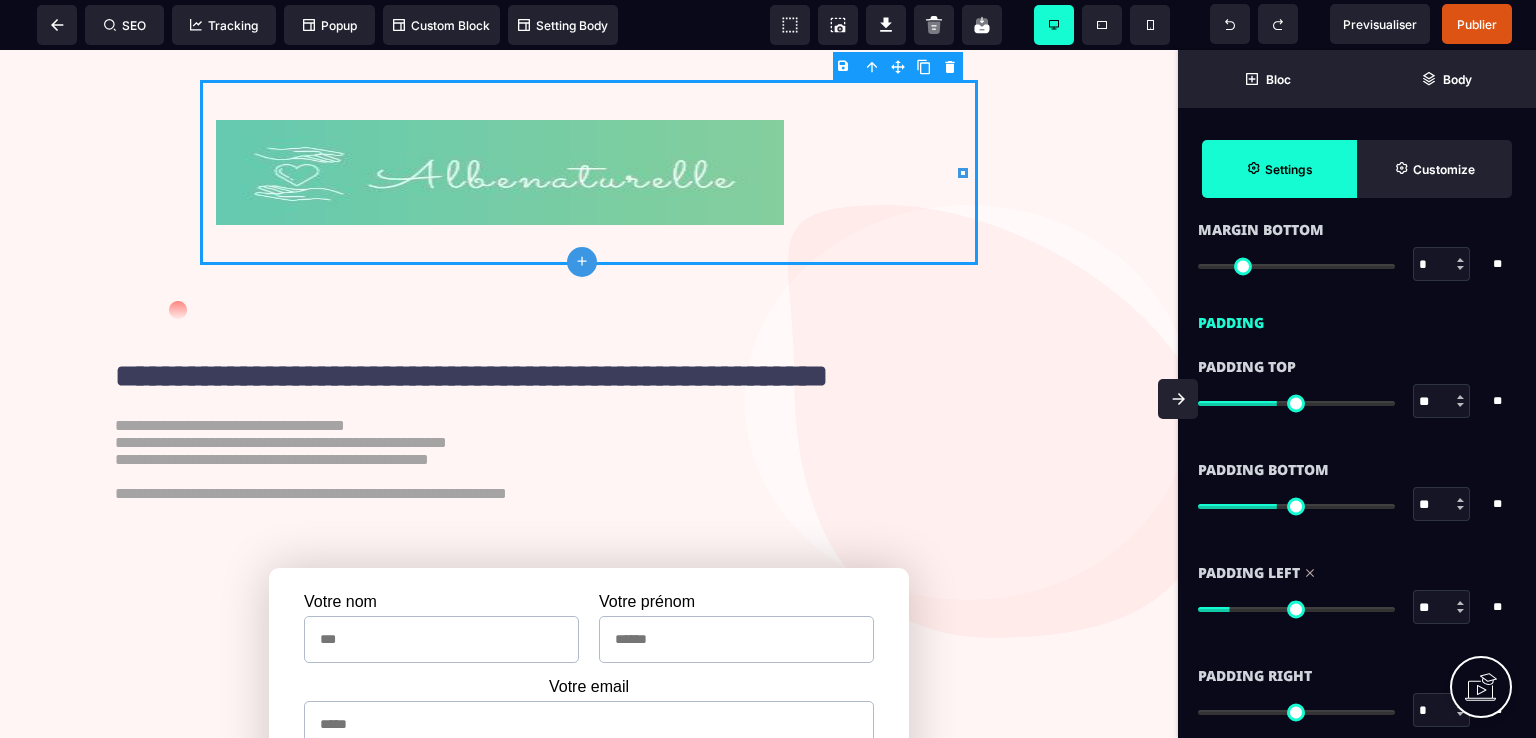 type on "**" 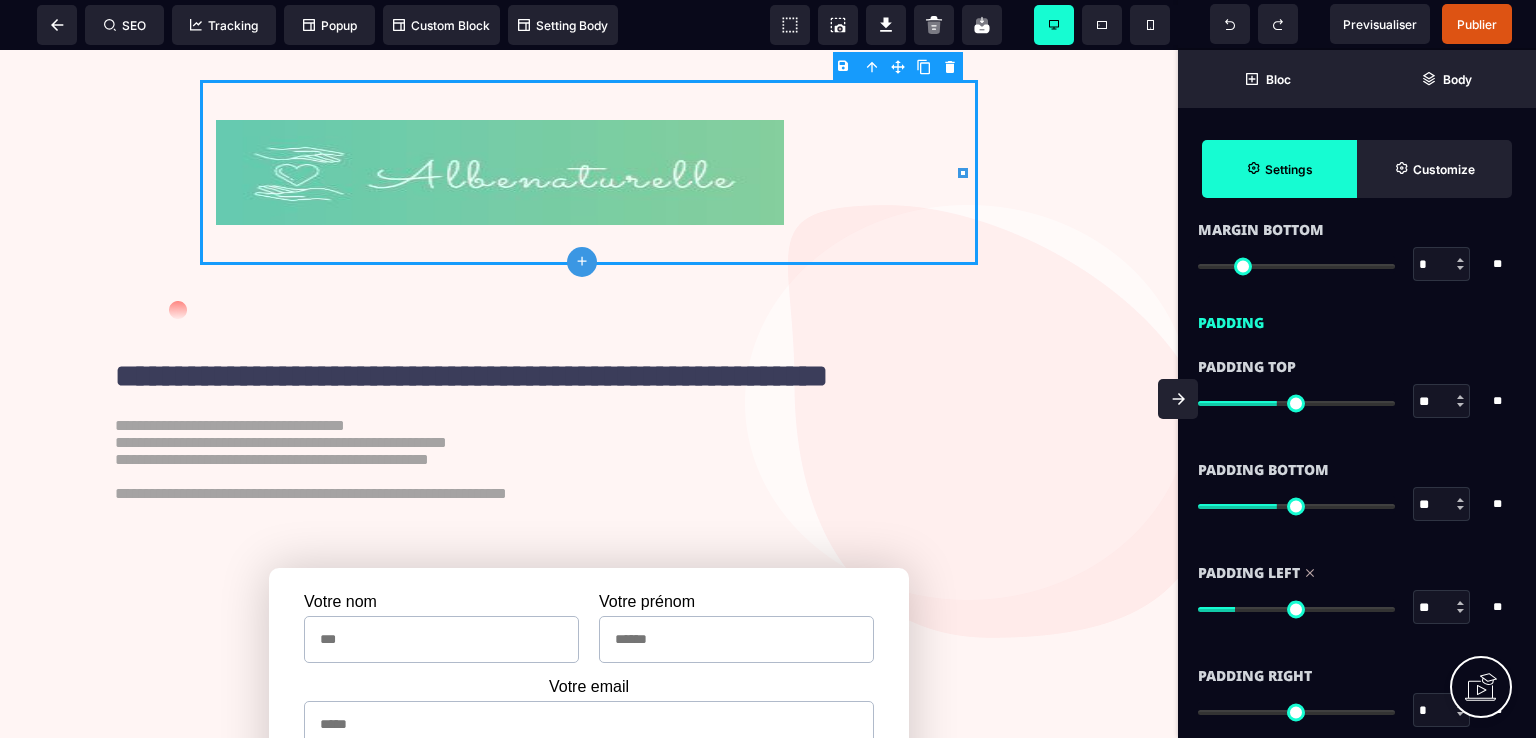 type on "**" 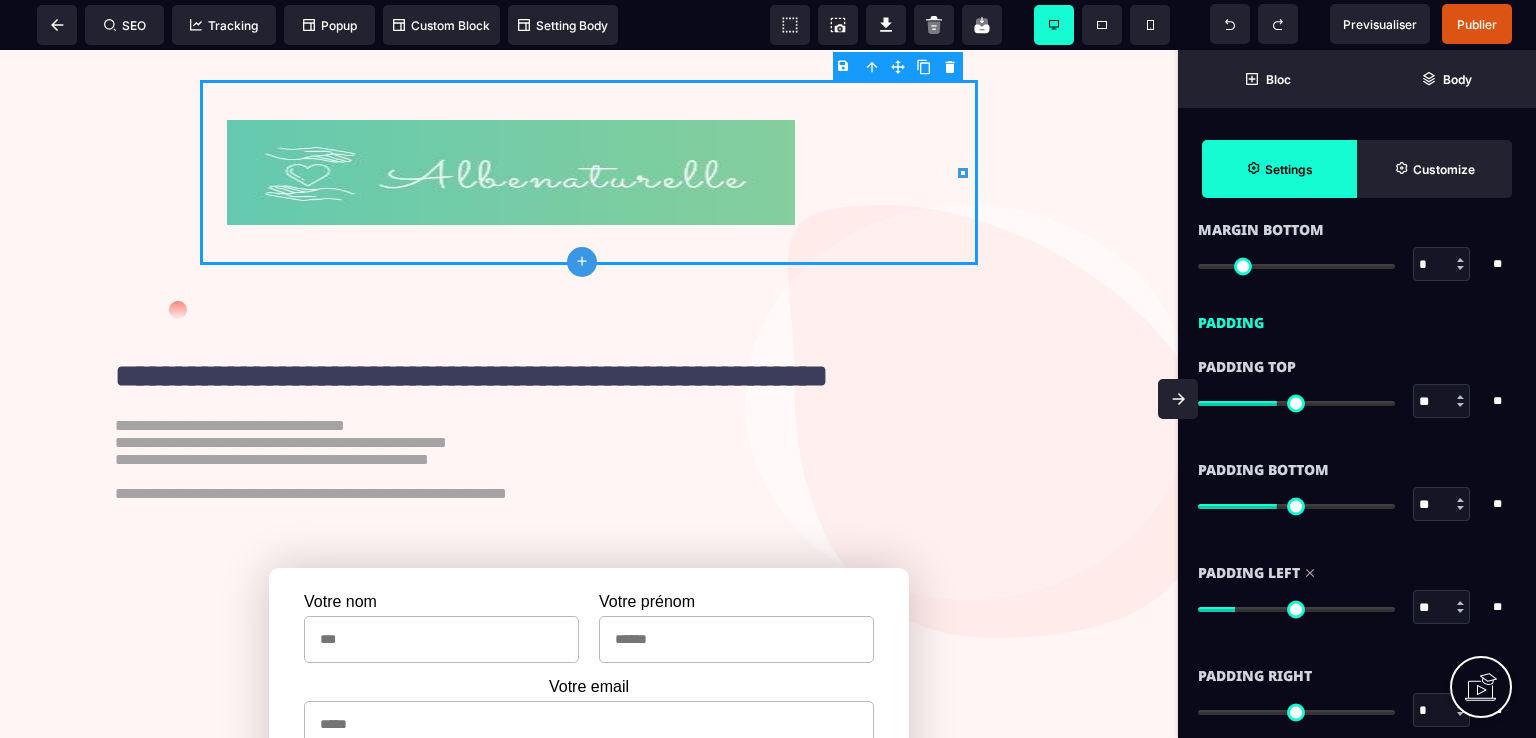 type on "**" 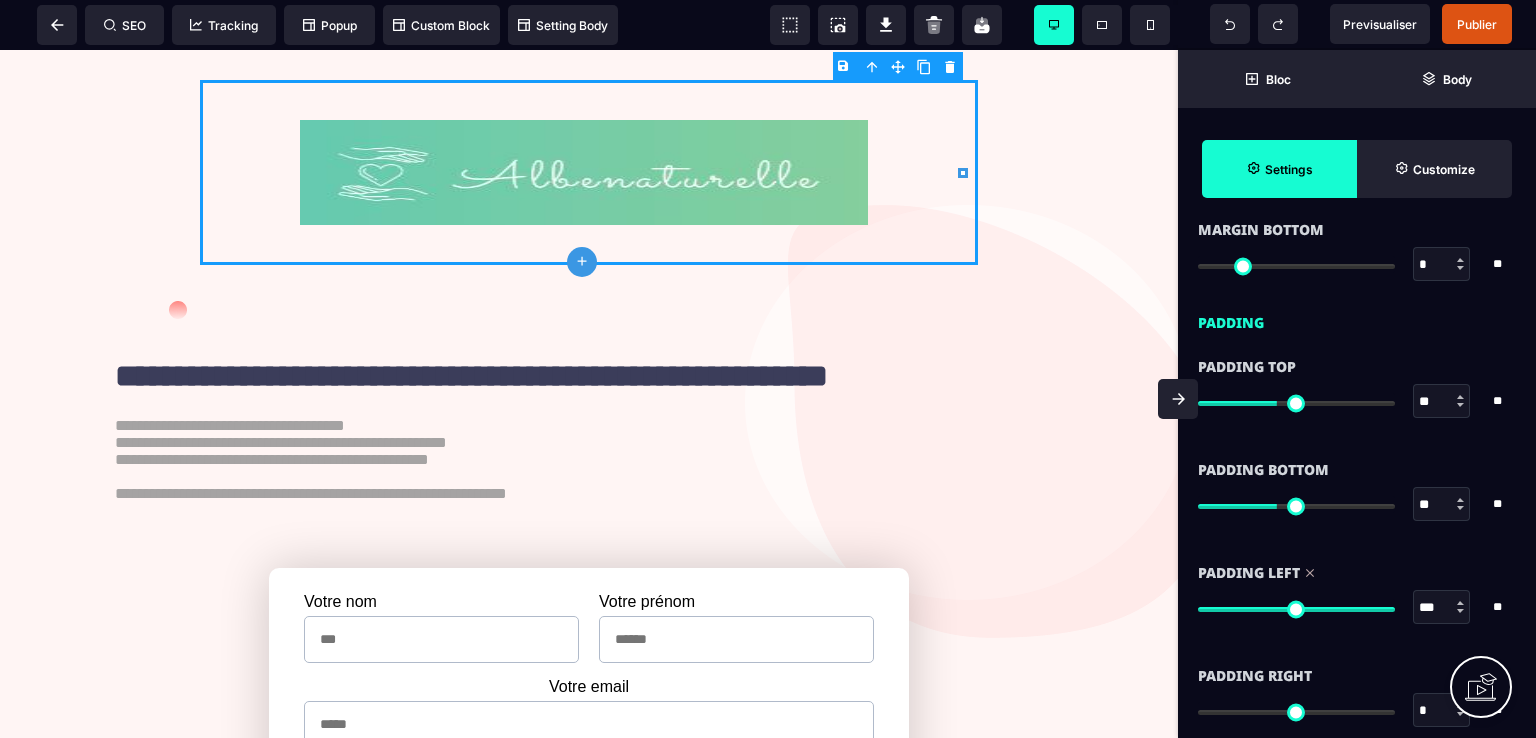 drag, startPoint x: 1208, startPoint y: 607, endPoint x: 1388, endPoint y: 611, distance: 180.04443 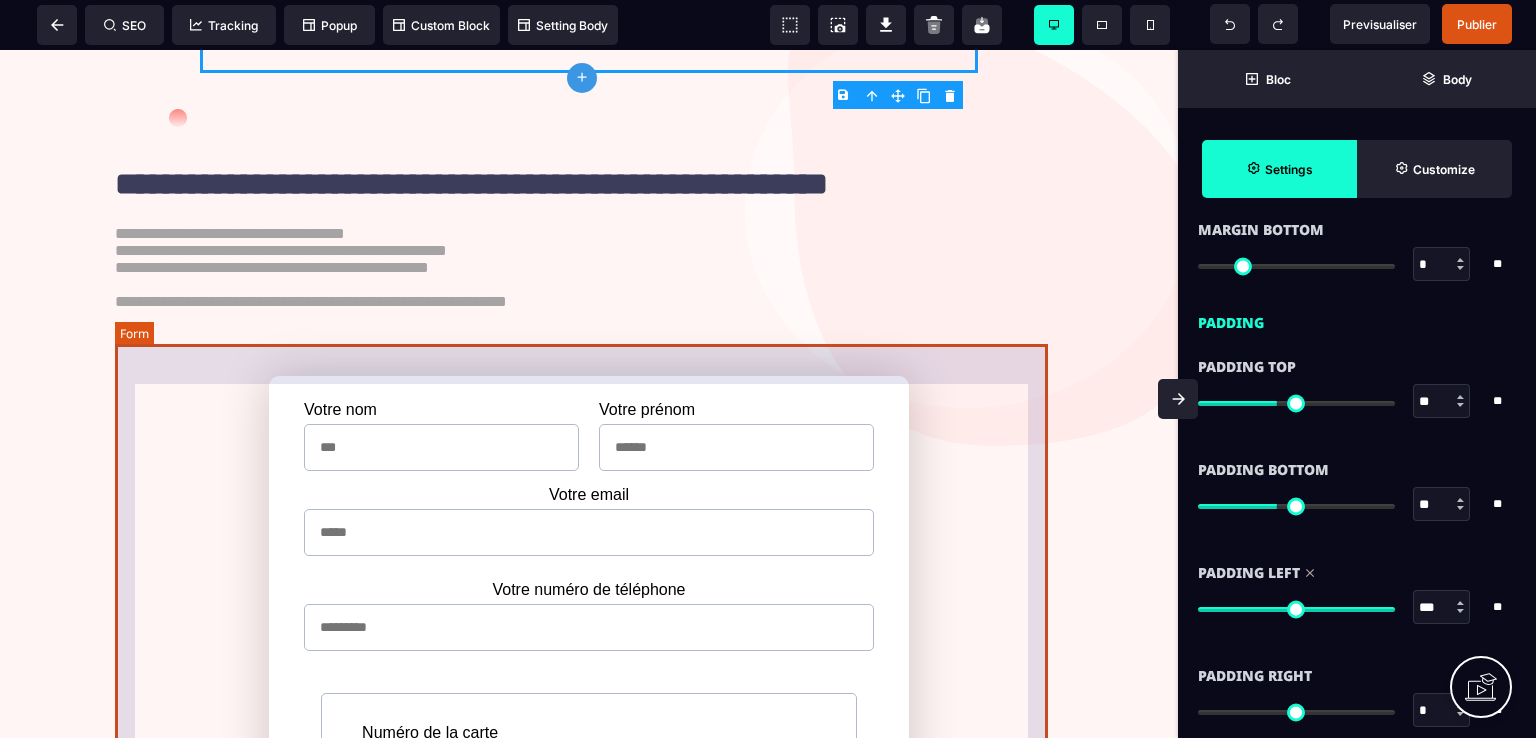 scroll, scrollTop: 200, scrollLeft: 0, axis: vertical 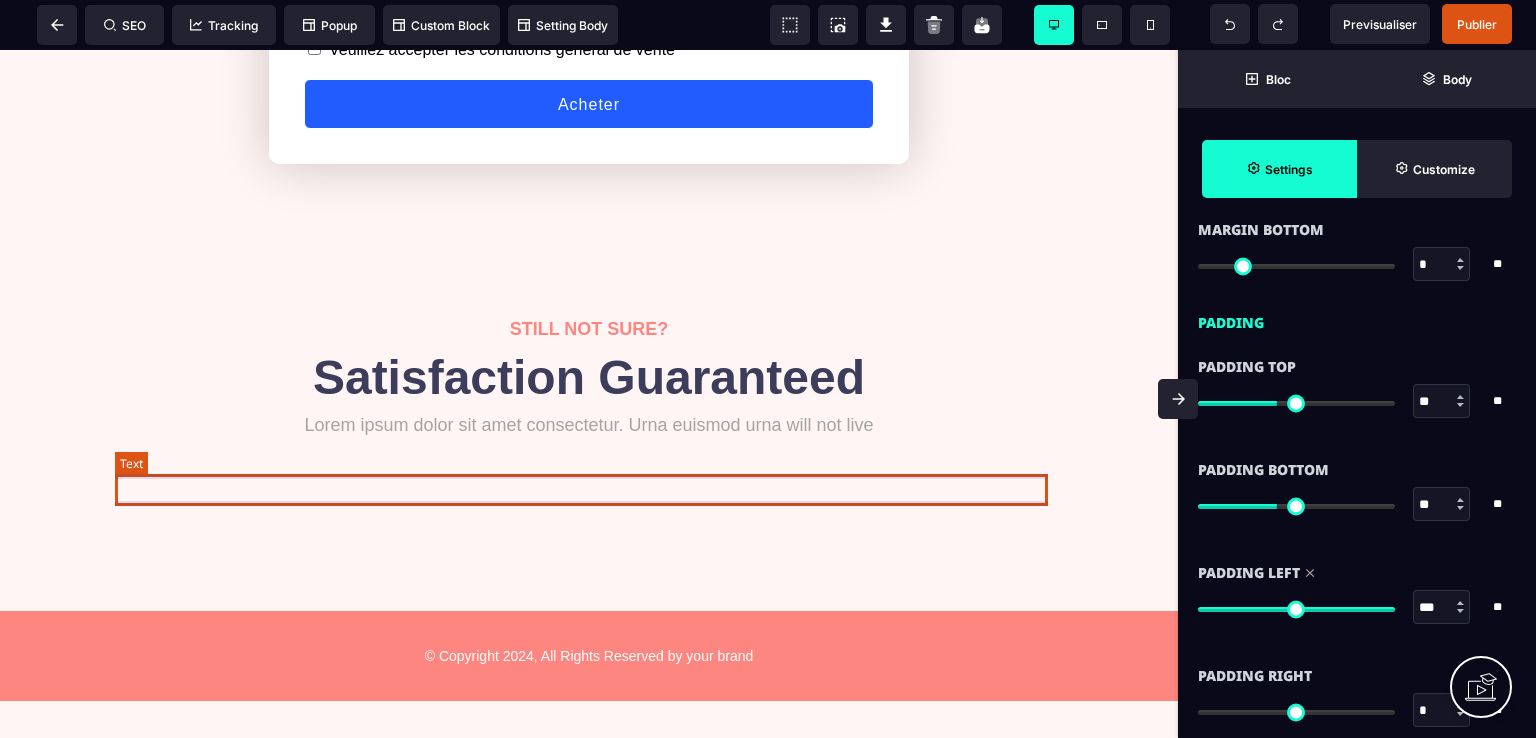 click on "Lorem ipsum dolor sit amet consectetur. Urna euismod urna will not live" at bounding box center [589, 425] 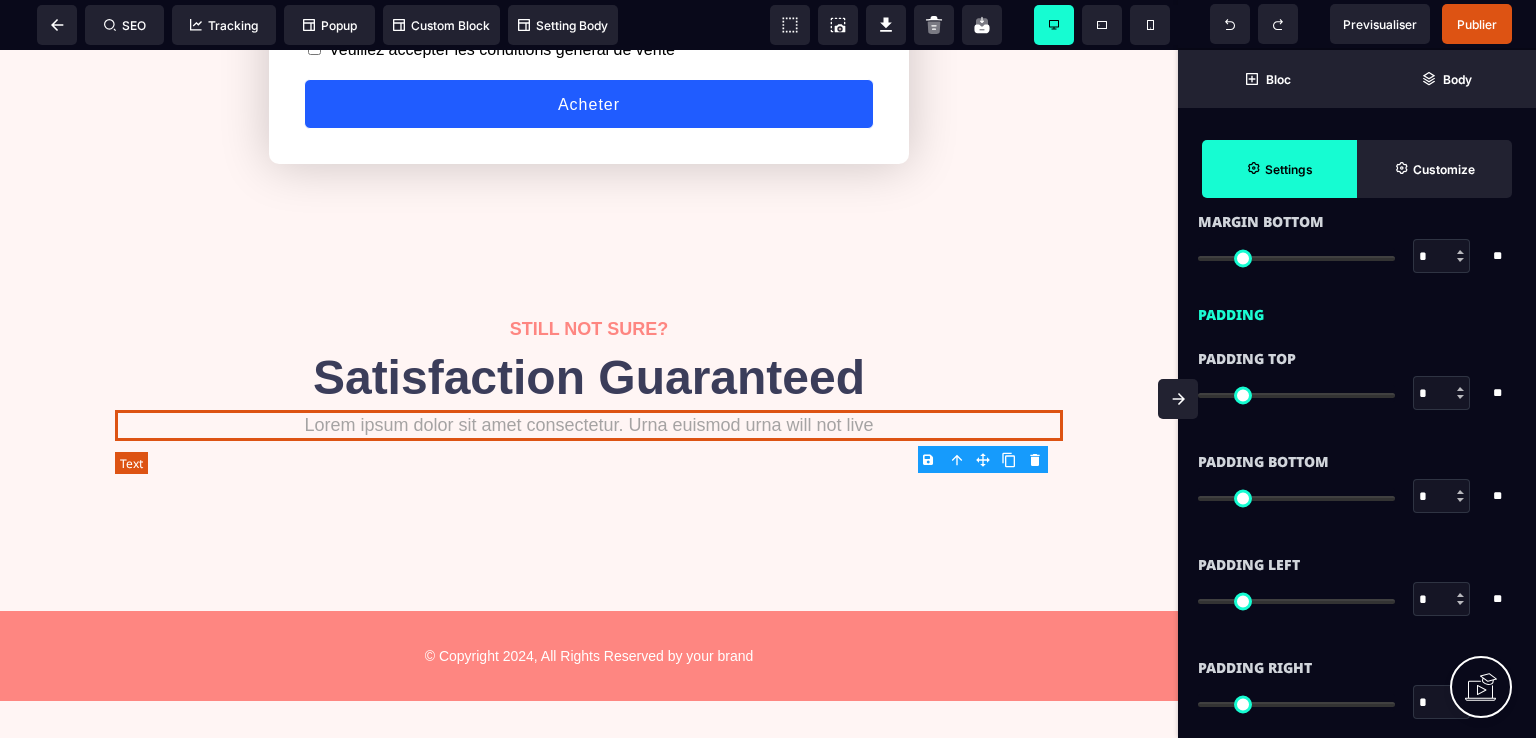 click on "Lorem ipsum dolor sit amet consectetur. Urna euismod urna will not live" at bounding box center (589, 425) 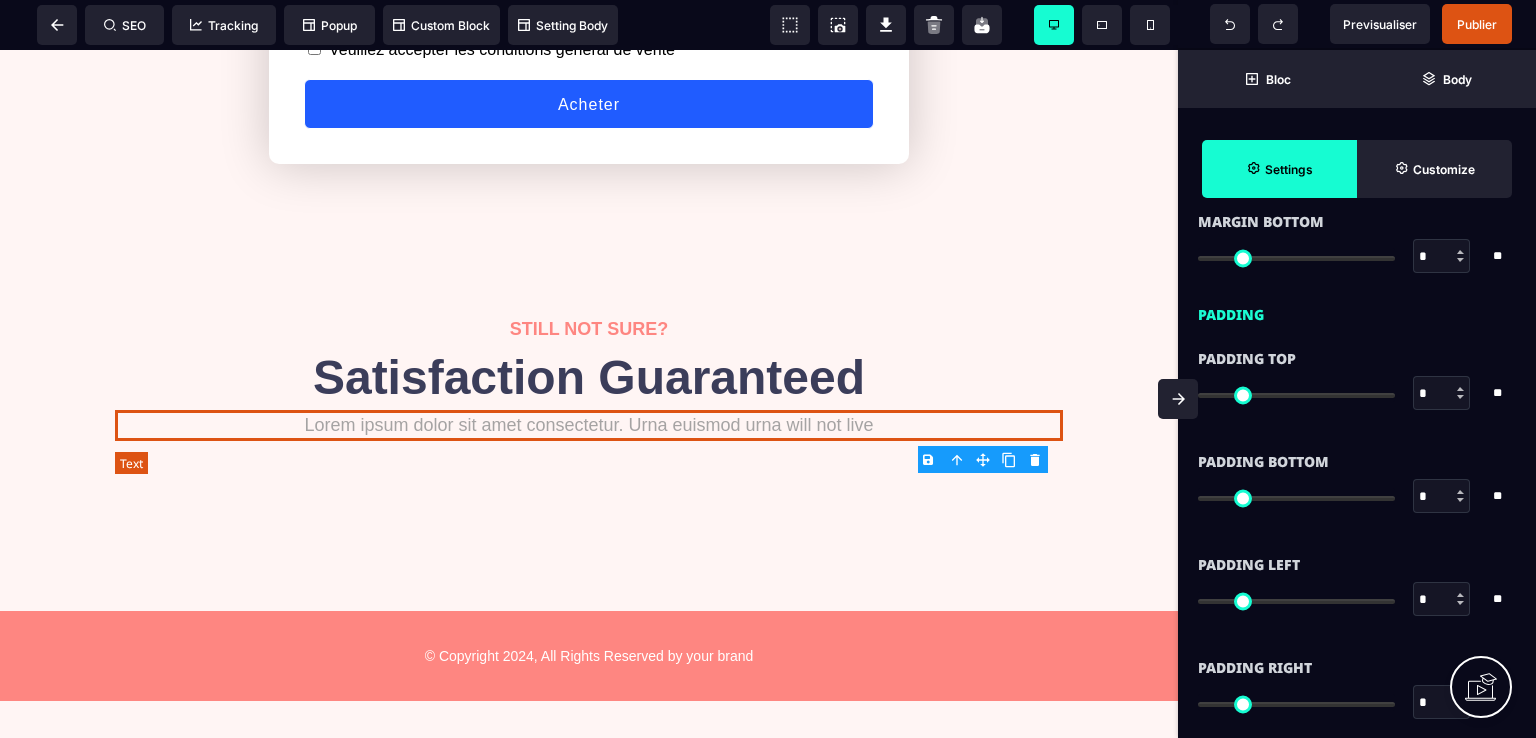 scroll, scrollTop: 0, scrollLeft: 0, axis: both 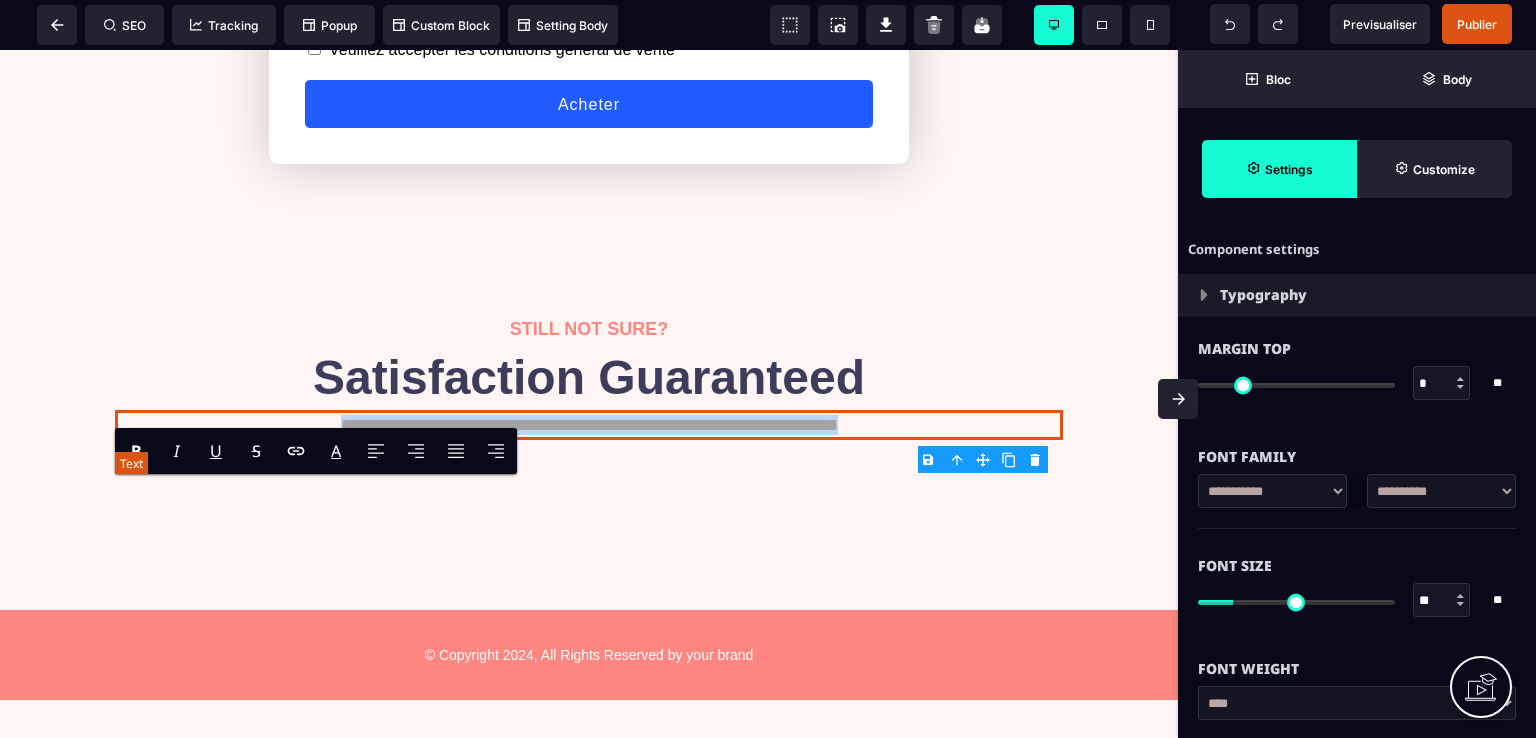 click on "**********" at bounding box center [589, 425] 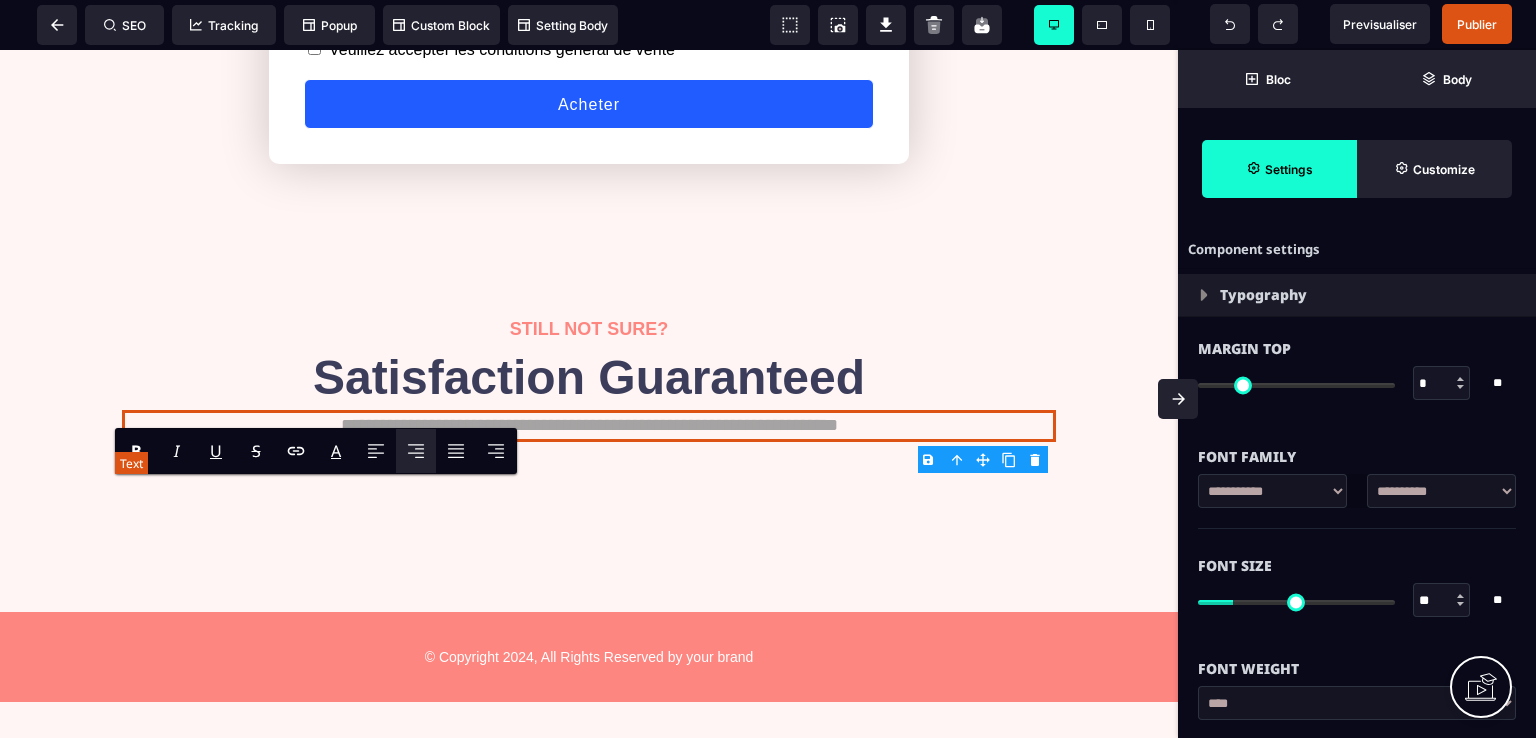 click on "**********" at bounding box center (588, 426) 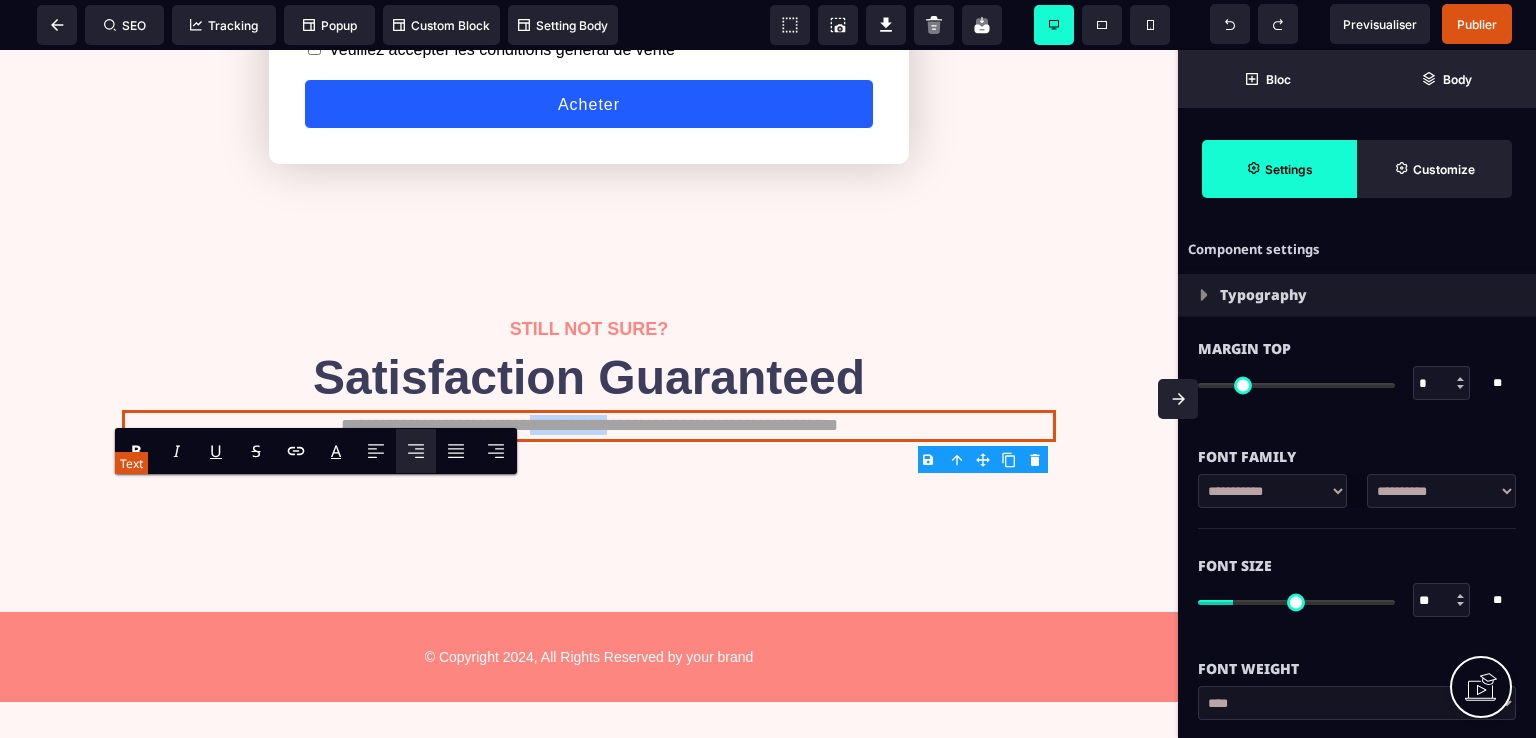 click on "**********" at bounding box center [588, 426] 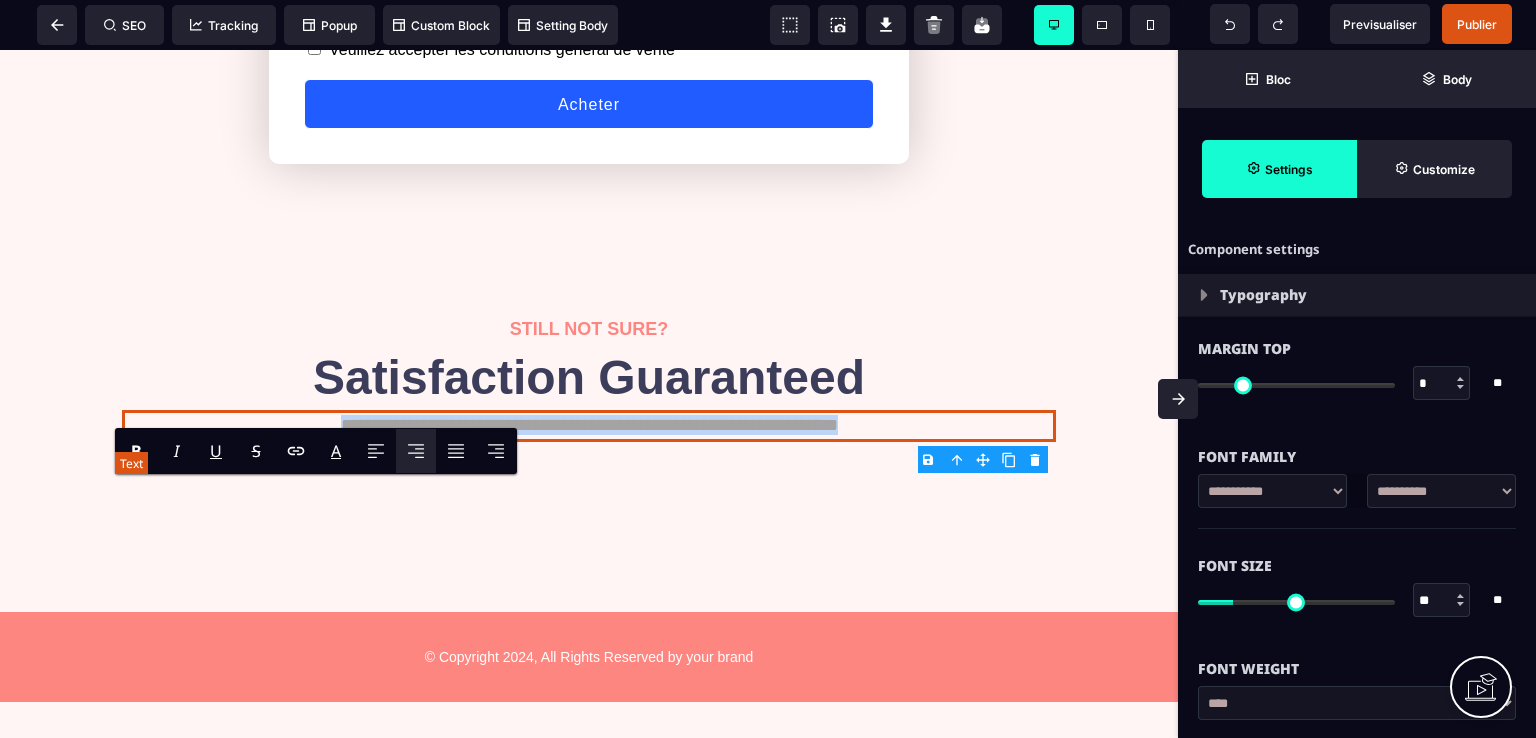 click on "**********" at bounding box center (588, 426) 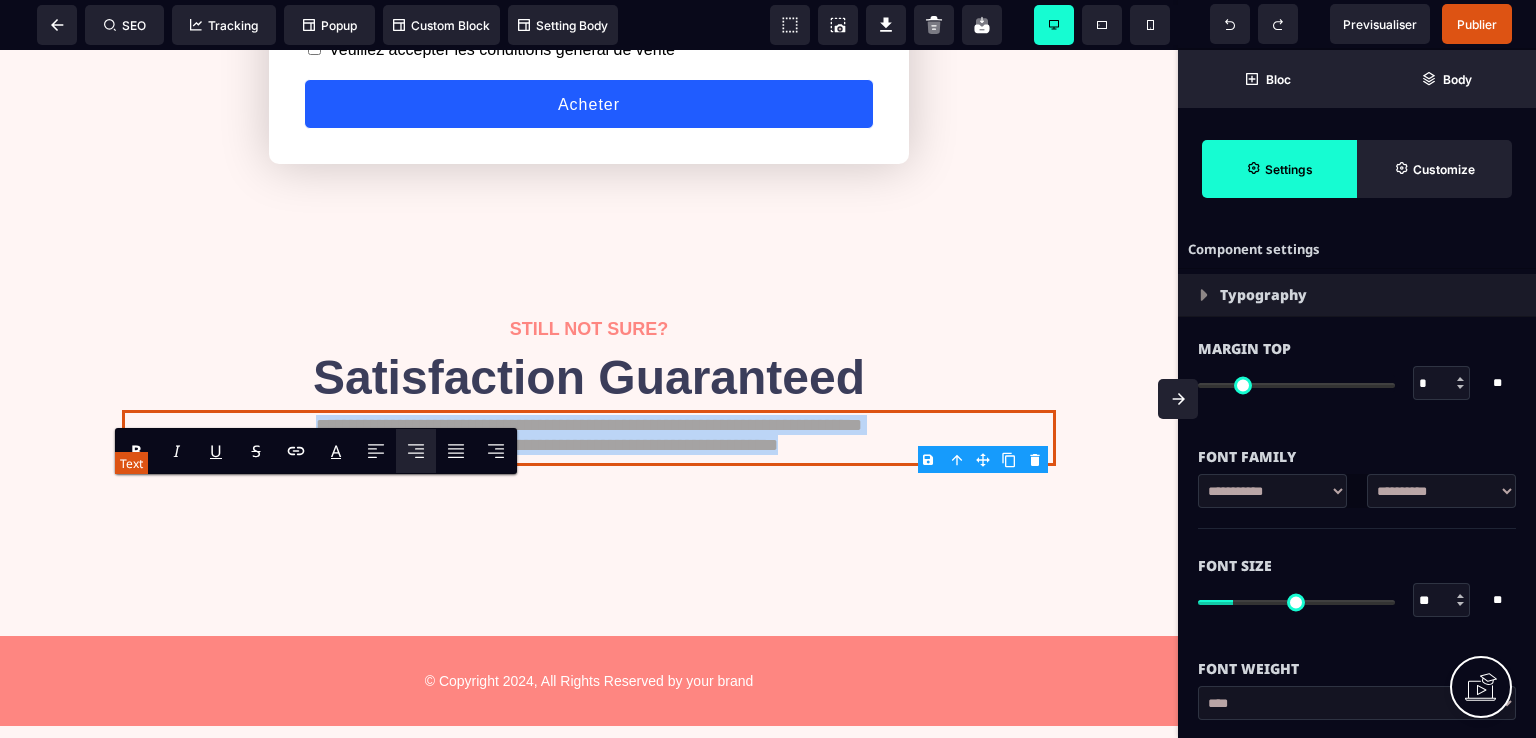 drag, startPoint x: 864, startPoint y: 513, endPoint x: 202, endPoint y: 485, distance: 662.59186 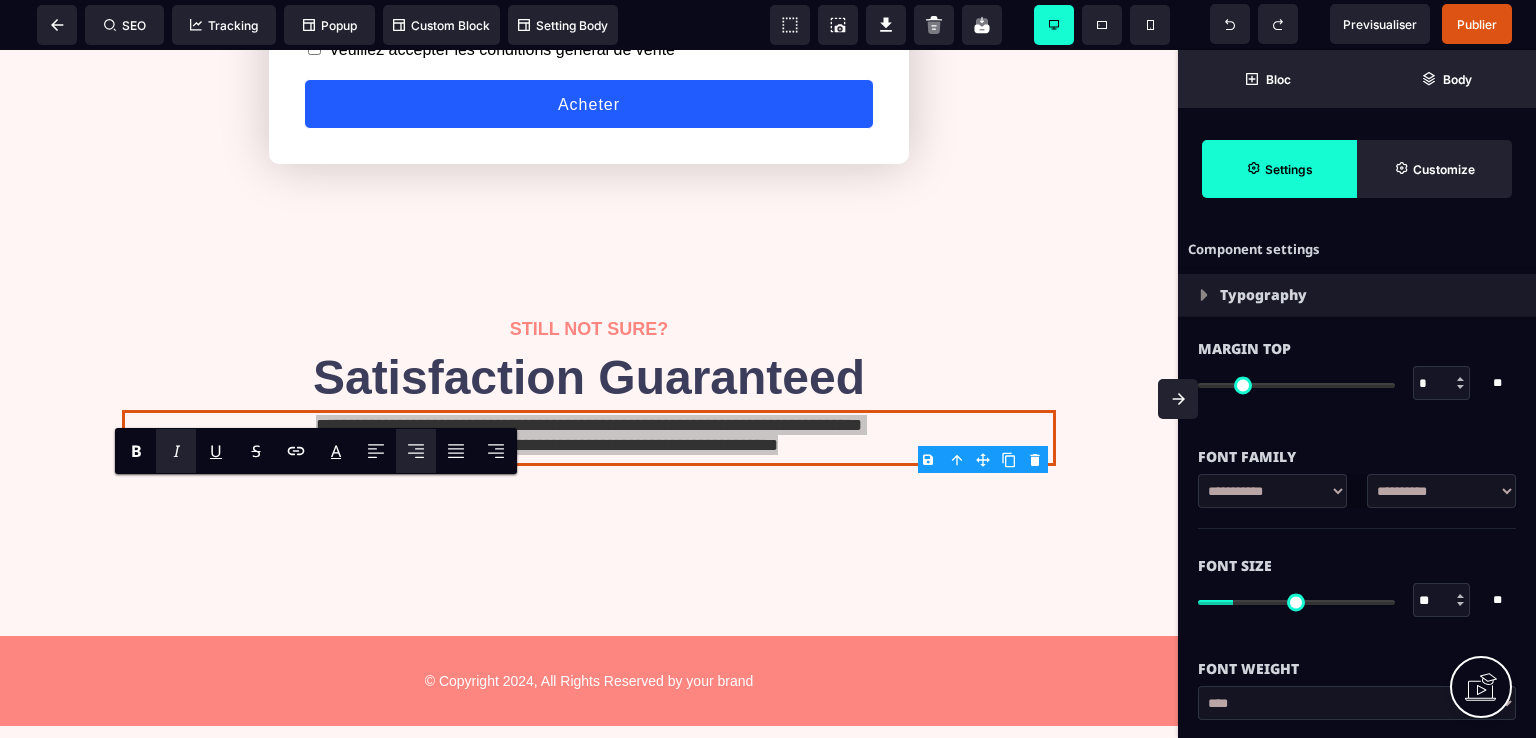 click on "I" at bounding box center (176, 451) 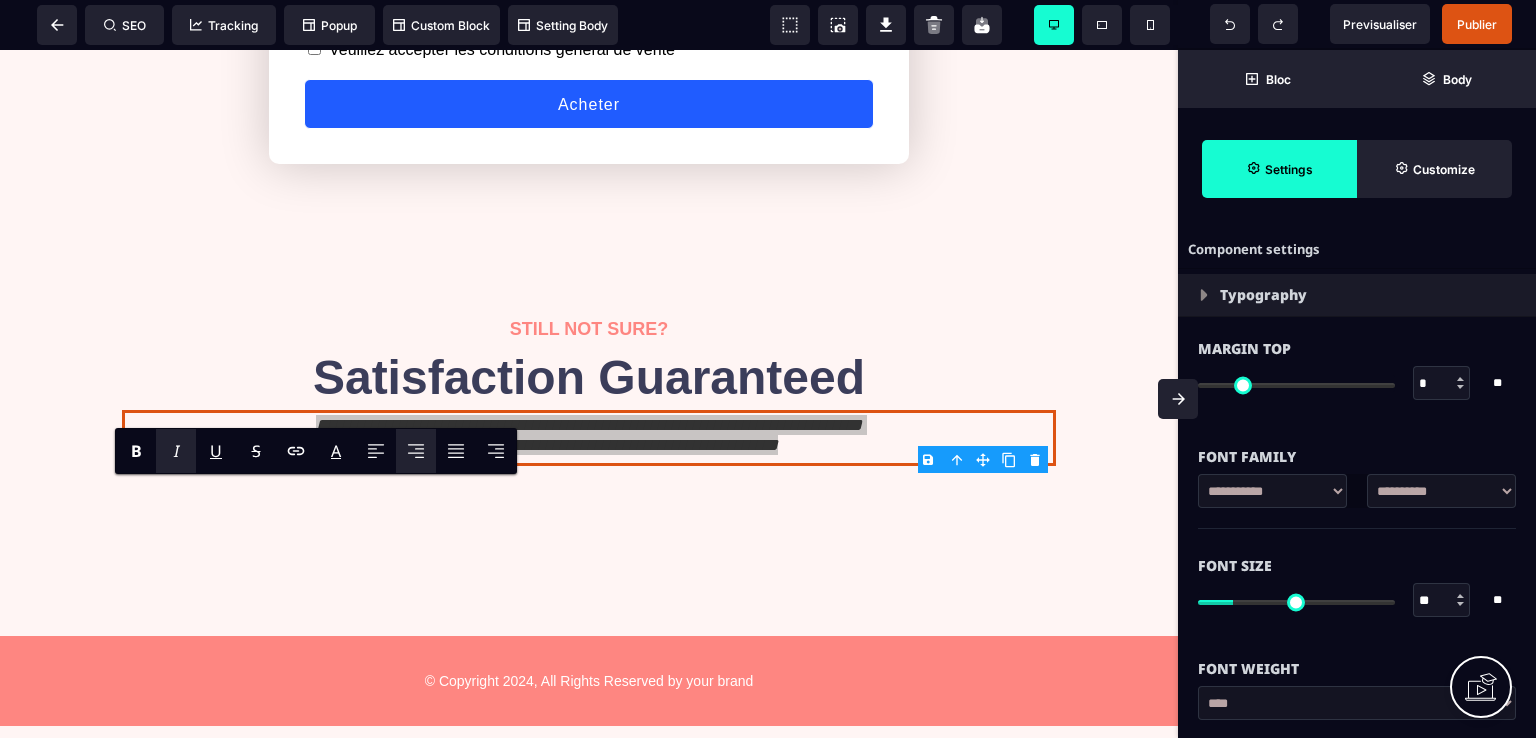 click at bounding box center (1460, 604) 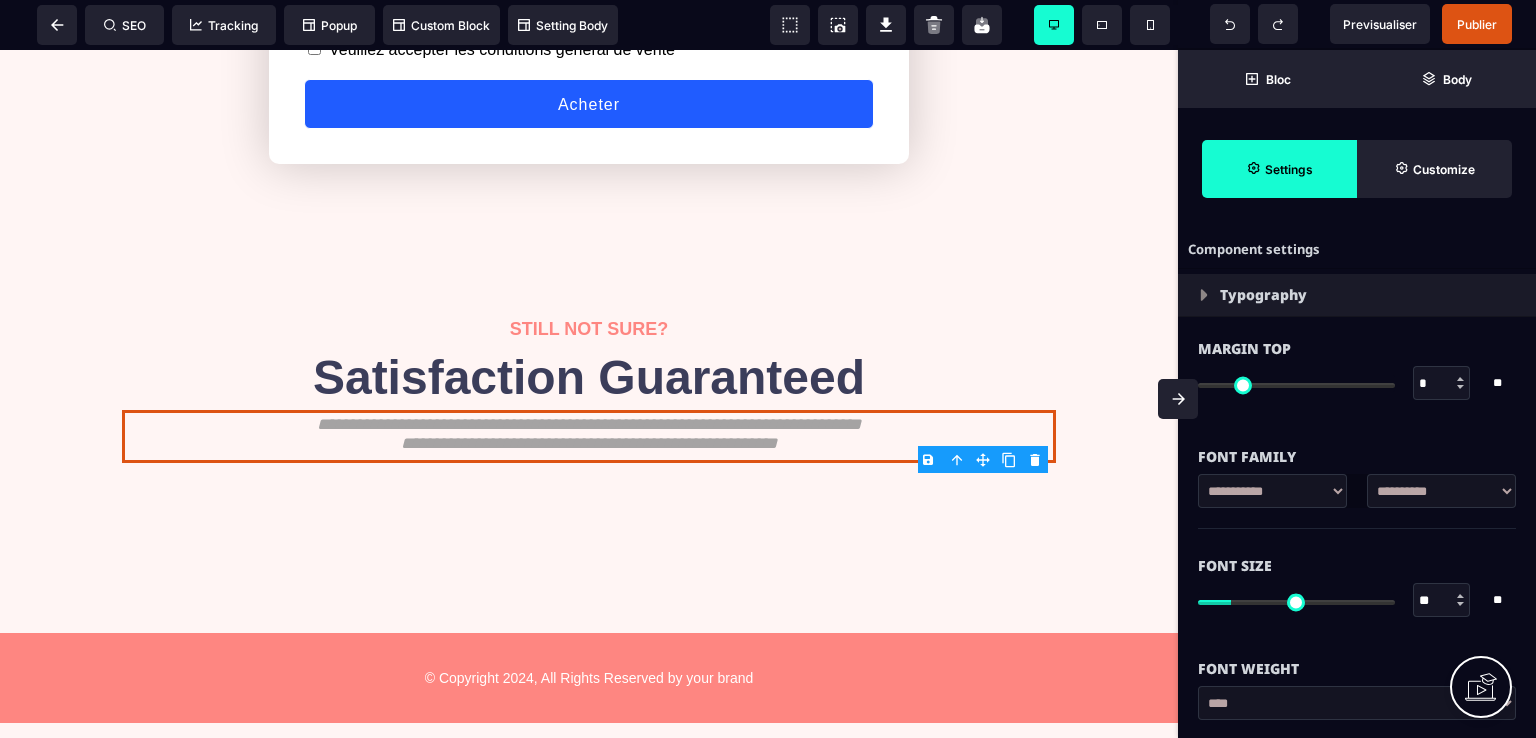 click at bounding box center (1460, 604) 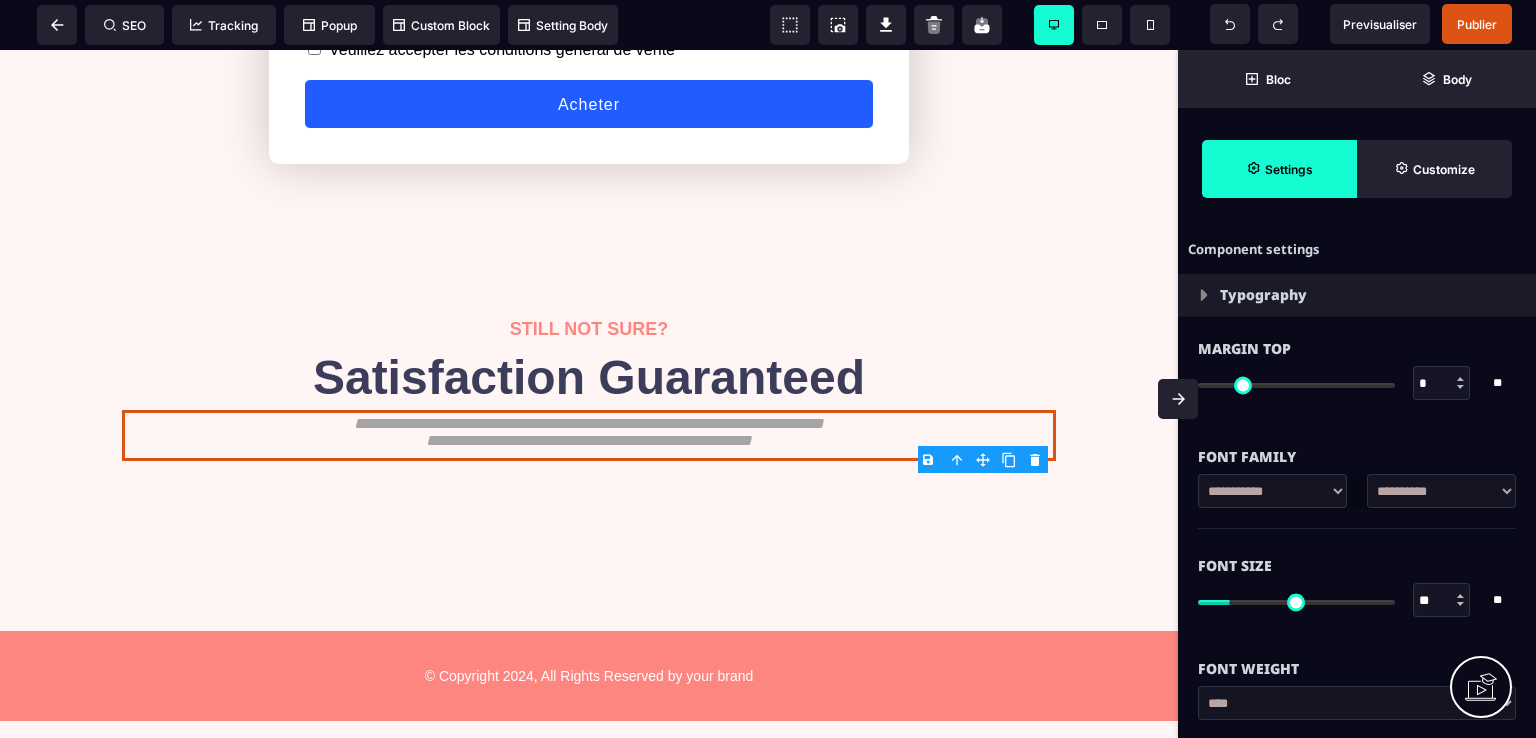 click at bounding box center [1460, 604] 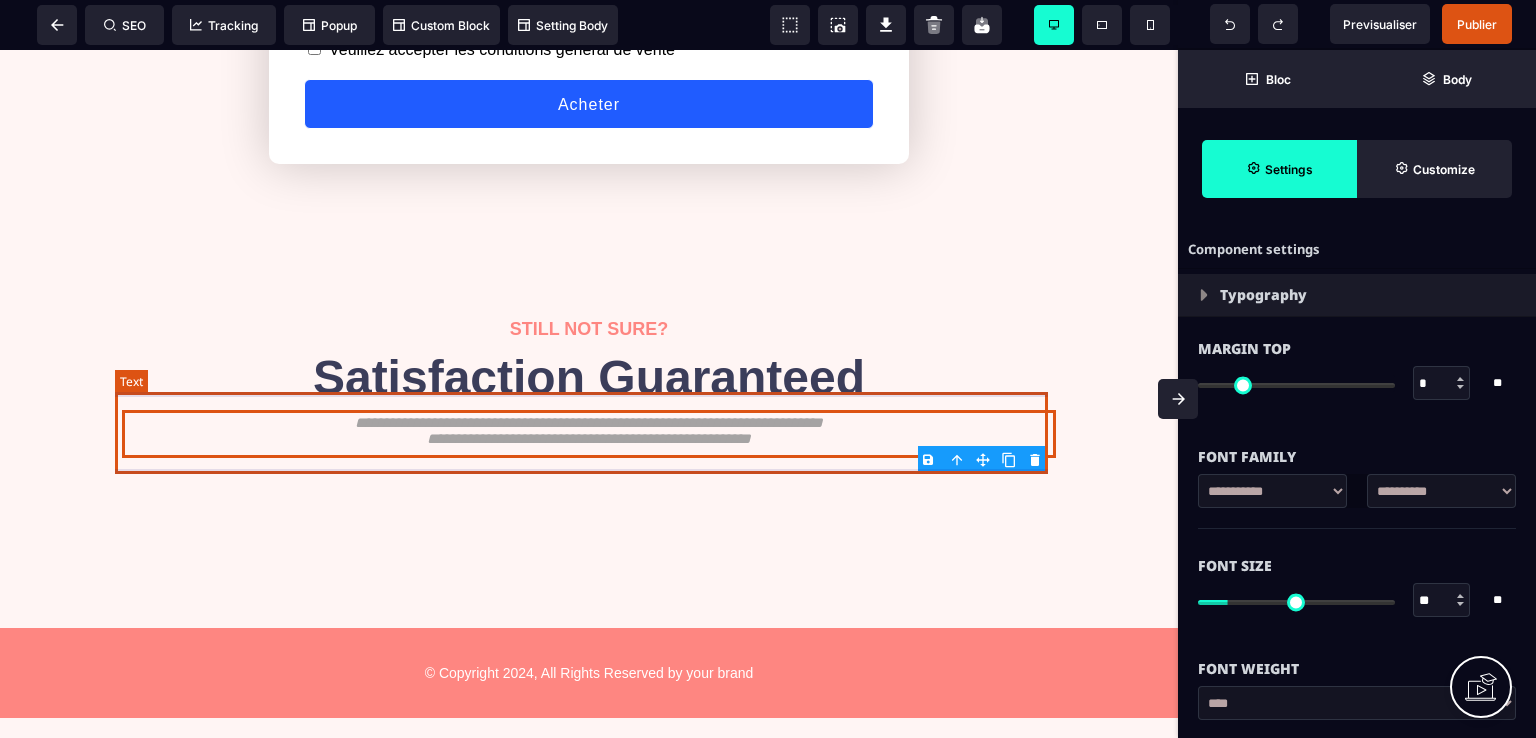 click on "Satisfaction Guaranteed" at bounding box center [589, 377] 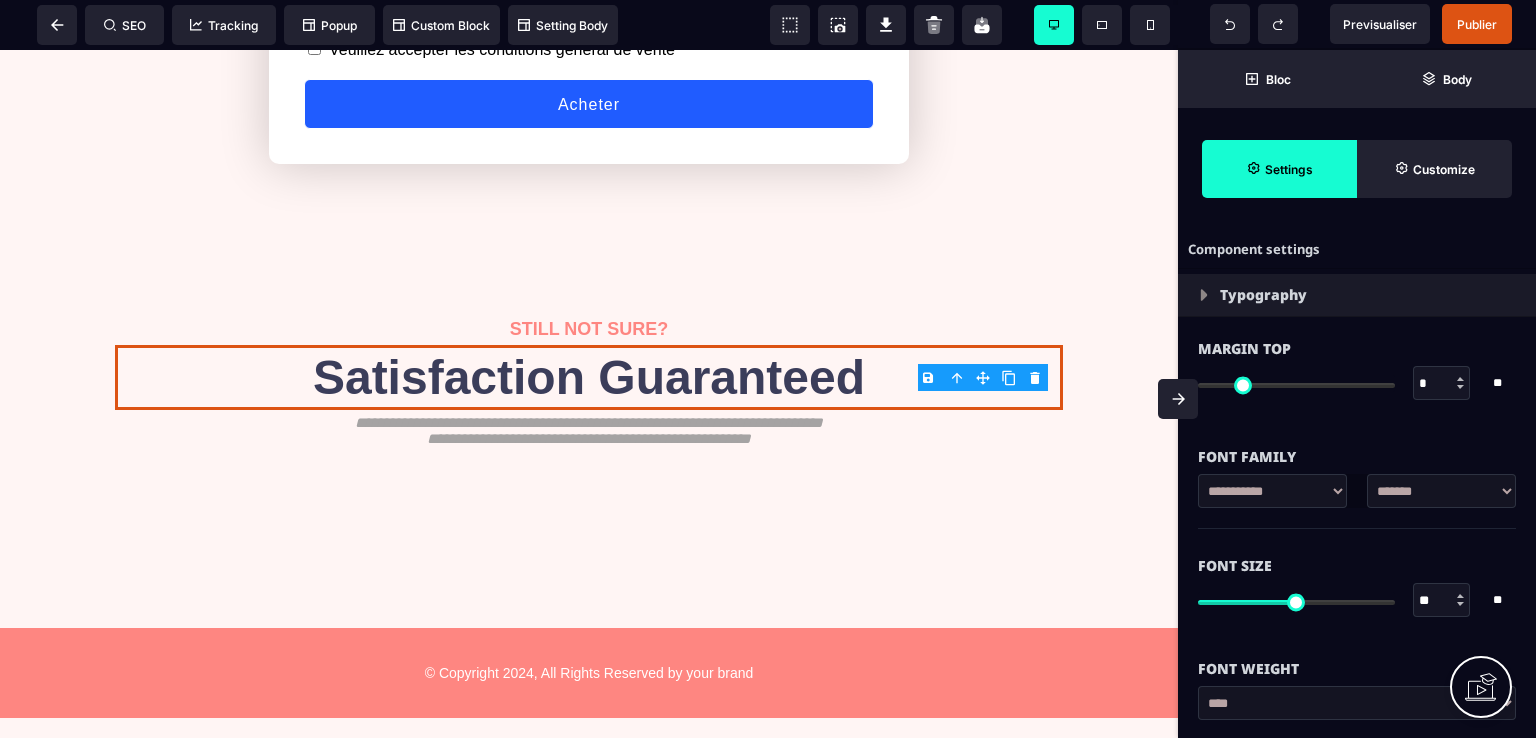 click on "B I U S
A *******
Text
SEO
Tracking
Popup" at bounding box center (768, 369) 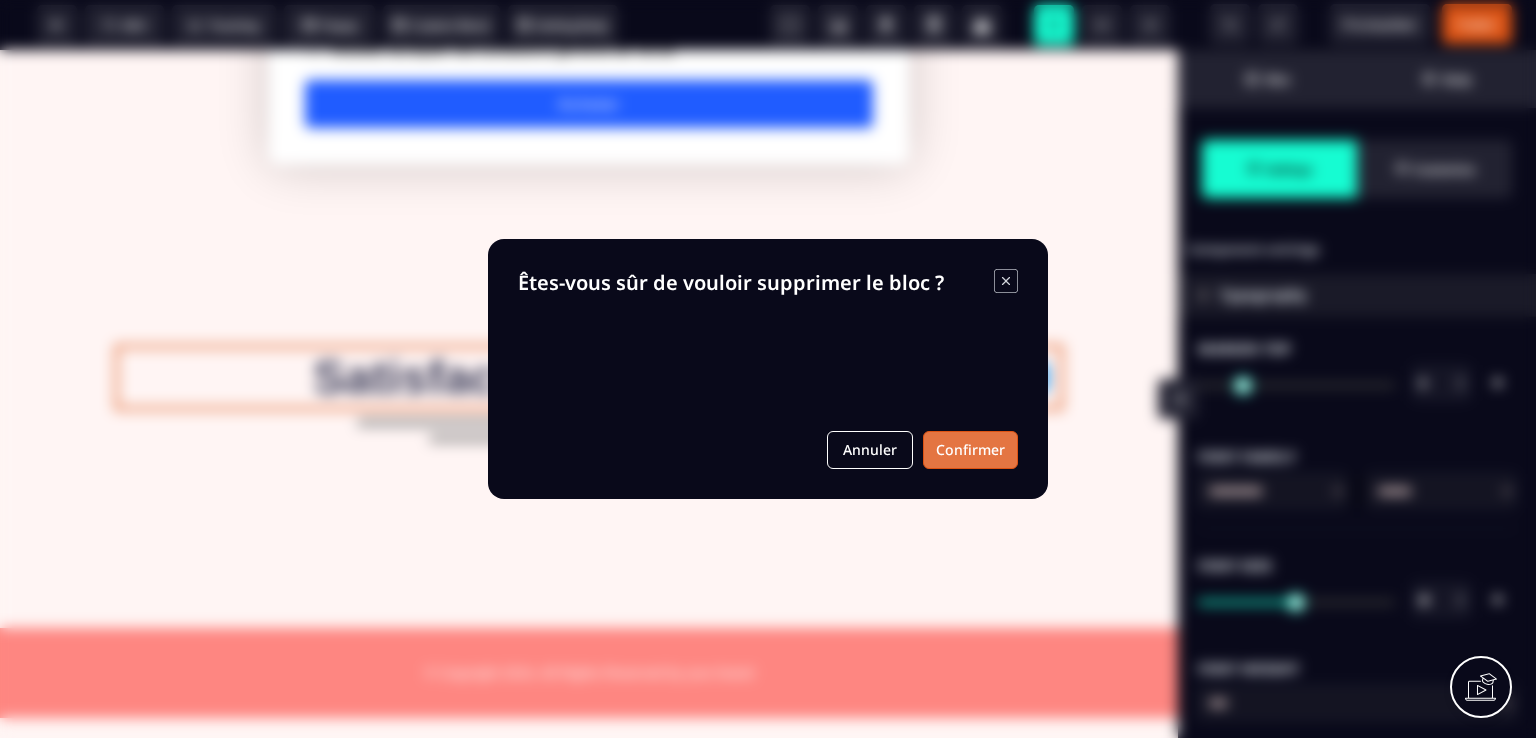 click on "Confirmer" at bounding box center (970, 450) 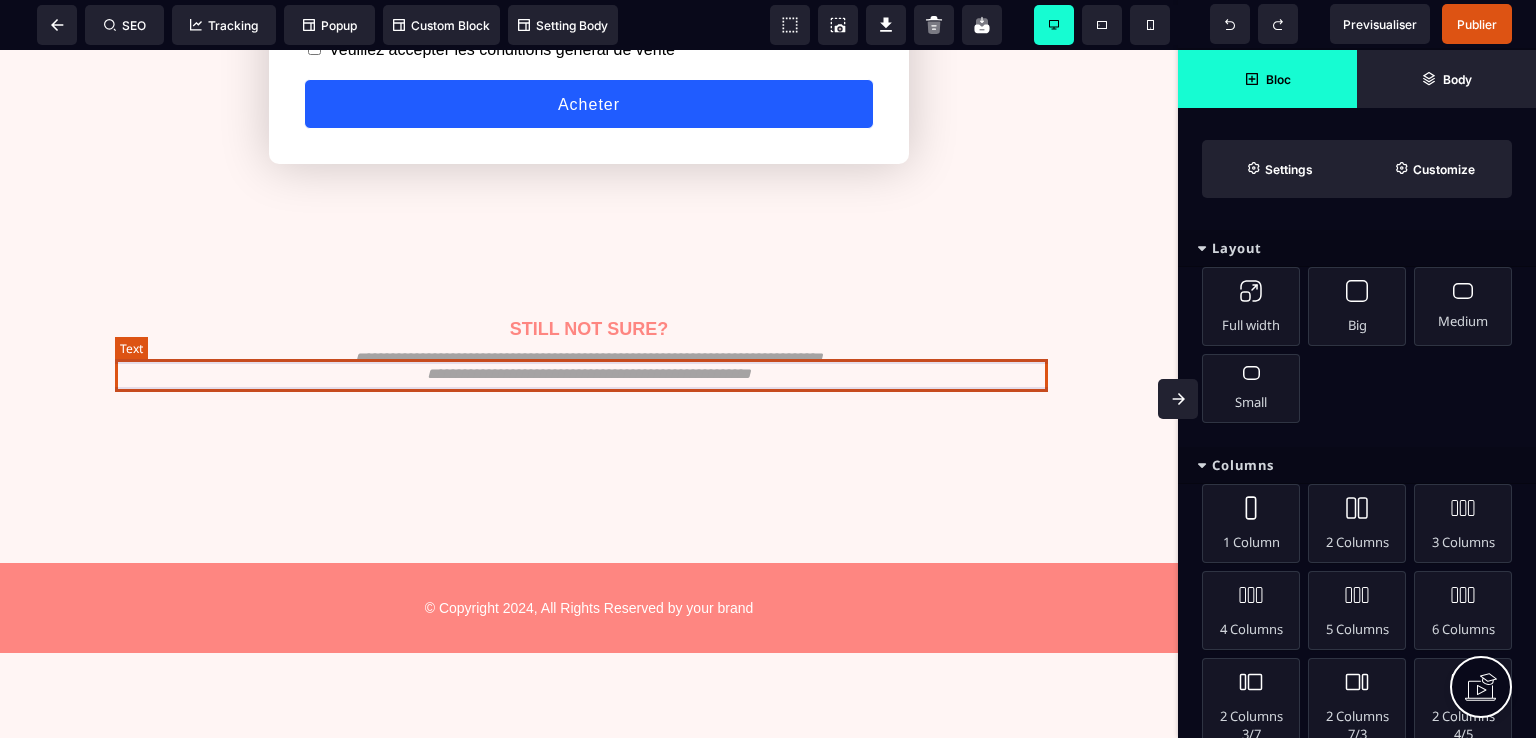 click on "STILL NOT SURE?" at bounding box center [589, 329] 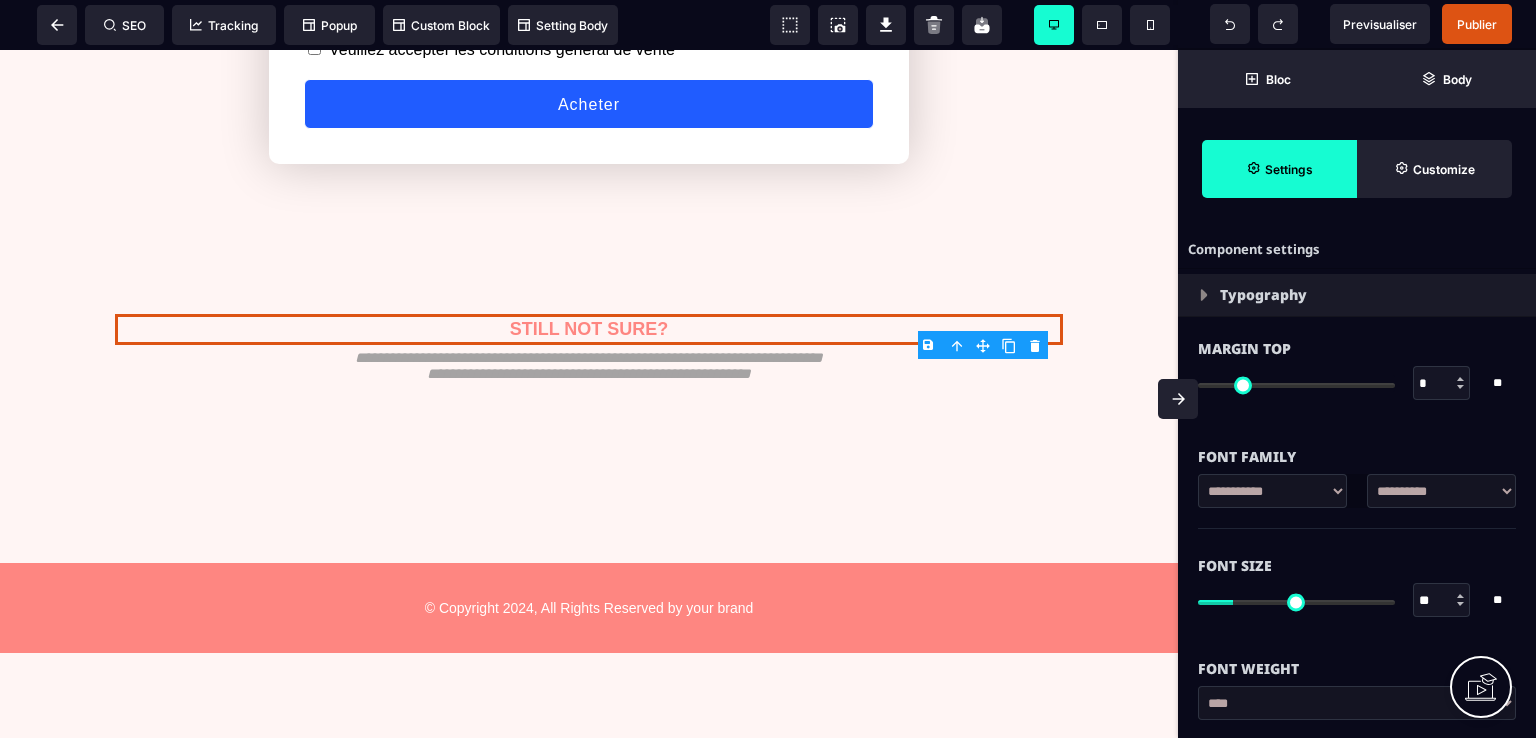 click on "B I U S
A *******
Text
SEO
Tracking
Popup" at bounding box center [768, 369] 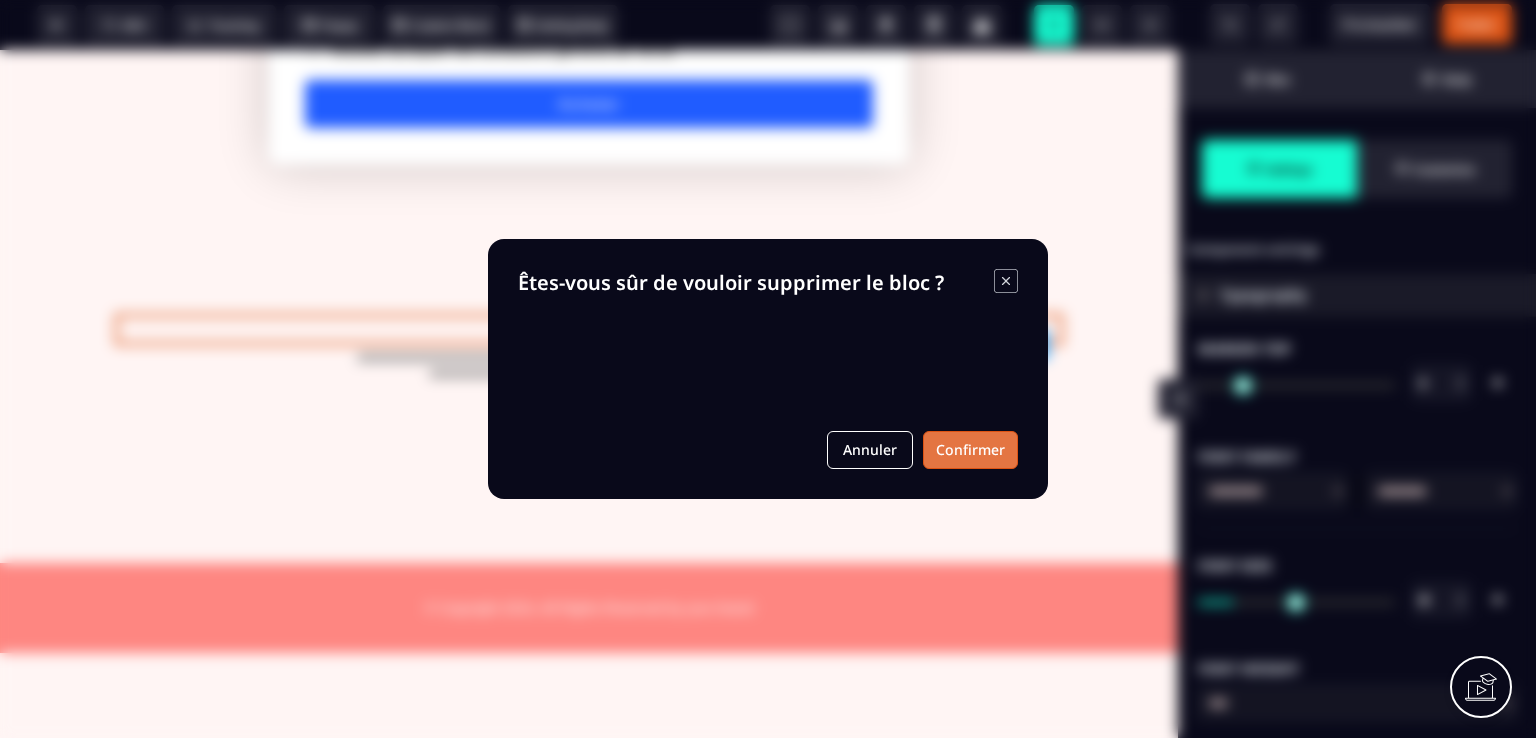 click on "Confirmer" at bounding box center (970, 450) 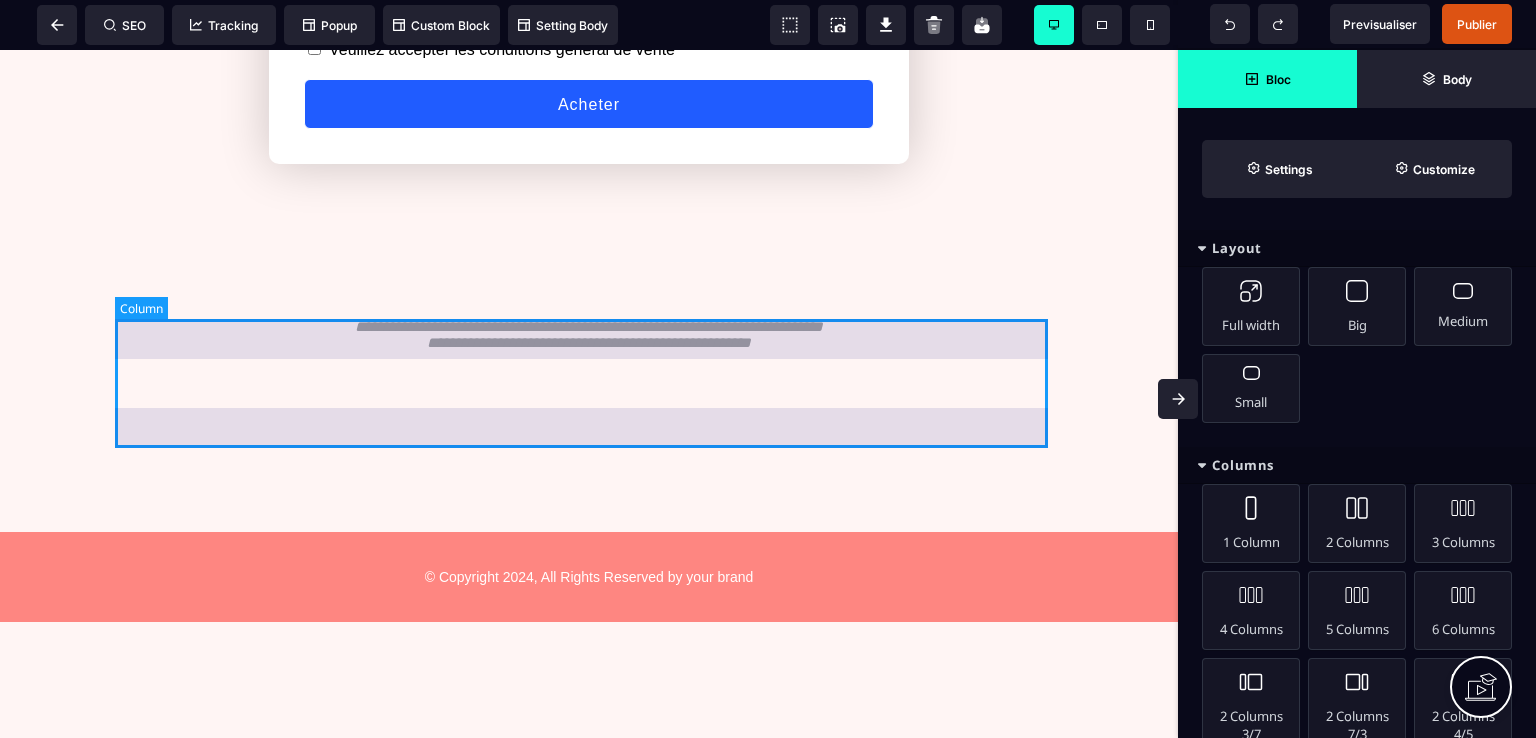 click on "**********" at bounding box center [589, 338] 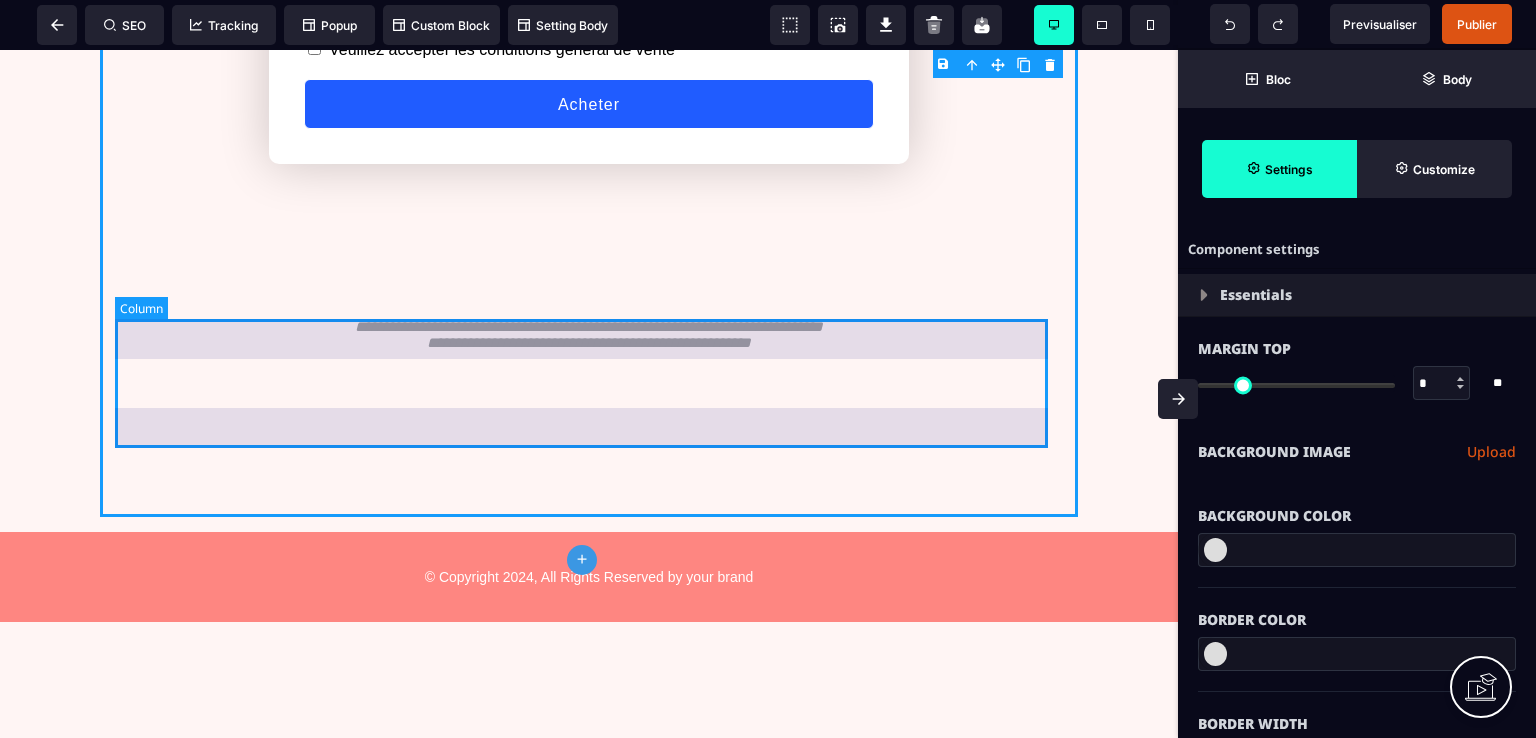 click on "**********" at bounding box center (589, 338) 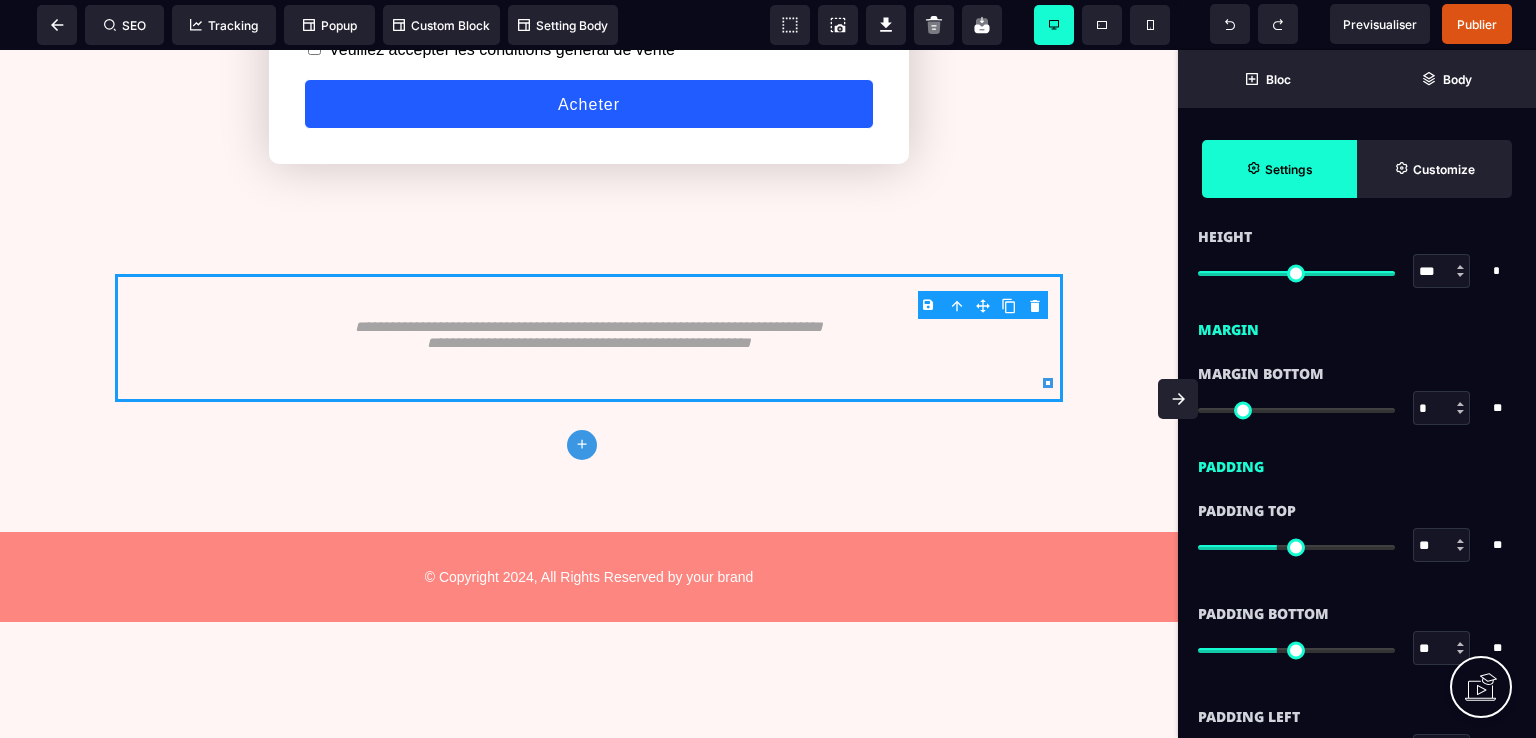 scroll, scrollTop: 1400, scrollLeft: 0, axis: vertical 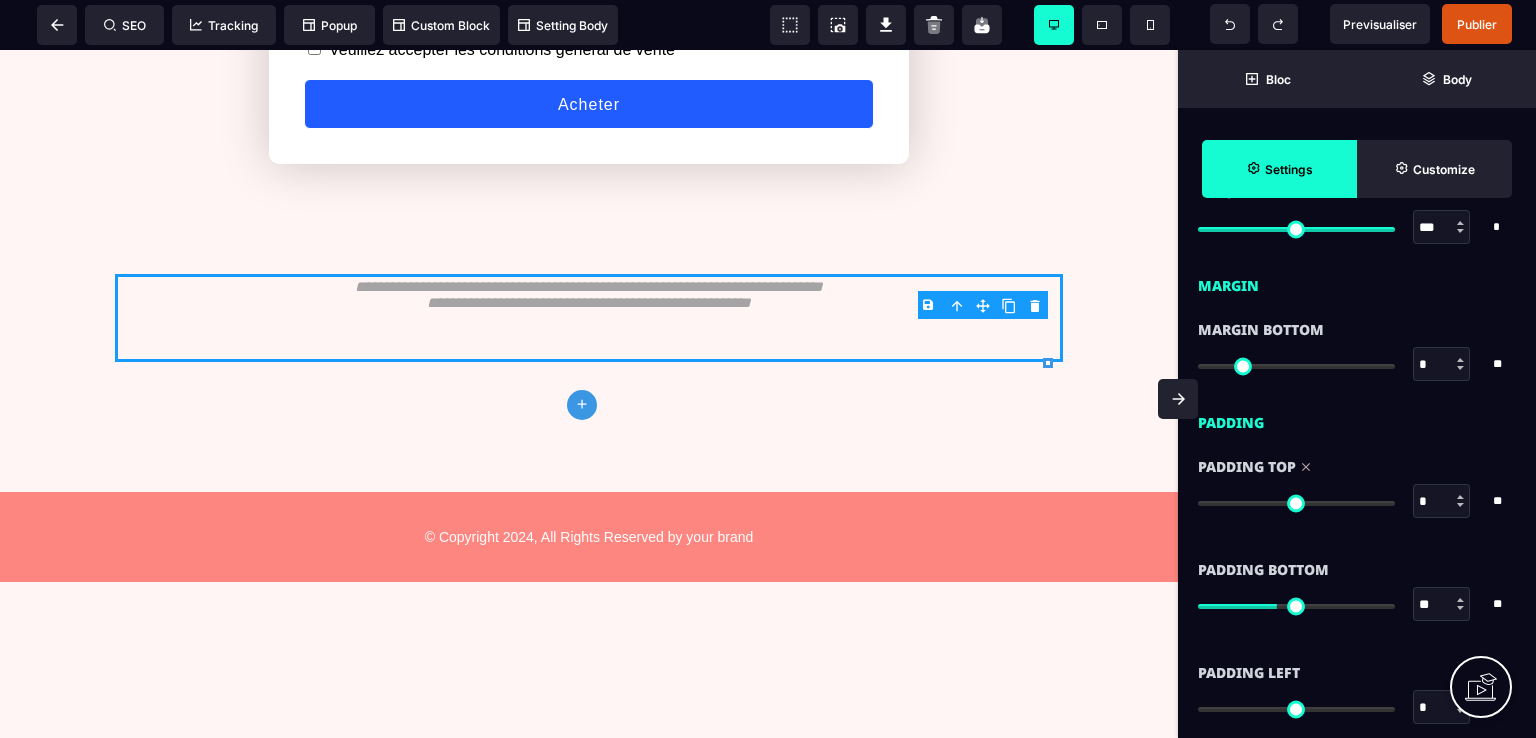 drag, startPoint x: 1280, startPoint y: 497, endPoint x: 1196, endPoint y: 501, distance: 84.095184 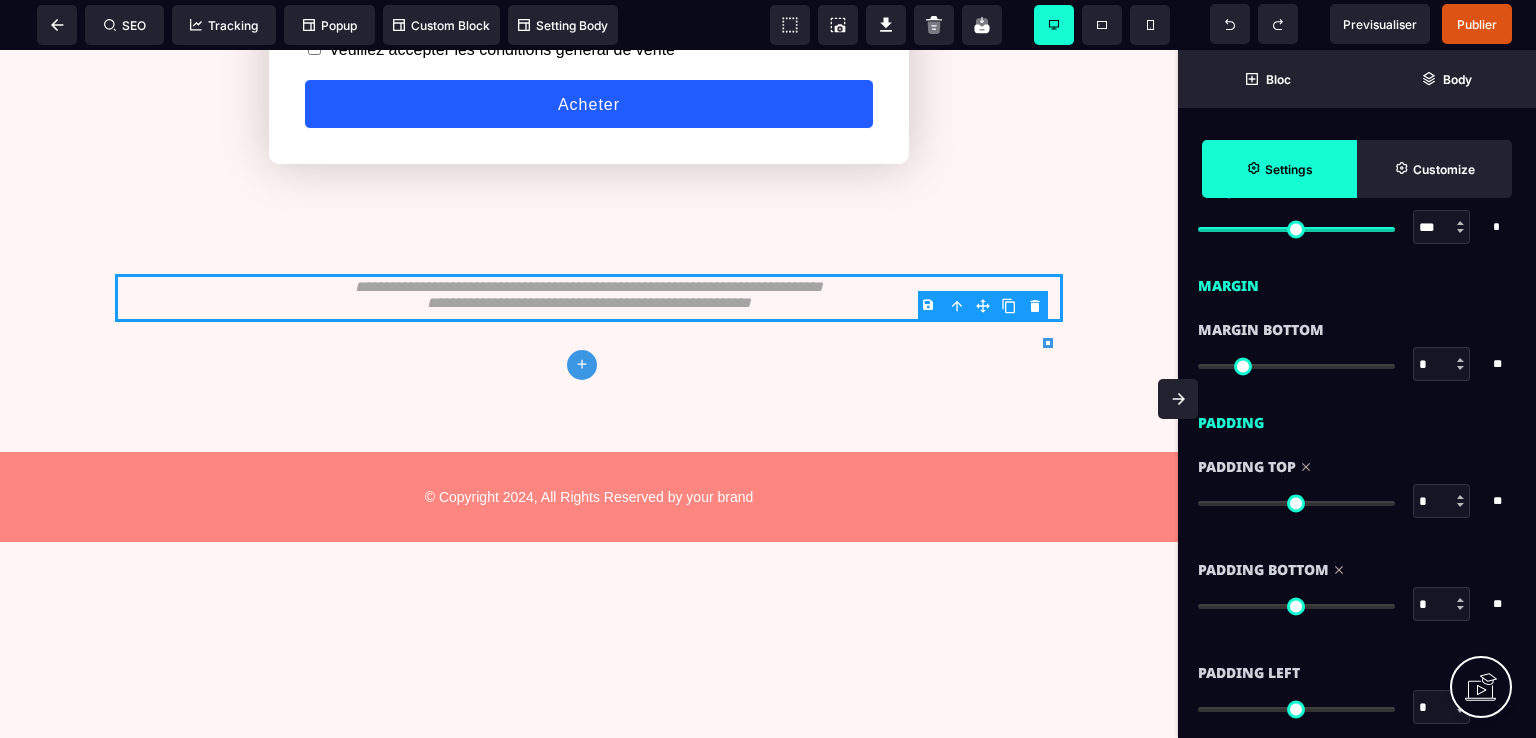 drag, startPoint x: 1283, startPoint y: 604, endPoint x: 1148, endPoint y: 599, distance: 135.09256 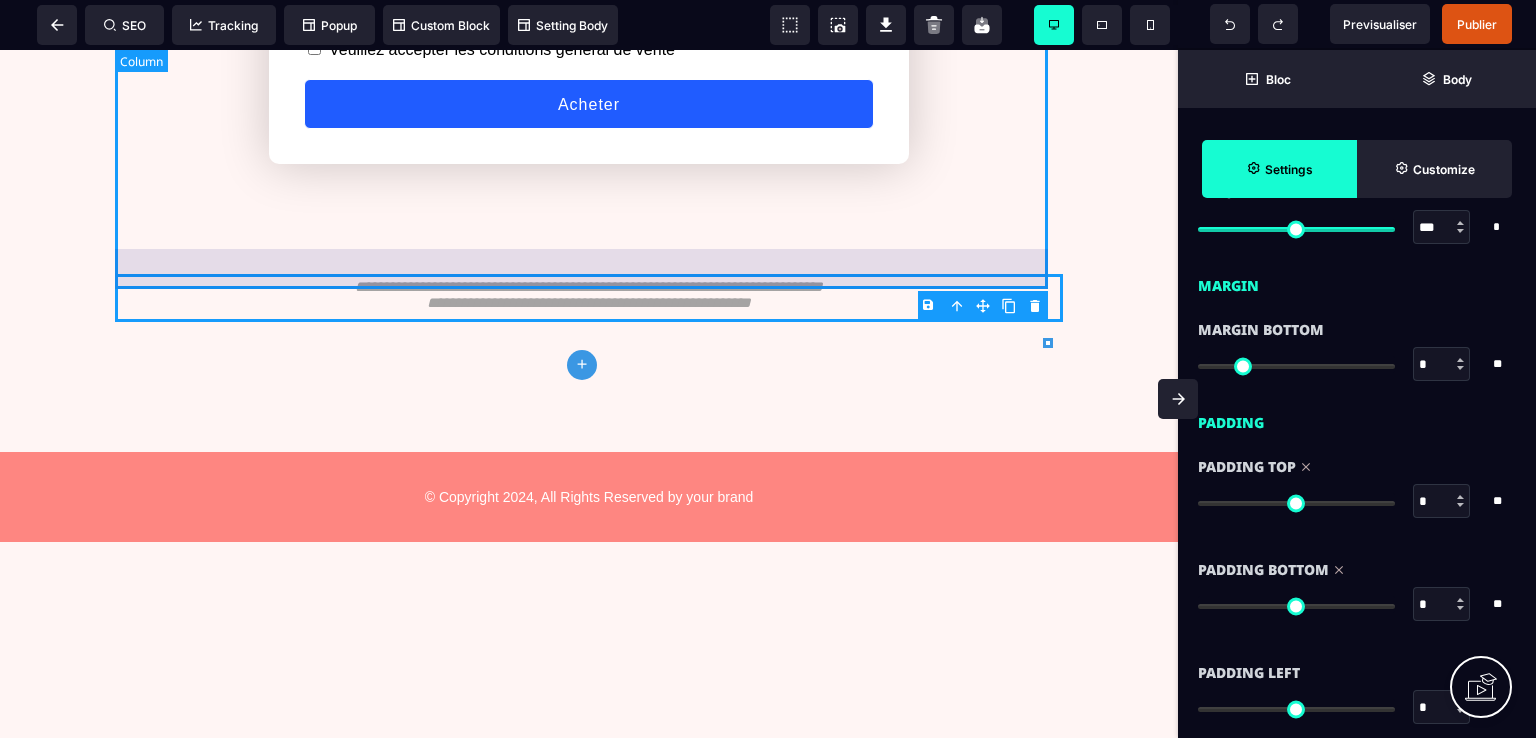 click on "**********" at bounding box center (589, -281) 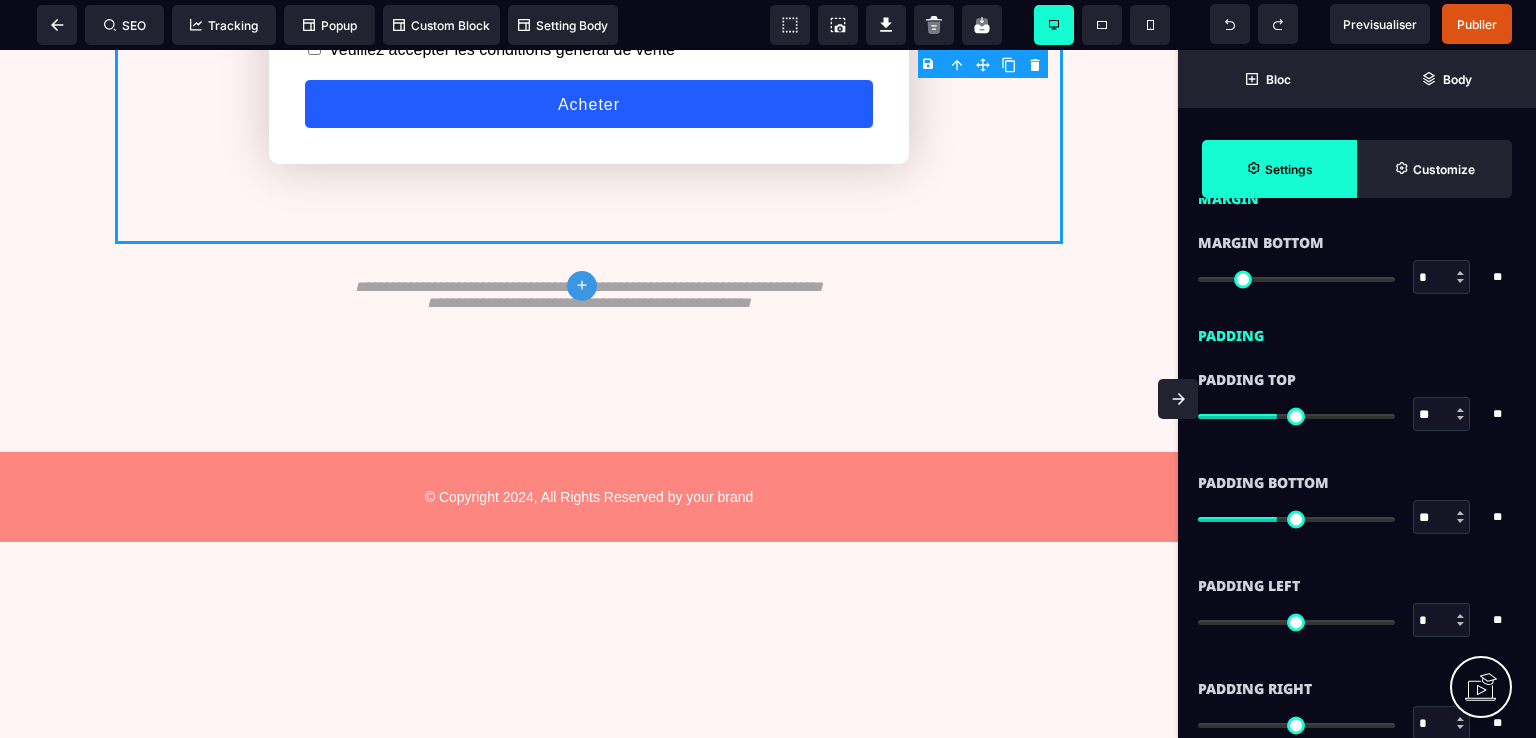 scroll, scrollTop: 1500, scrollLeft: 0, axis: vertical 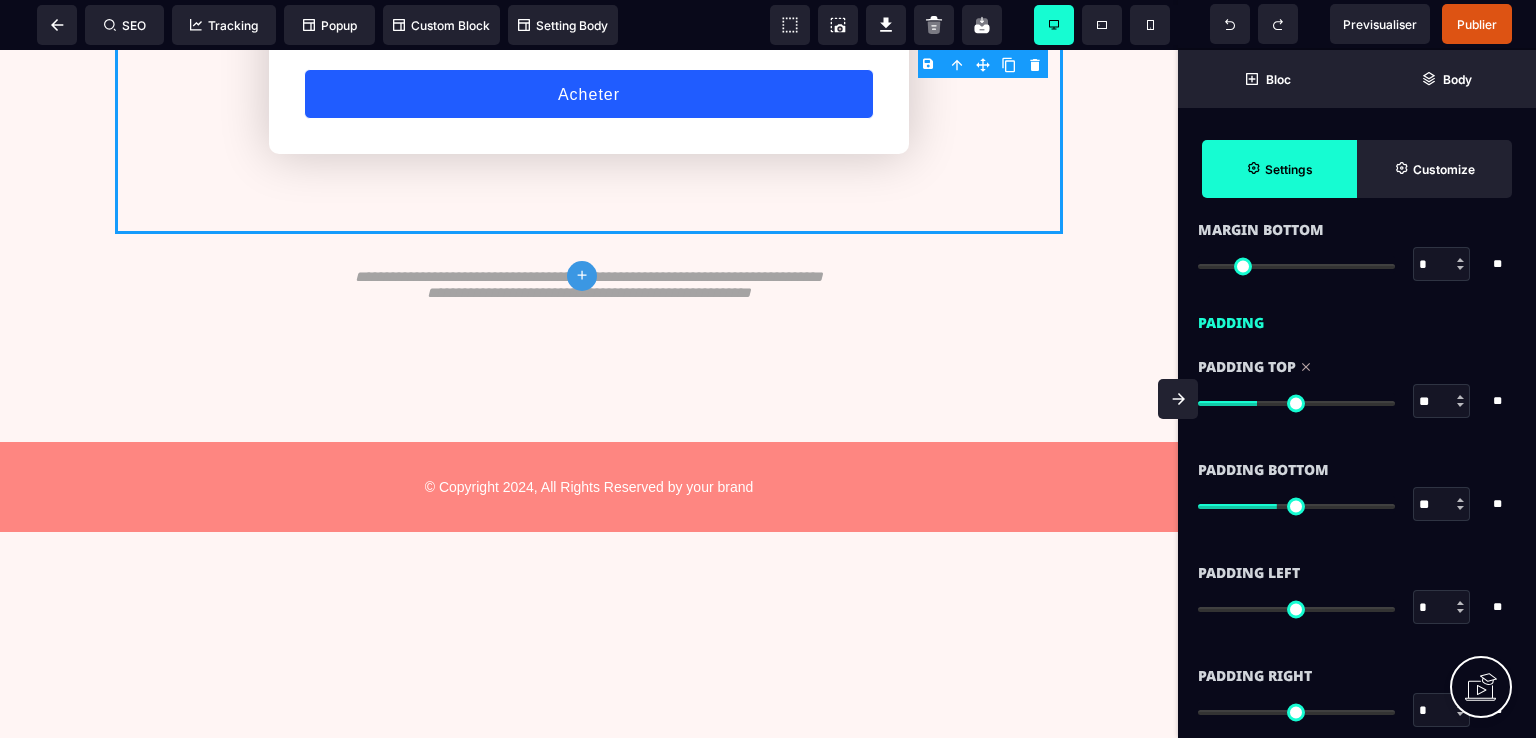 drag, startPoint x: 1276, startPoint y: 405, endPoint x: 1260, endPoint y: 400, distance: 16.763054 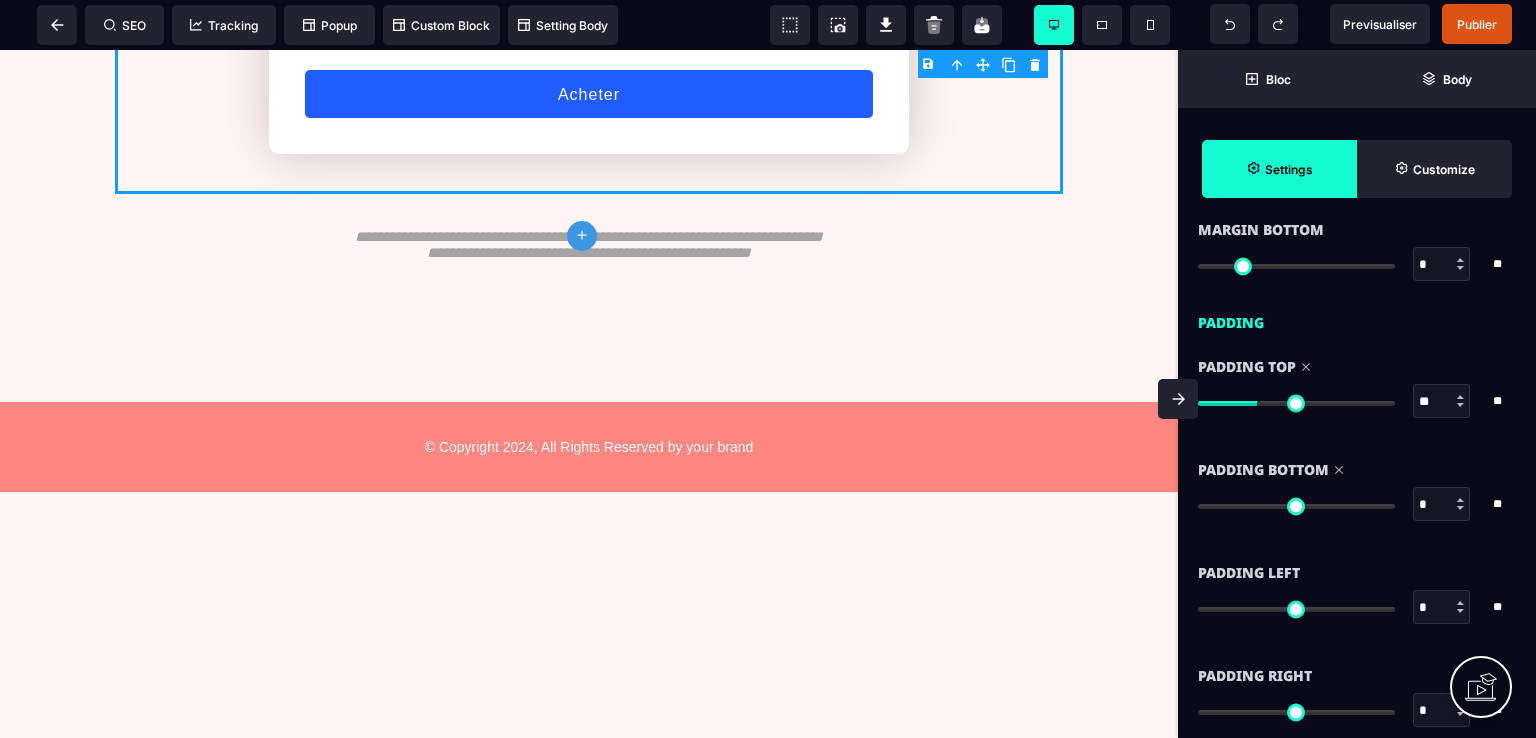 drag, startPoint x: 1280, startPoint y: 502, endPoint x: 1139, endPoint y: 447, distance: 151.34729 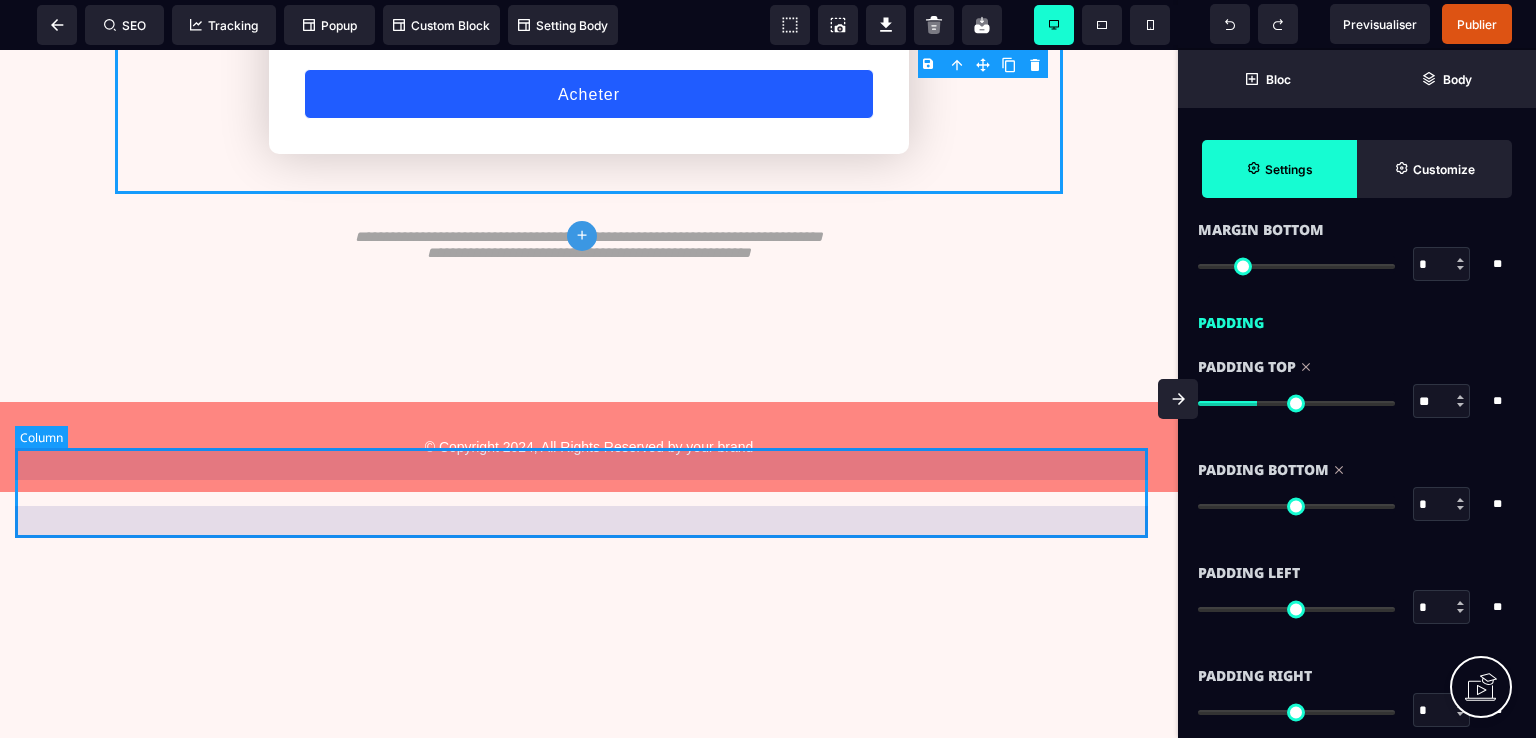 click on "© Copyright 2024, All Rights Reserved by your brand" at bounding box center (589, 447) 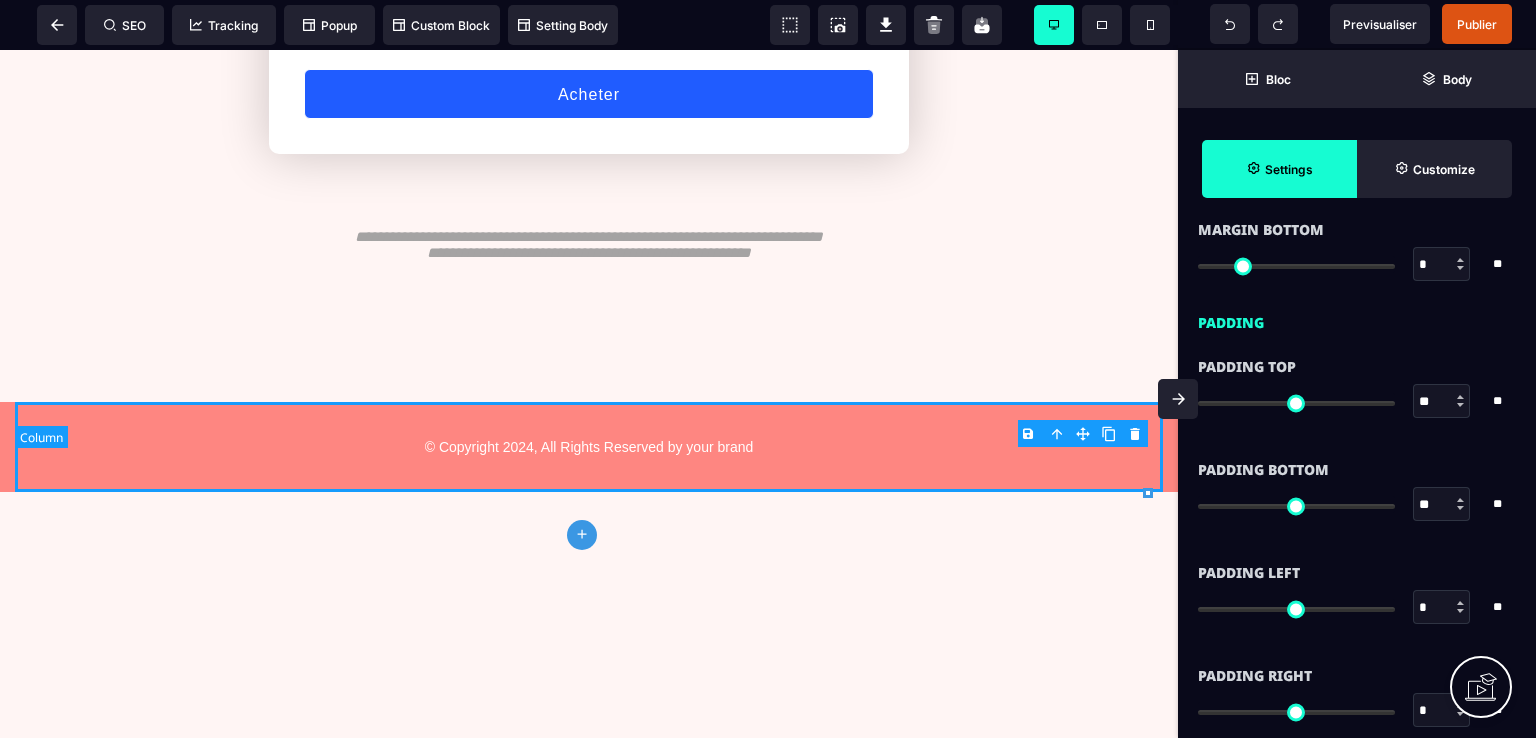 scroll, scrollTop: 0, scrollLeft: 0, axis: both 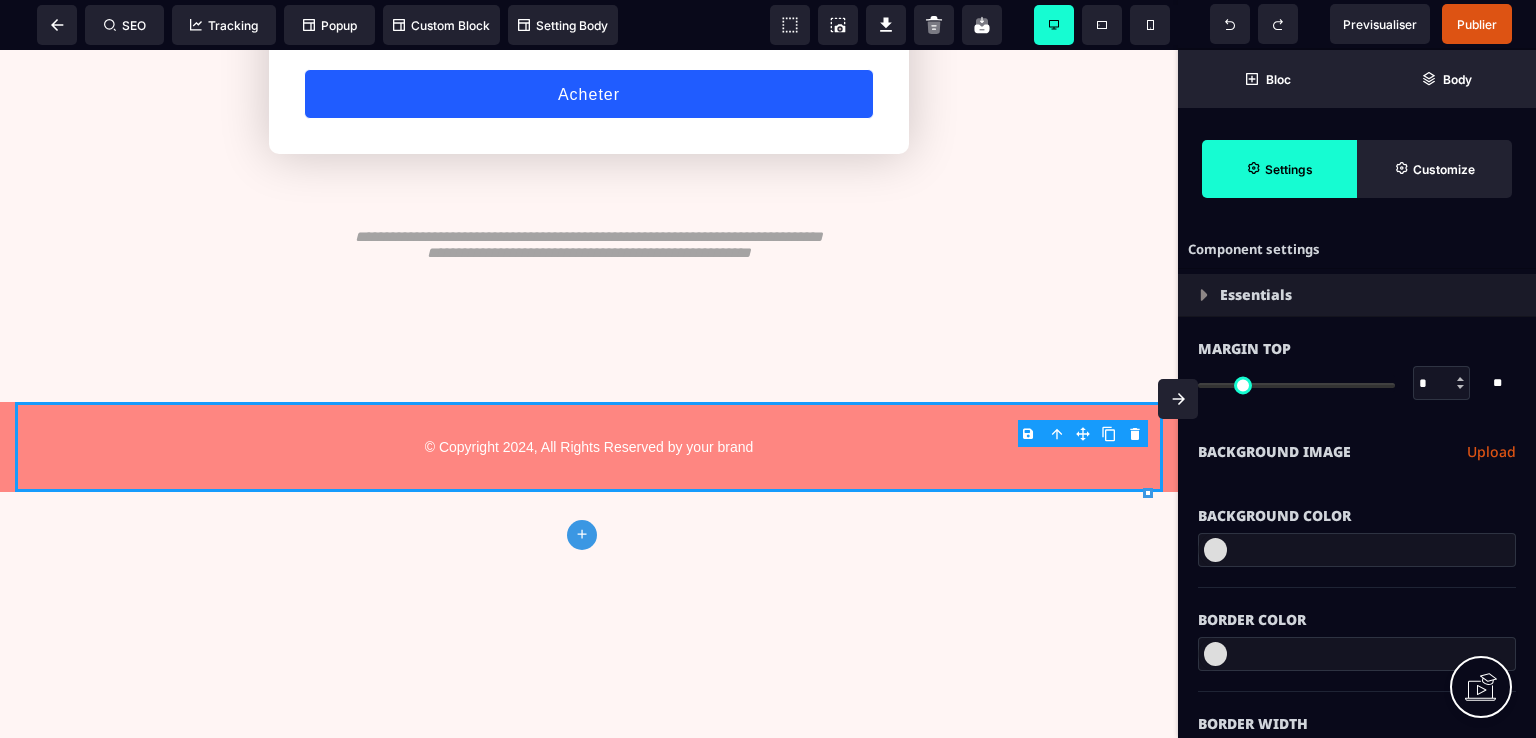 click on "B I U S
A *******
plus
Row
SEO
Big" at bounding box center [768, 369] 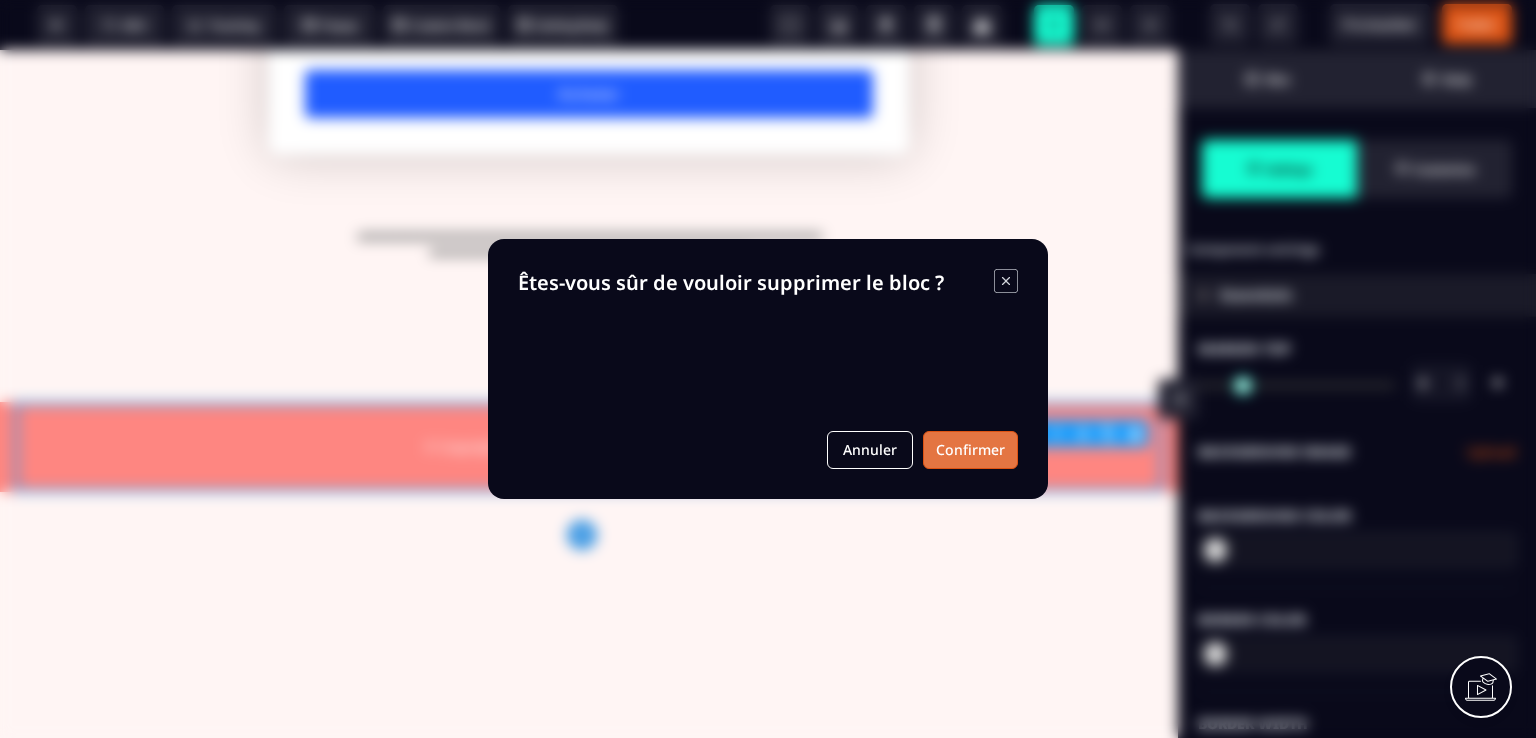 click on "Confirmer" at bounding box center (970, 450) 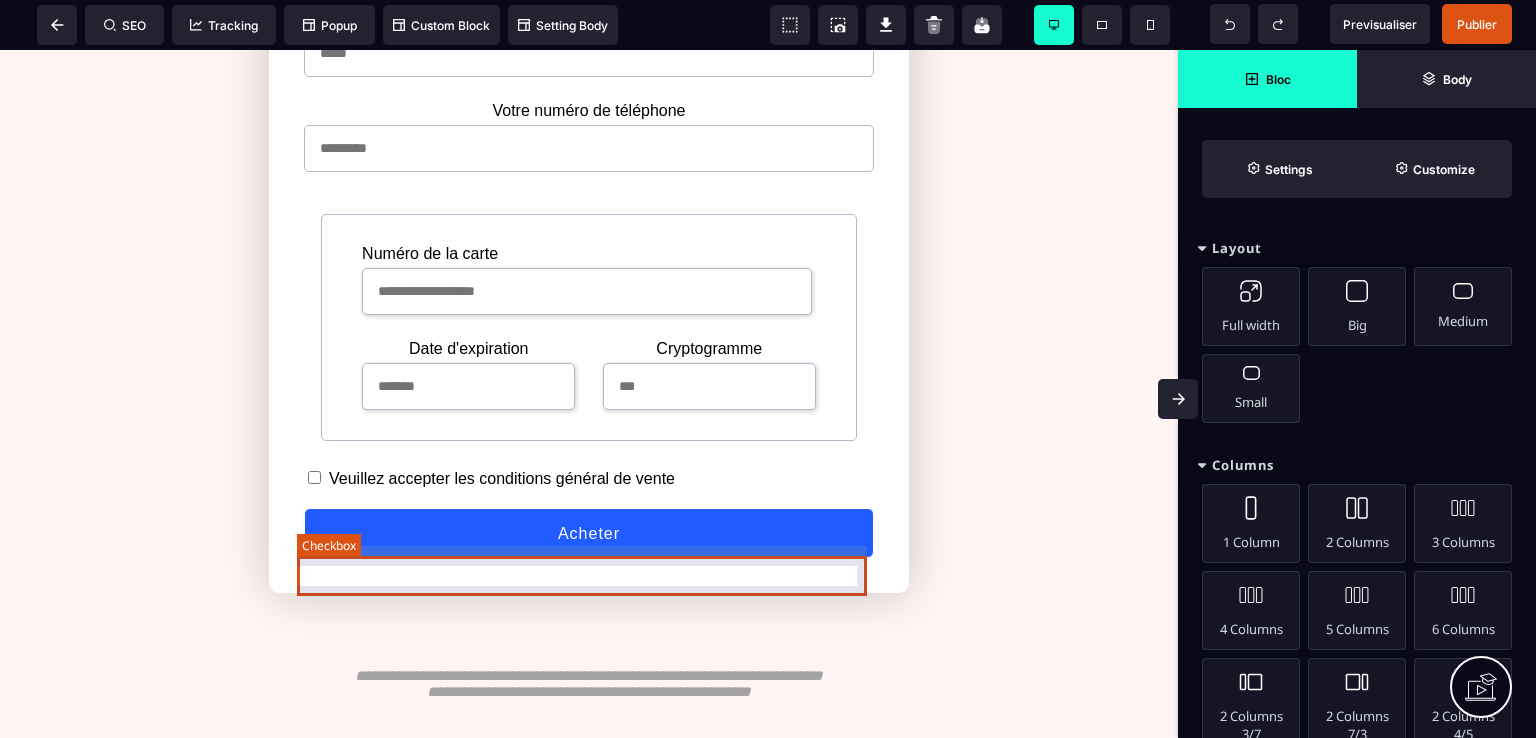 scroll, scrollTop: 800, scrollLeft: 0, axis: vertical 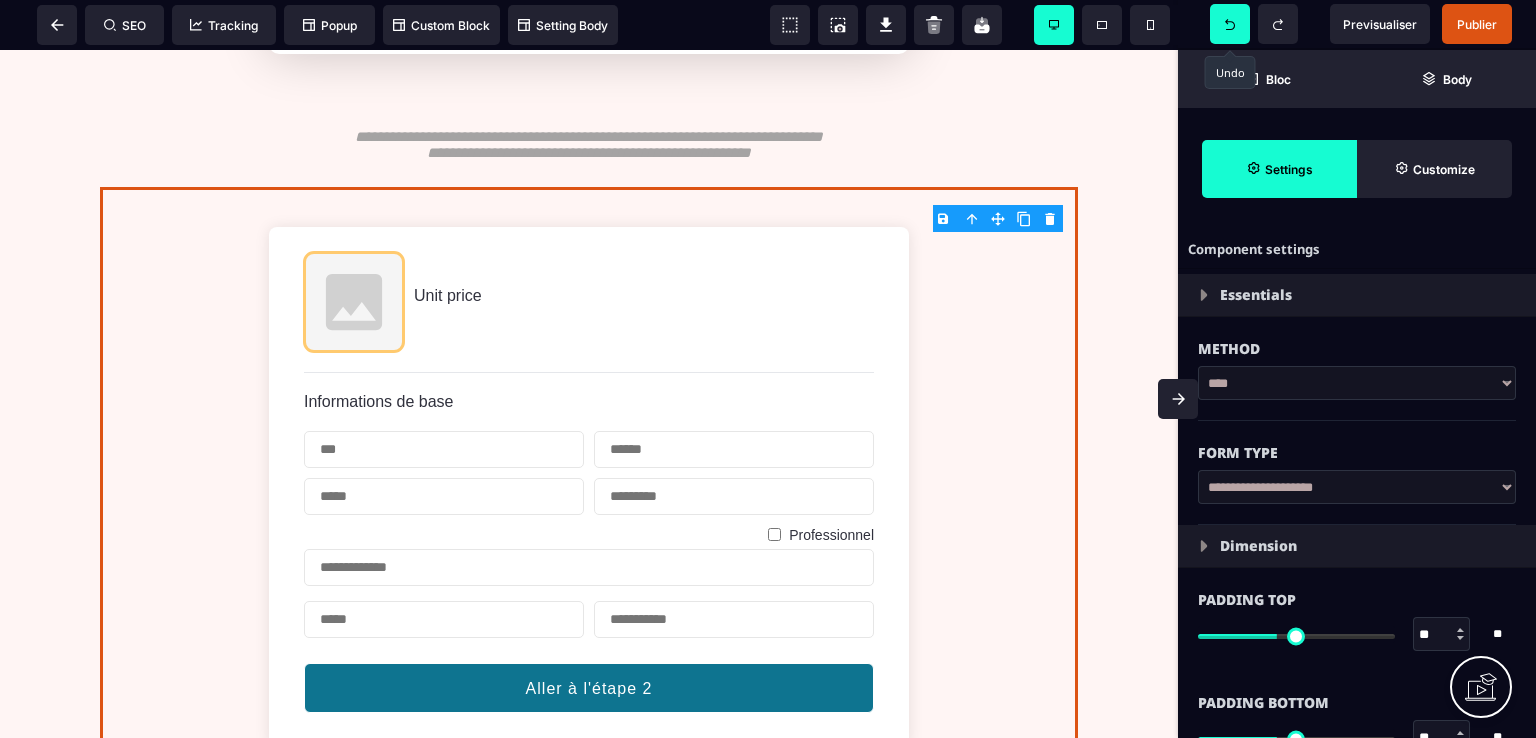 click 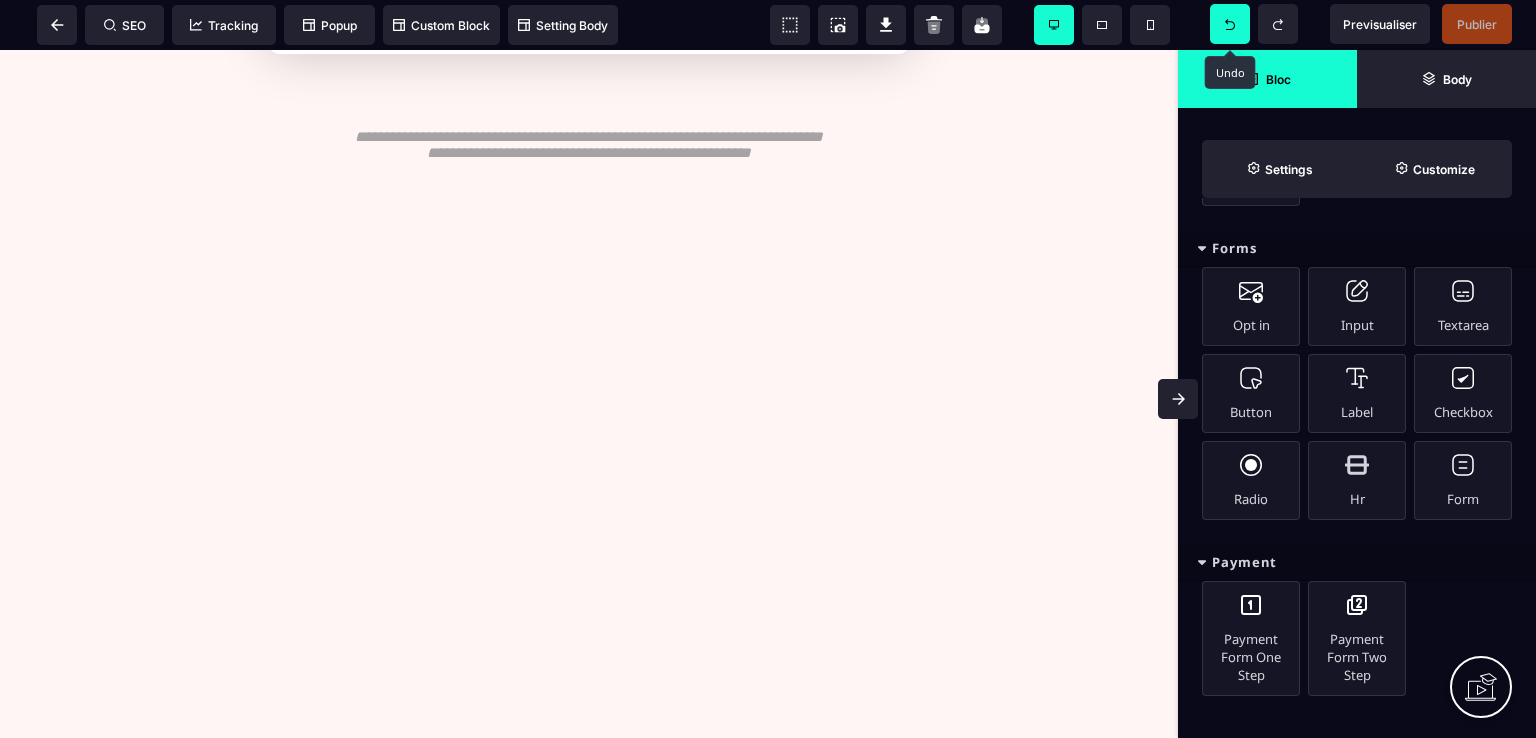 scroll, scrollTop: 1215, scrollLeft: 0, axis: vertical 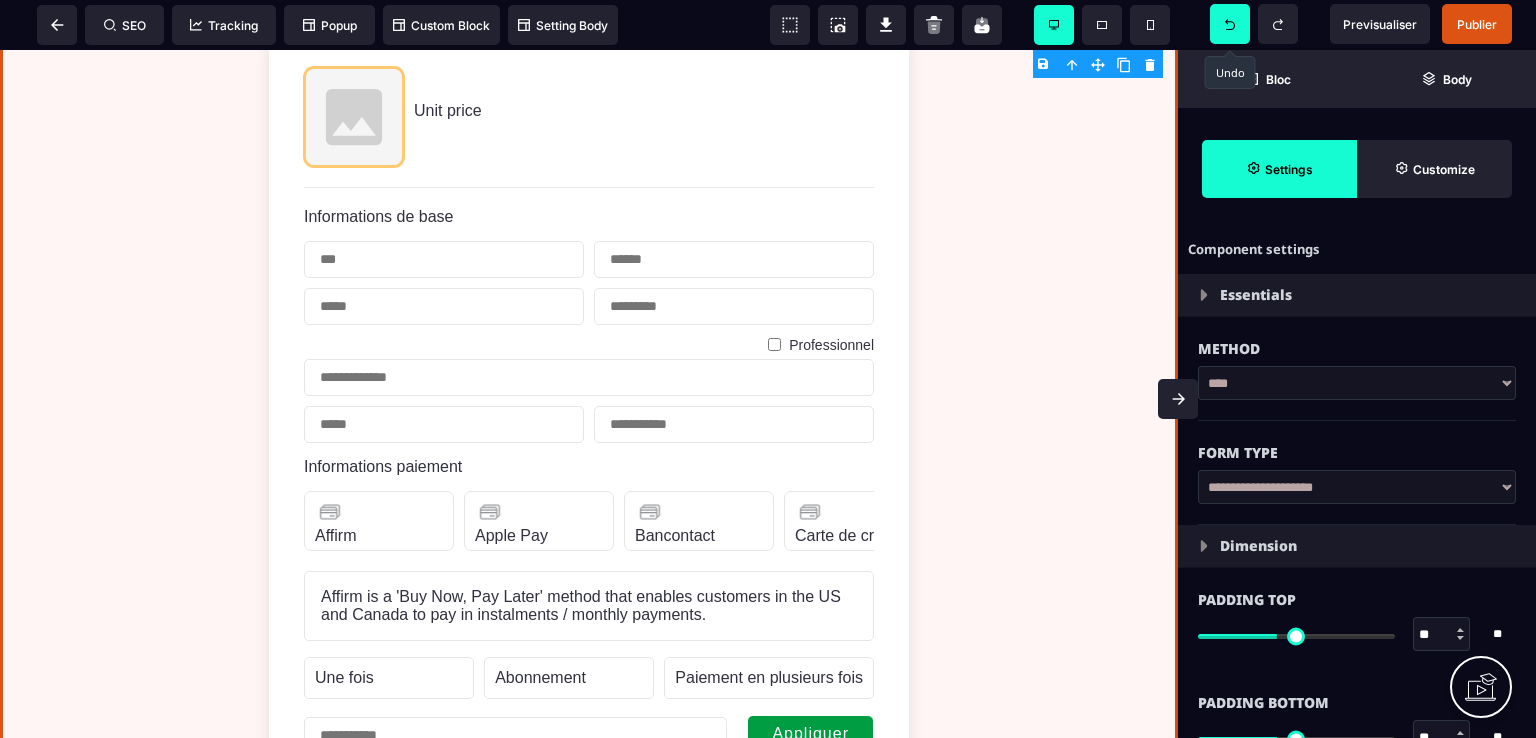 click 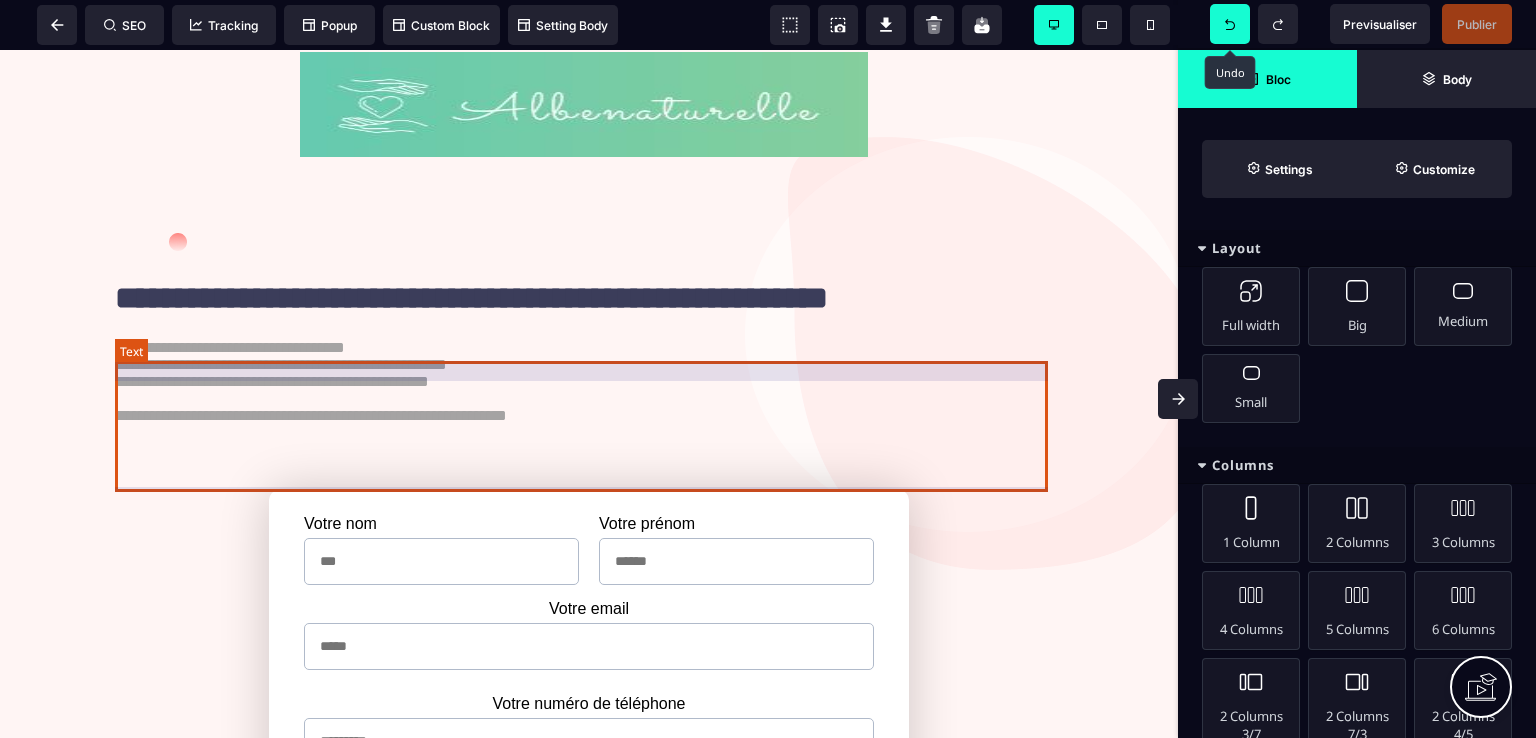 scroll, scrollTop: 100, scrollLeft: 0, axis: vertical 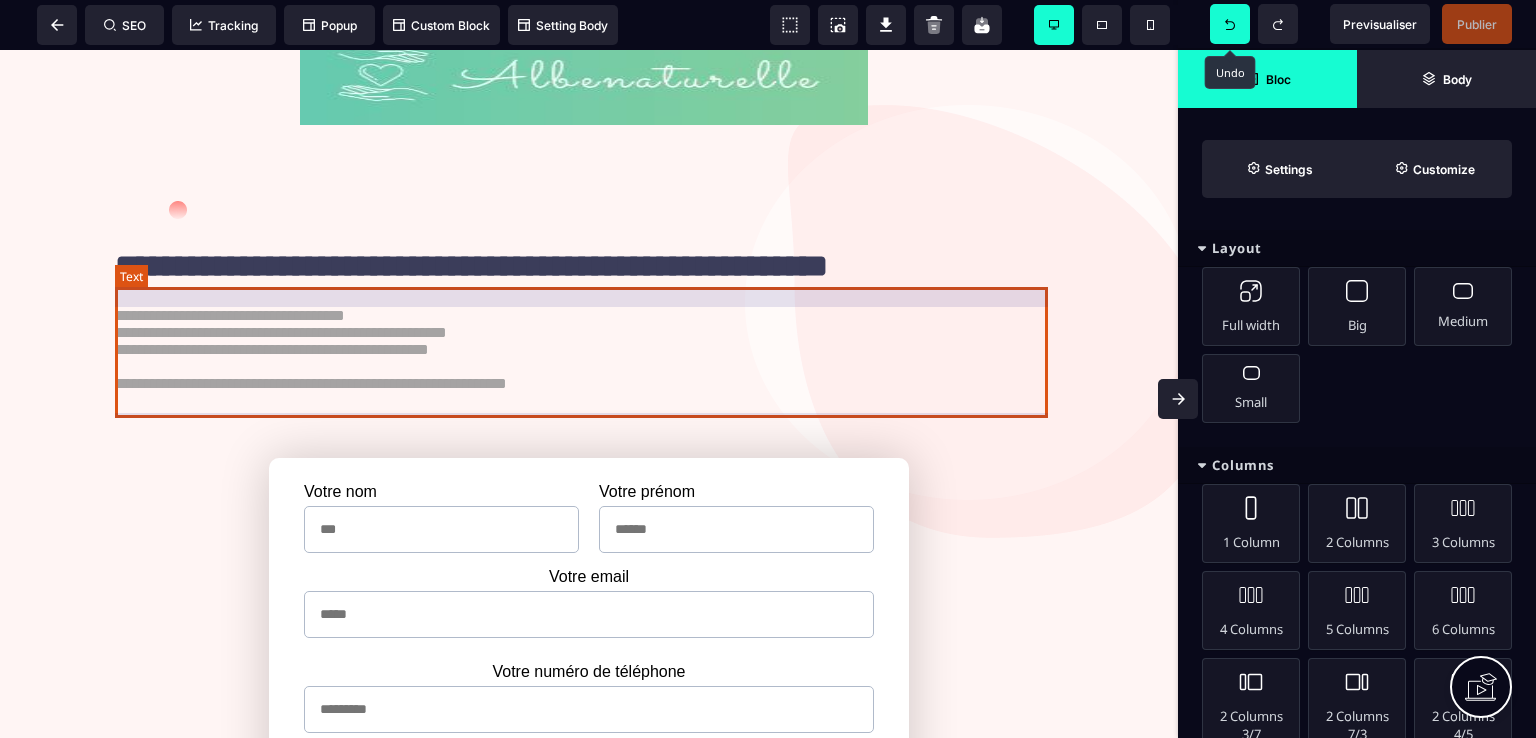 click on "**********" at bounding box center (581, 352) 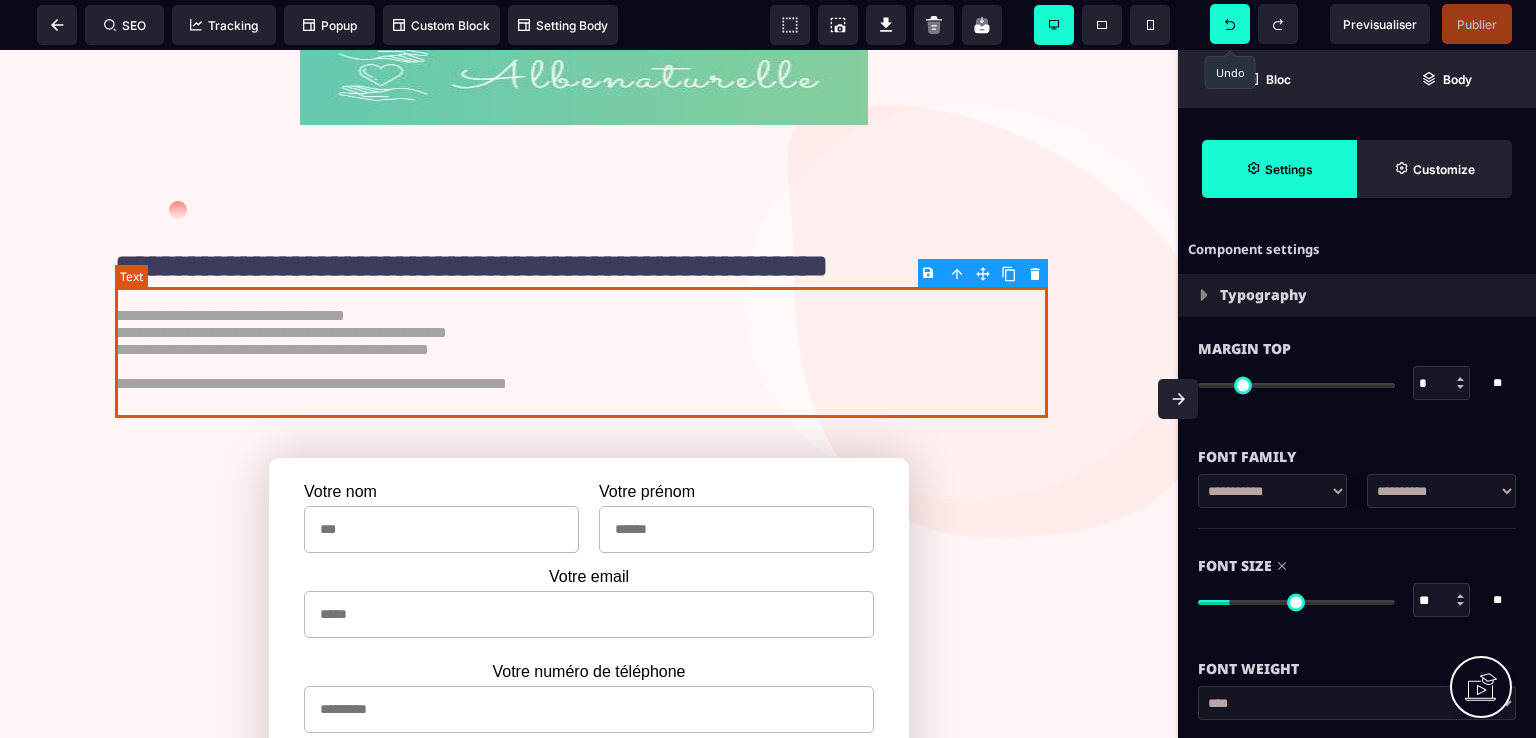 click on "**********" at bounding box center [581, 352] 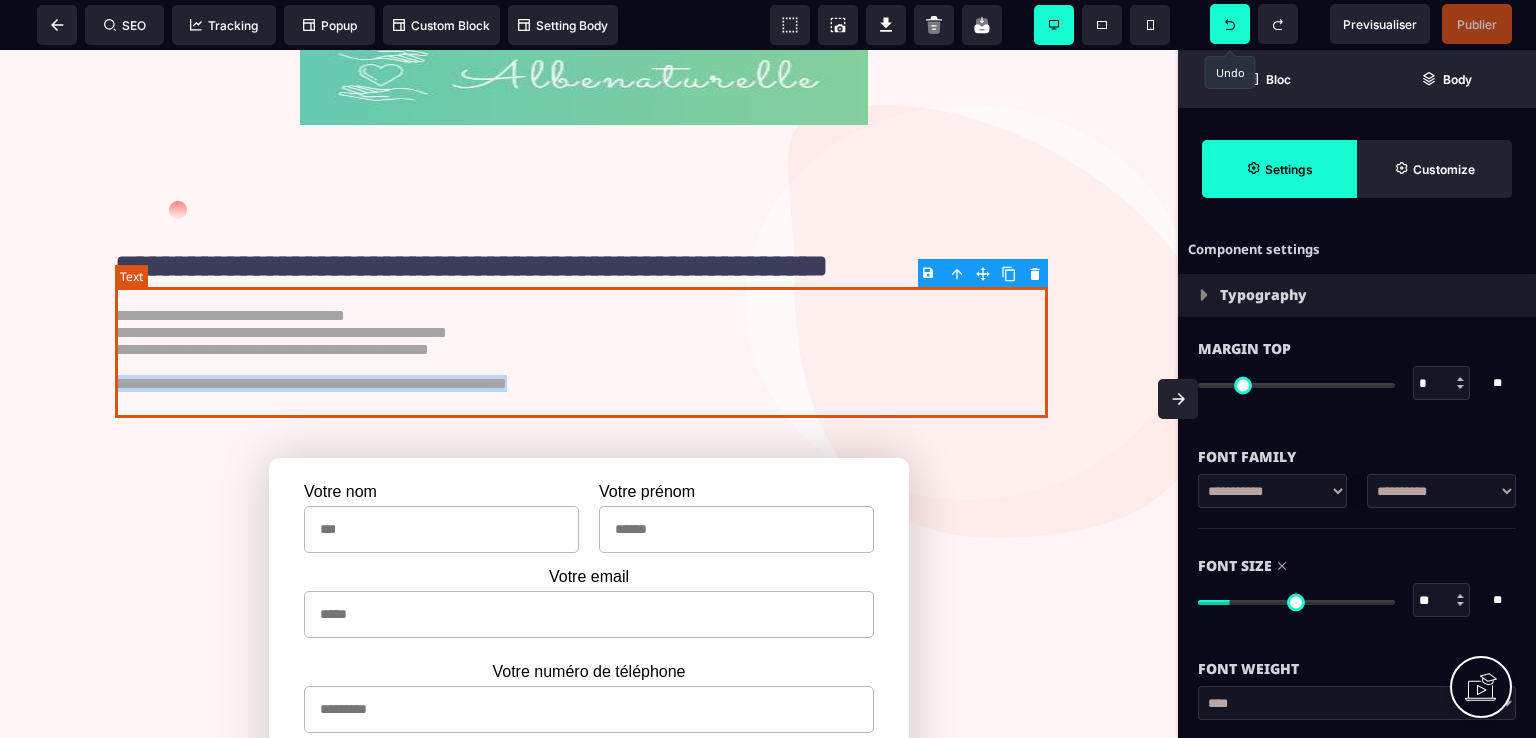 click on "**********" at bounding box center (581, 352) 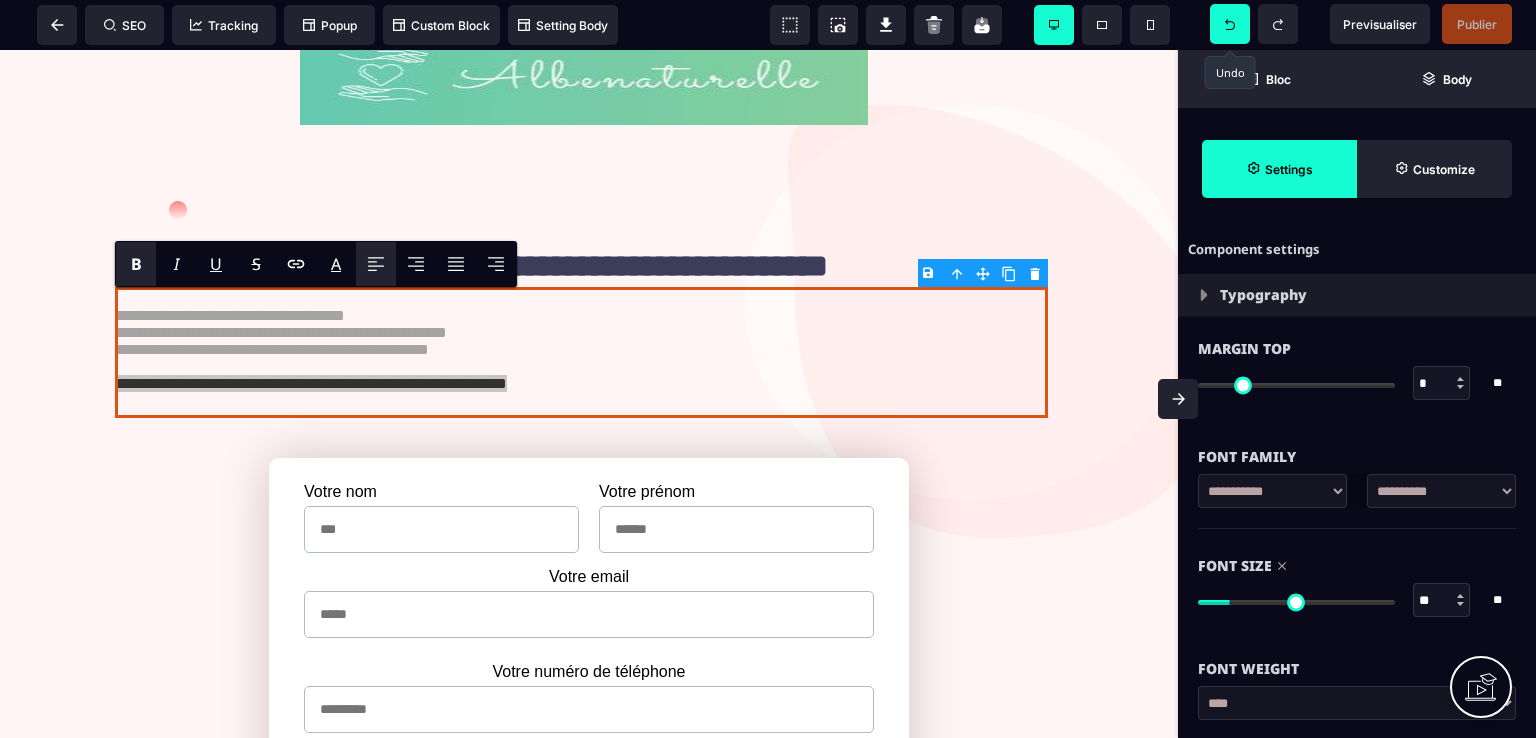 click on "B" at bounding box center [136, 264] 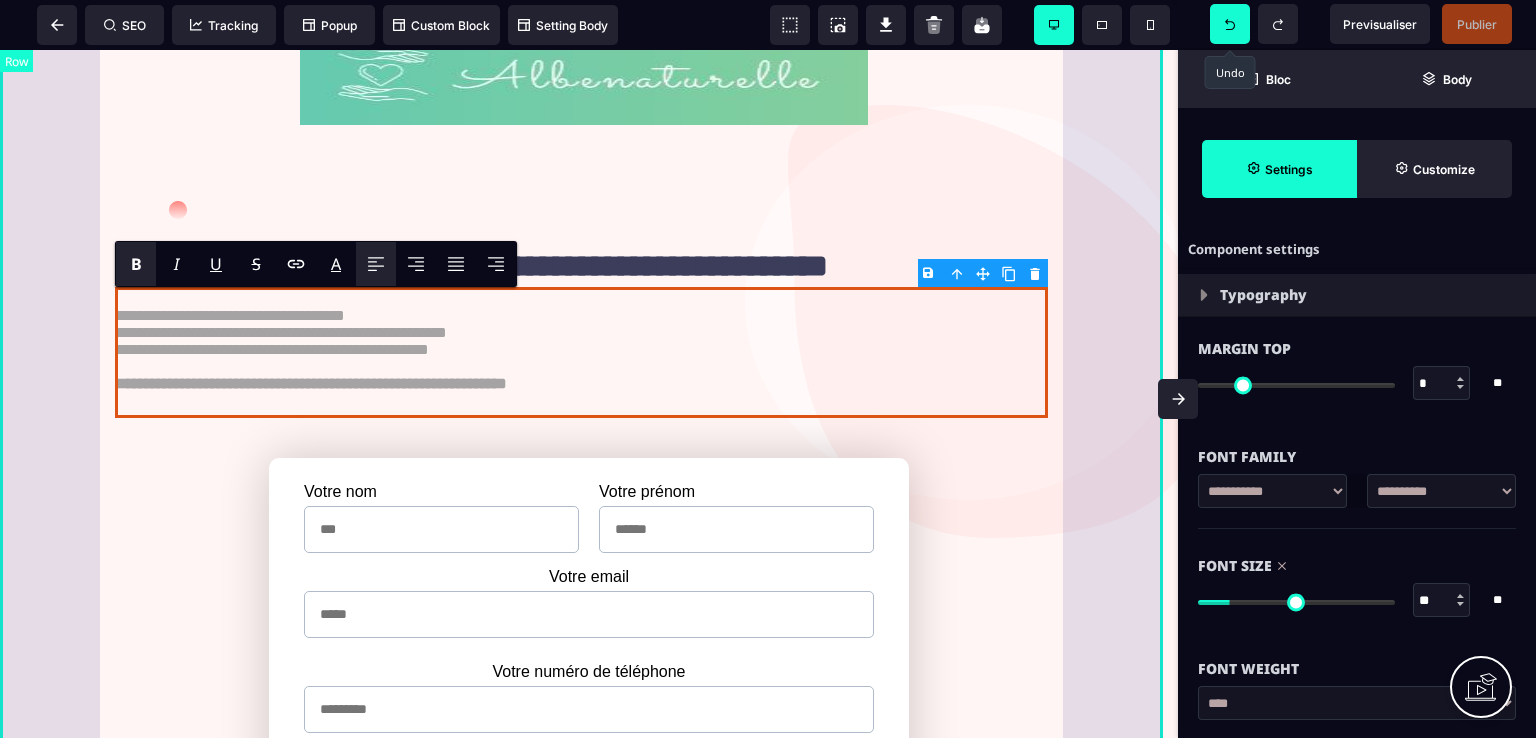 click on "**********" at bounding box center (589, 676) 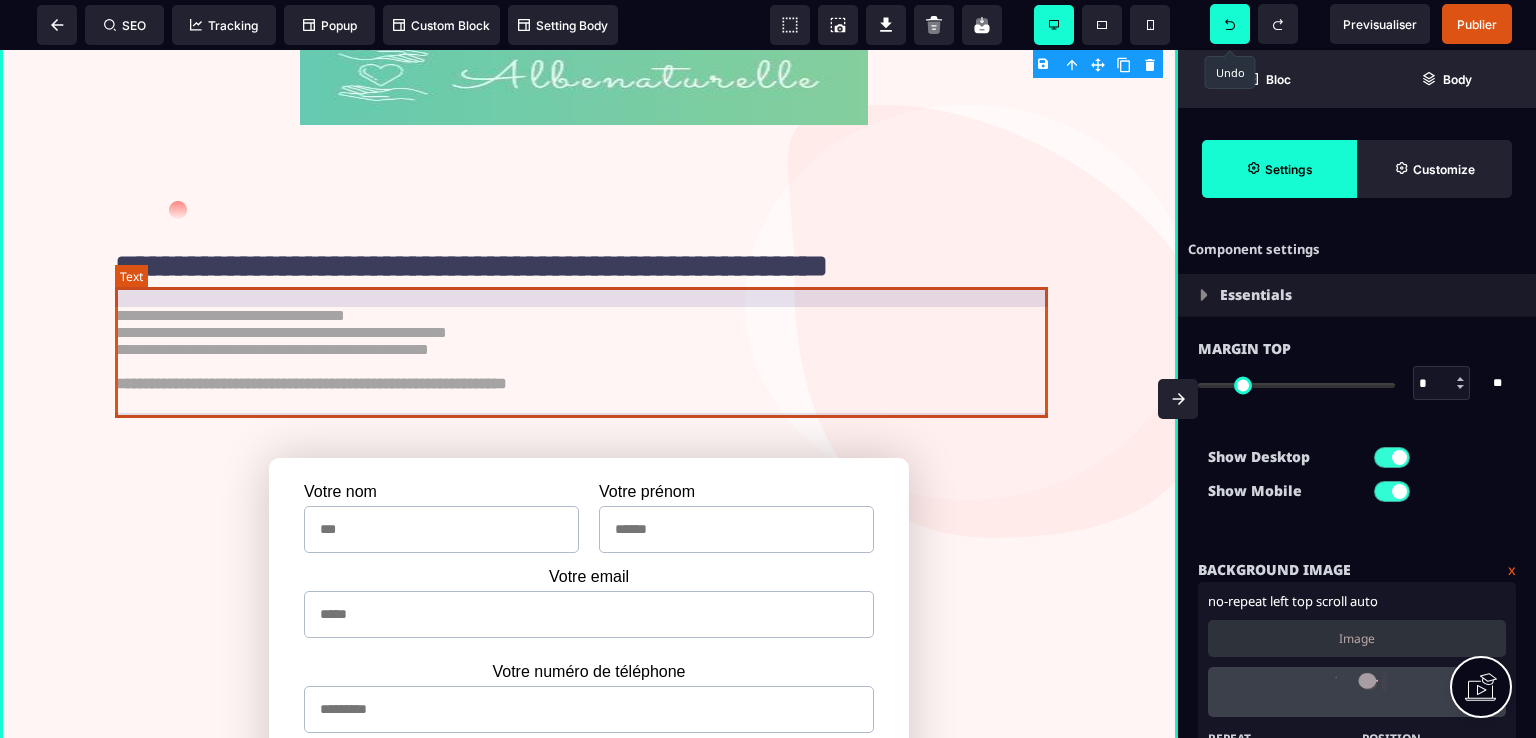 click on "**********" at bounding box center (581, 352) 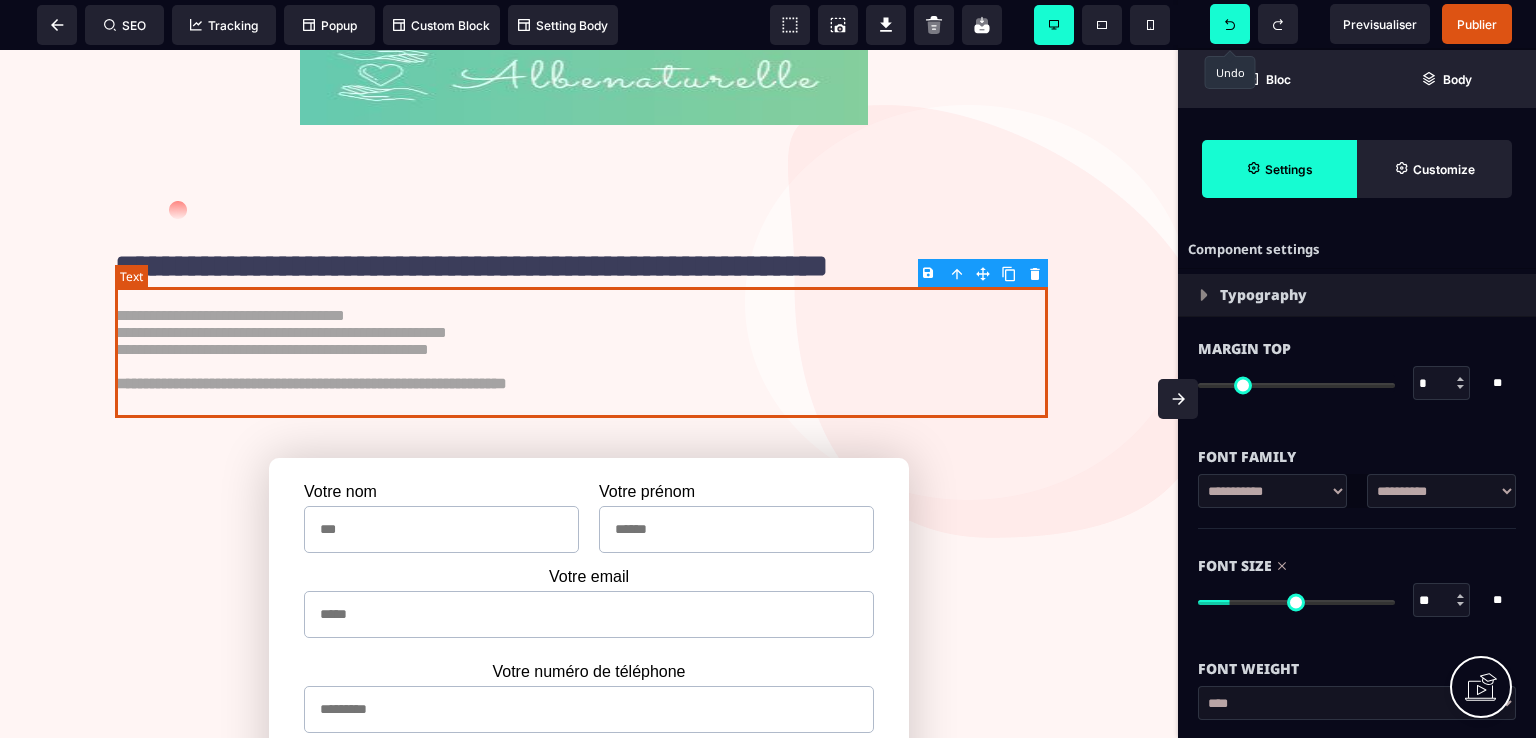 click on "**********" at bounding box center [581, 352] 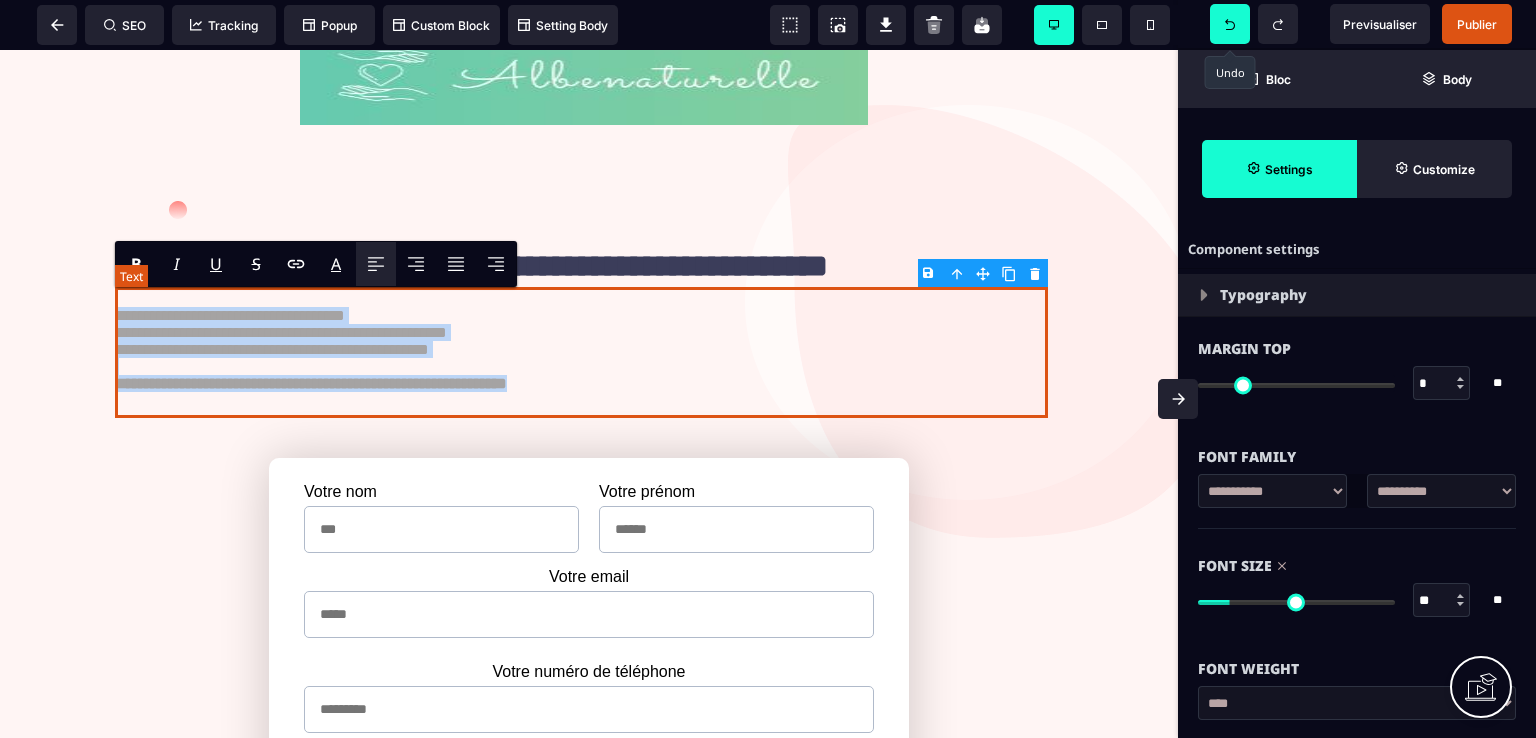 drag, startPoint x: 664, startPoint y: 401, endPoint x: 123, endPoint y: 315, distance: 547.79285 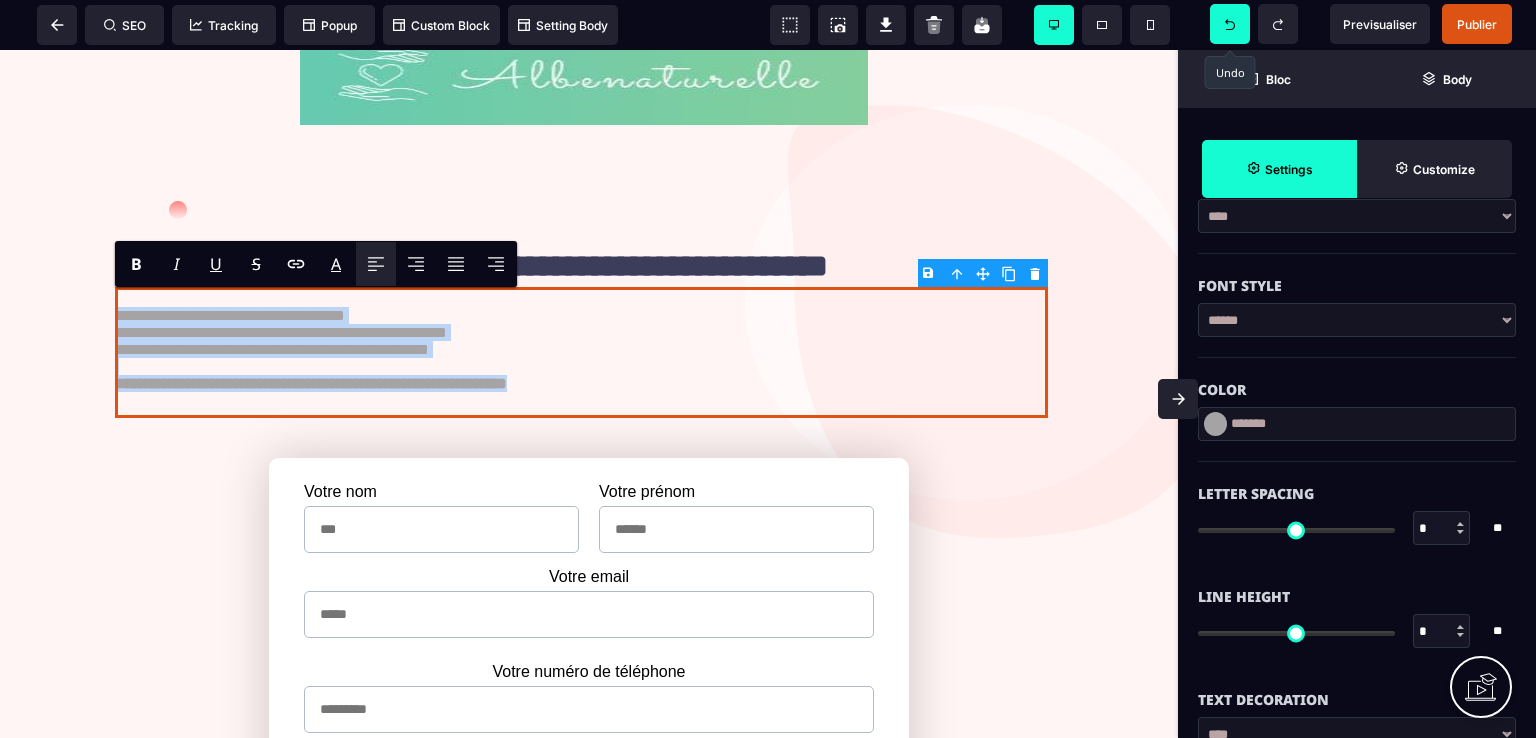 scroll, scrollTop: 500, scrollLeft: 0, axis: vertical 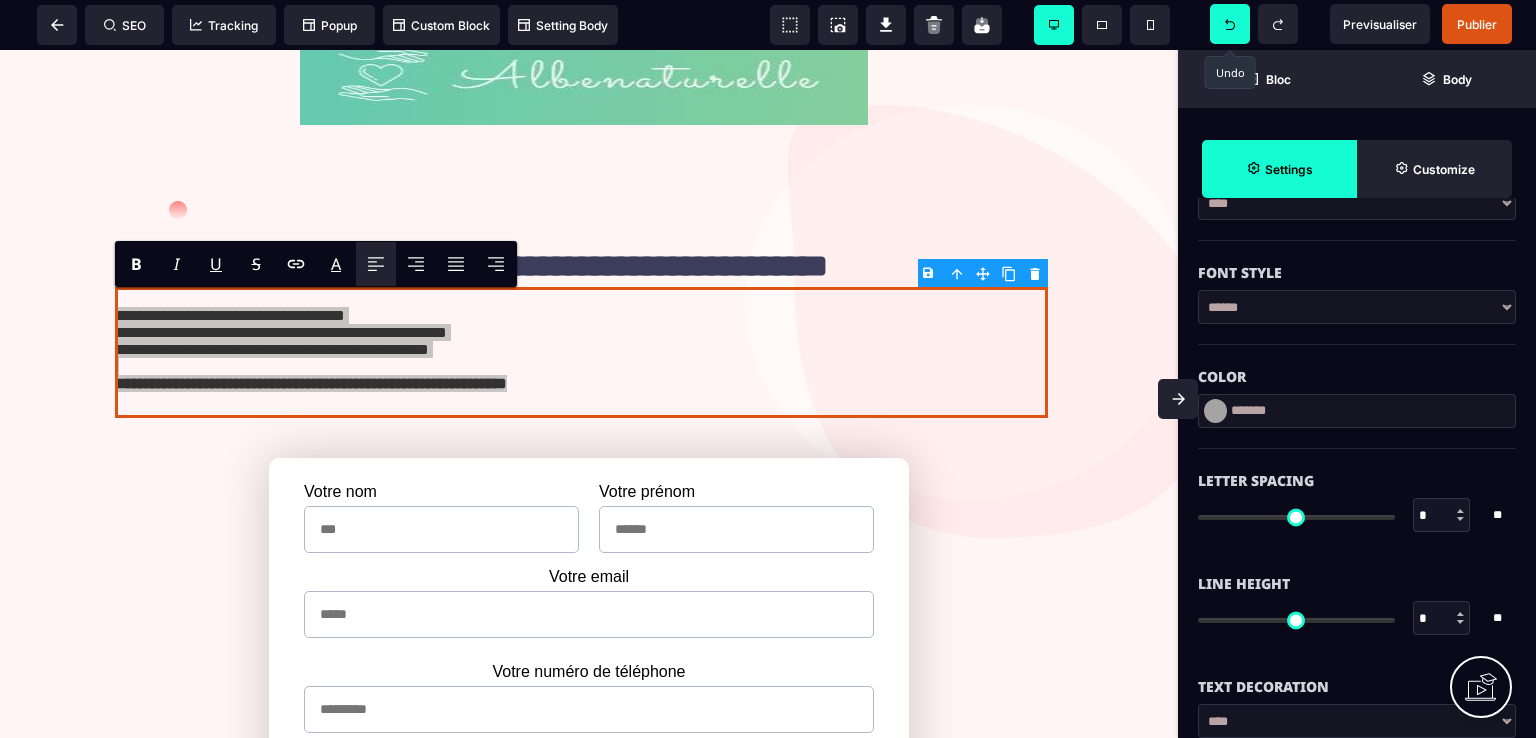 click at bounding box center (1215, 411) 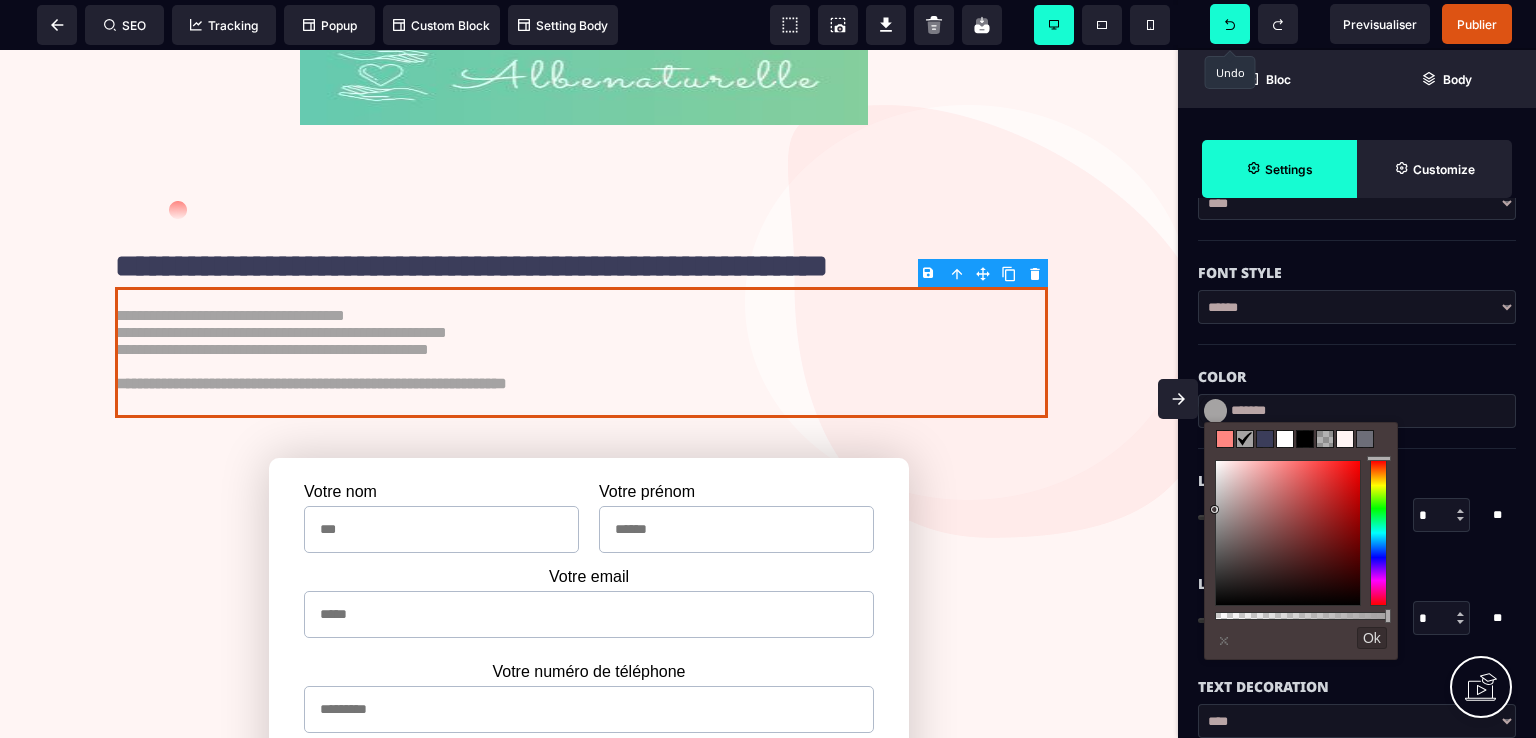 click at bounding box center [1305, 439] 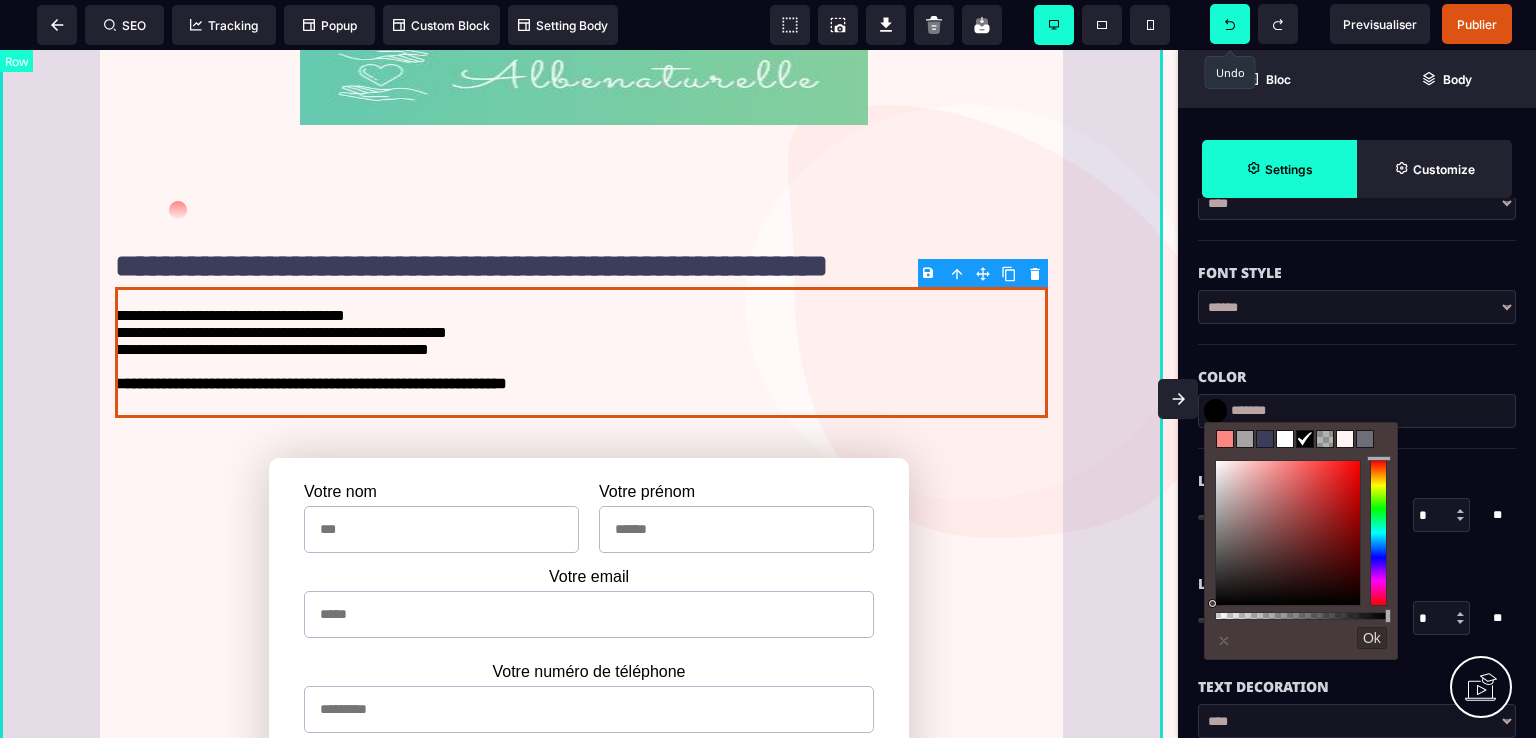click on "**********" at bounding box center (589, 676) 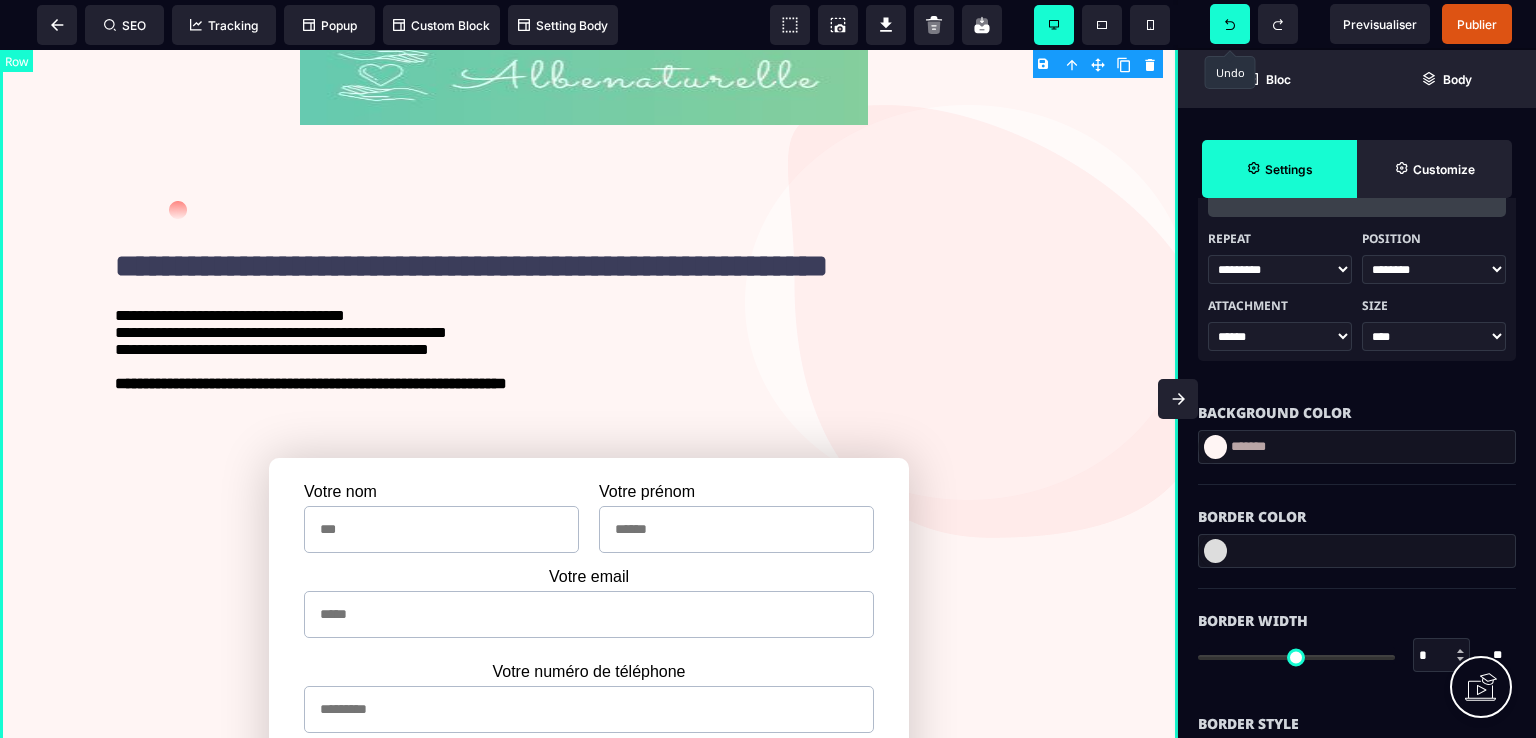 scroll, scrollTop: 0, scrollLeft: 0, axis: both 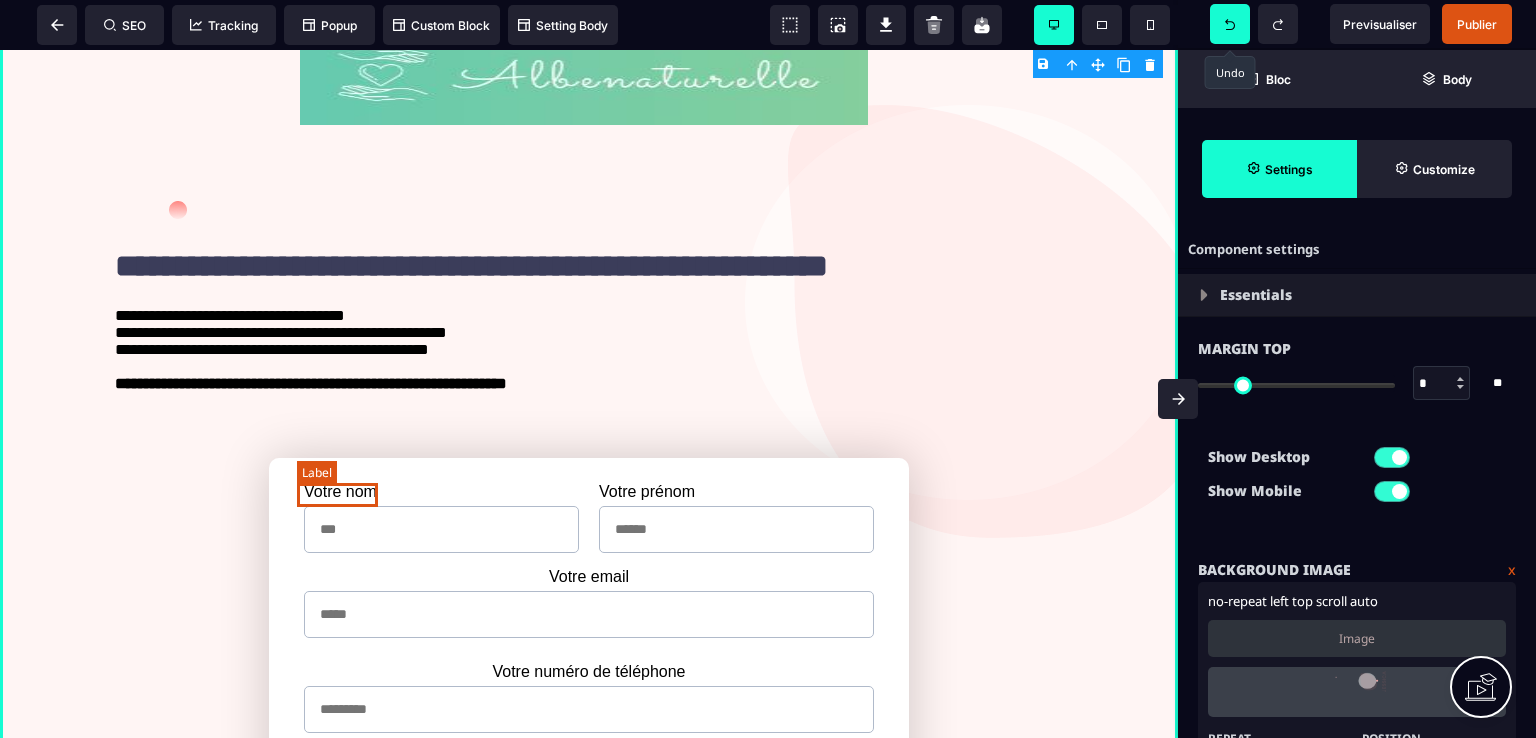 click on "Votre nom" at bounding box center [340, 491] 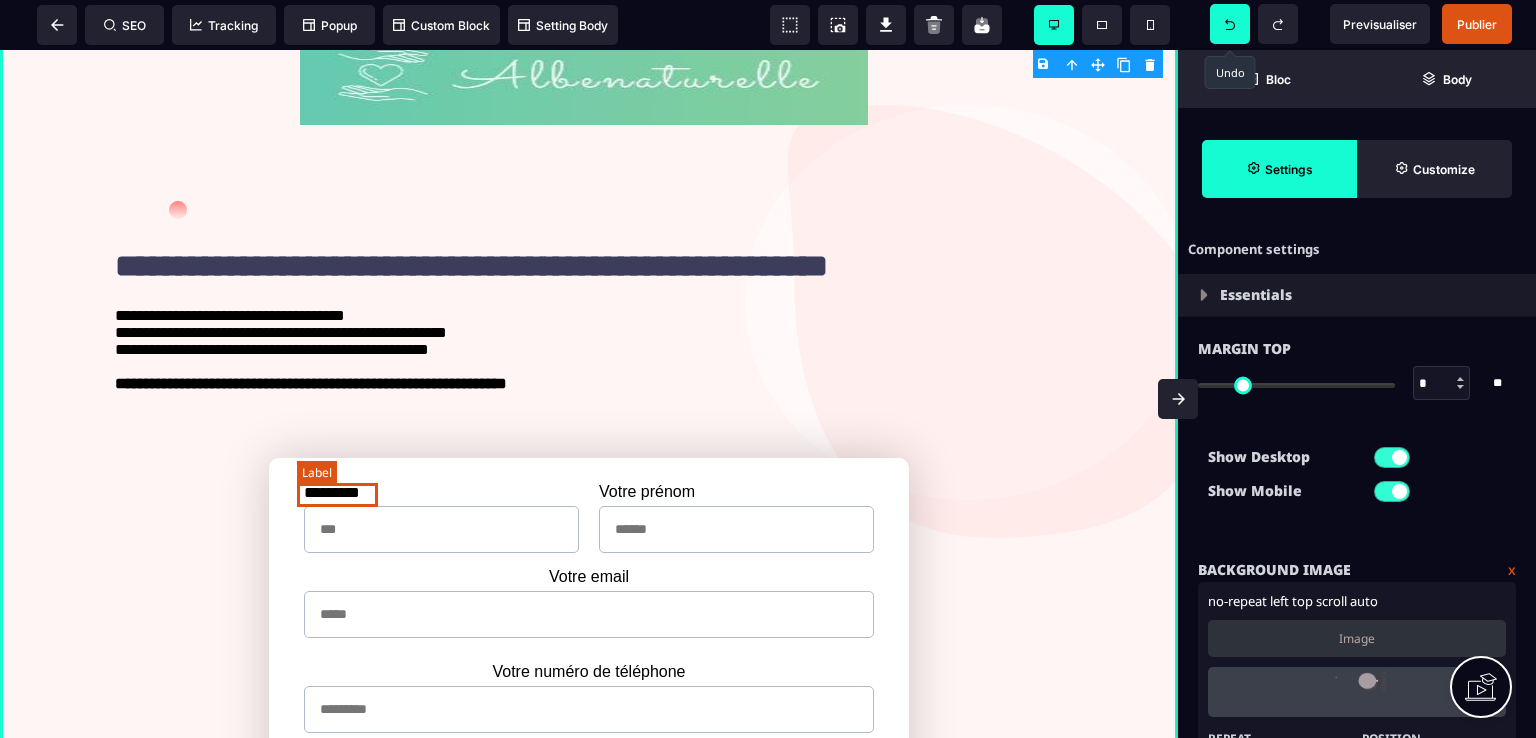 click on "*********" at bounding box center (332, 492) 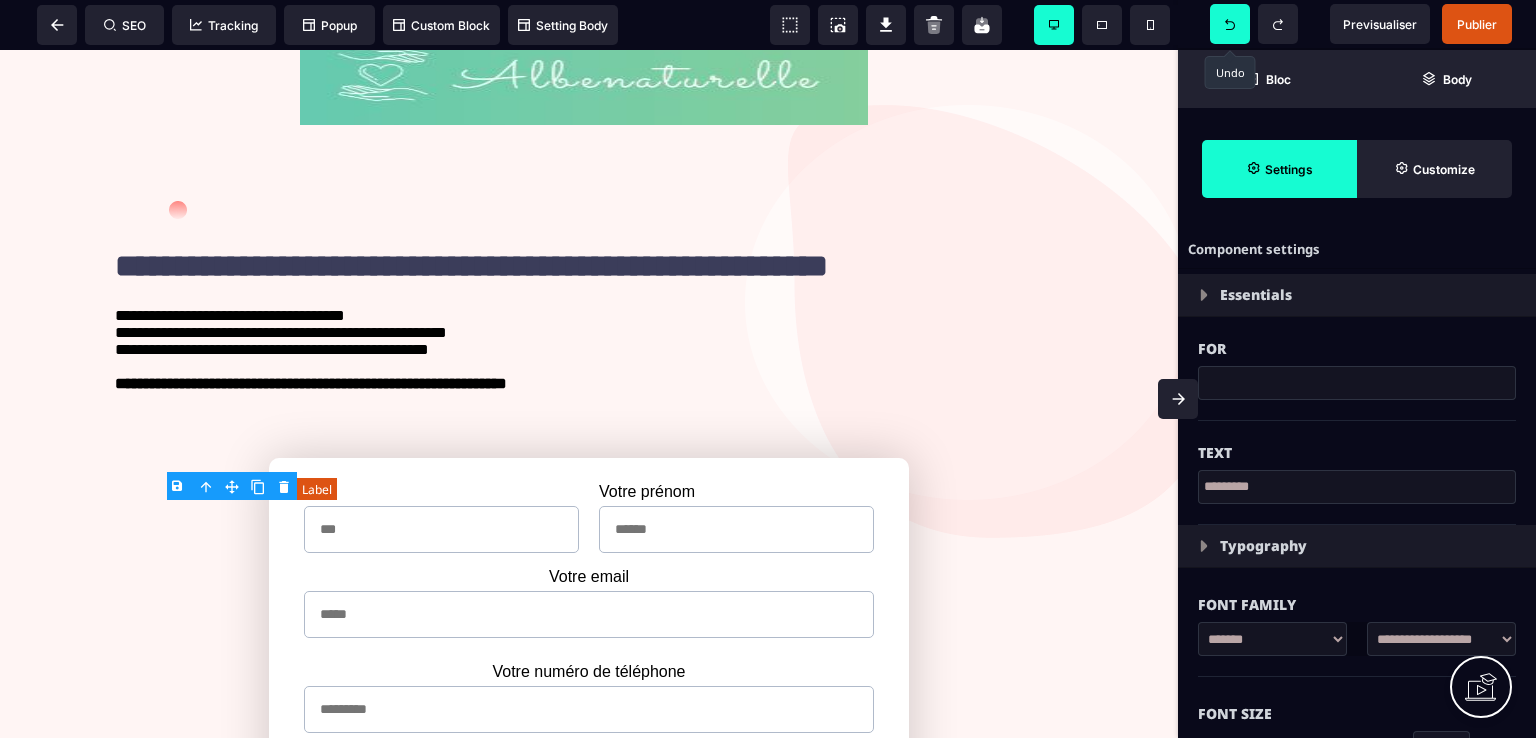 click on "Votre prénom" at bounding box center (647, 491) 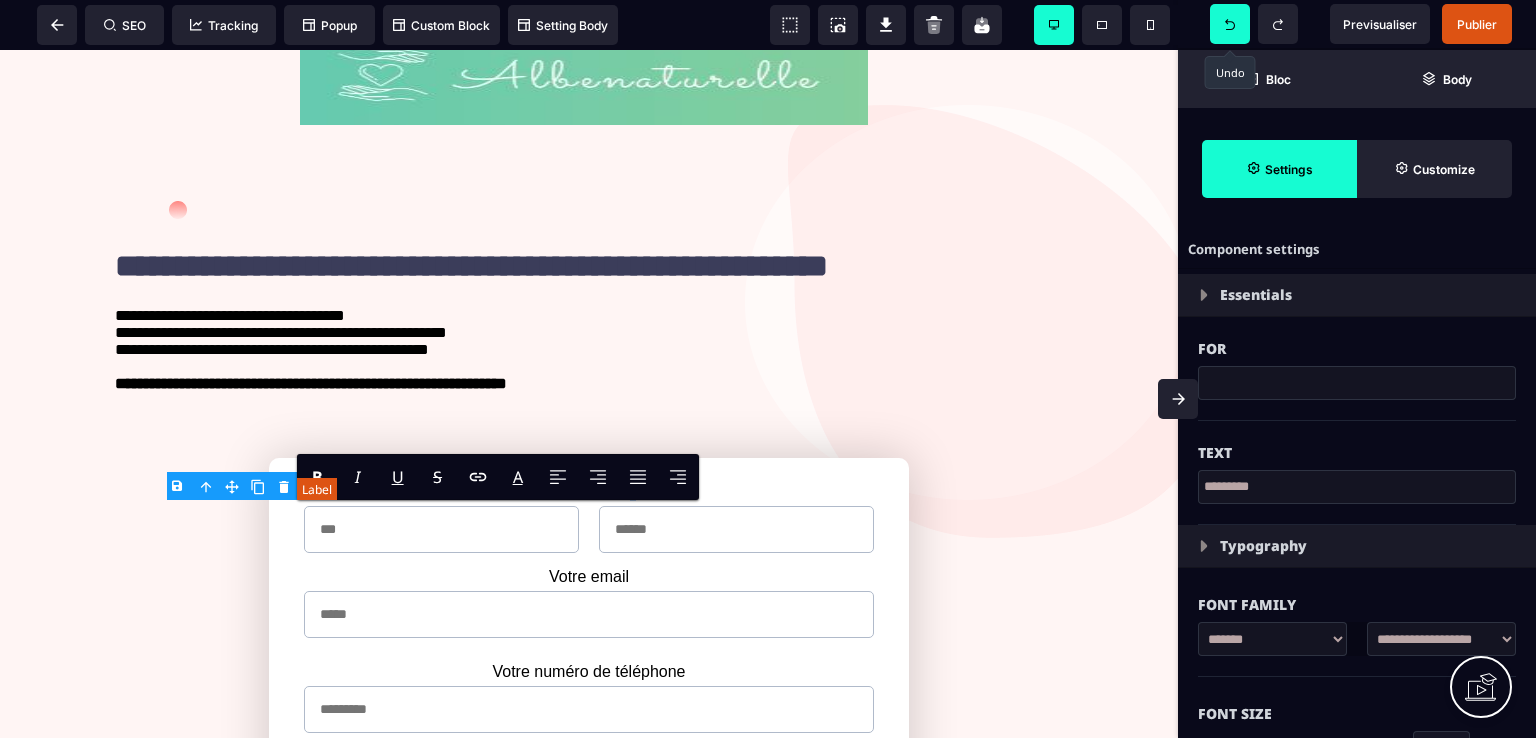 click on "**********" at bounding box center [636, 492] 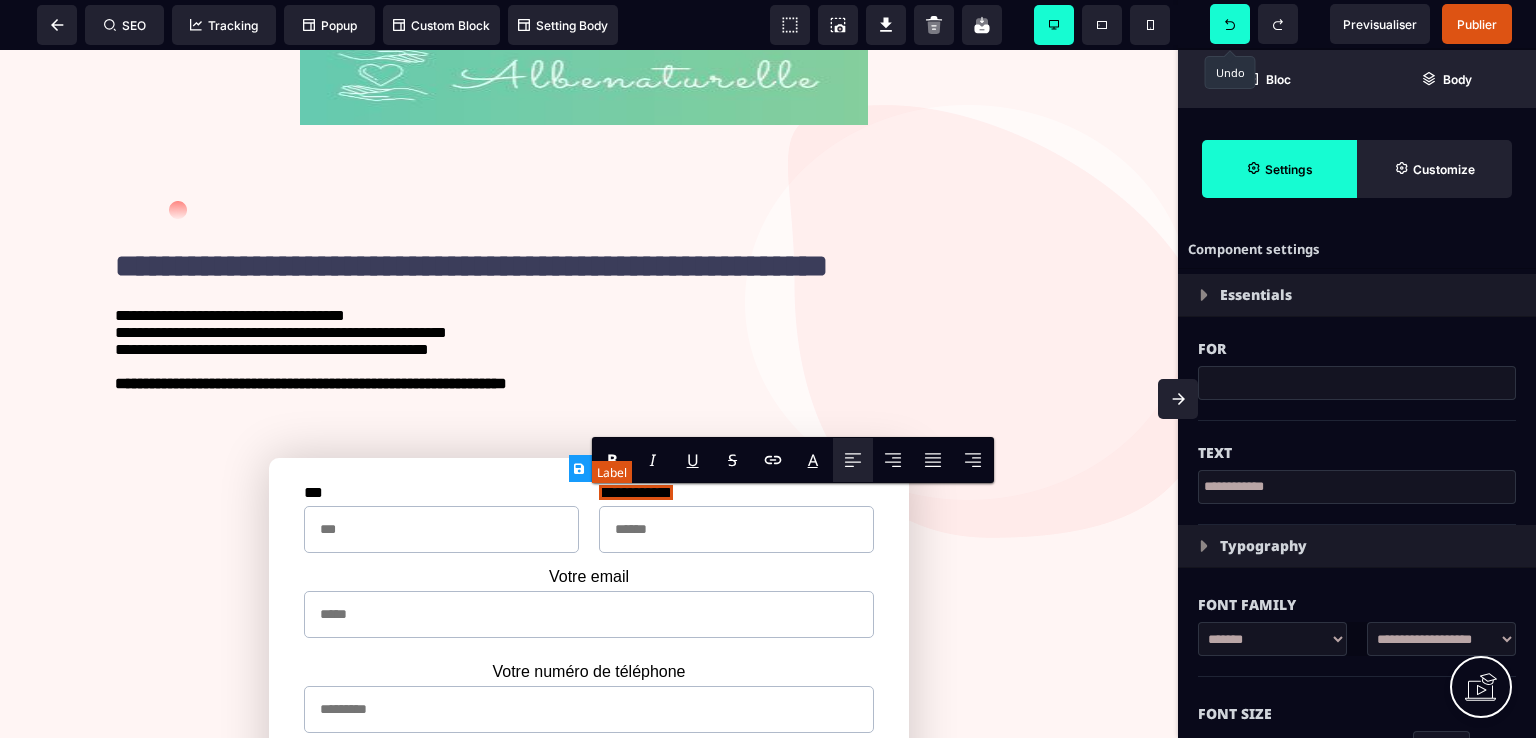 click on "**********" at bounding box center (636, 492) 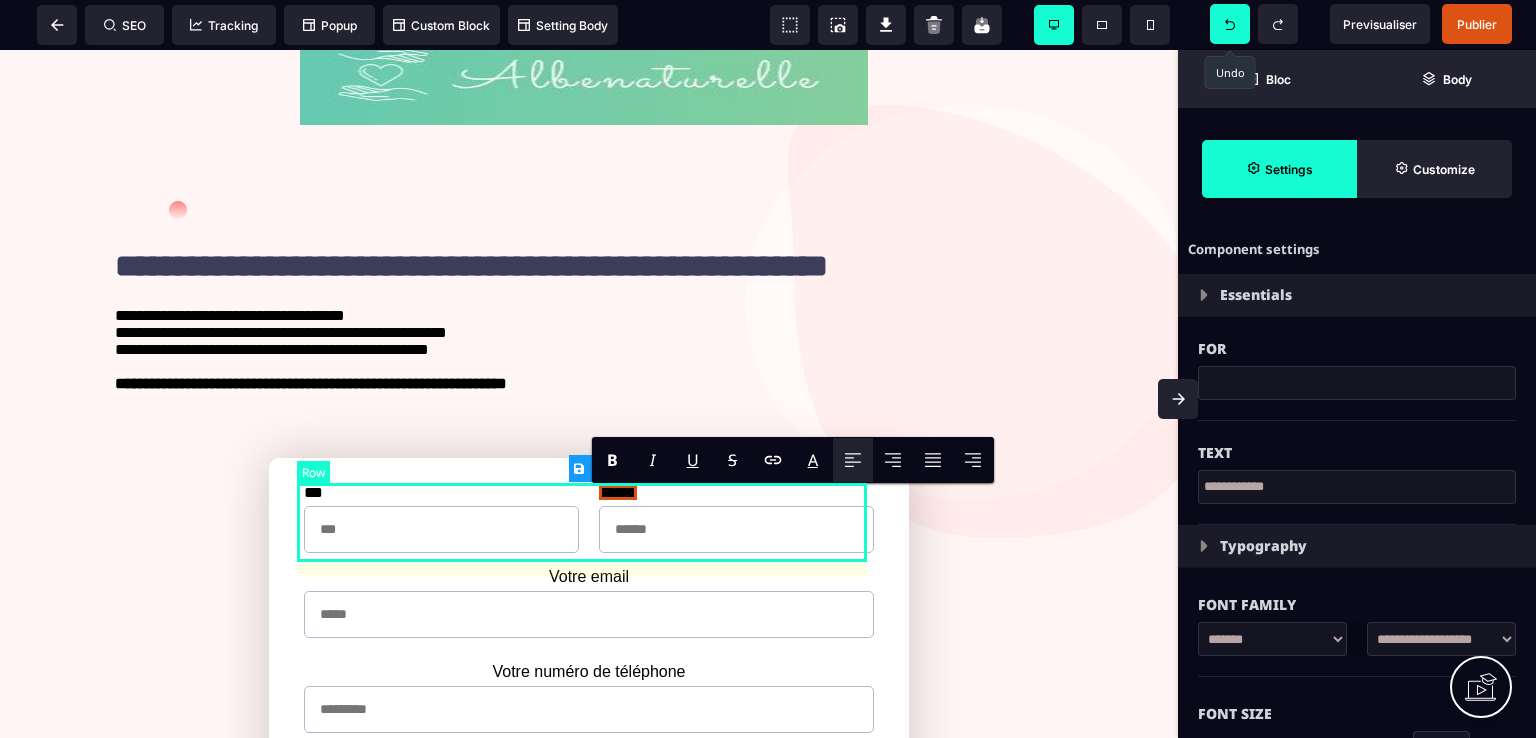 scroll, scrollTop: 200, scrollLeft: 0, axis: vertical 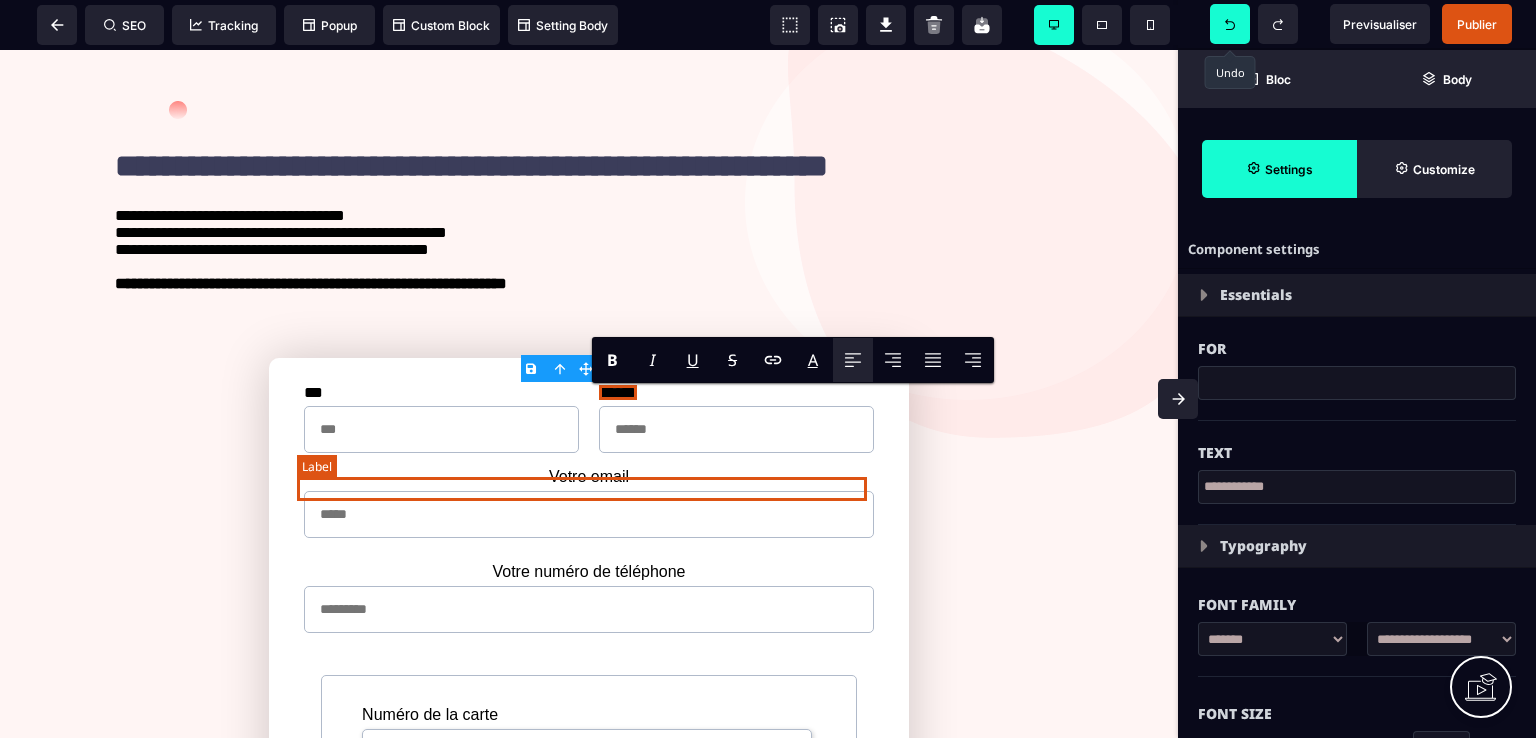 click on "Votre email" at bounding box center (589, 477) 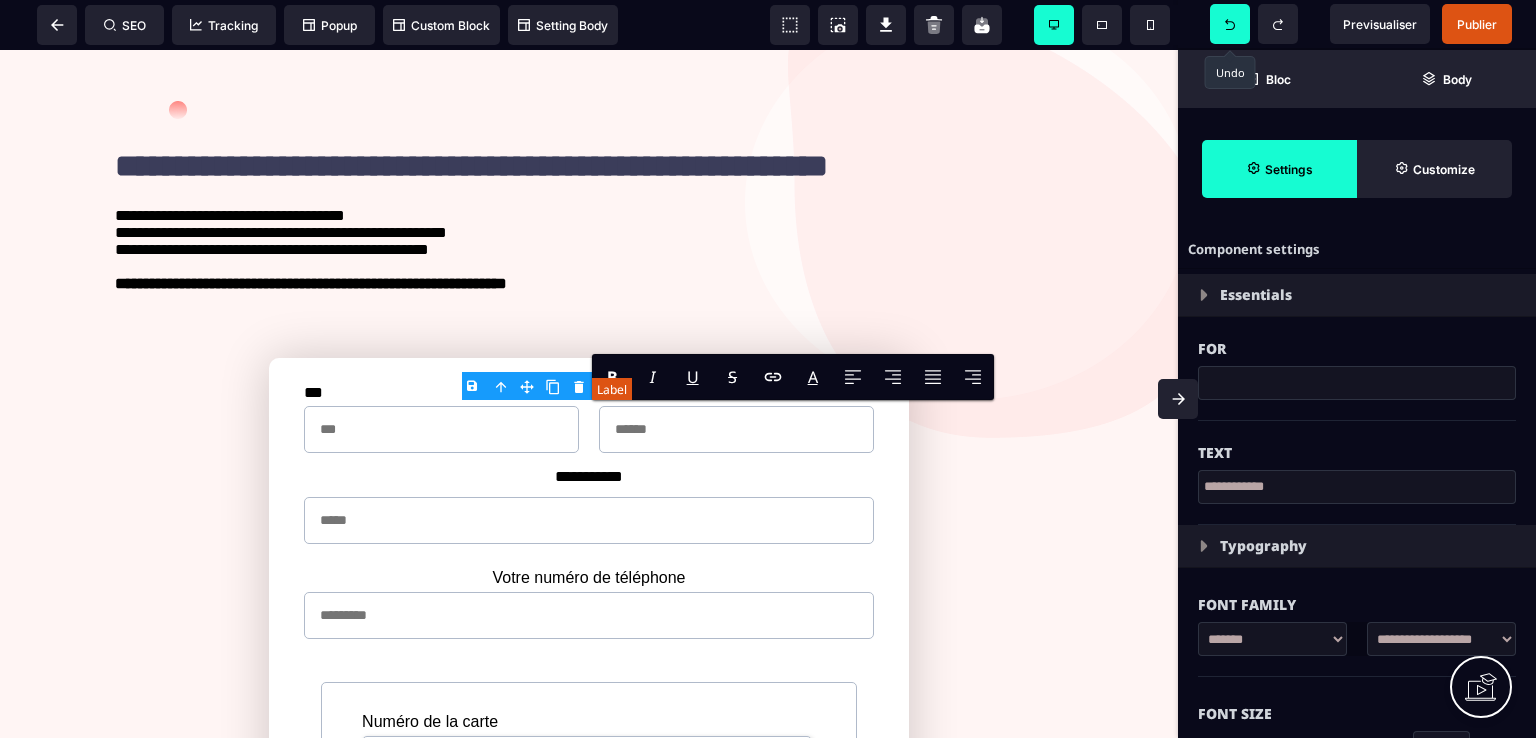 click on "**********" at bounding box center (589, 480) 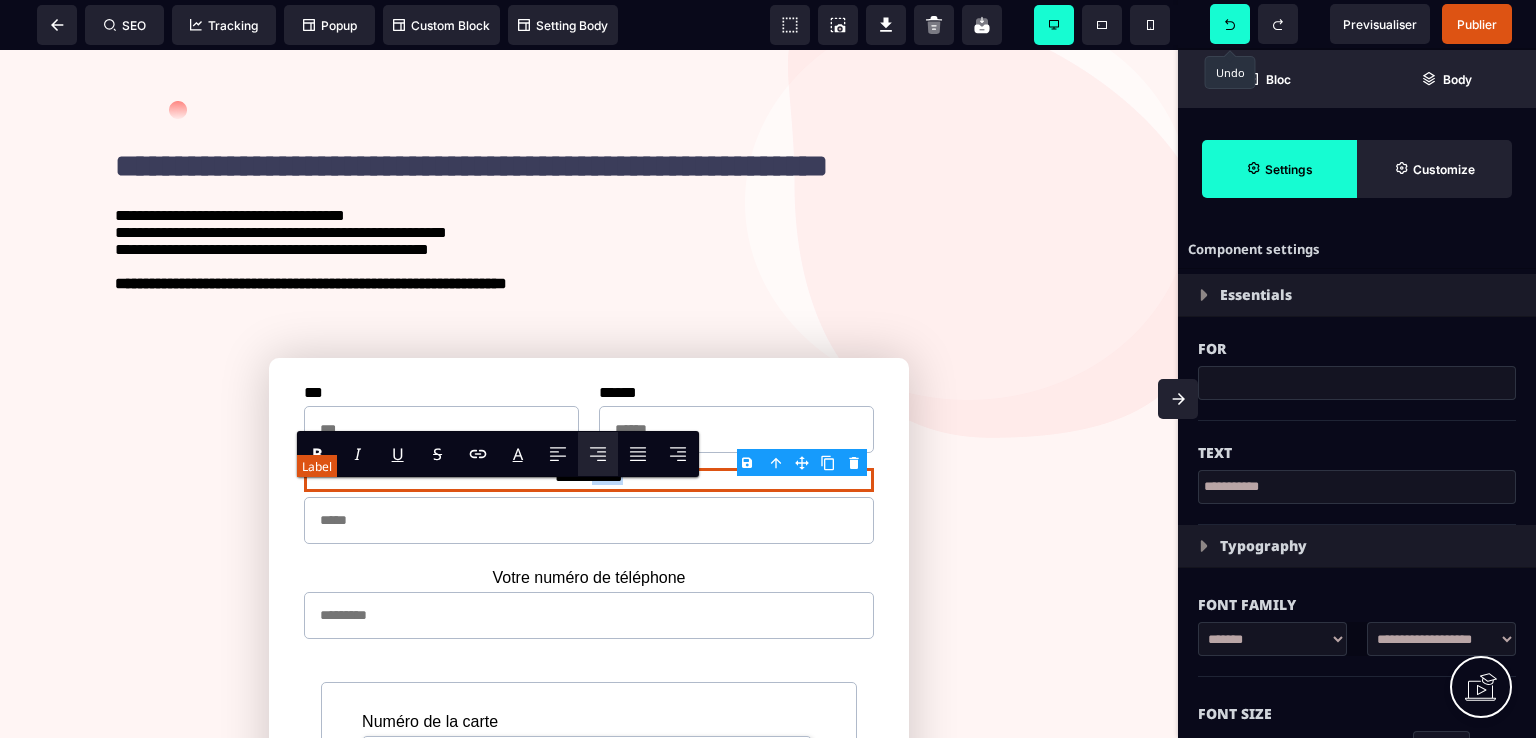 click on "**********" at bounding box center [589, 480] 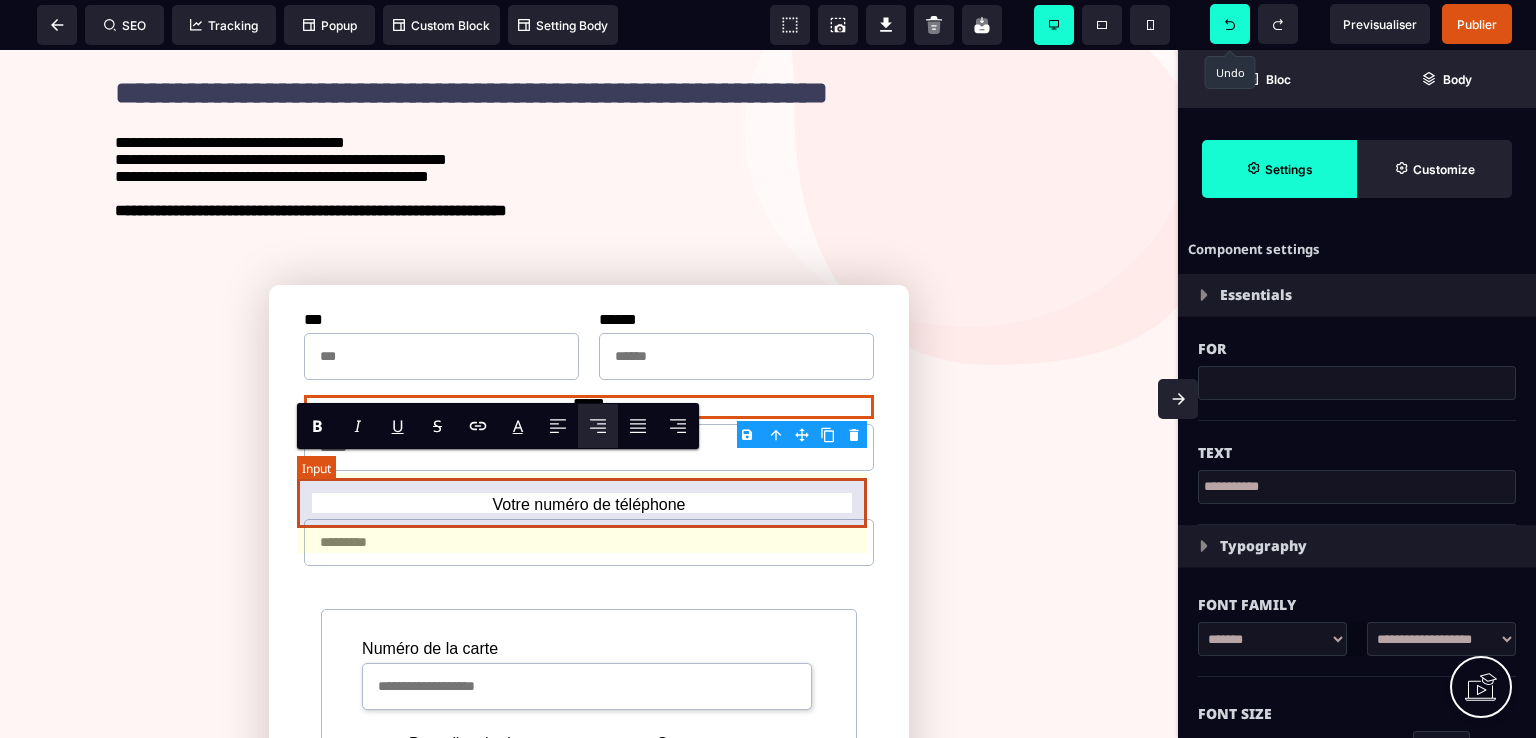 scroll, scrollTop: 300, scrollLeft: 0, axis: vertical 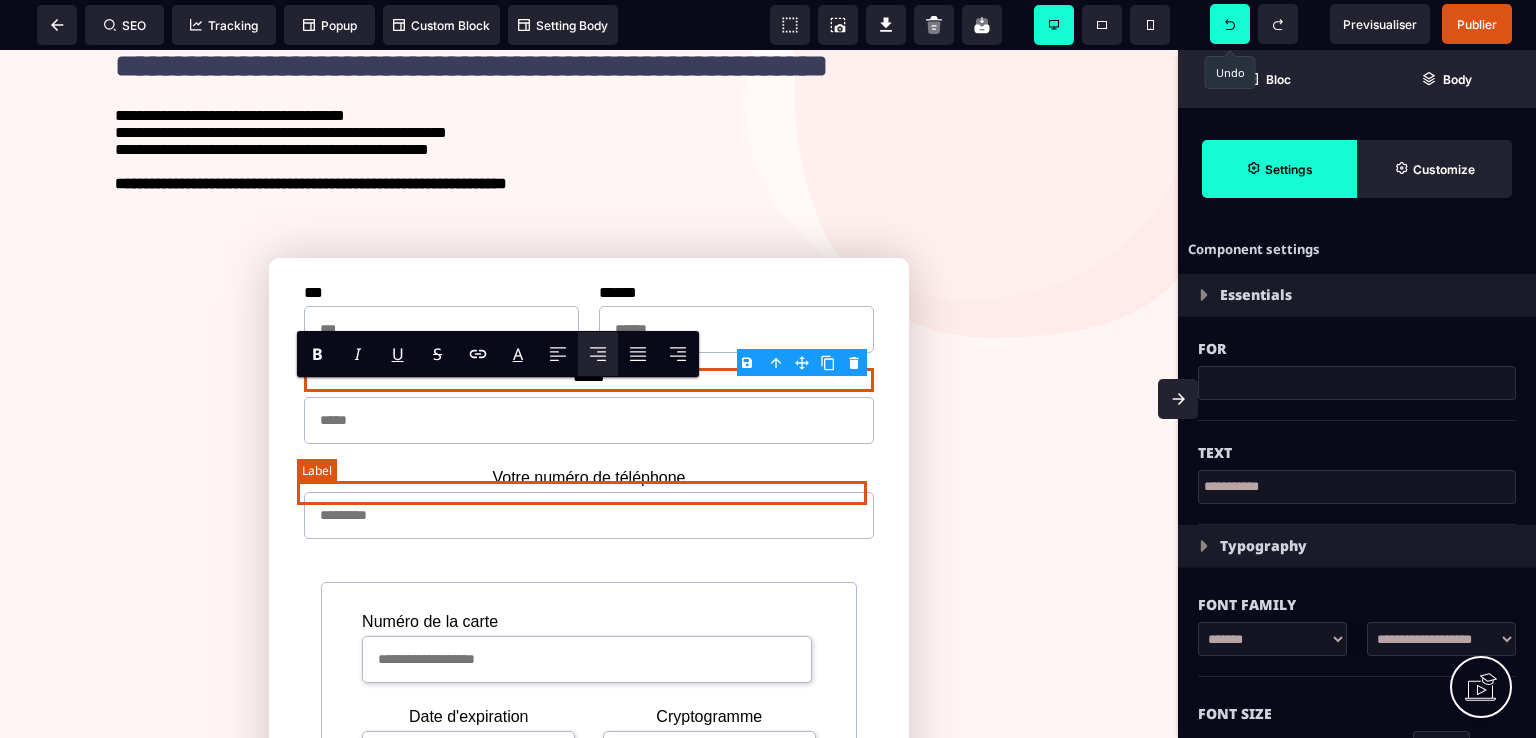 click on "Votre numéro de téléphone" at bounding box center [589, 478] 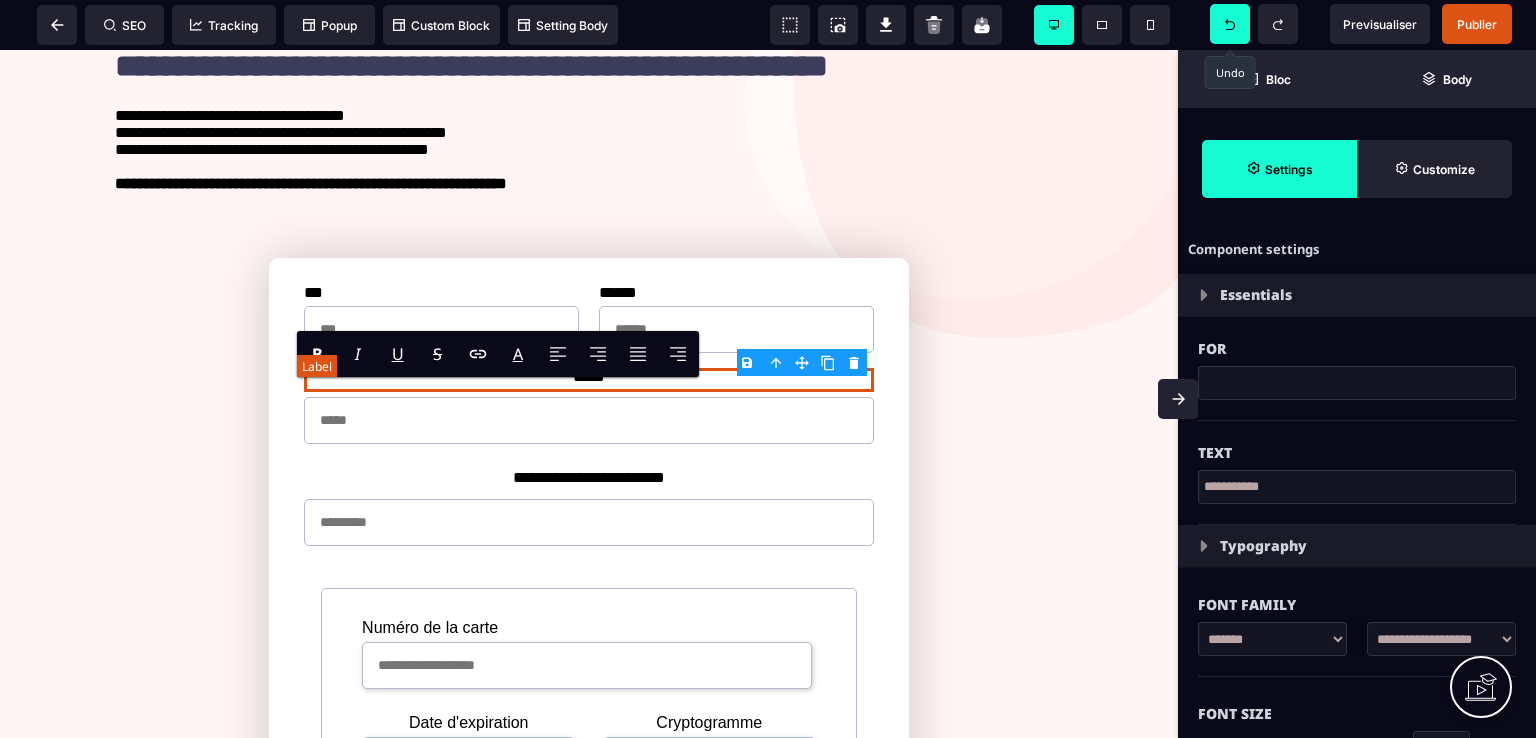 click on "**********" at bounding box center [589, 481] 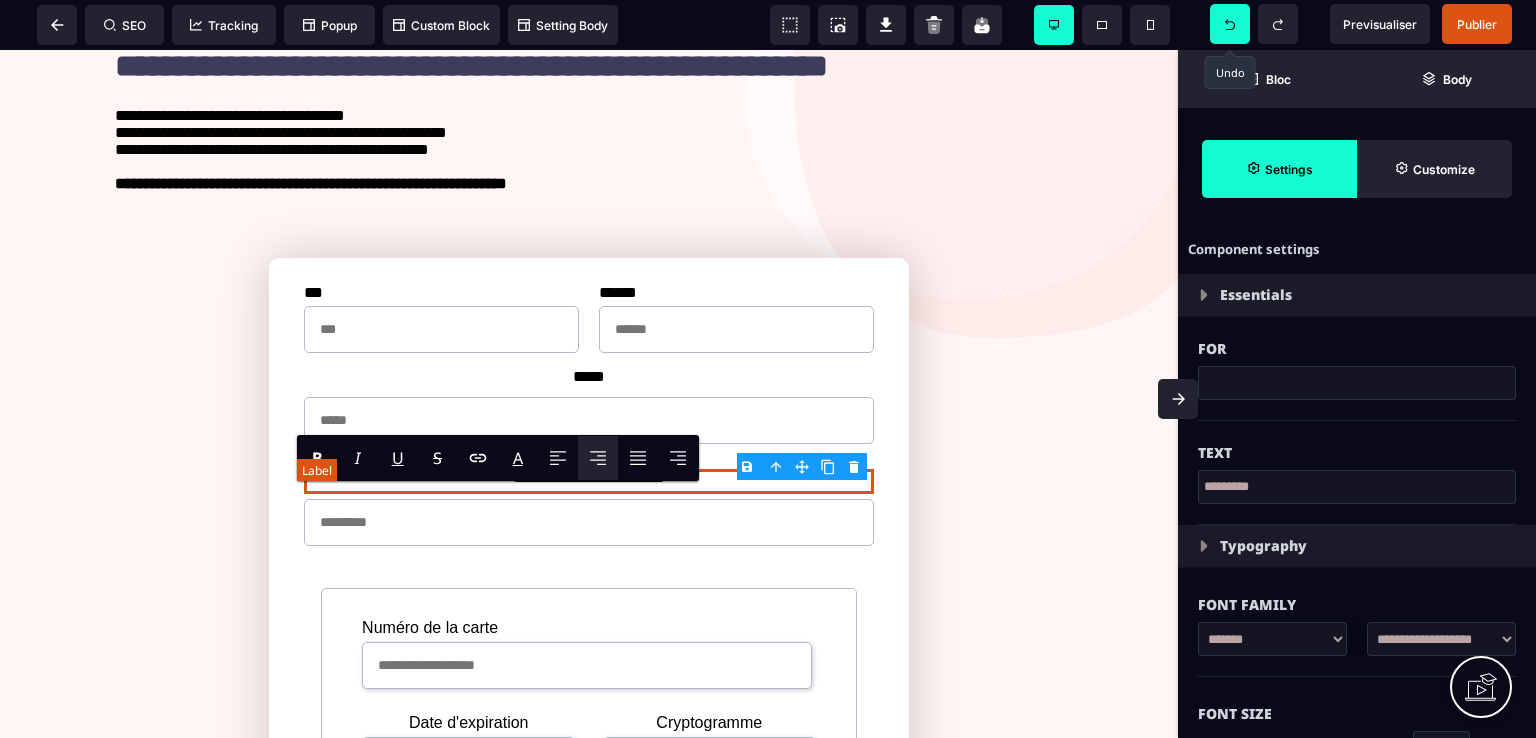 click on "**********" at bounding box center [589, 481] 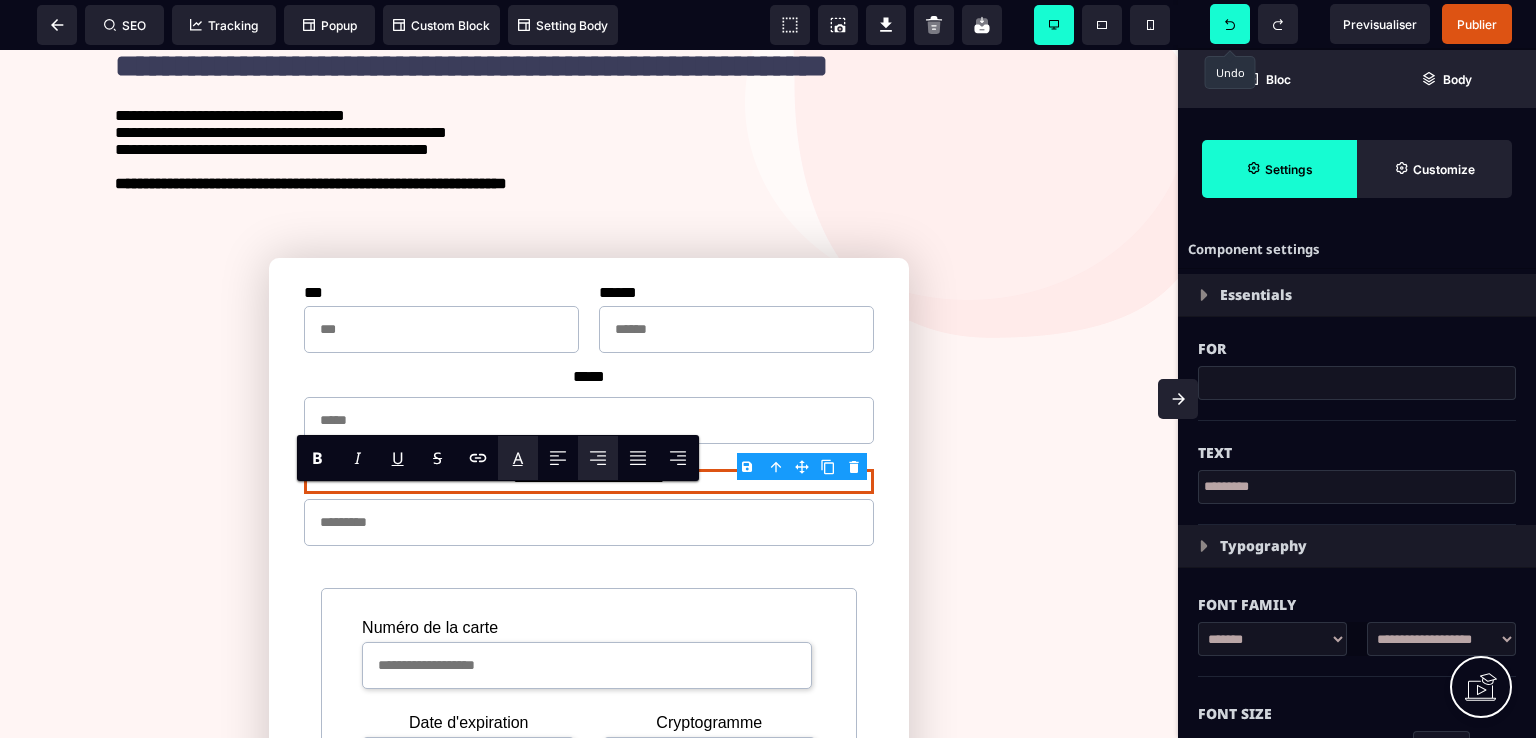 click on "*******" at bounding box center [543, 482] 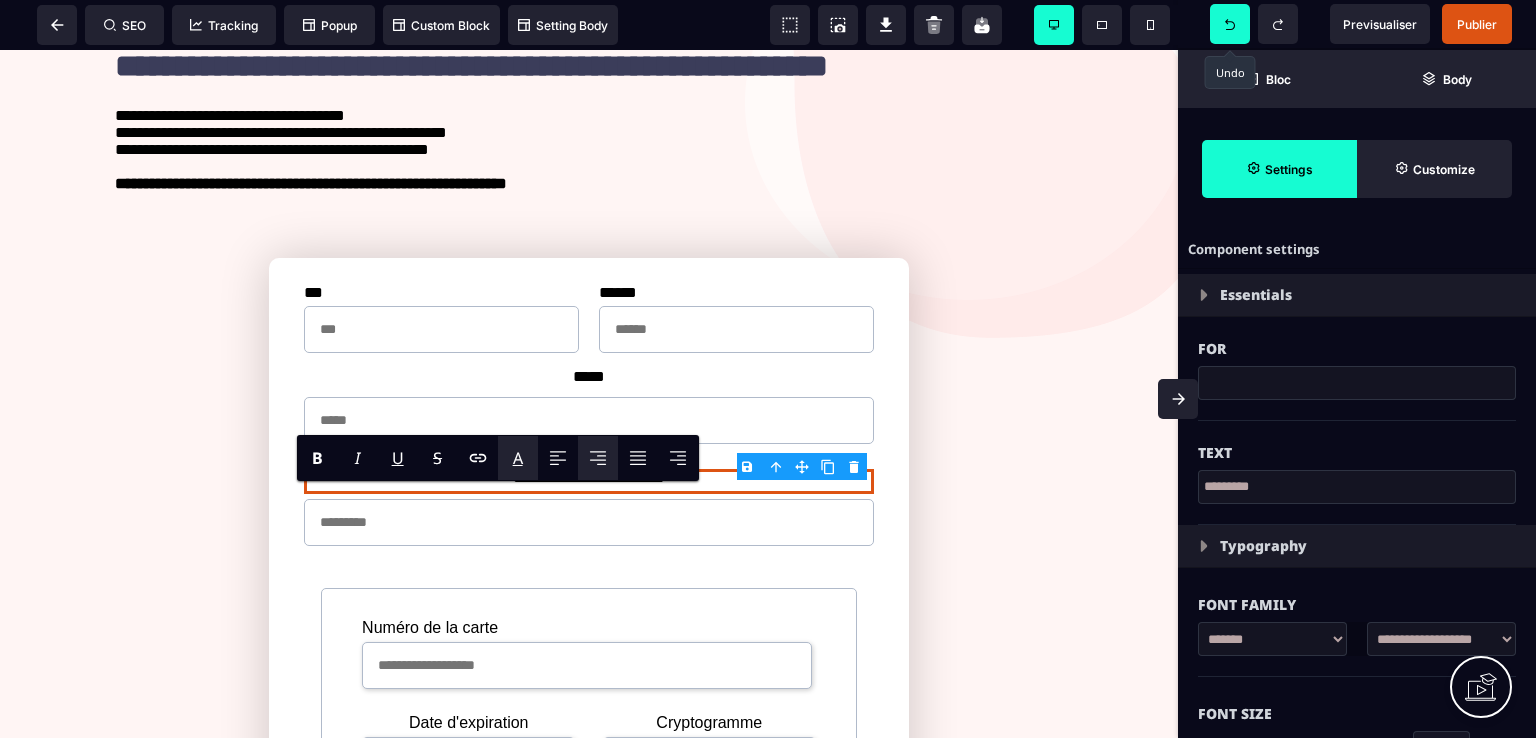 click on "*******" at bounding box center [543, 482] 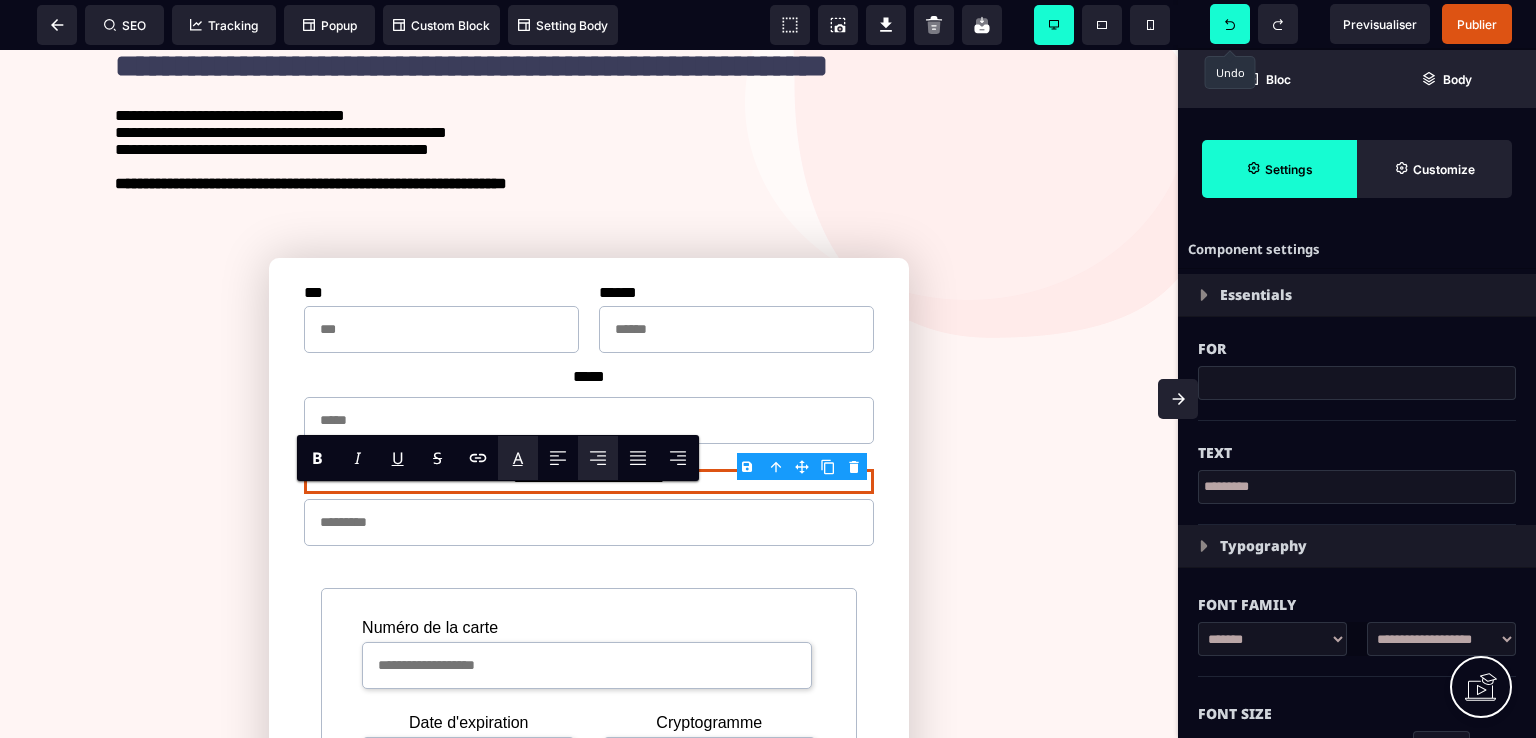 click on "*******" at bounding box center (543, 482) 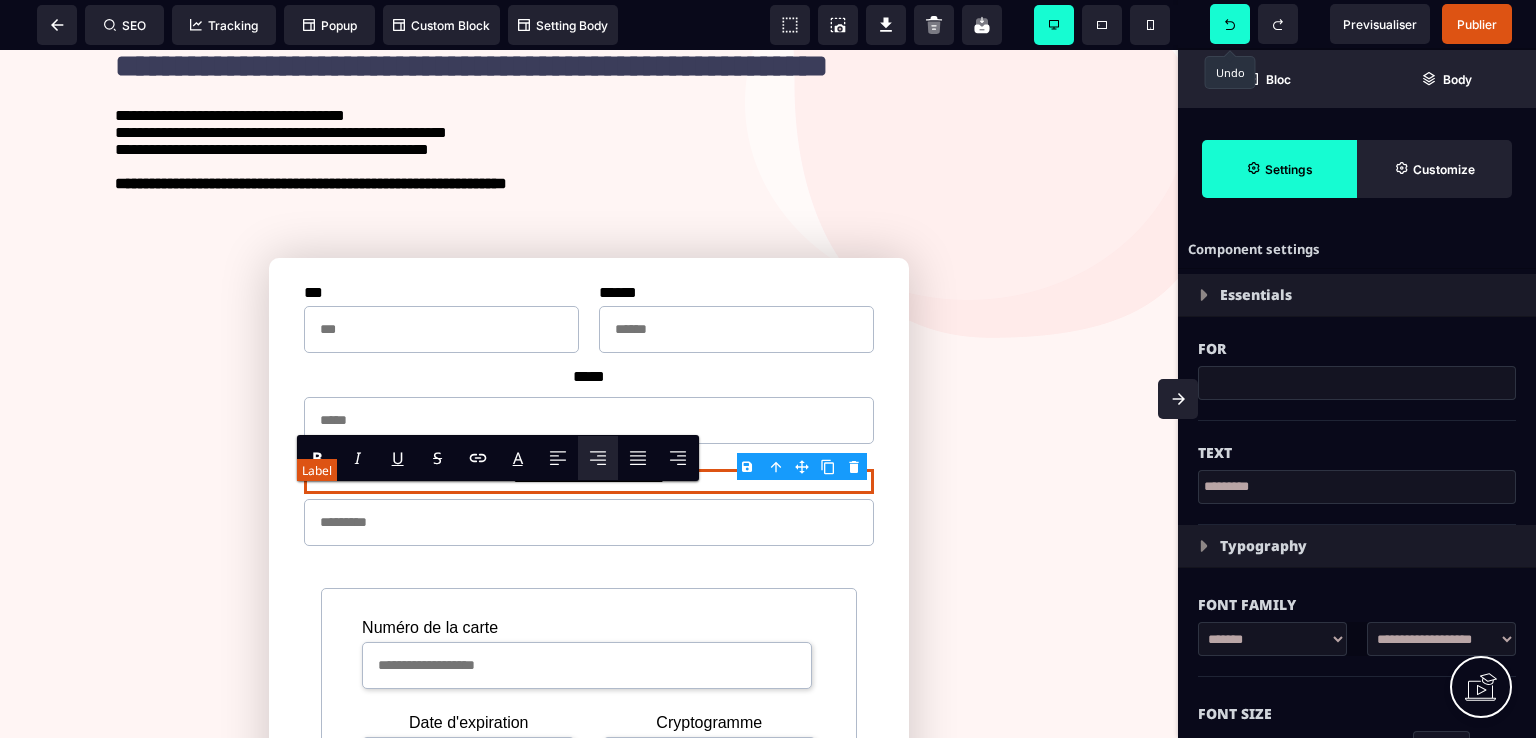 click on "**********" at bounding box center [589, 481] 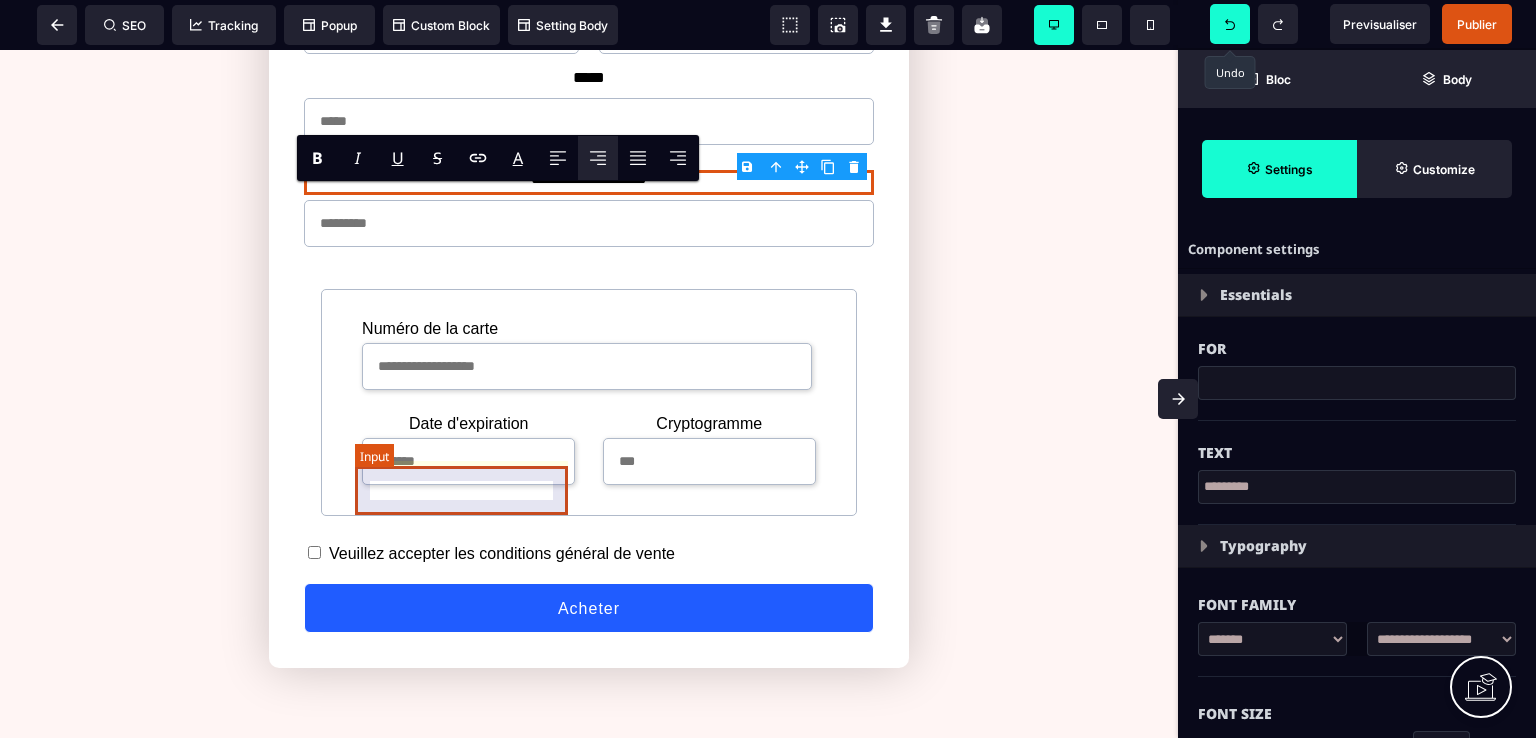 scroll, scrollTop: 600, scrollLeft: 0, axis: vertical 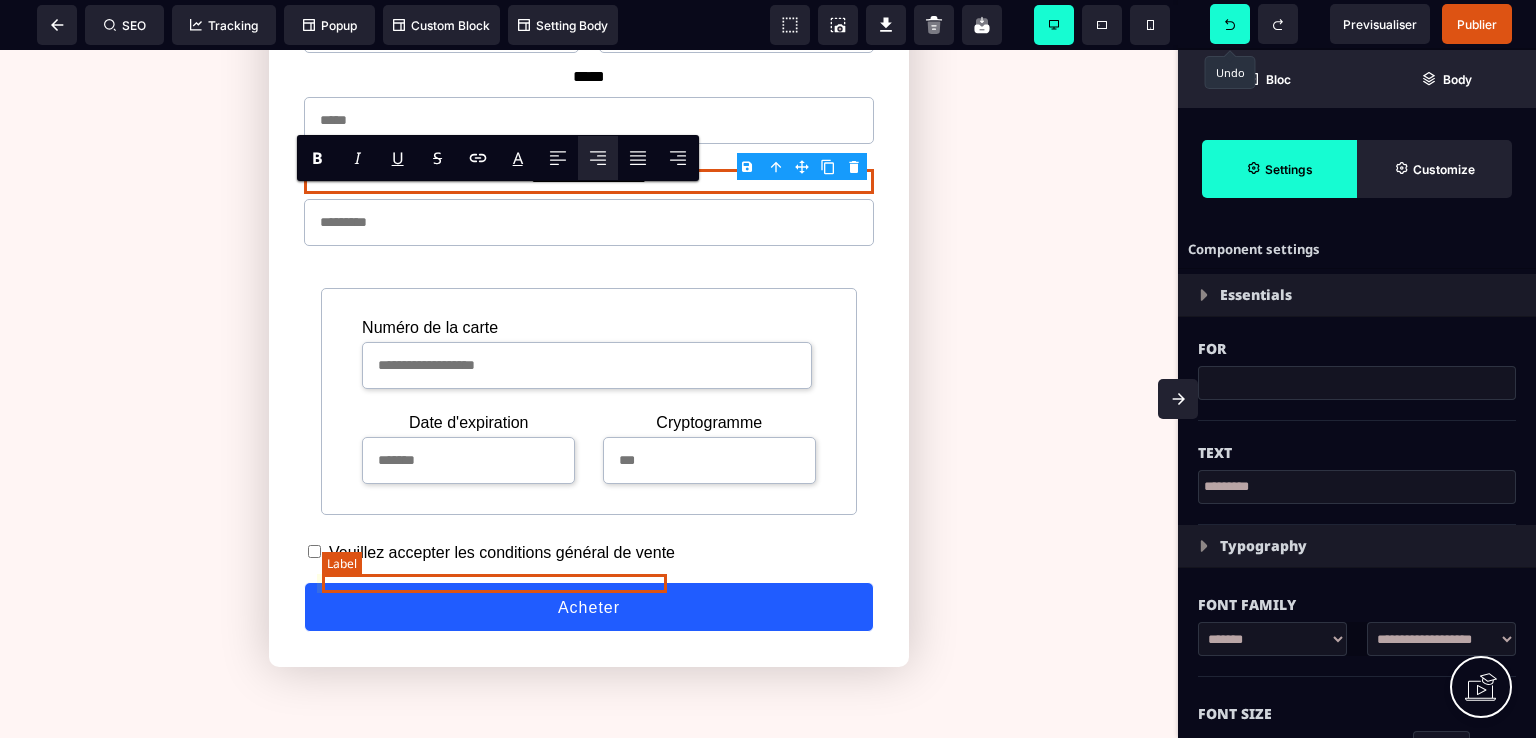 click on "Veuillez accepter les conditions général de vente" at bounding box center (502, 553) 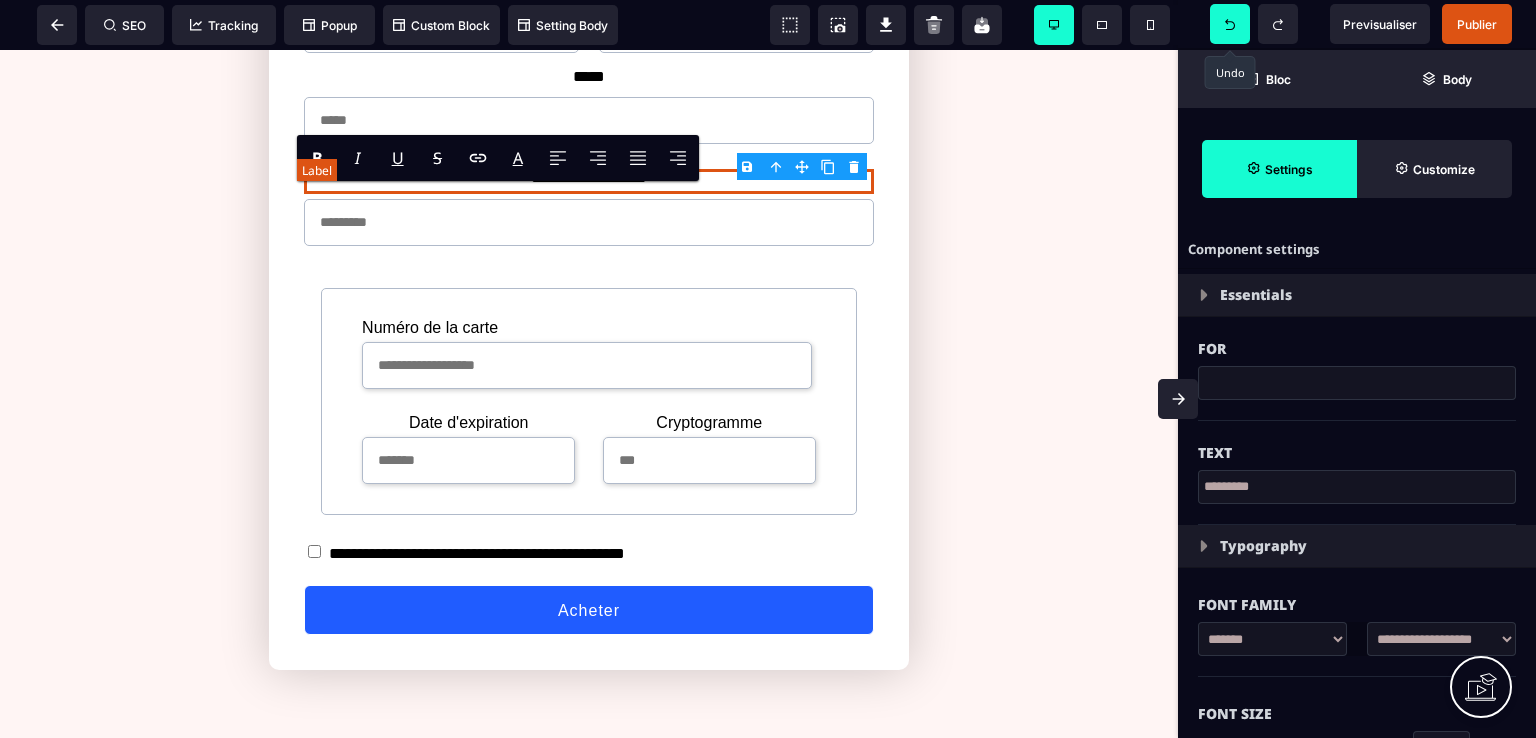 click on "**********" at bounding box center [501, 554] 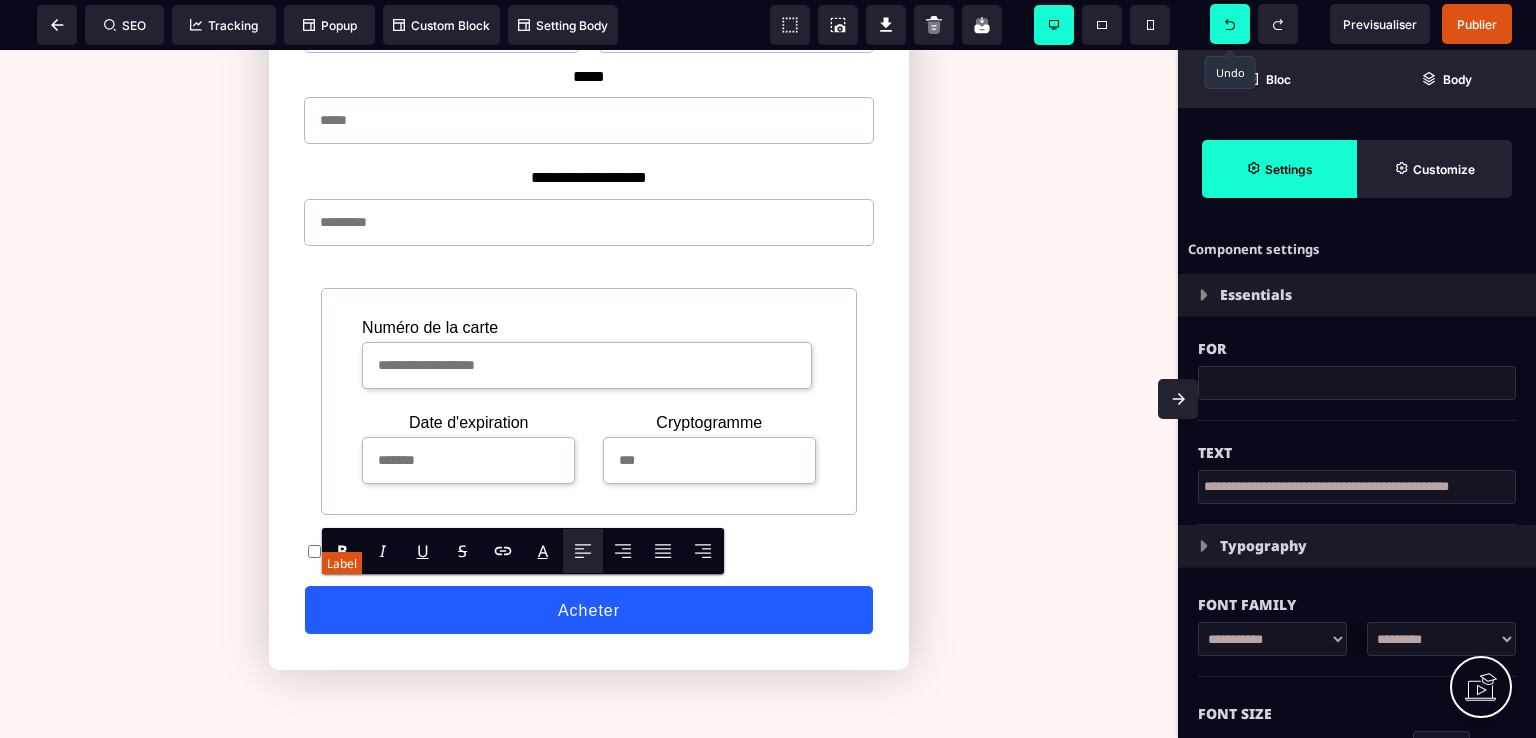 click on "**********" at bounding box center [501, 554] 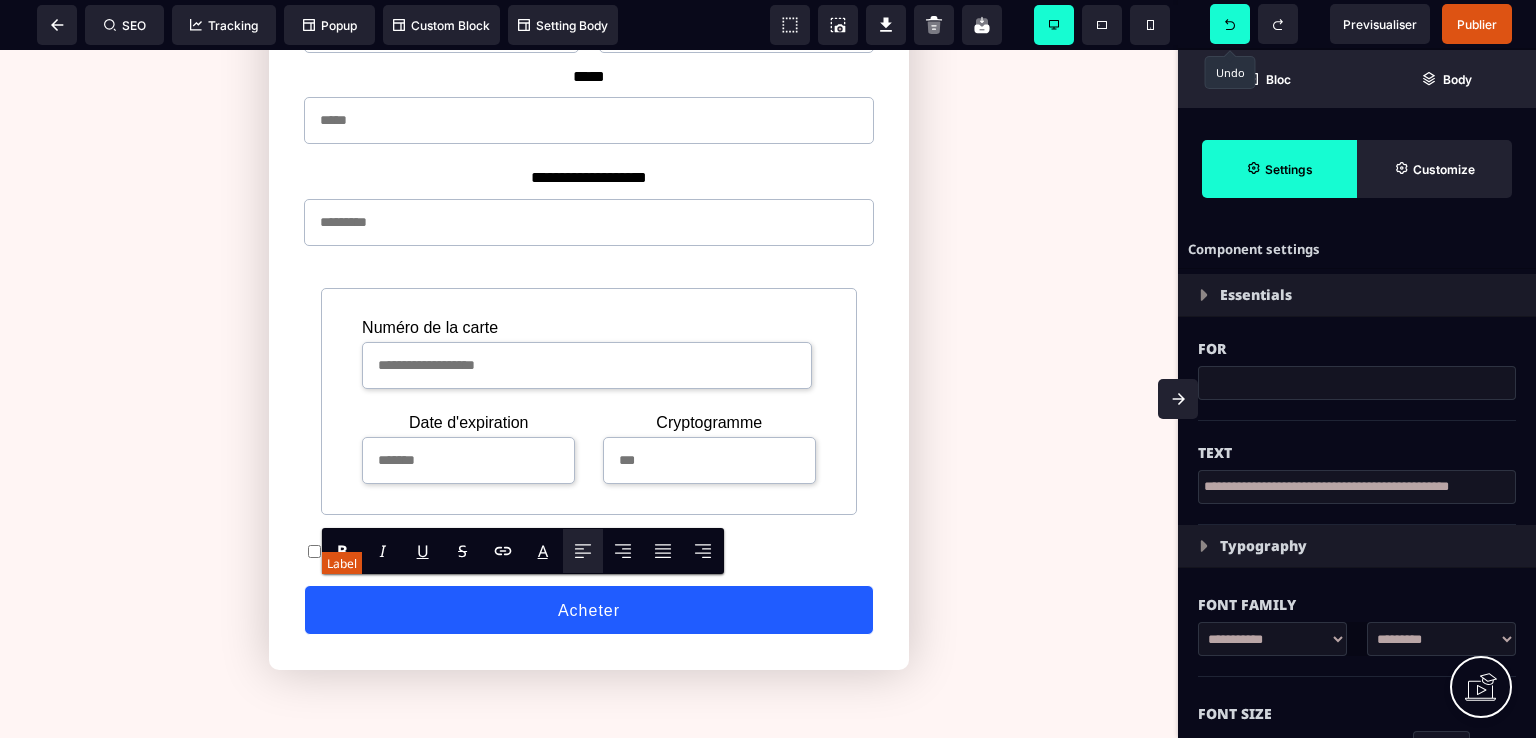 click on "**********" at bounding box center (477, 554) 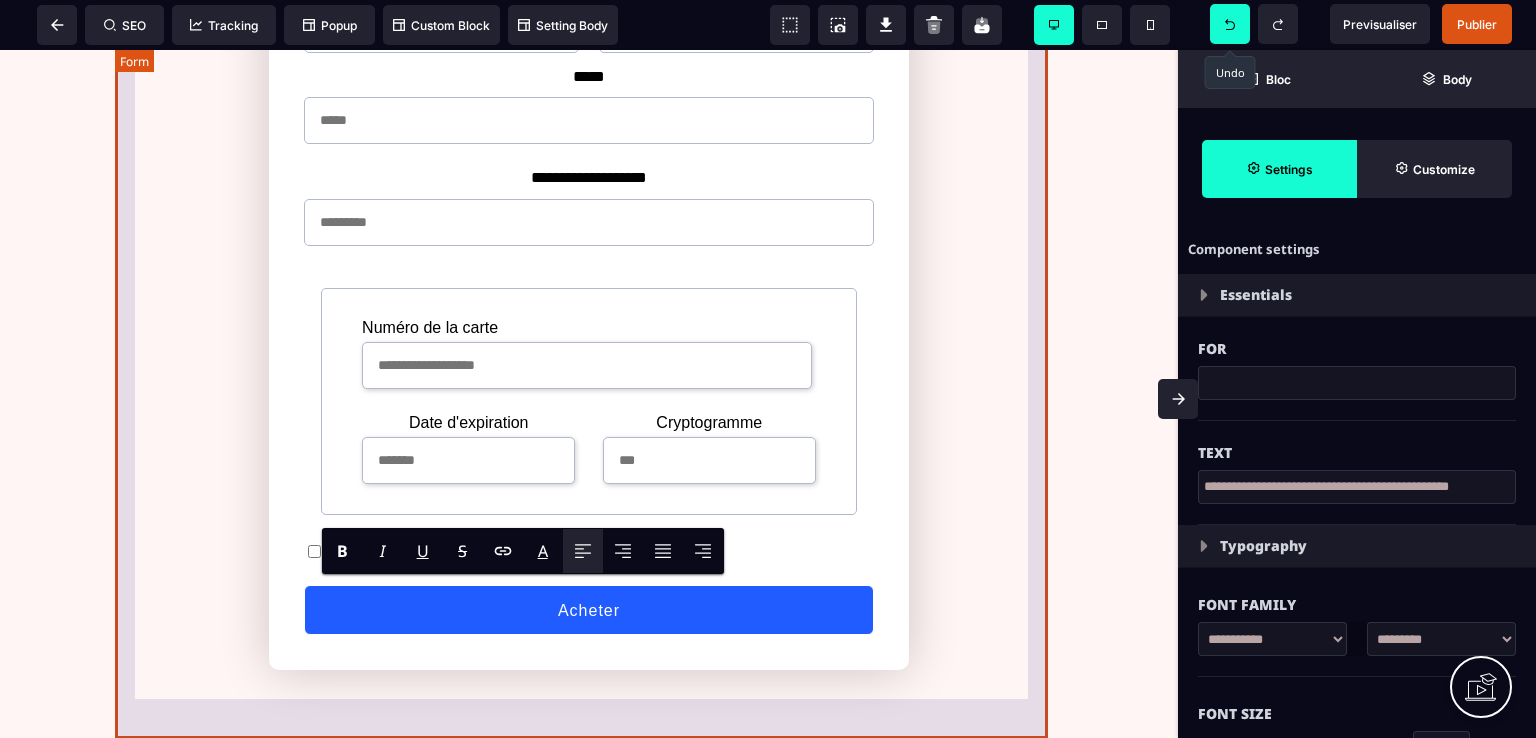 click on "**********" at bounding box center (589, 314) 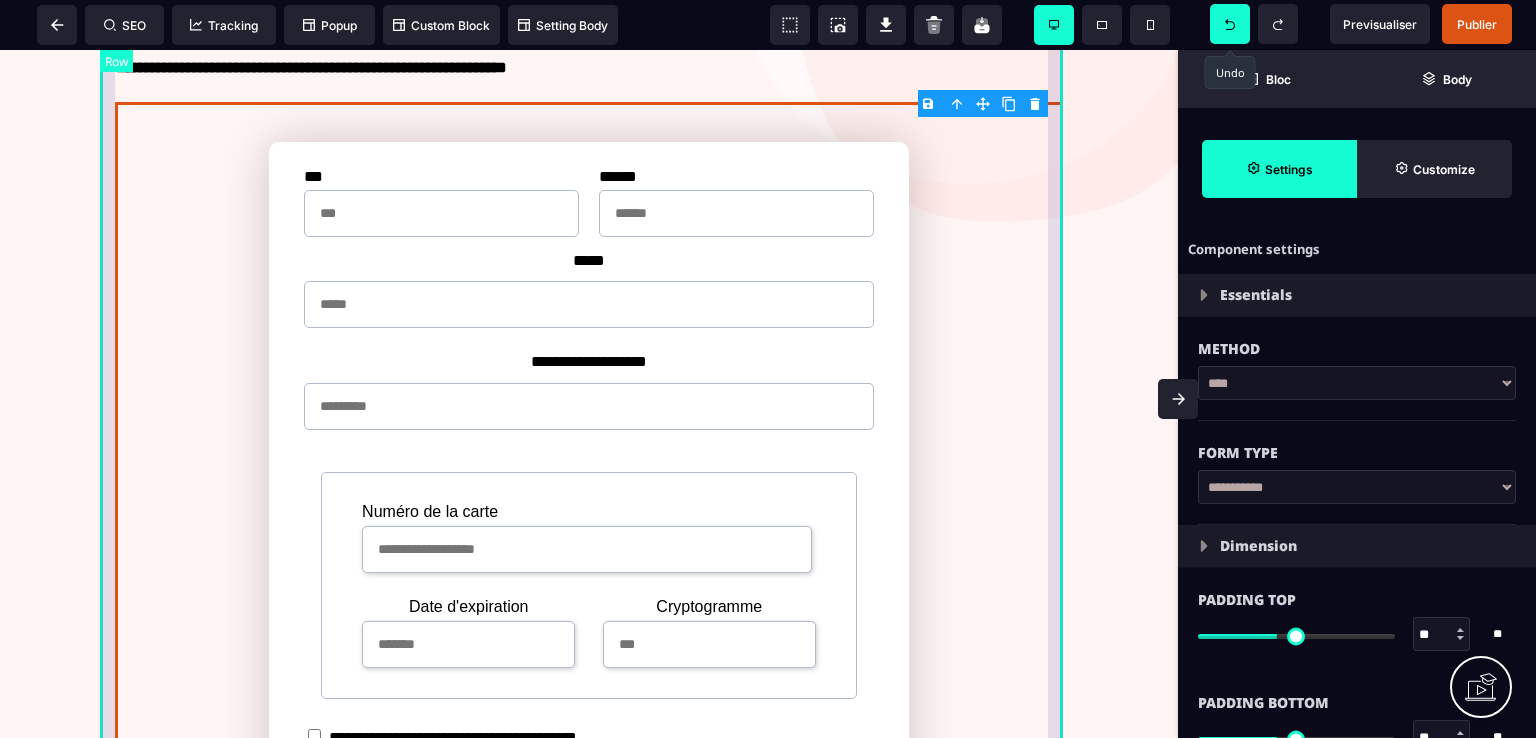 scroll, scrollTop: 400, scrollLeft: 0, axis: vertical 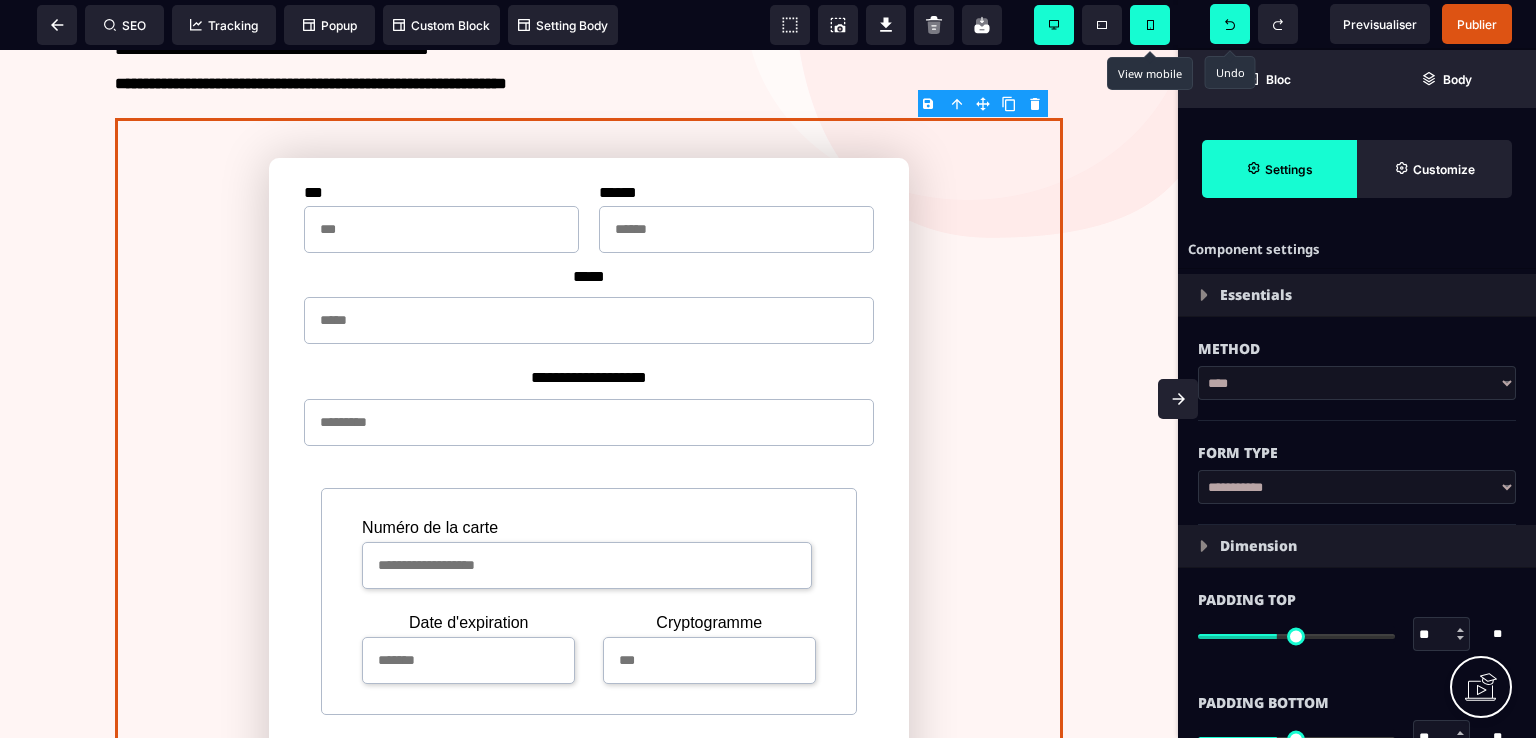 click at bounding box center [1150, 25] 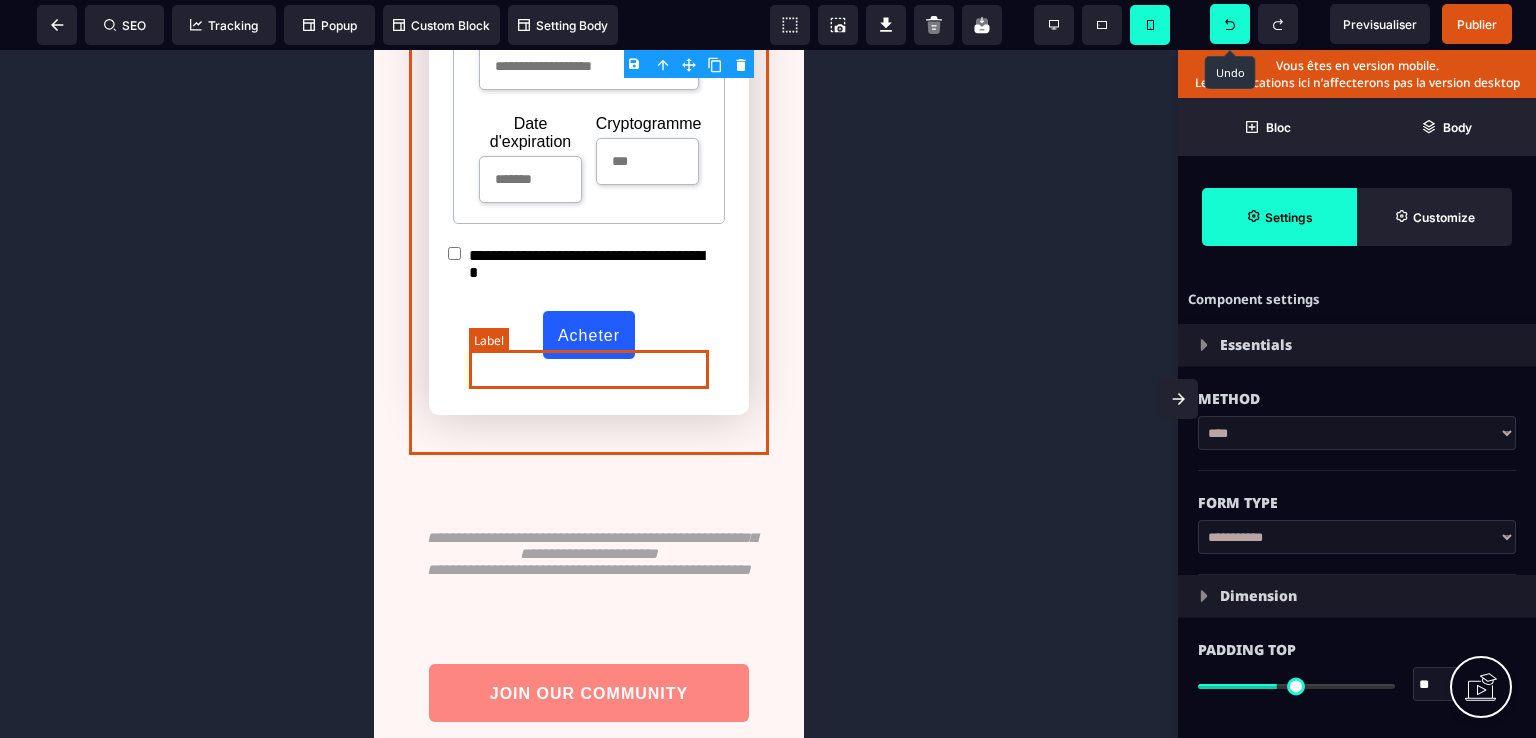 scroll, scrollTop: 1123, scrollLeft: 0, axis: vertical 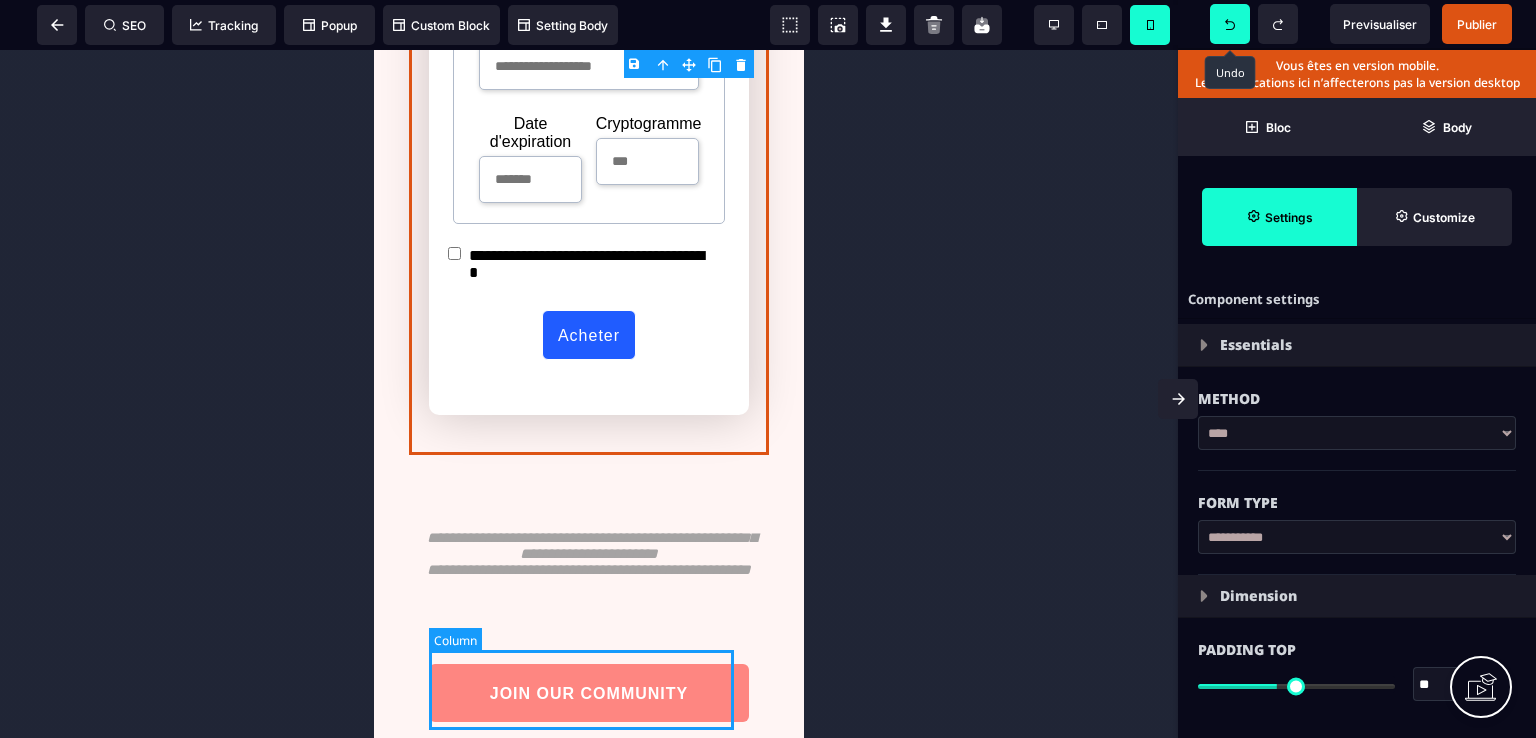 click on "JOIN OUR COMMUNITY" at bounding box center [589, 683] 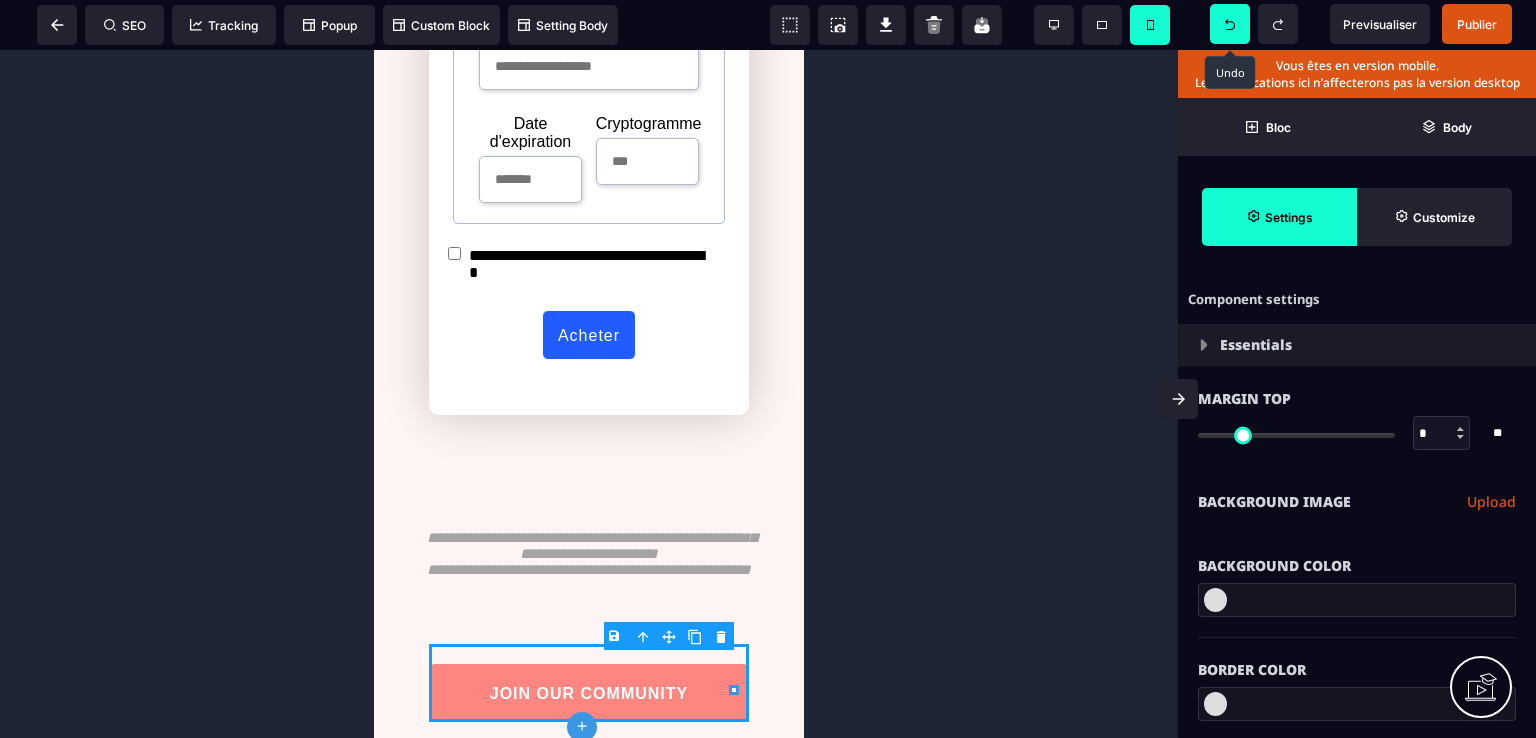 click on "B I U S
A *******
plus
Column
SEO" at bounding box center [768, 369] 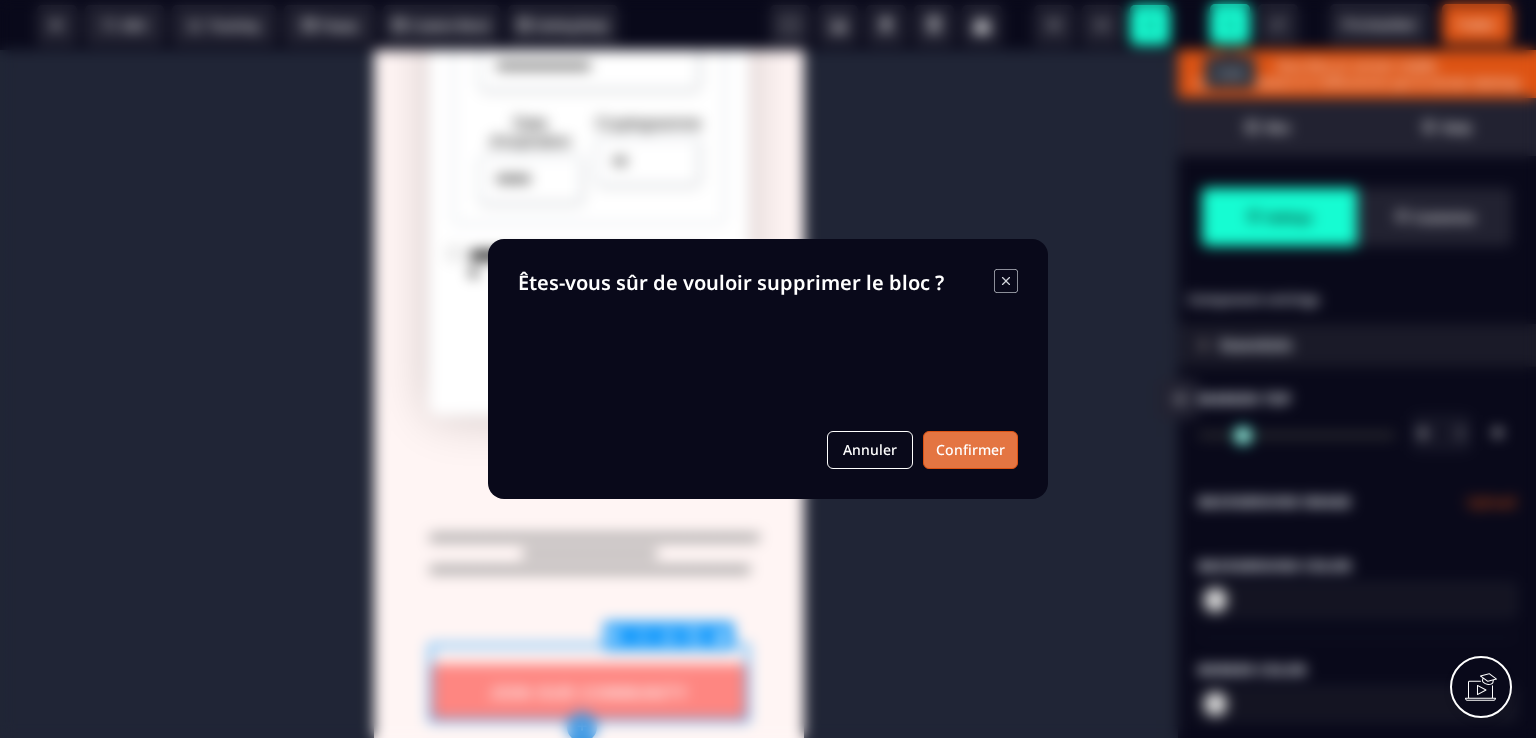 click on "Confirmer" at bounding box center (970, 450) 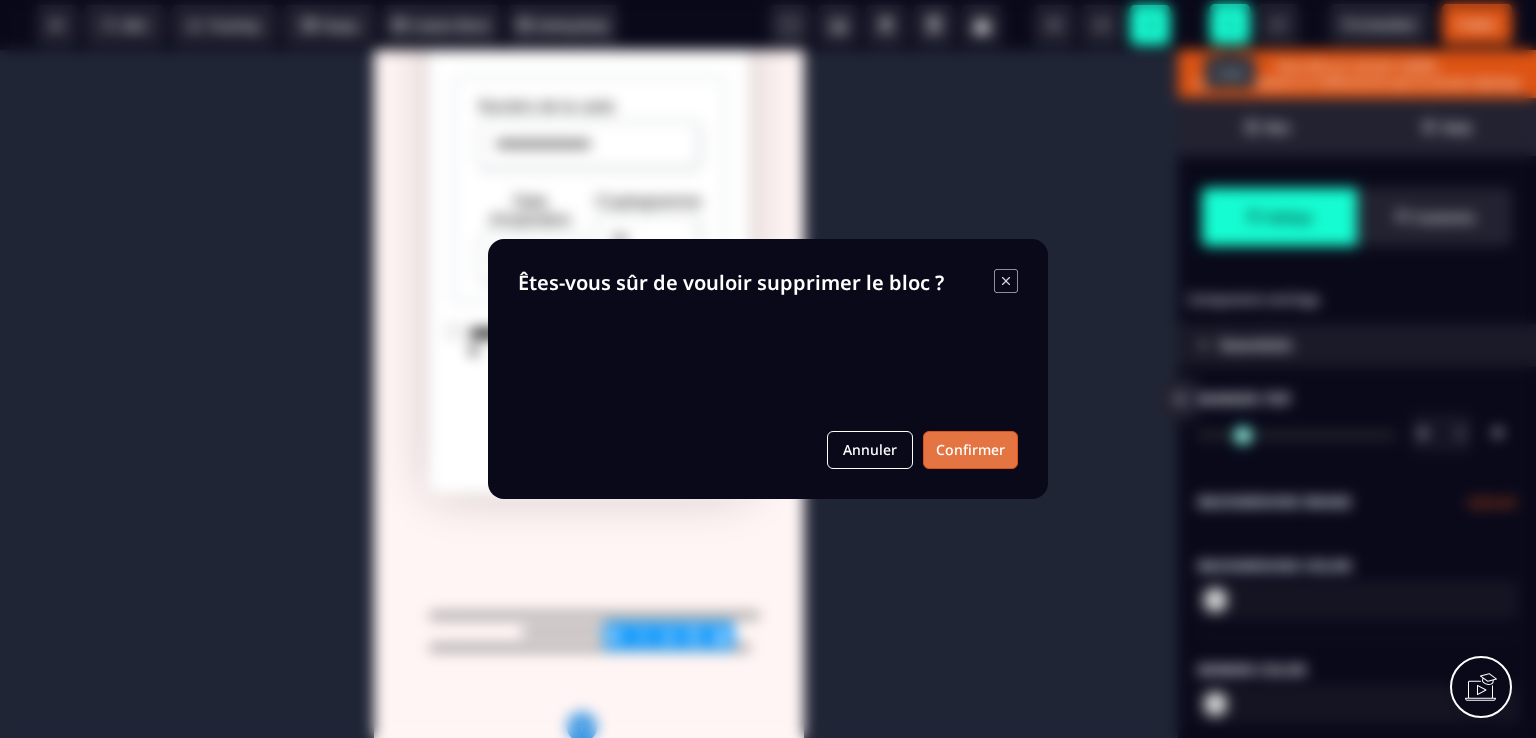 scroll, scrollTop: 1044, scrollLeft: 0, axis: vertical 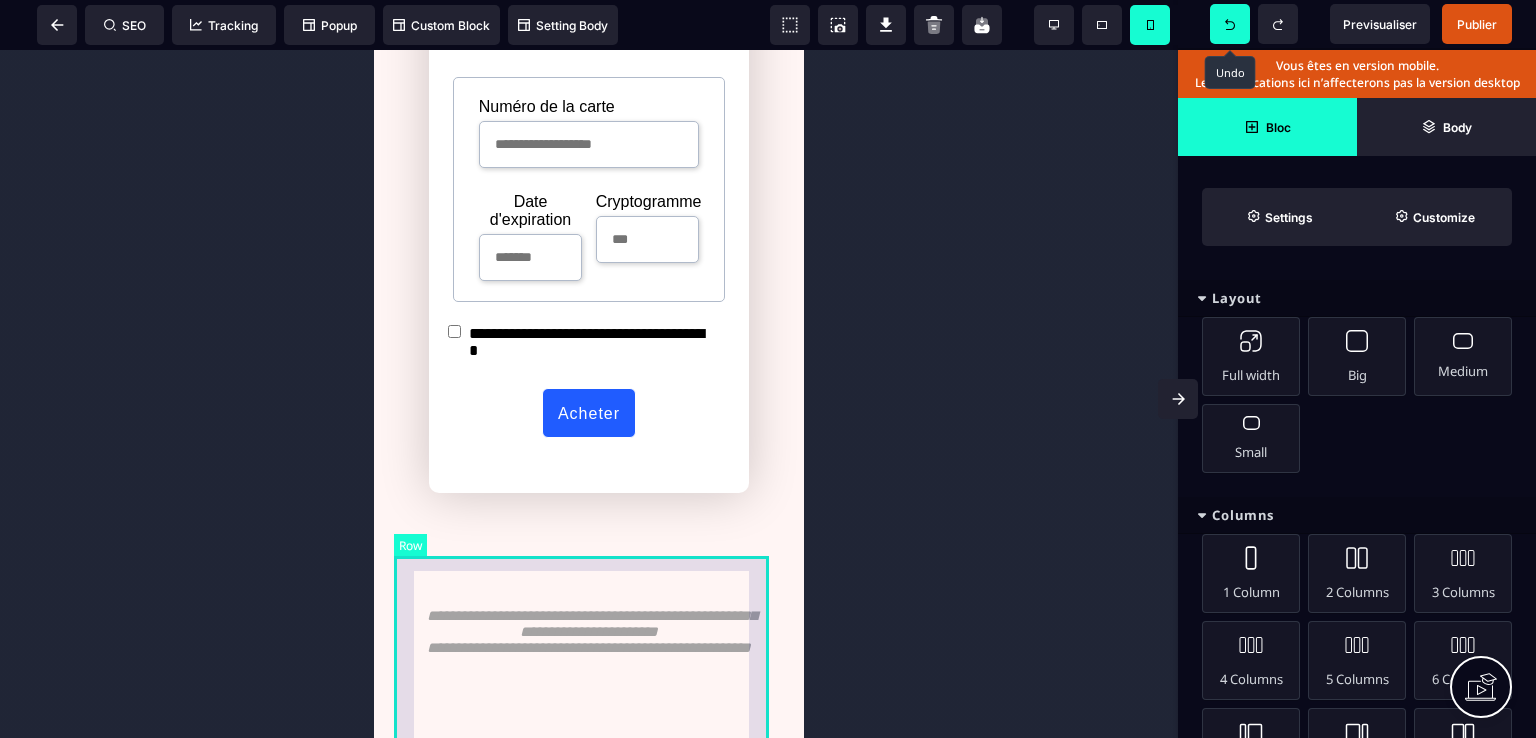 click on "**********" at bounding box center (589, 650) 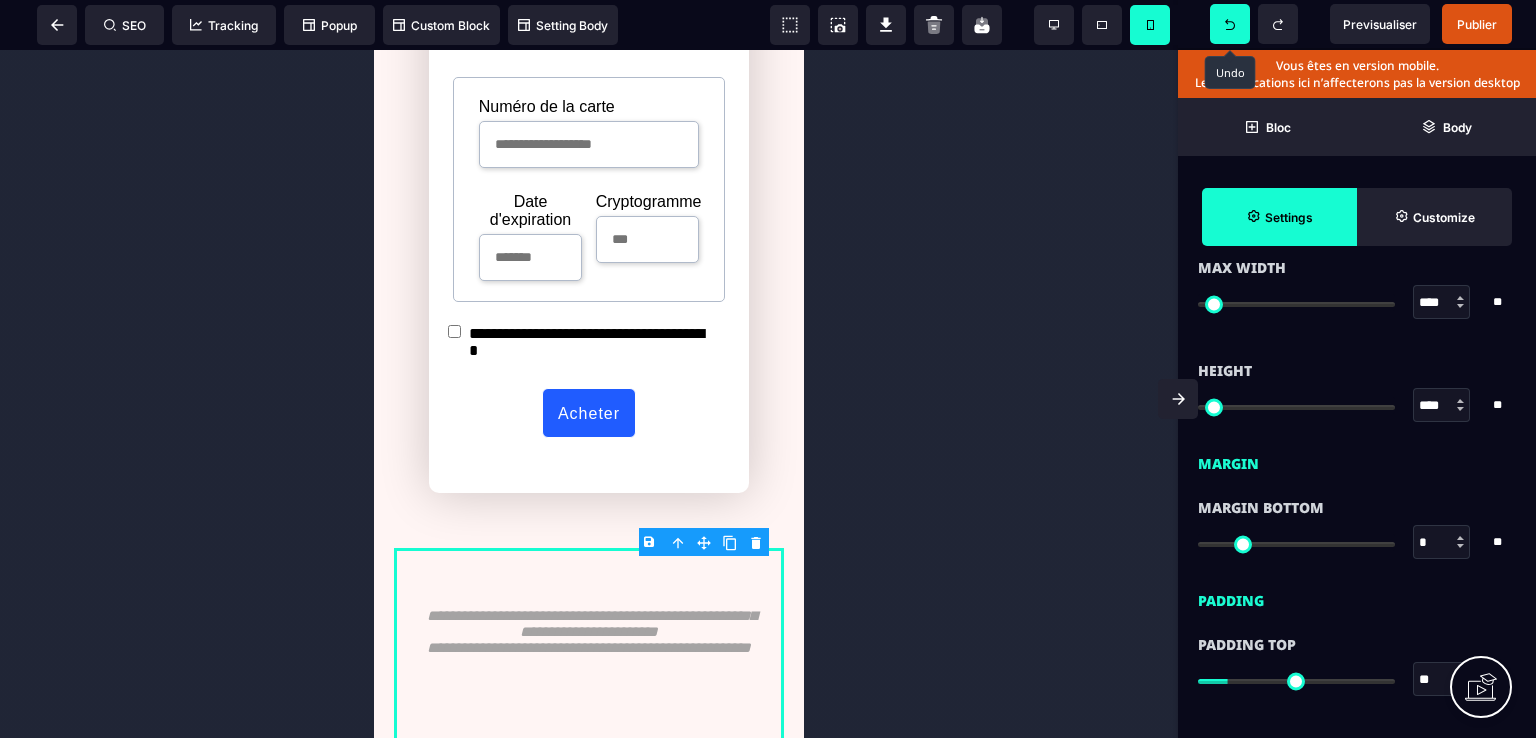 scroll, scrollTop: 1500, scrollLeft: 0, axis: vertical 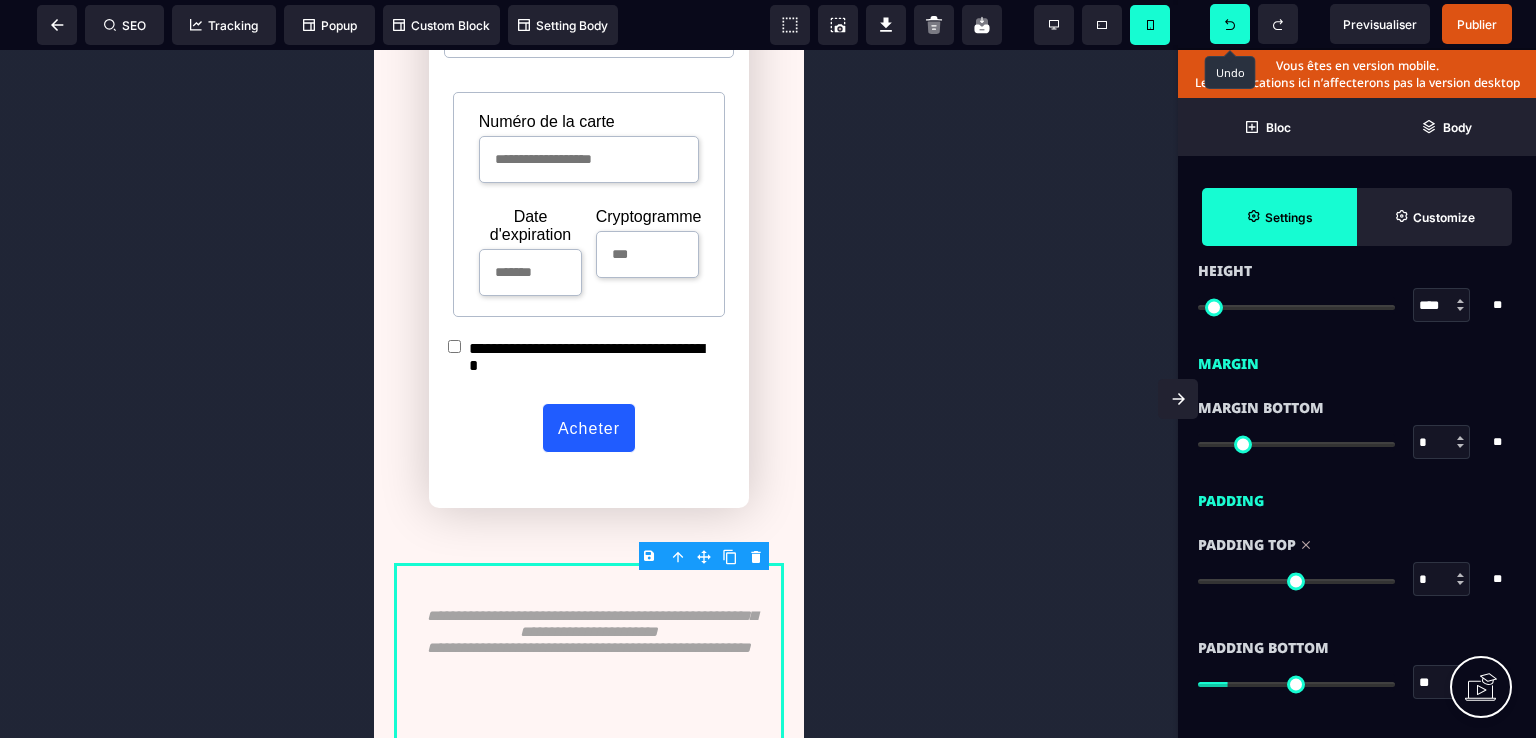 drag, startPoint x: 1235, startPoint y: 579, endPoint x: 1146, endPoint y: 585, distance: 89.20202 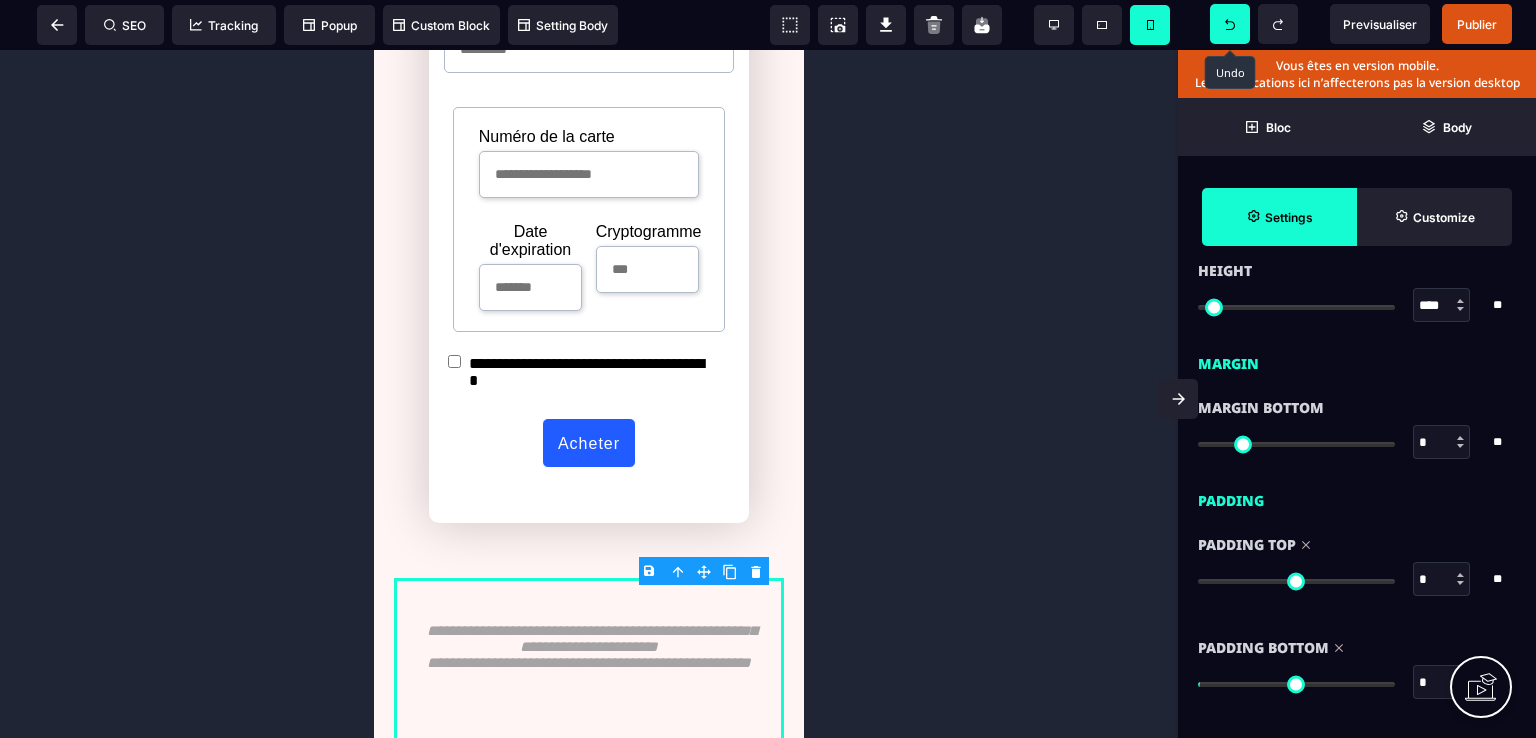 scroll, scrollTop: 1014, scrollLeft: 0, axis: vertical 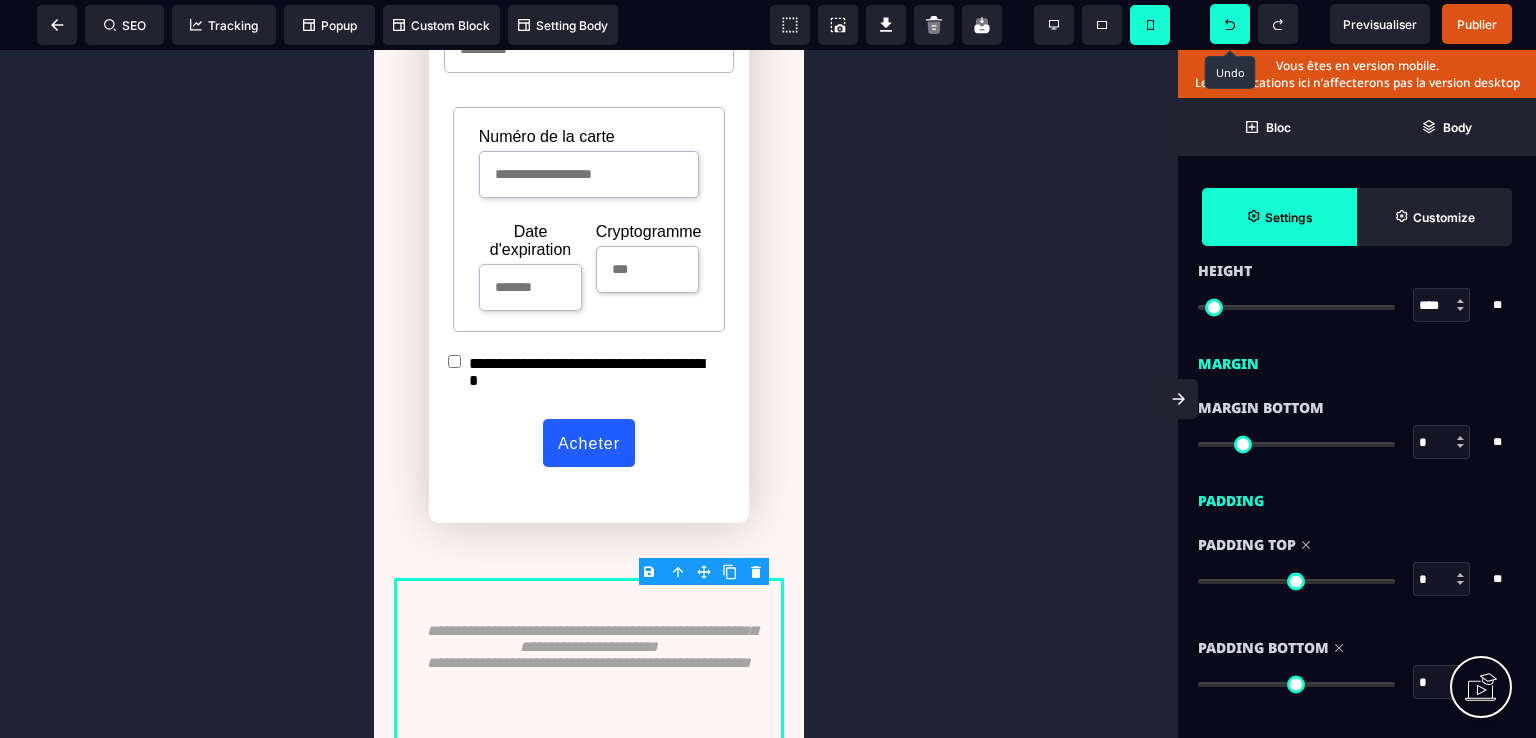 drag, startPoint x: 1232, startPoint y: 685, endPoint x: 1196, endPoint y: 677, distance: 36.878178 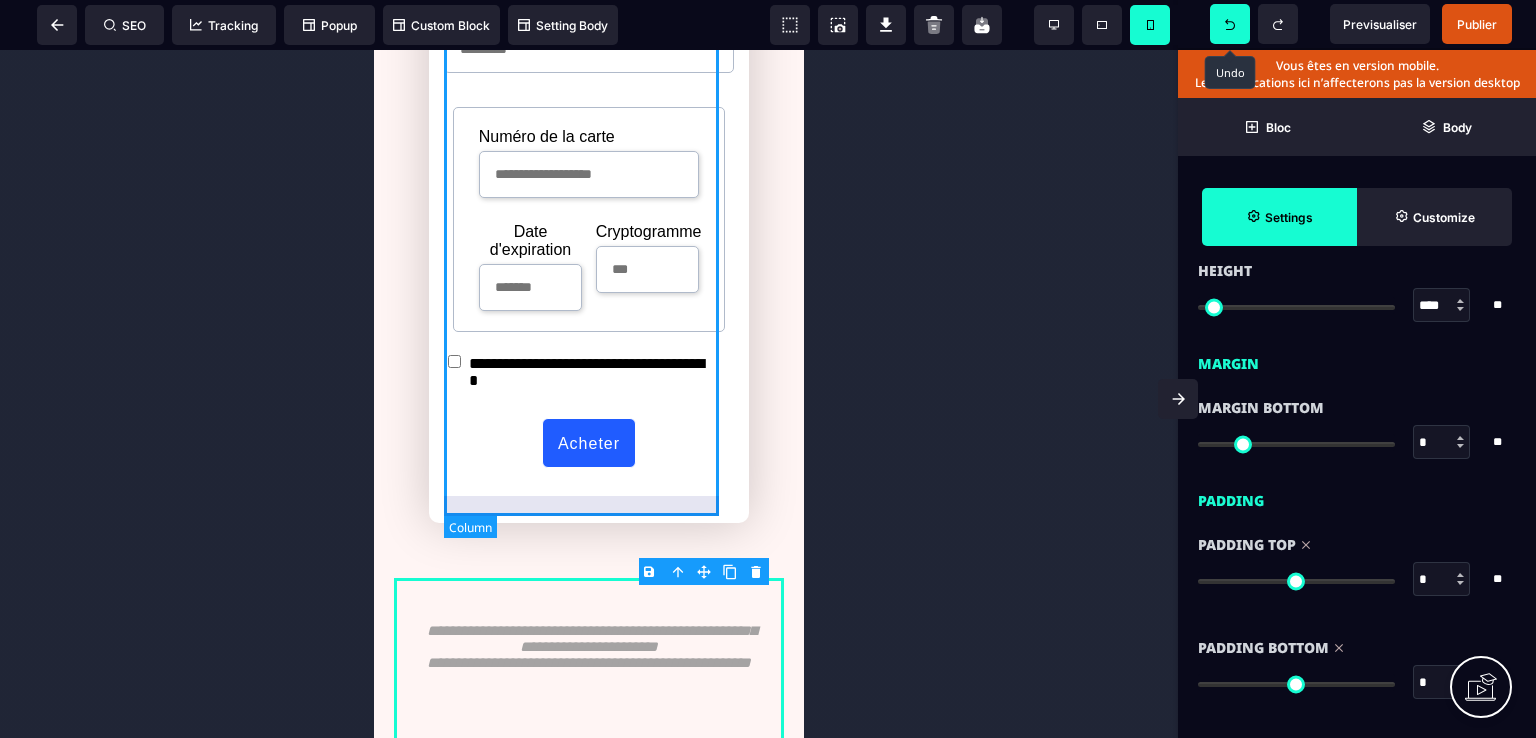 click on "**********" at bounding box center [589, 102] 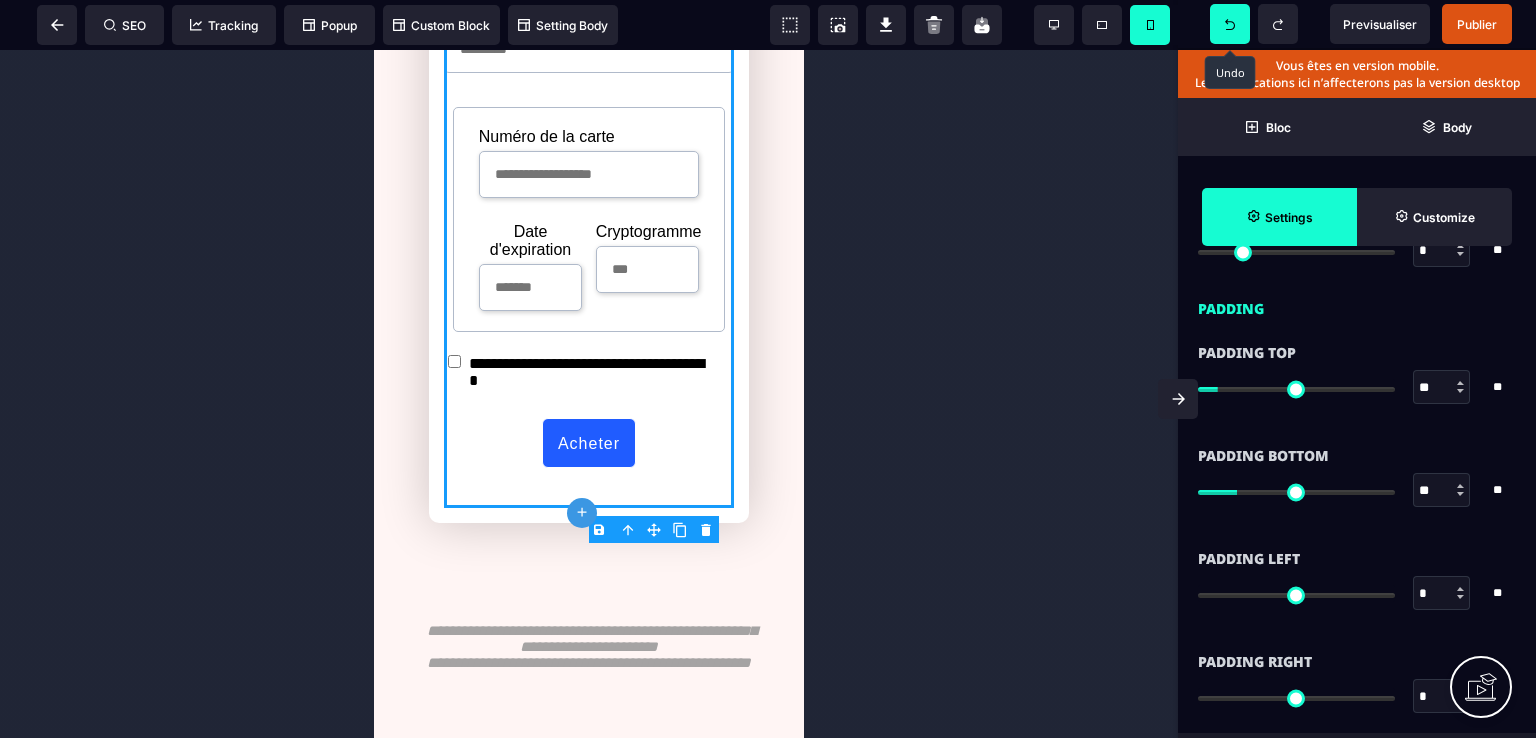 scroll, scrollTop: 1600, scrollLeft: 0, axis: vertical 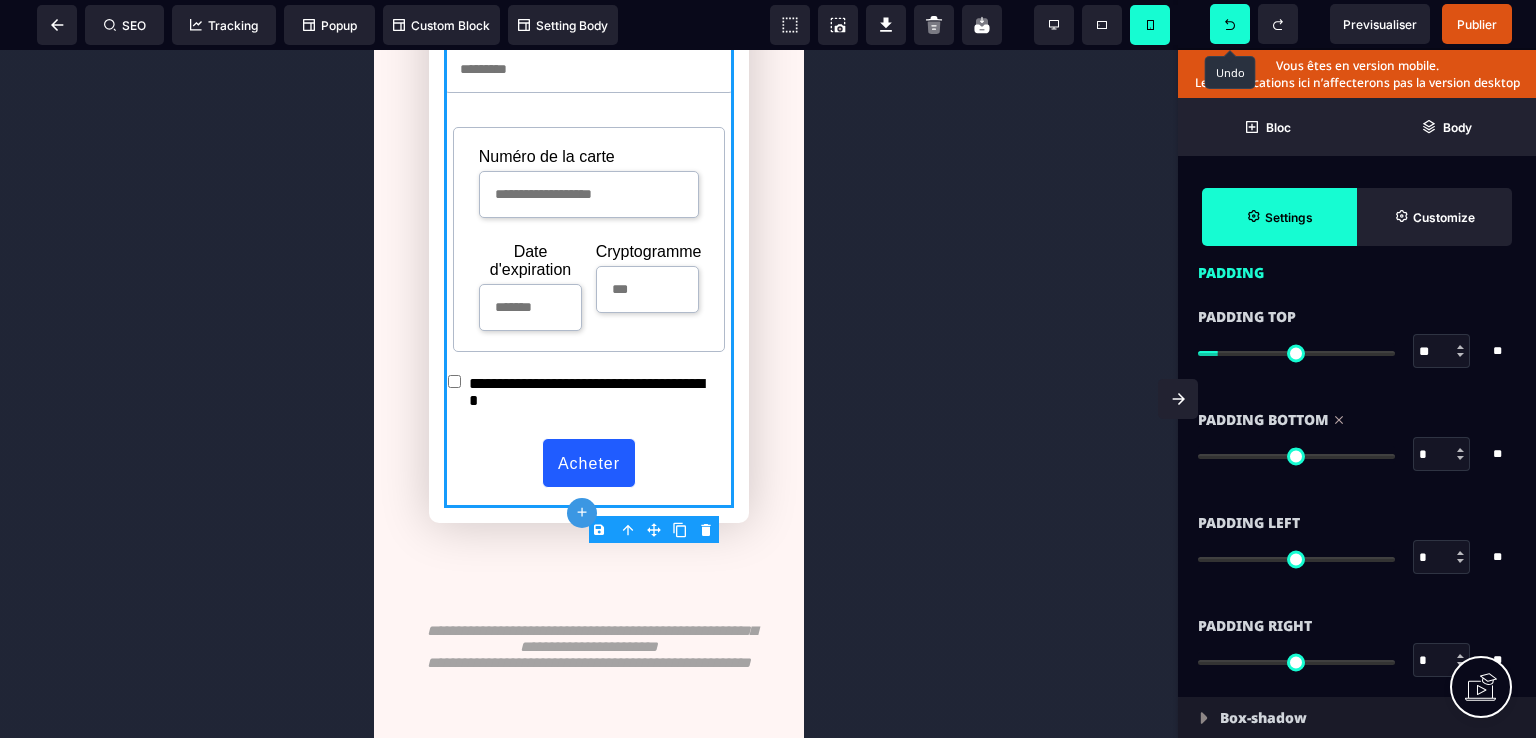 drag, startPoint x: 1242, startPoint y: 456, endPoint x: 1162, endPoint y: 462, distance: 80.224686 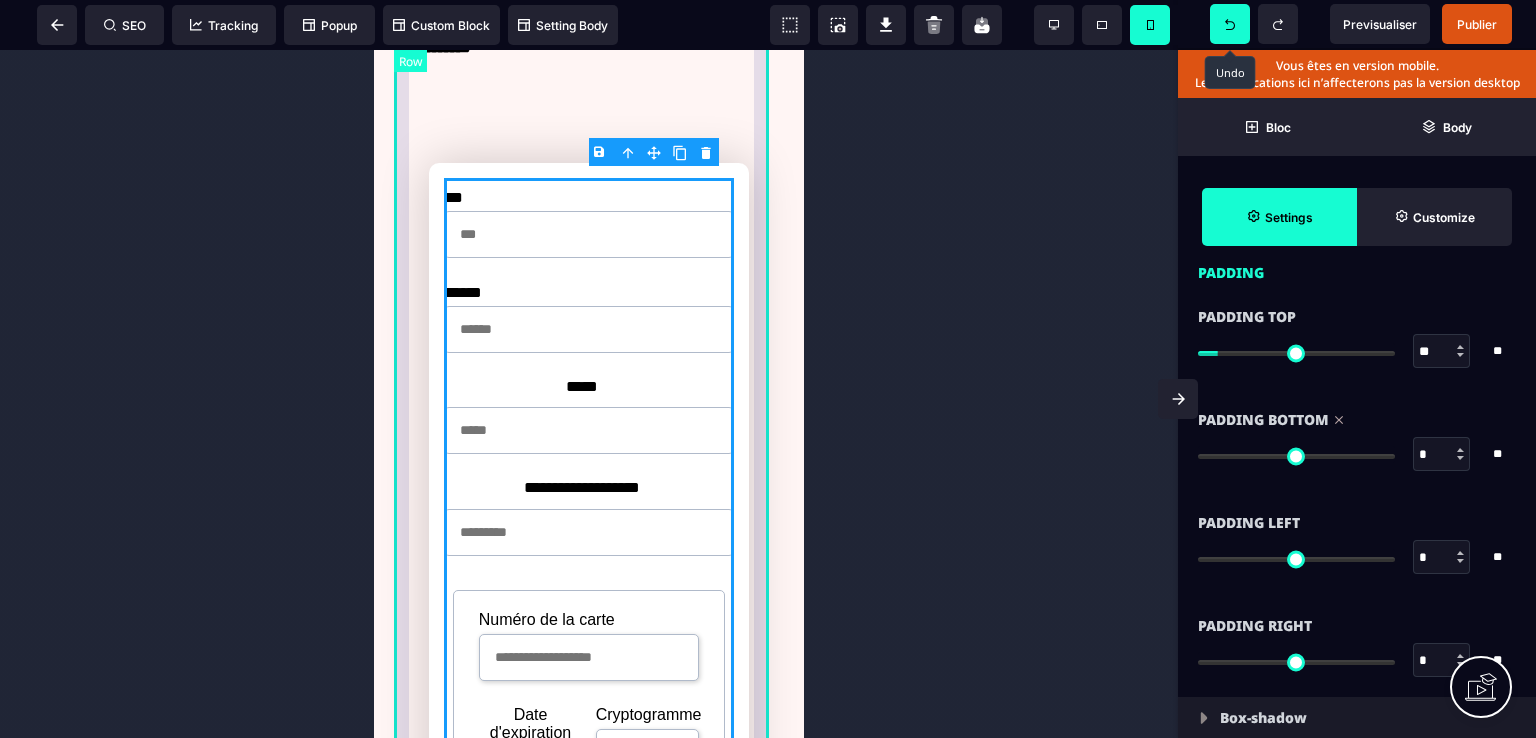 scroll, scrollTop: 494, scrollLeft: 0, axis: vertical 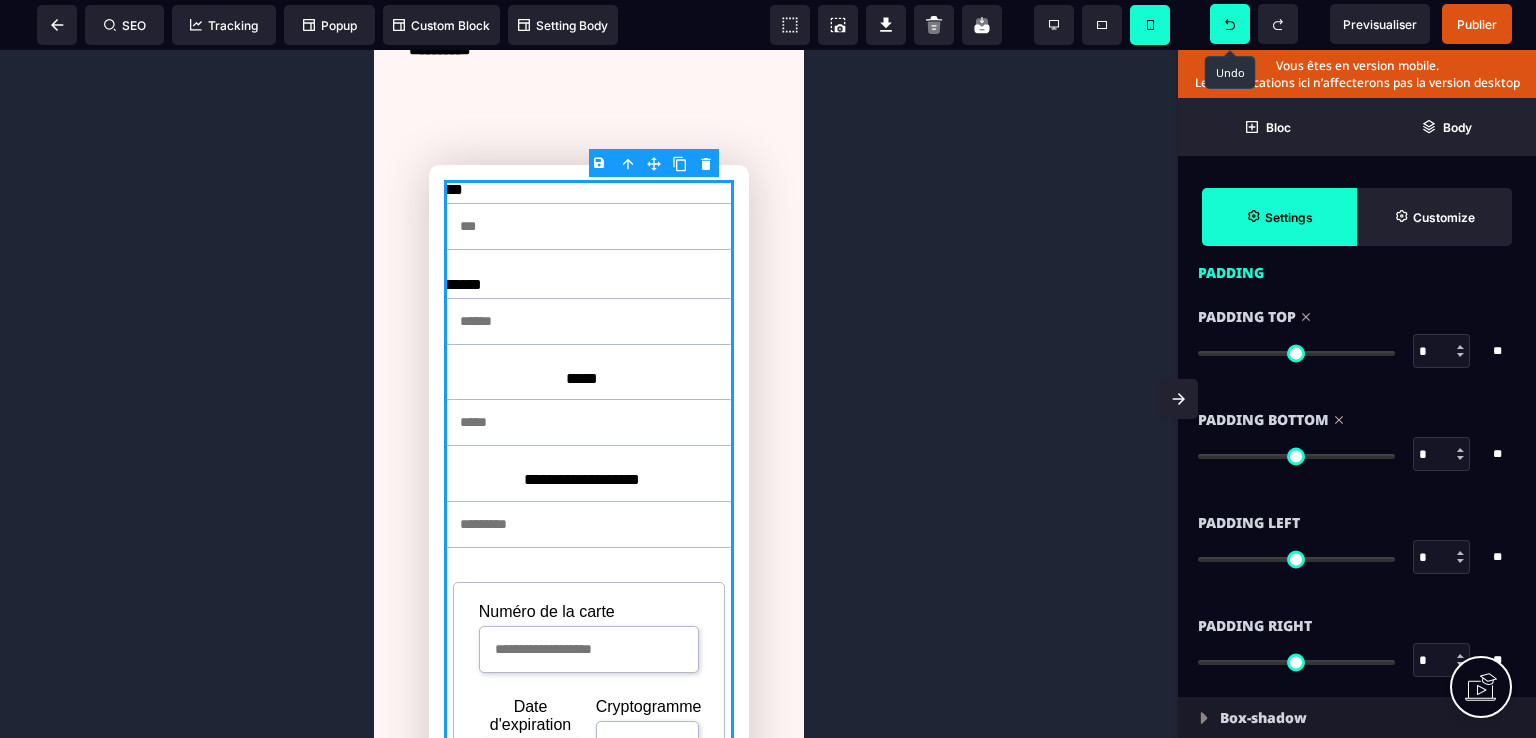 drag, startPoint x: 1224, startPoint y: 352, endPoint x: 1171, endPoint y: 353, distance: 53.009434 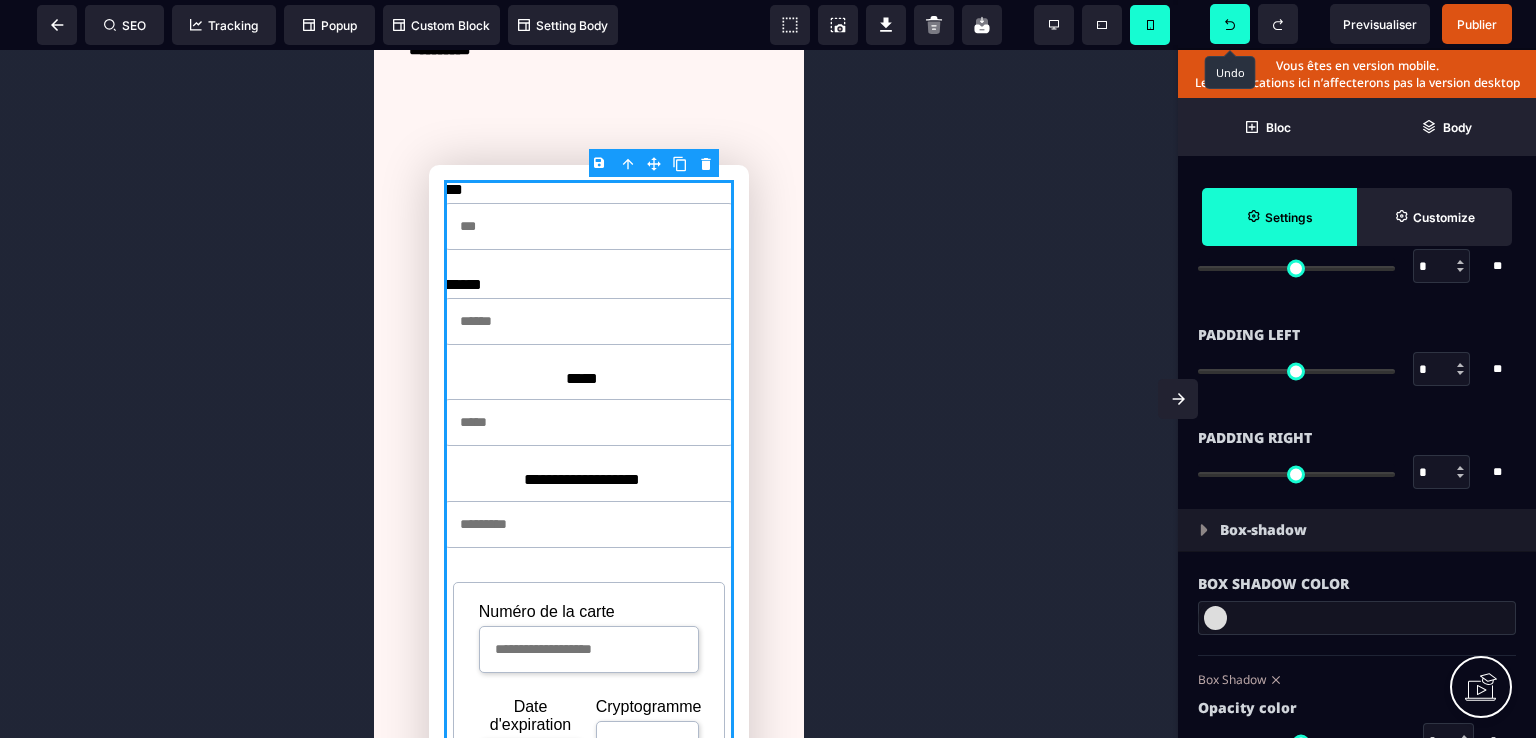 scroll, scrollTop: 1800, scrollLeft: 0, axis: vertical 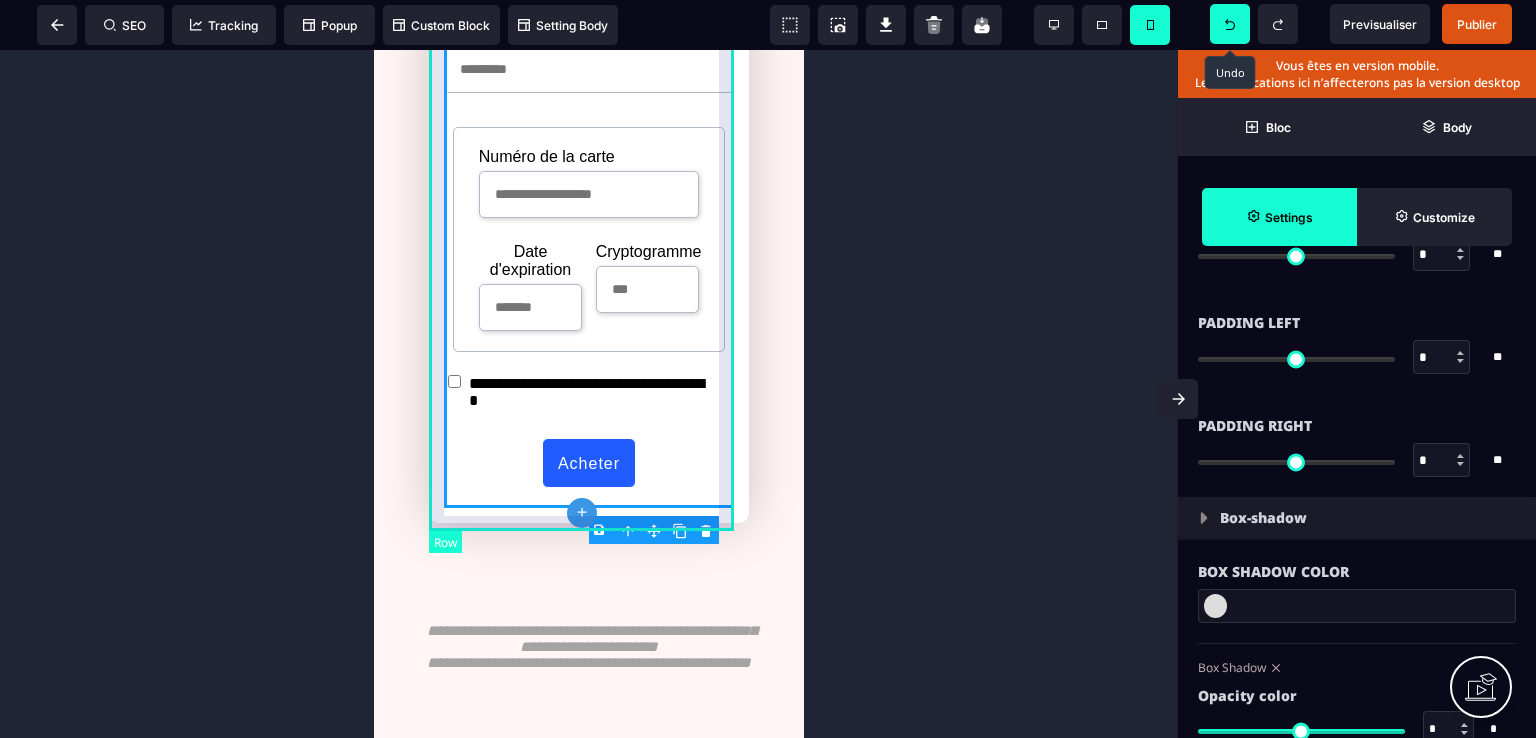 click on "**********" at bounding box center (589, 117) 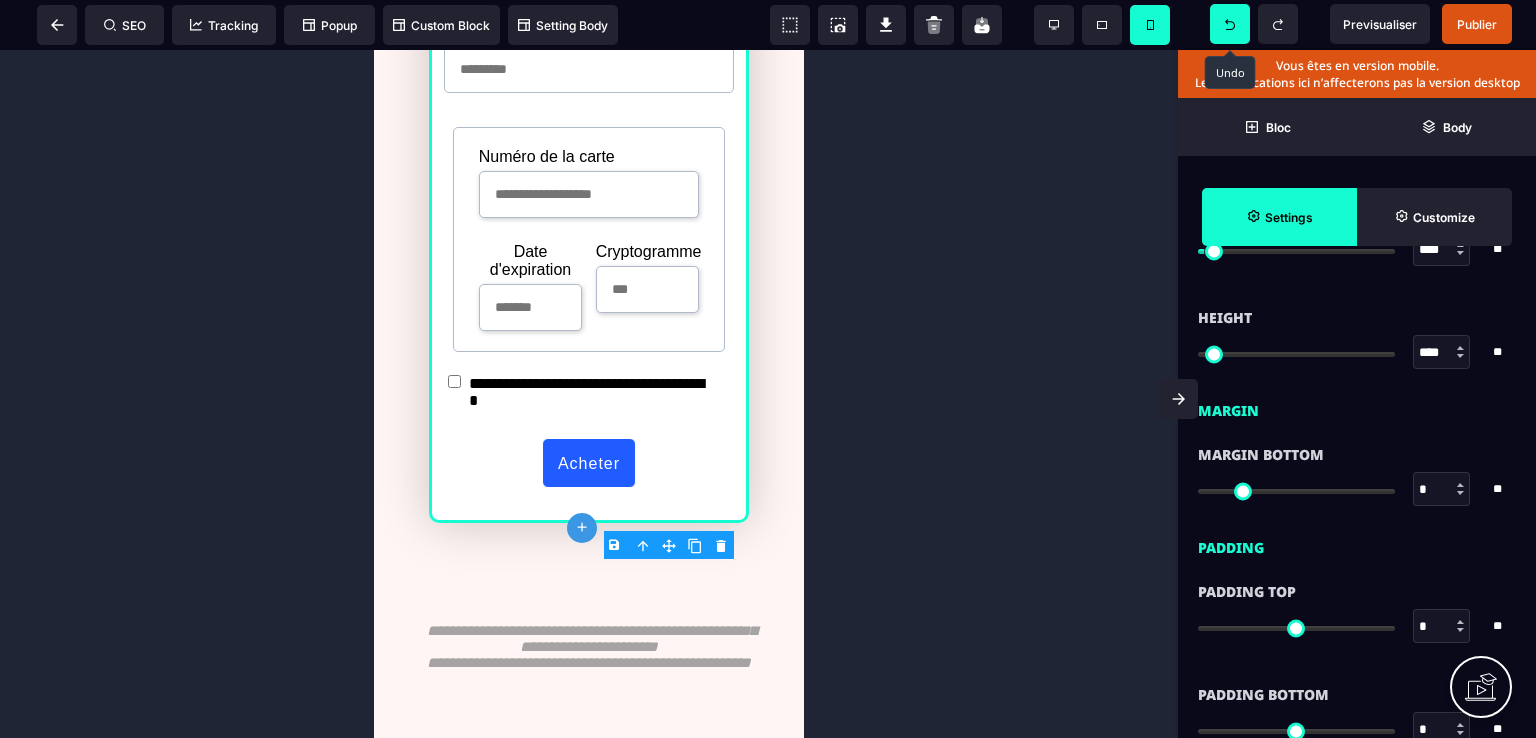 scroll, scrollTop: 1500, scrollLeft: 0, axis: vertical 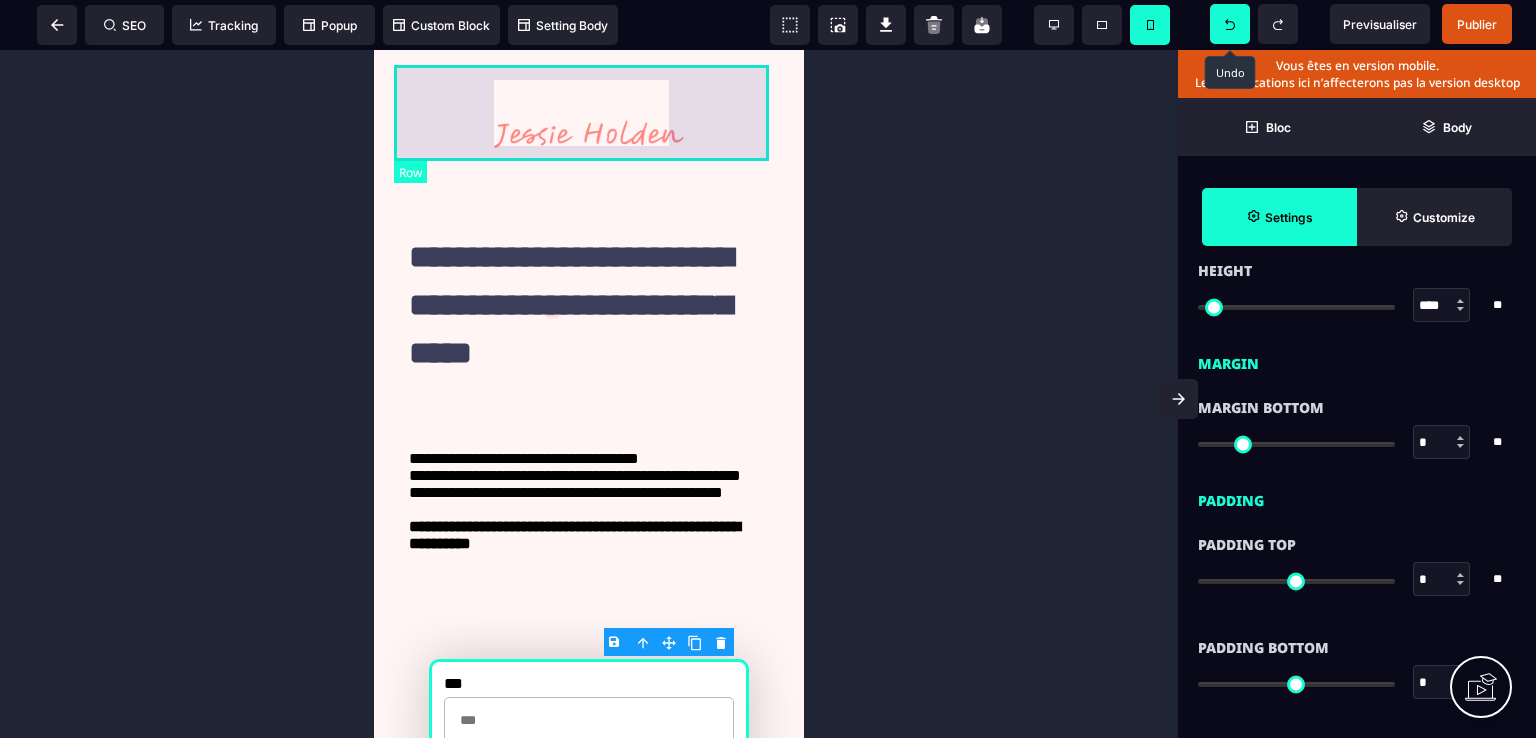 click at bounding box center (589, 114) 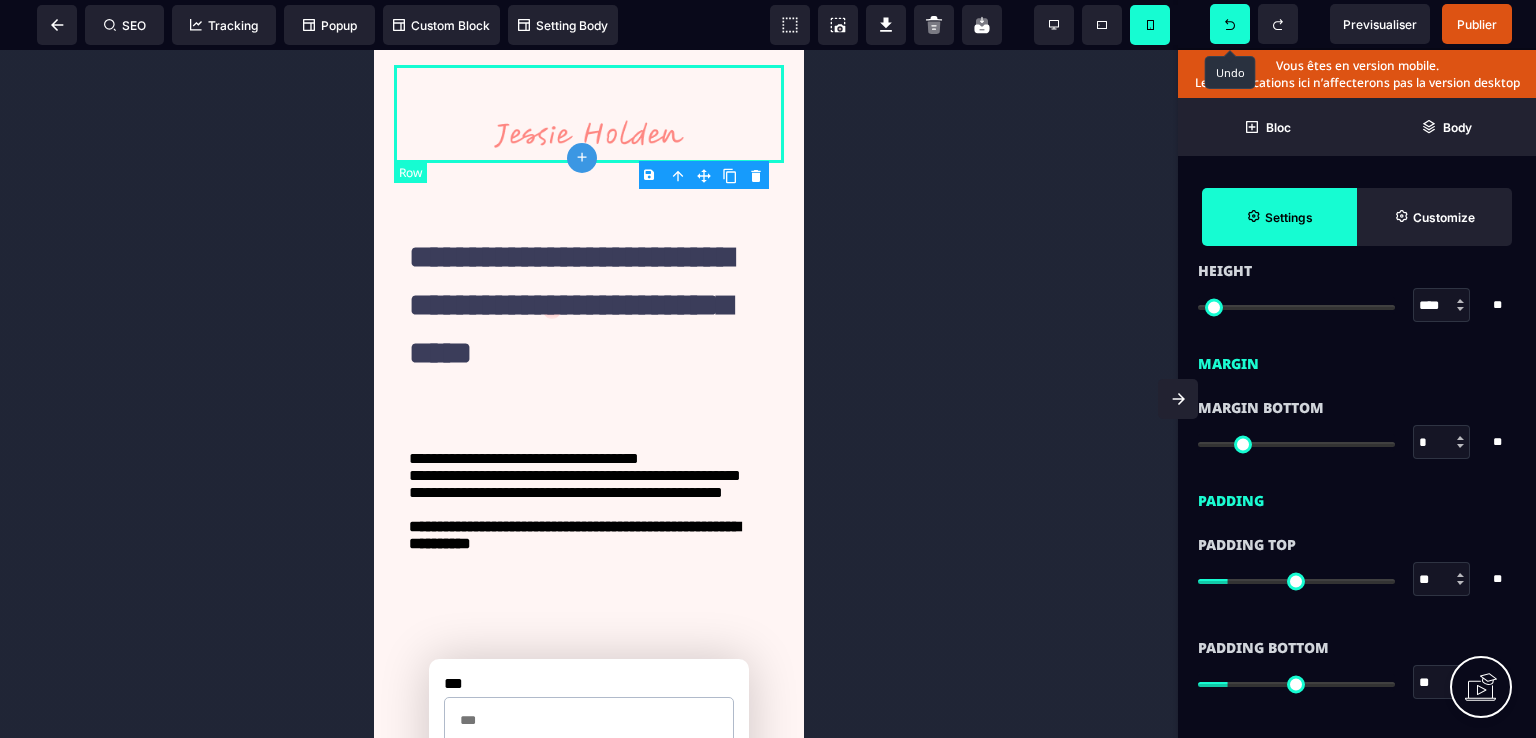scroll, scrollTop: 0, scrollLeft: 0, axis: both 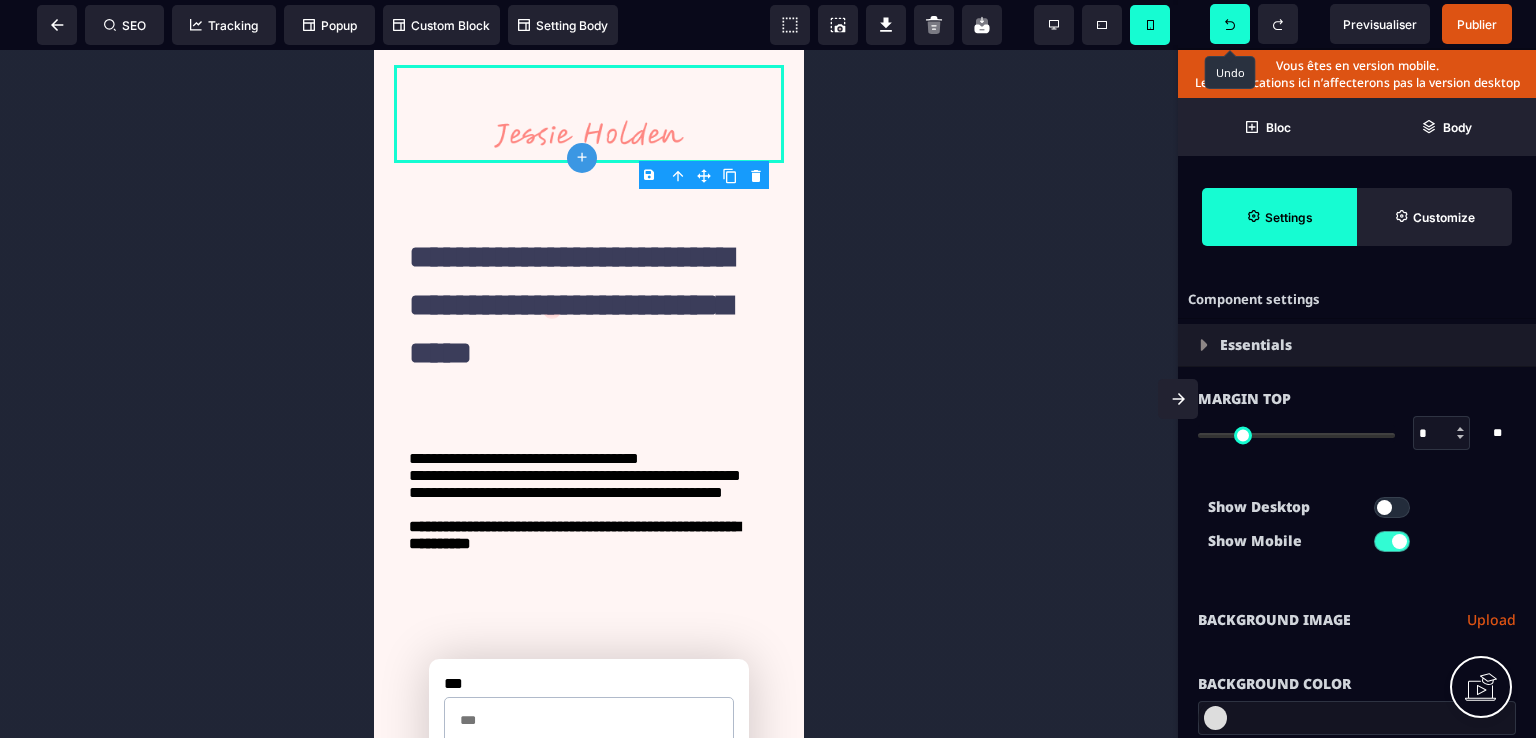 click on "B I U S
A *******
plus
Row
SEO
Big" at bounding box center [768, 369] 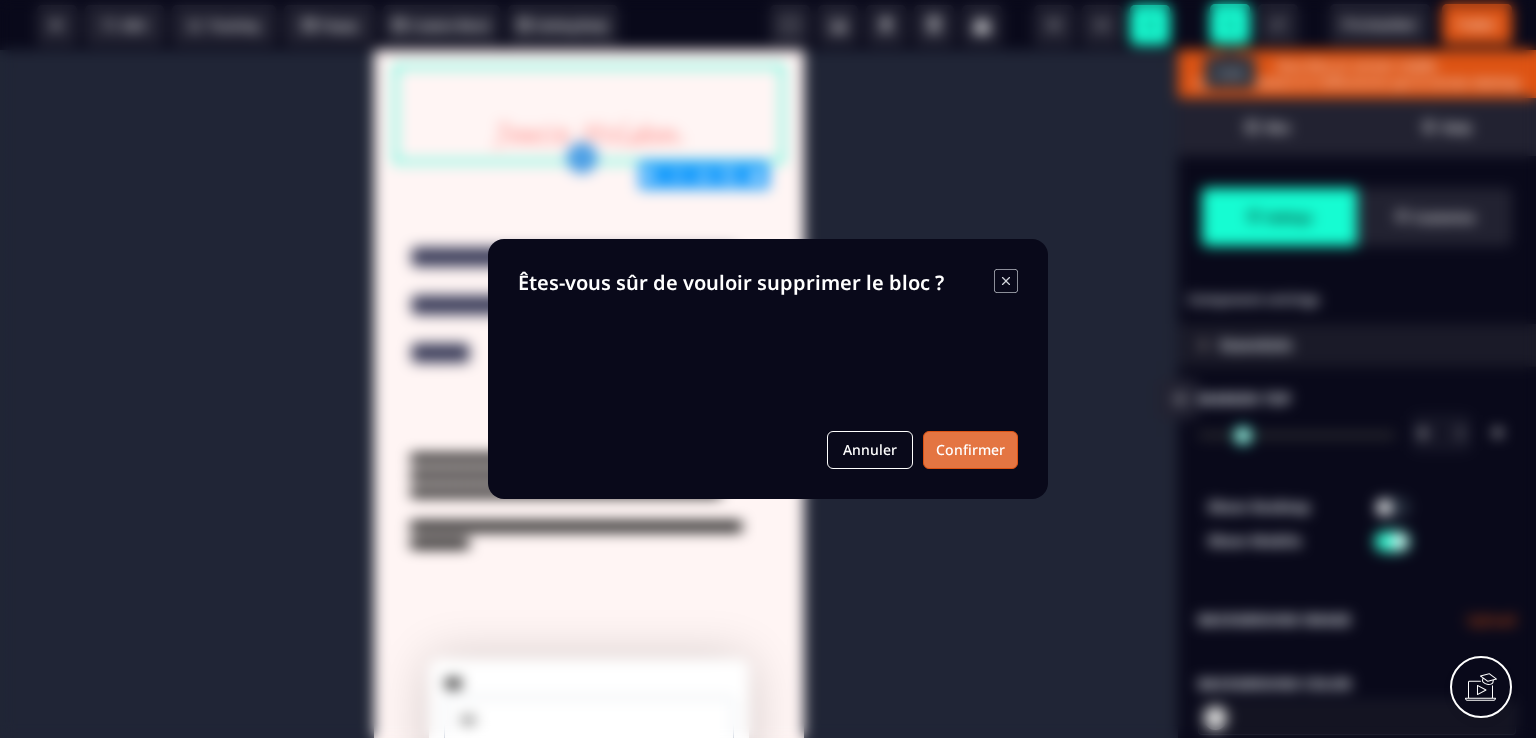 click on "Confirmer" at bounding box center [970, 450] 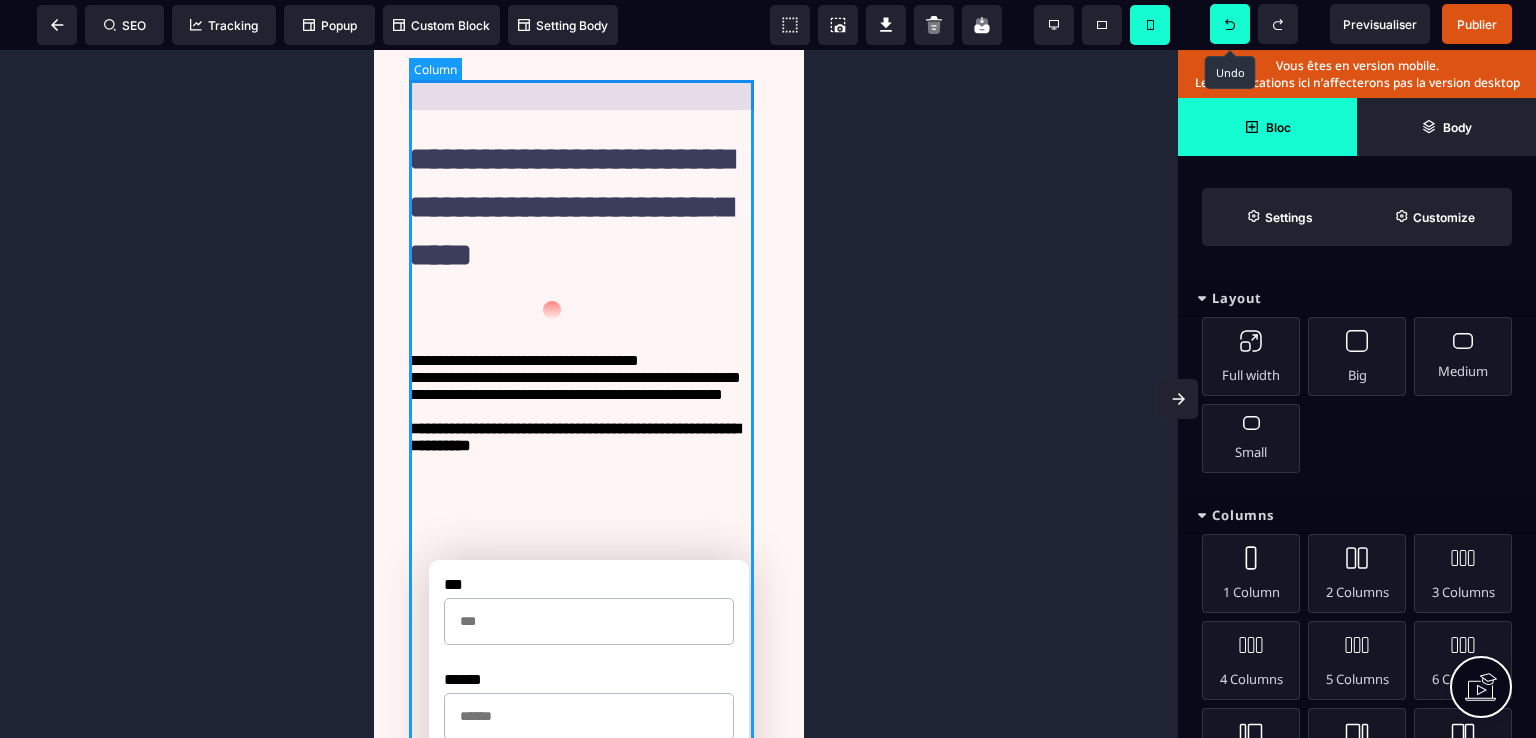 click on "**********" at bounding box center [589, 747] 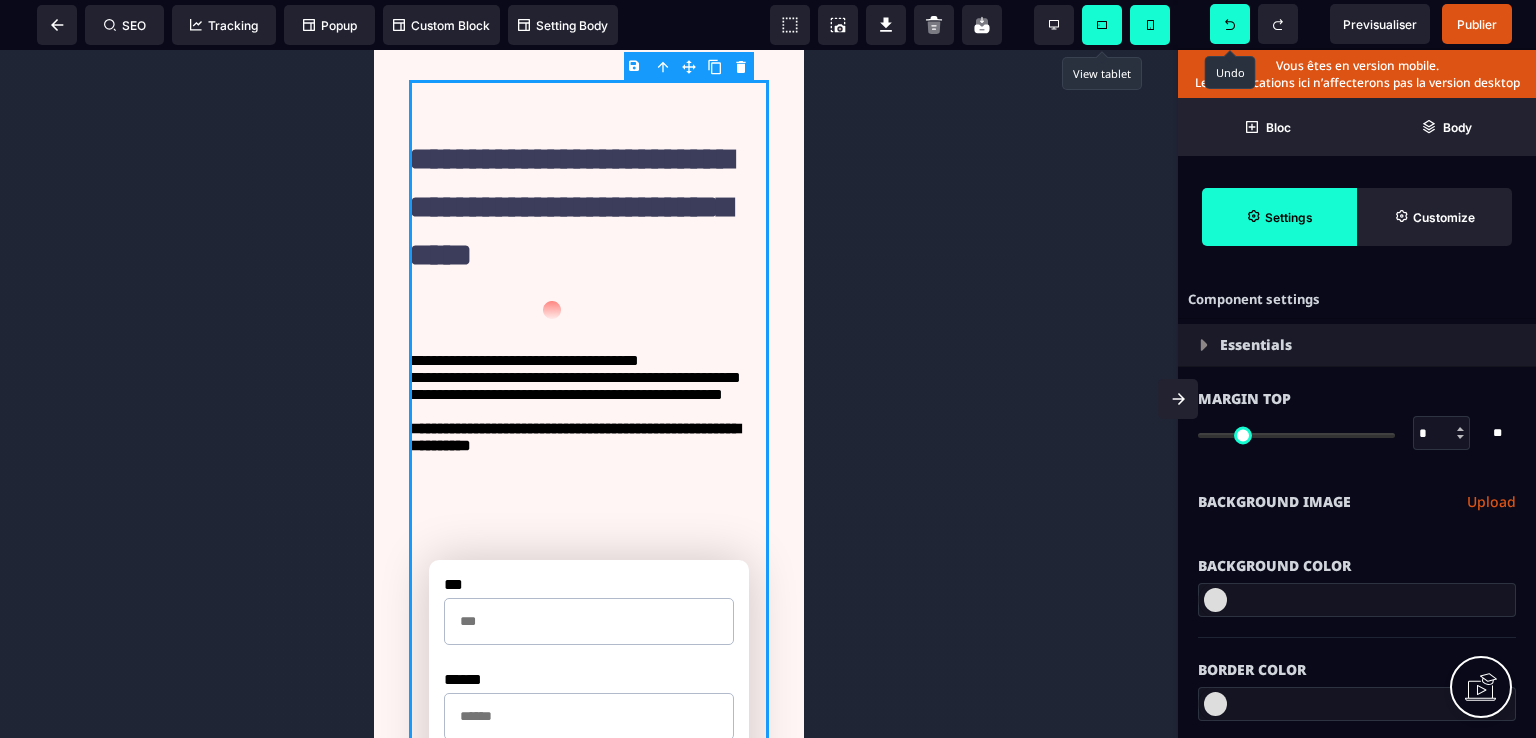 click 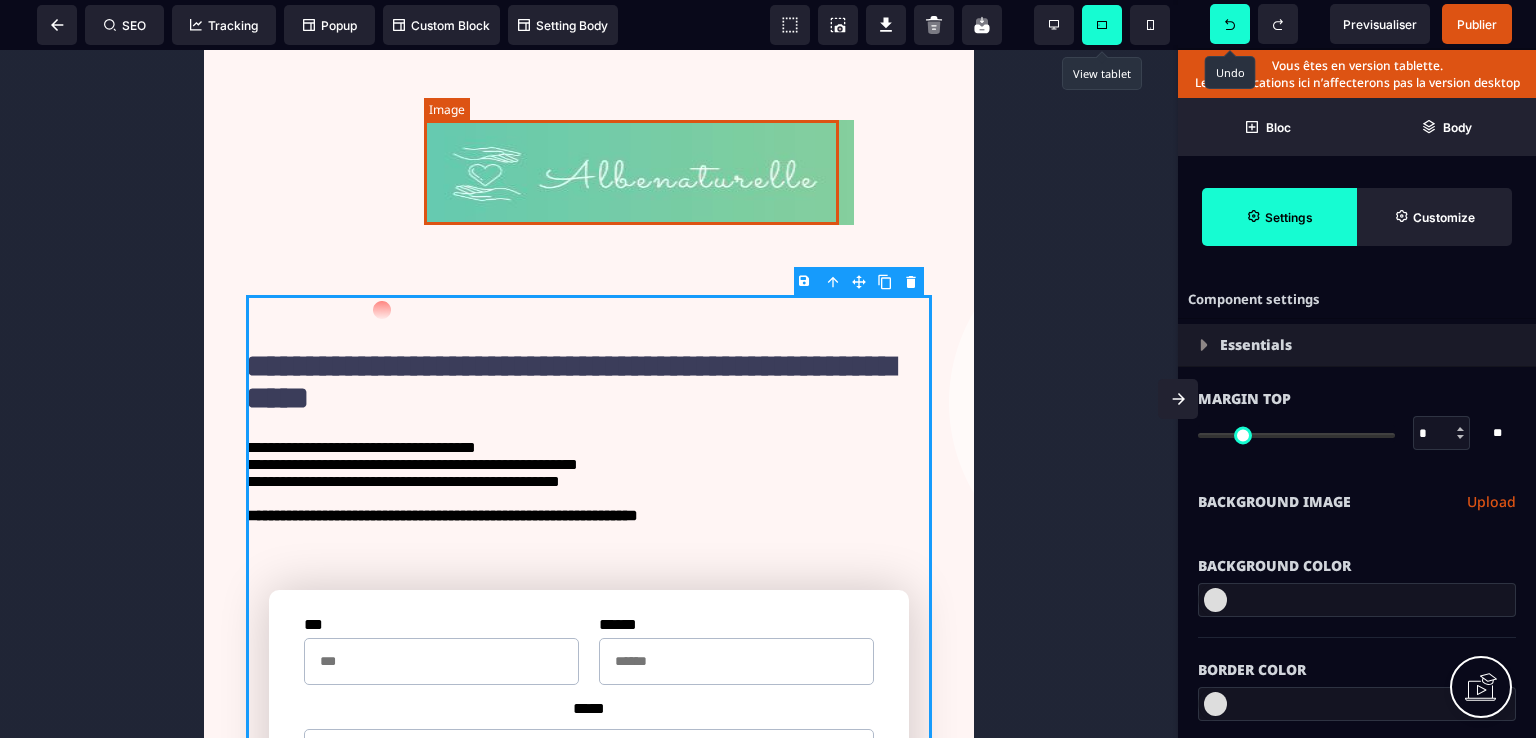 click at bounding box center [639, 172] 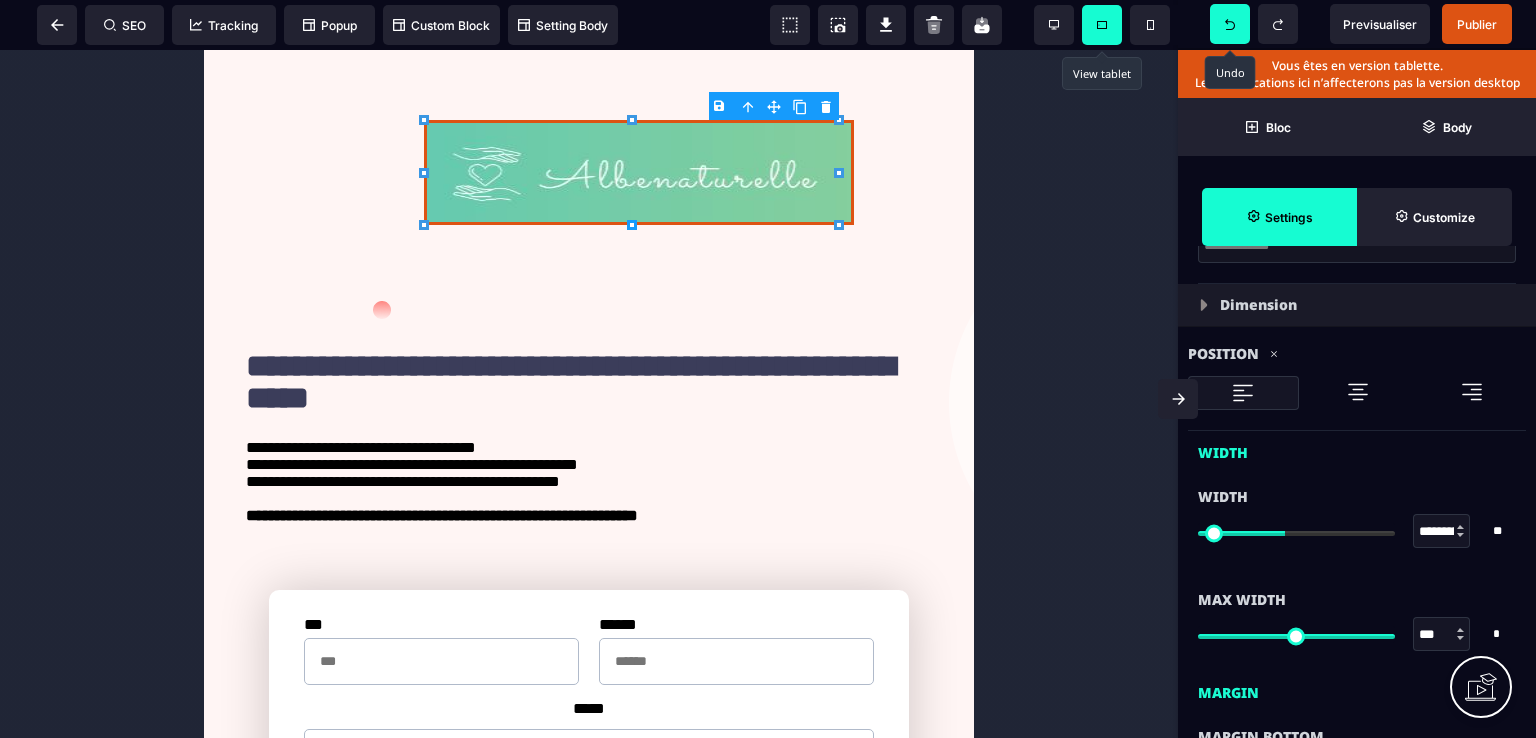 scroll, scrollTop: 435, scrollLeft: 0, axis: vertical 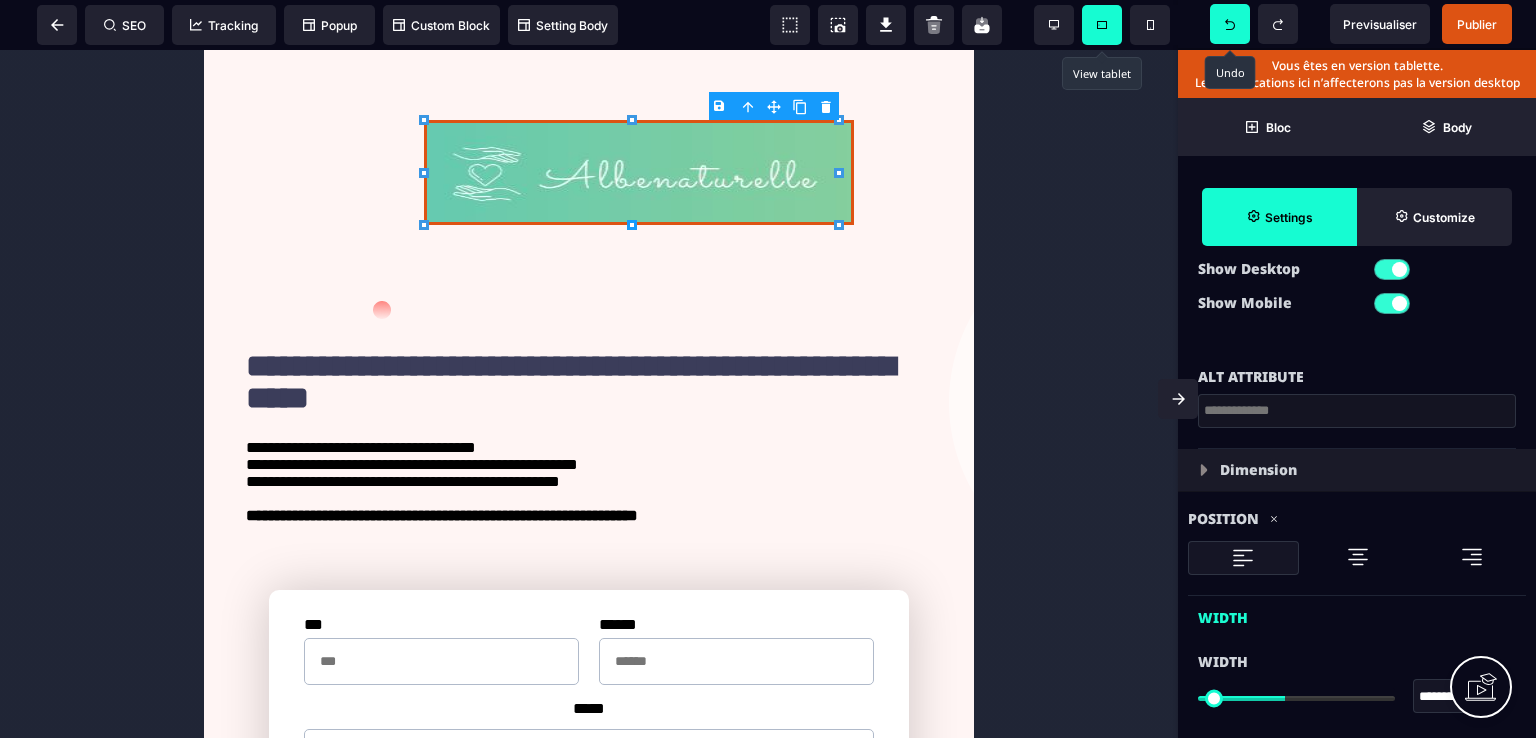 click at bounding box center [1358, 557] 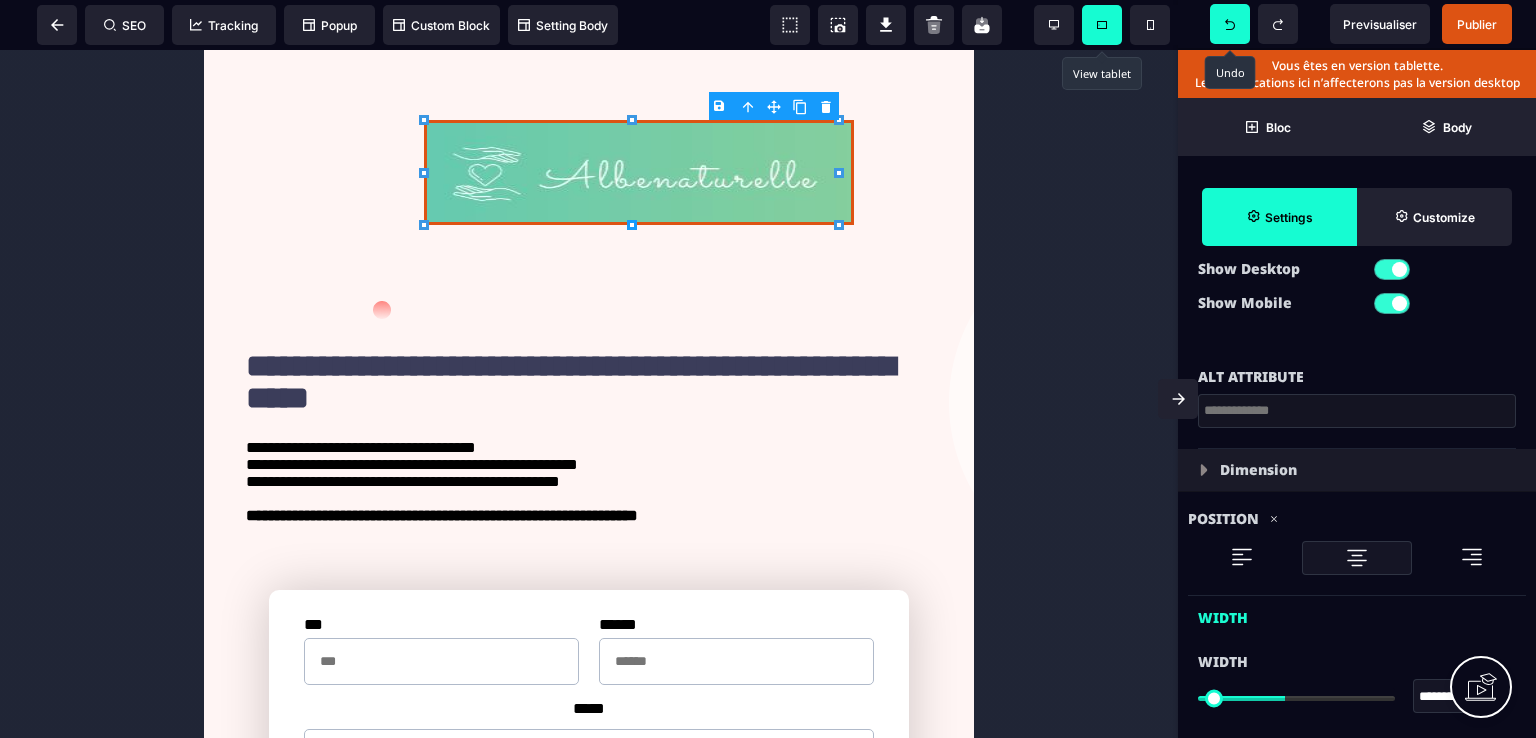 click at bounding box center (1242, 557) 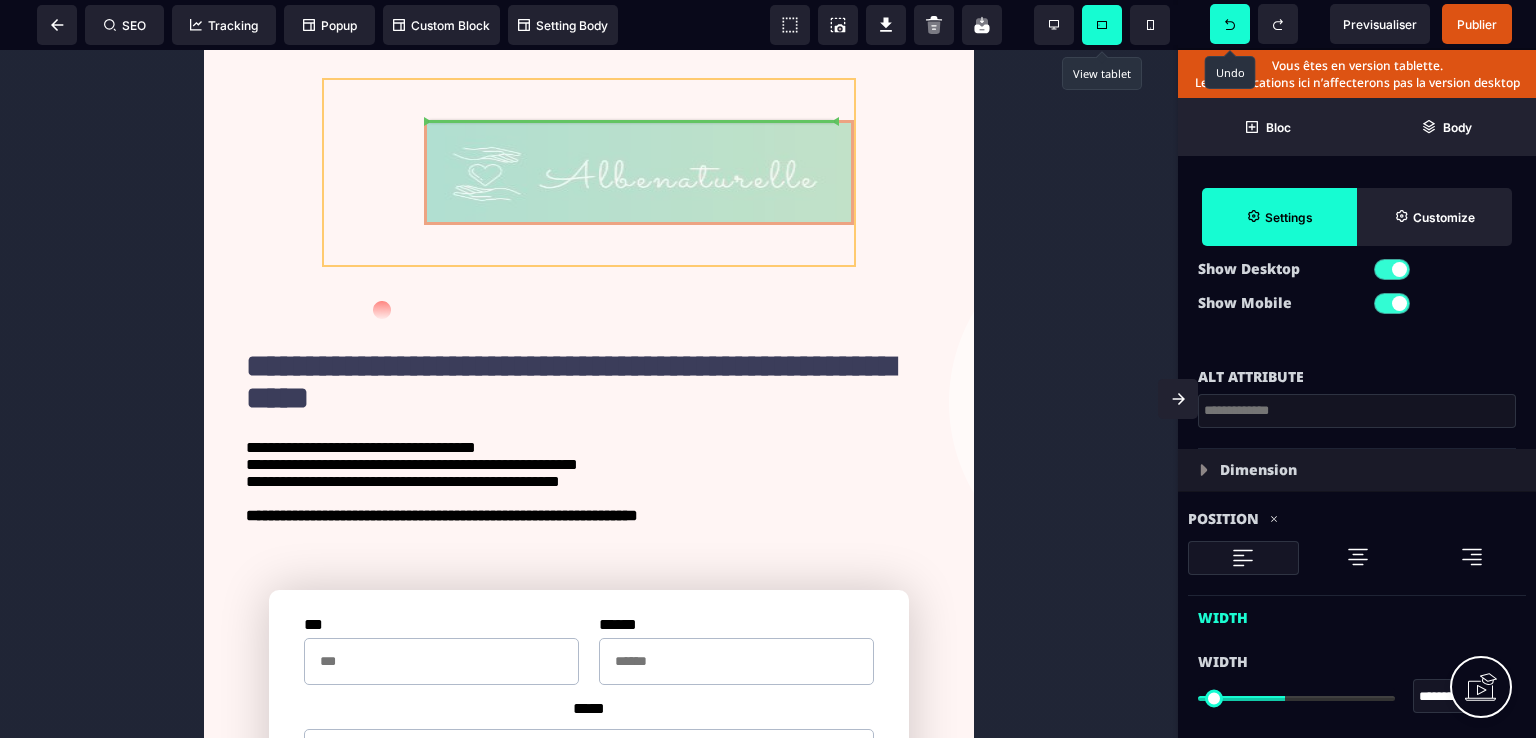 drag, startPoint x: 976, startPoint y: 152, endPoint x: 758, endPoint y: 102, distance: 223.66046 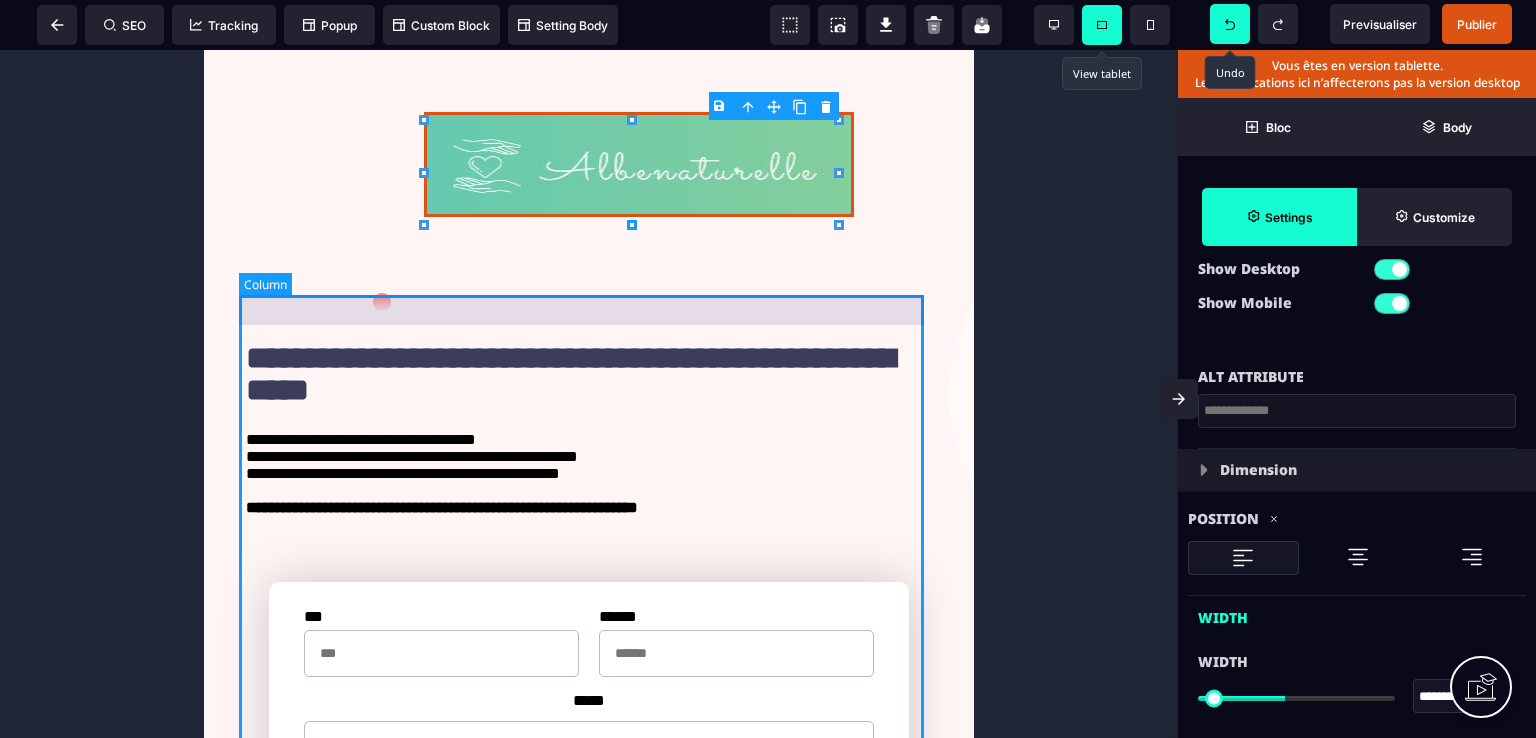 scroll, scrollTop: 0, scrollLeft: 0, axis: both 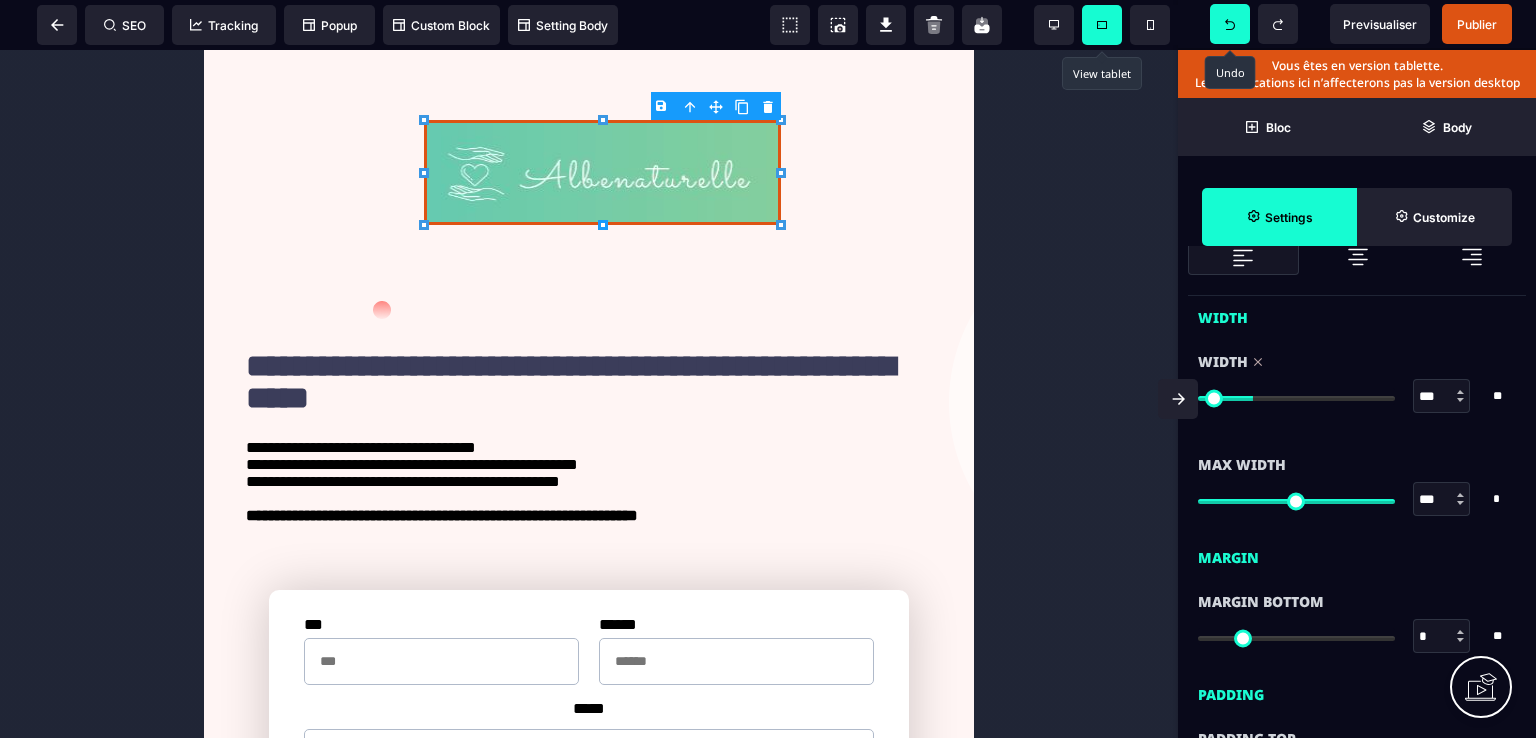 drag, startPoint x: 1284, startPoint y: 396, endPoint x: 1256, endPoint y: 395, distance: 28.01785 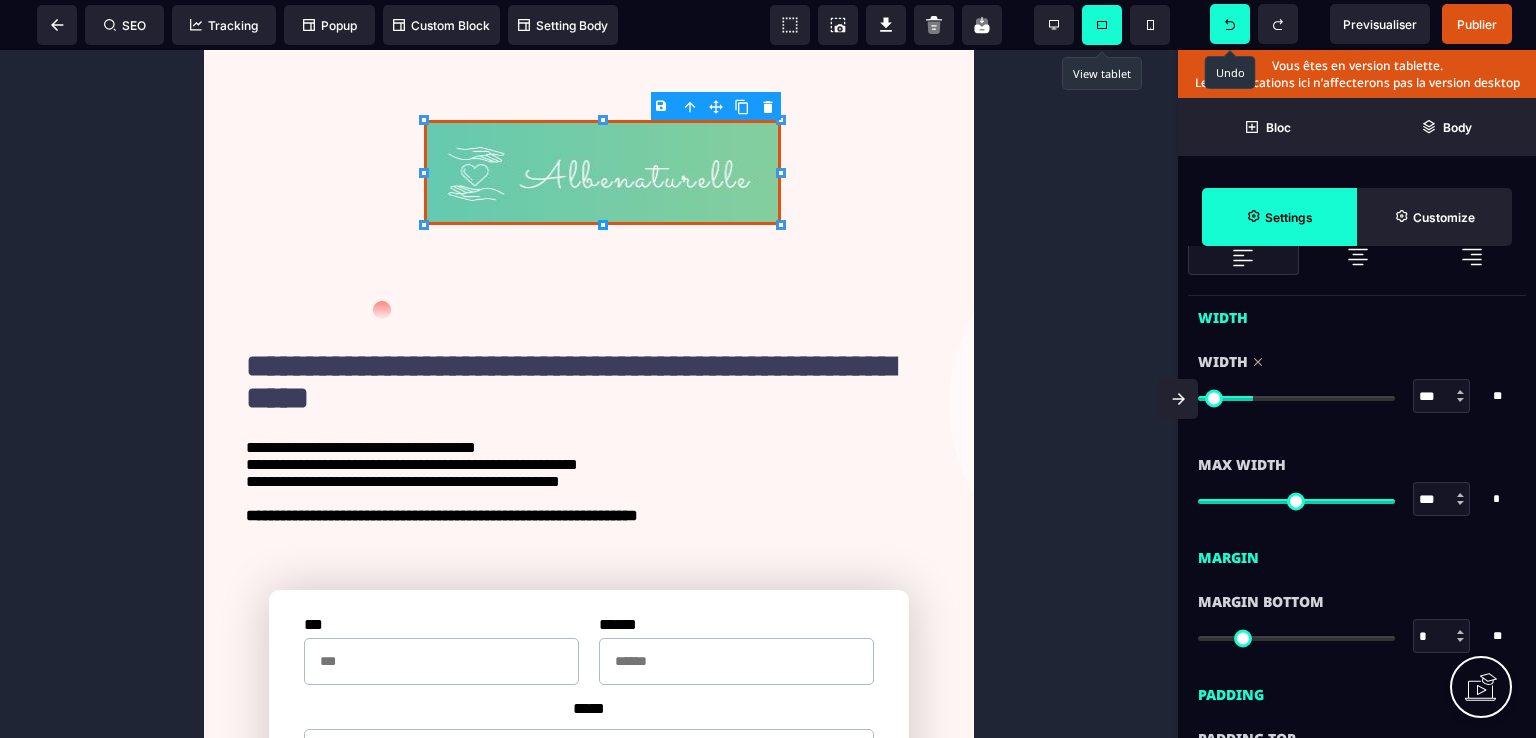 click at bounding box center (1296, 398) 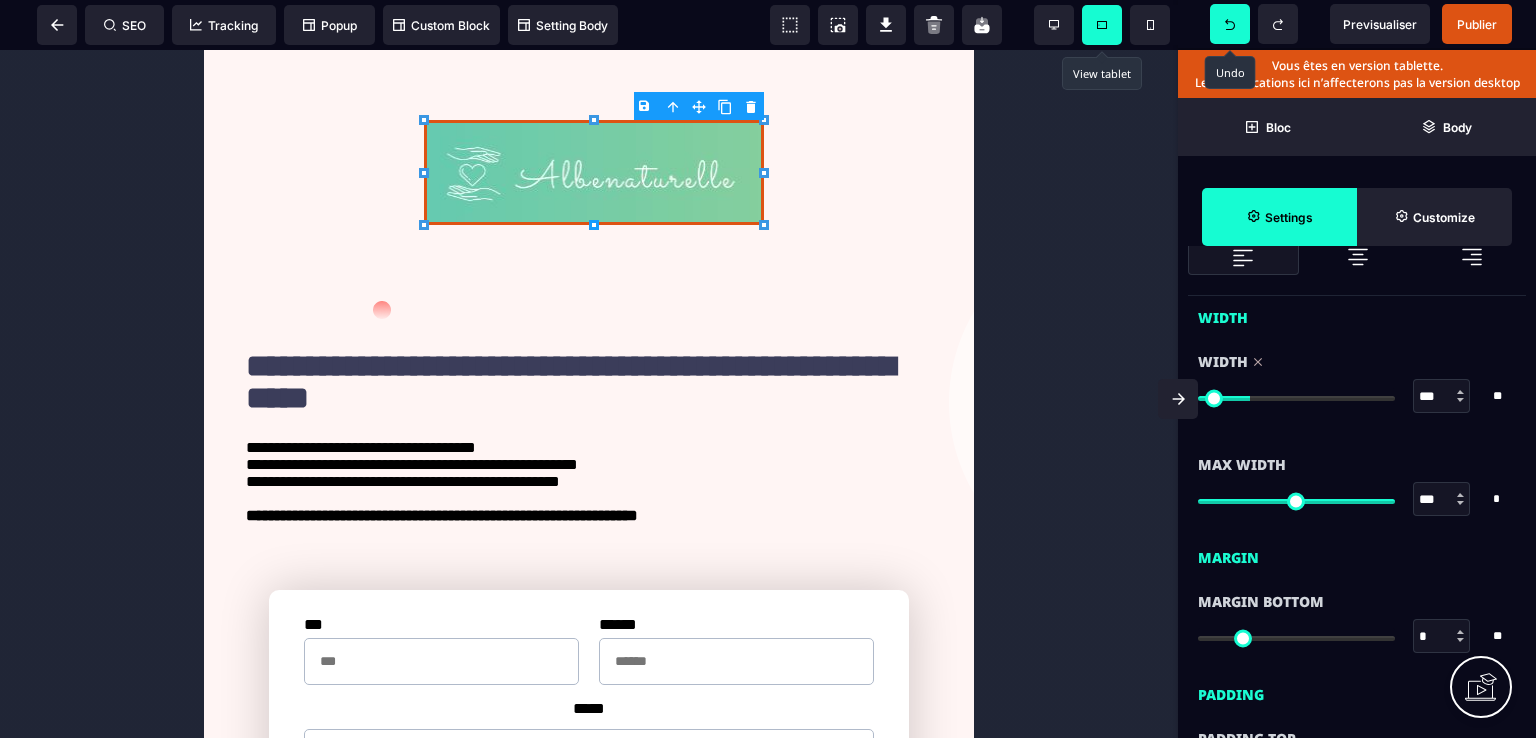 click at bounding box center (1296, 398) 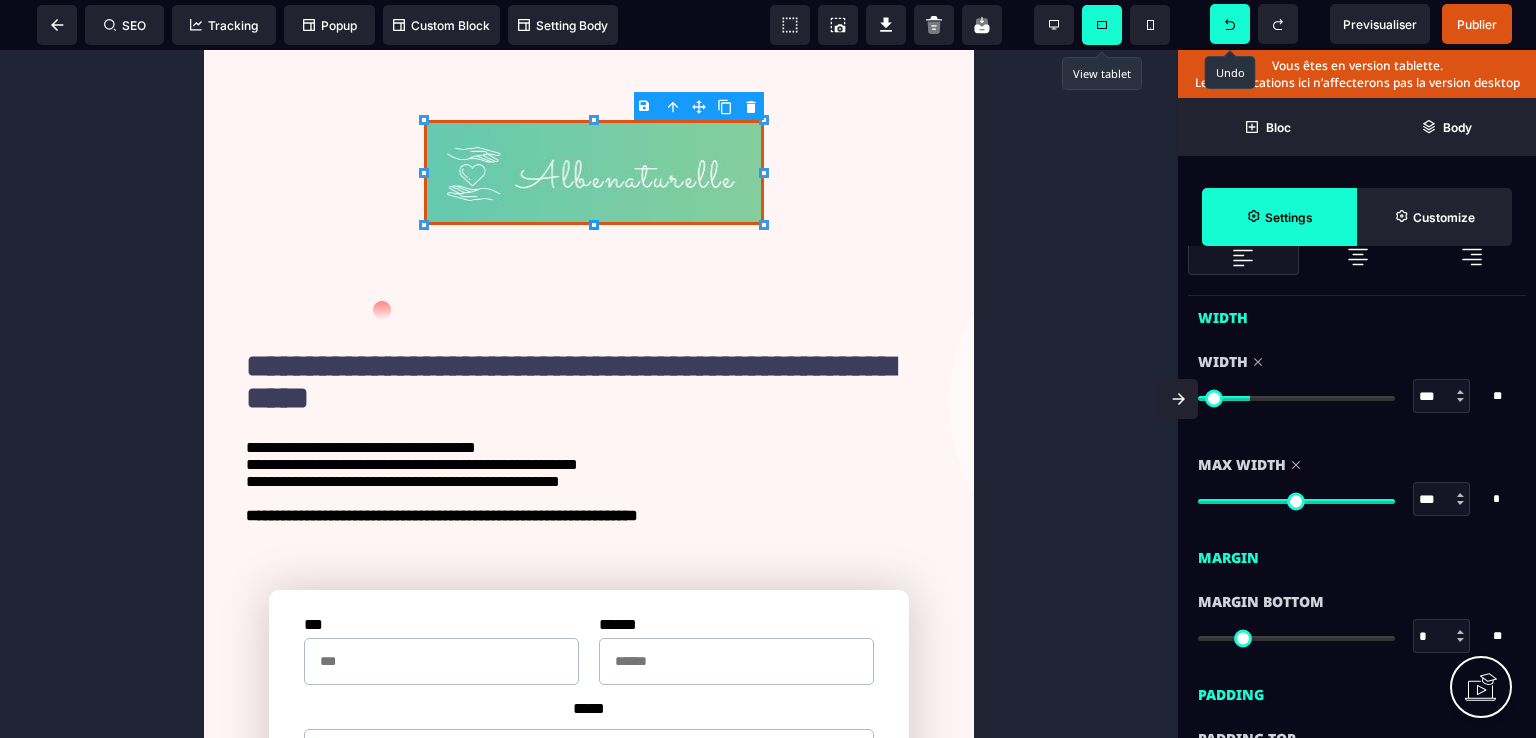 drag, startPoint x: 1390, startPoint y: 500, endPoint x: 1417, endPoint y: 488, distance: 29.546574 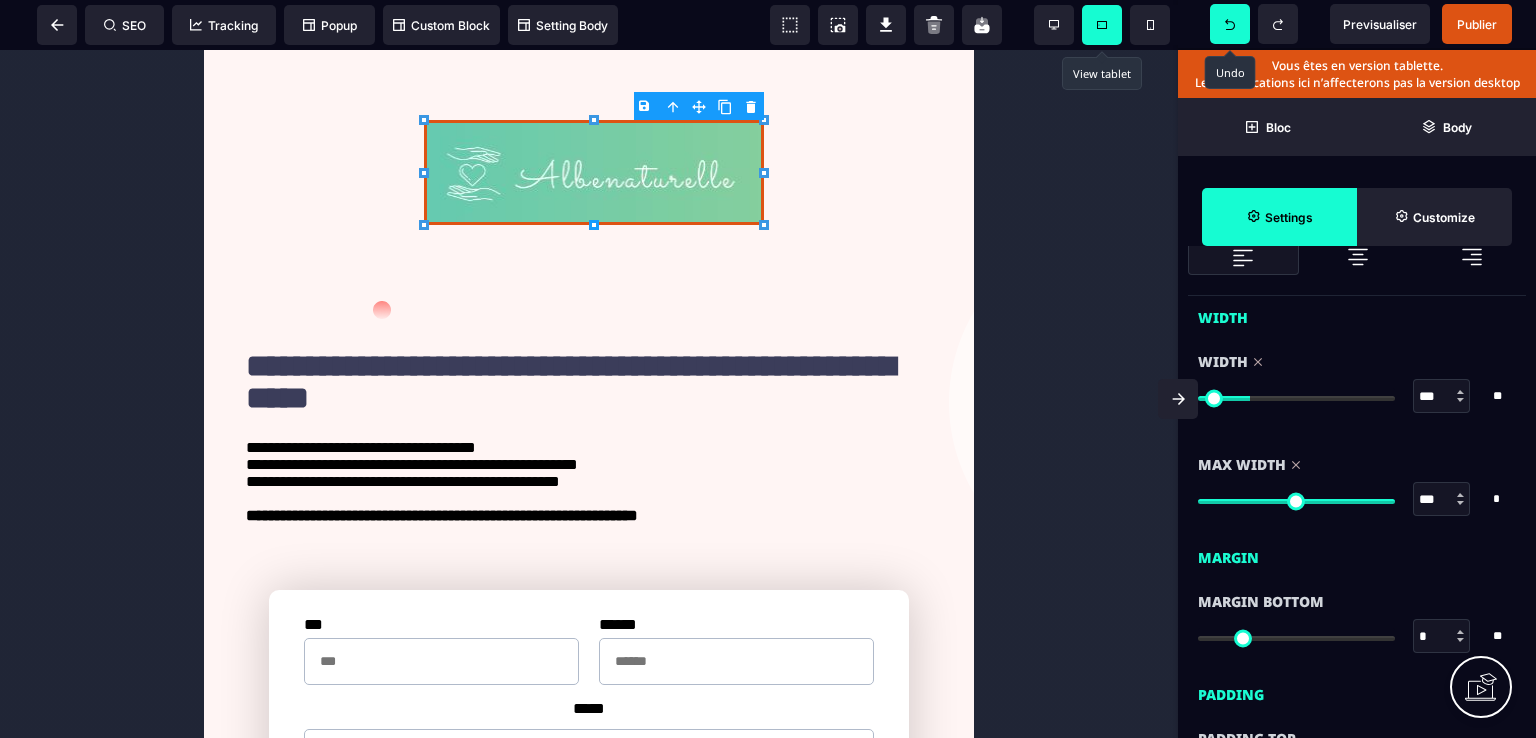 click at bounding box center (1296, 501) 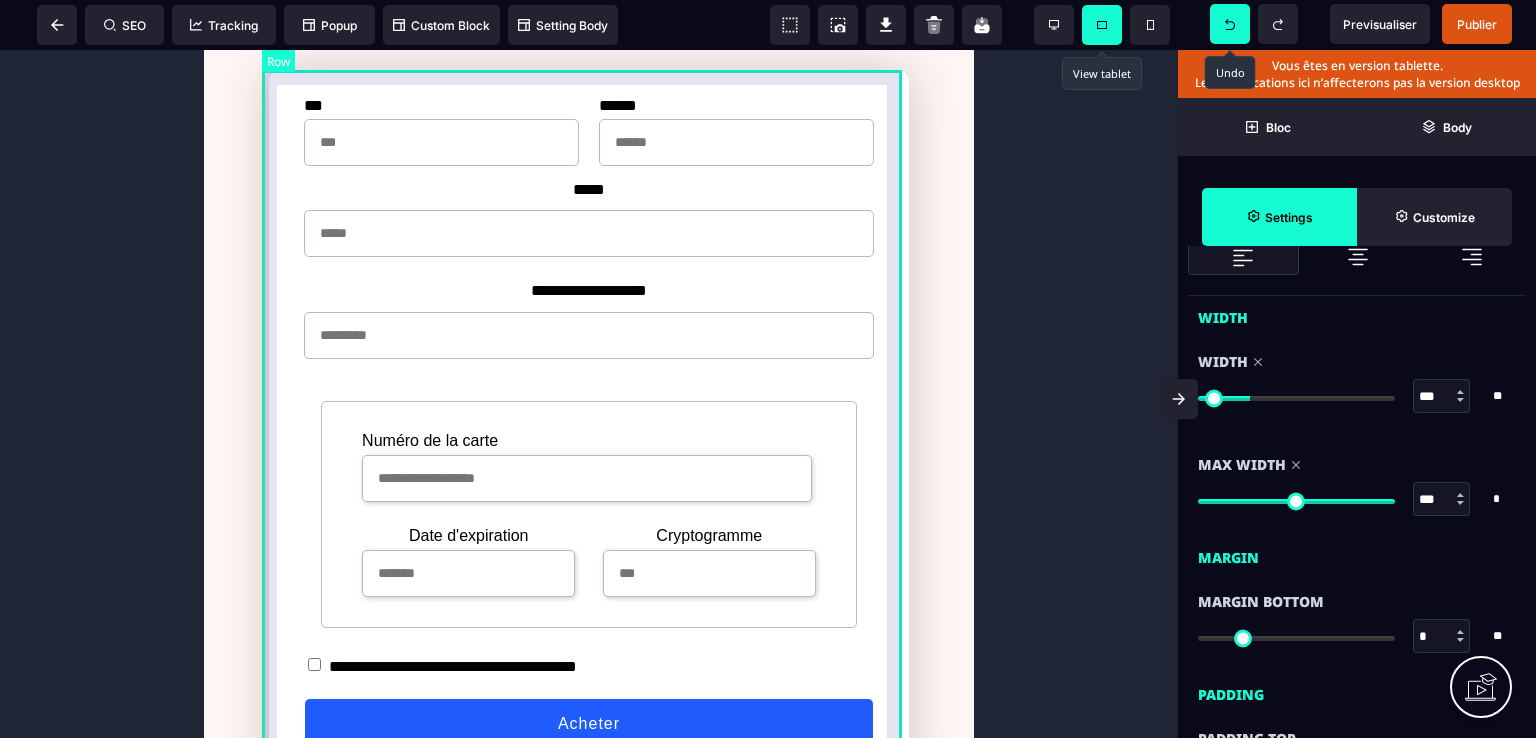 scroll, scrollTop: 0, scrollLeft: 0, axis: both 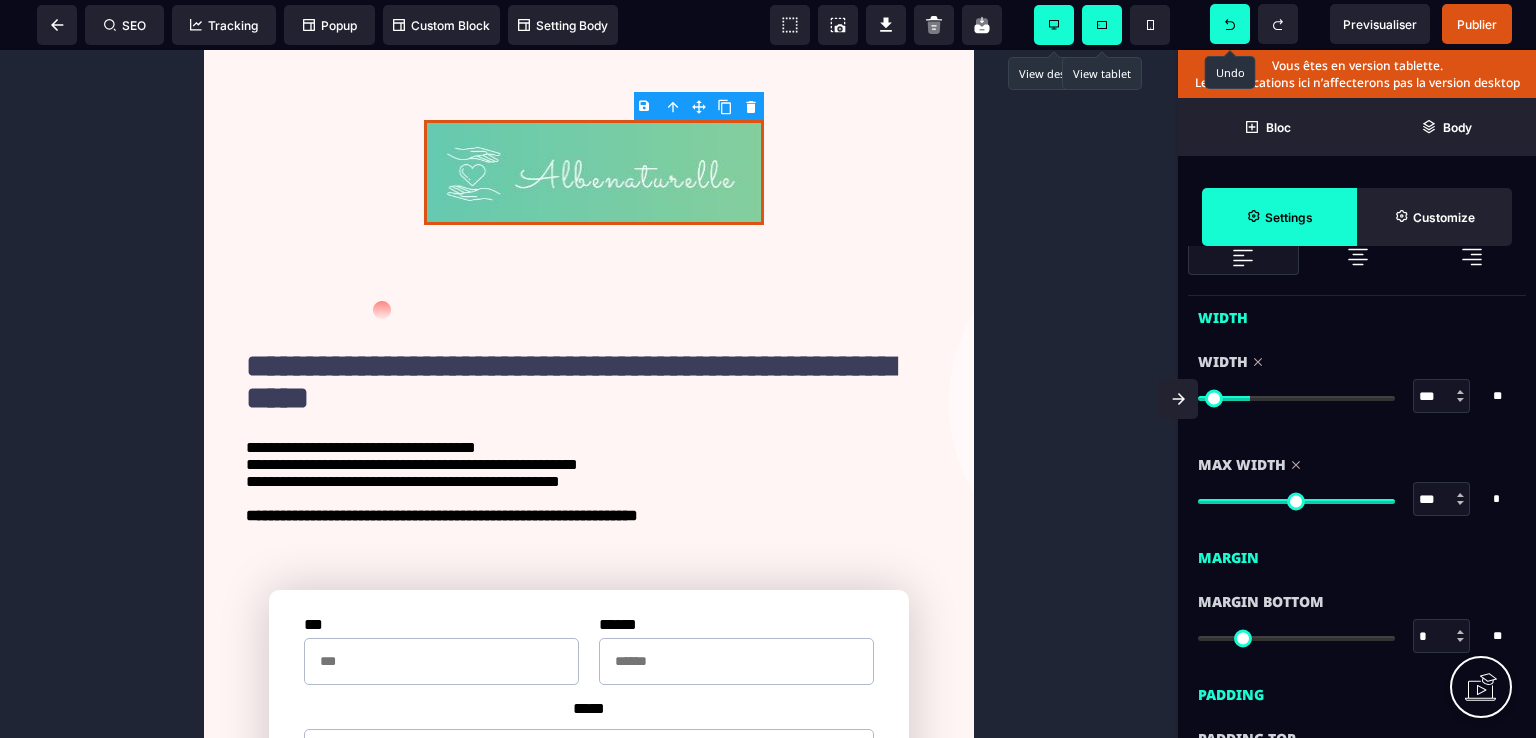 click at bounding box center (1054, 25) 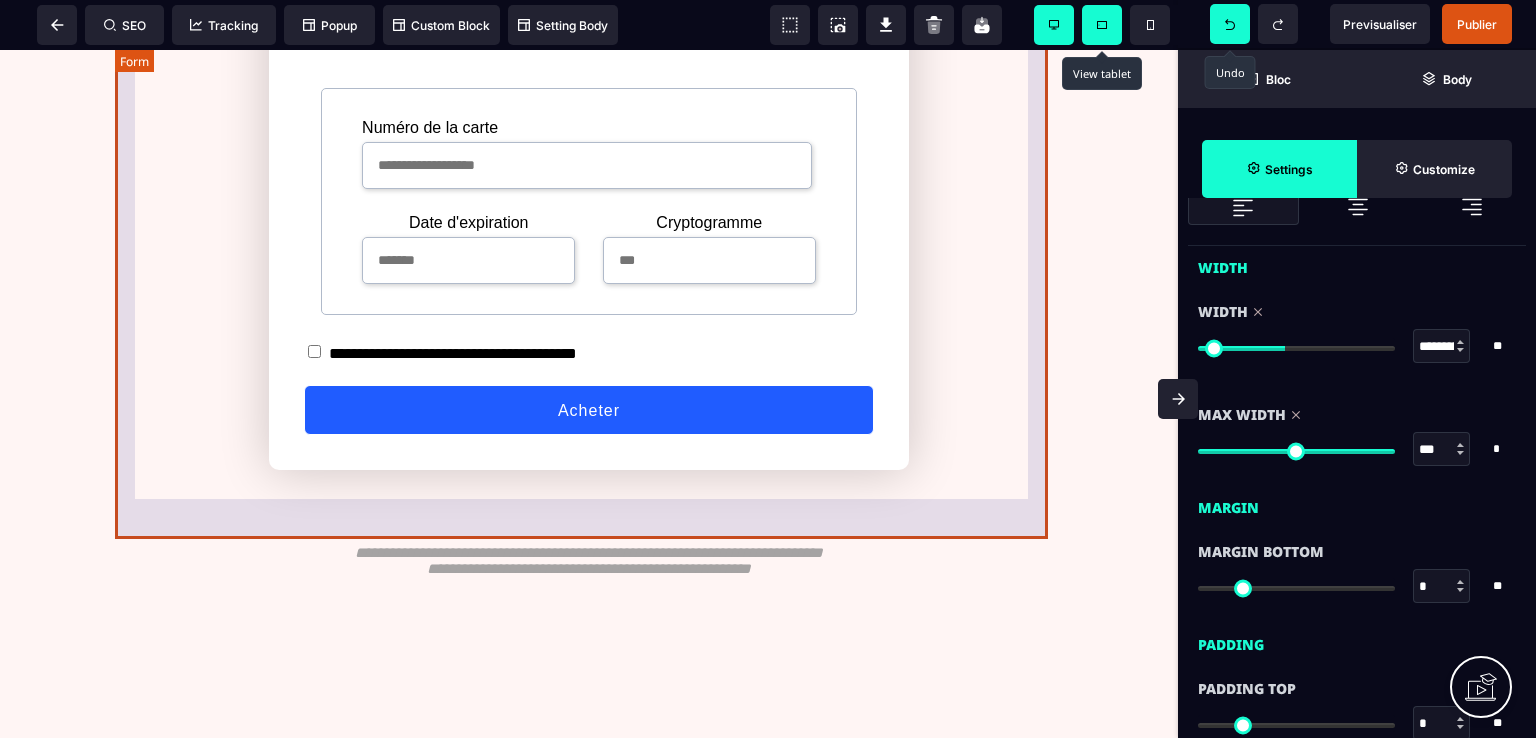 scroll, scrollTop: 900, scrollLeft: 0, axis: vertical 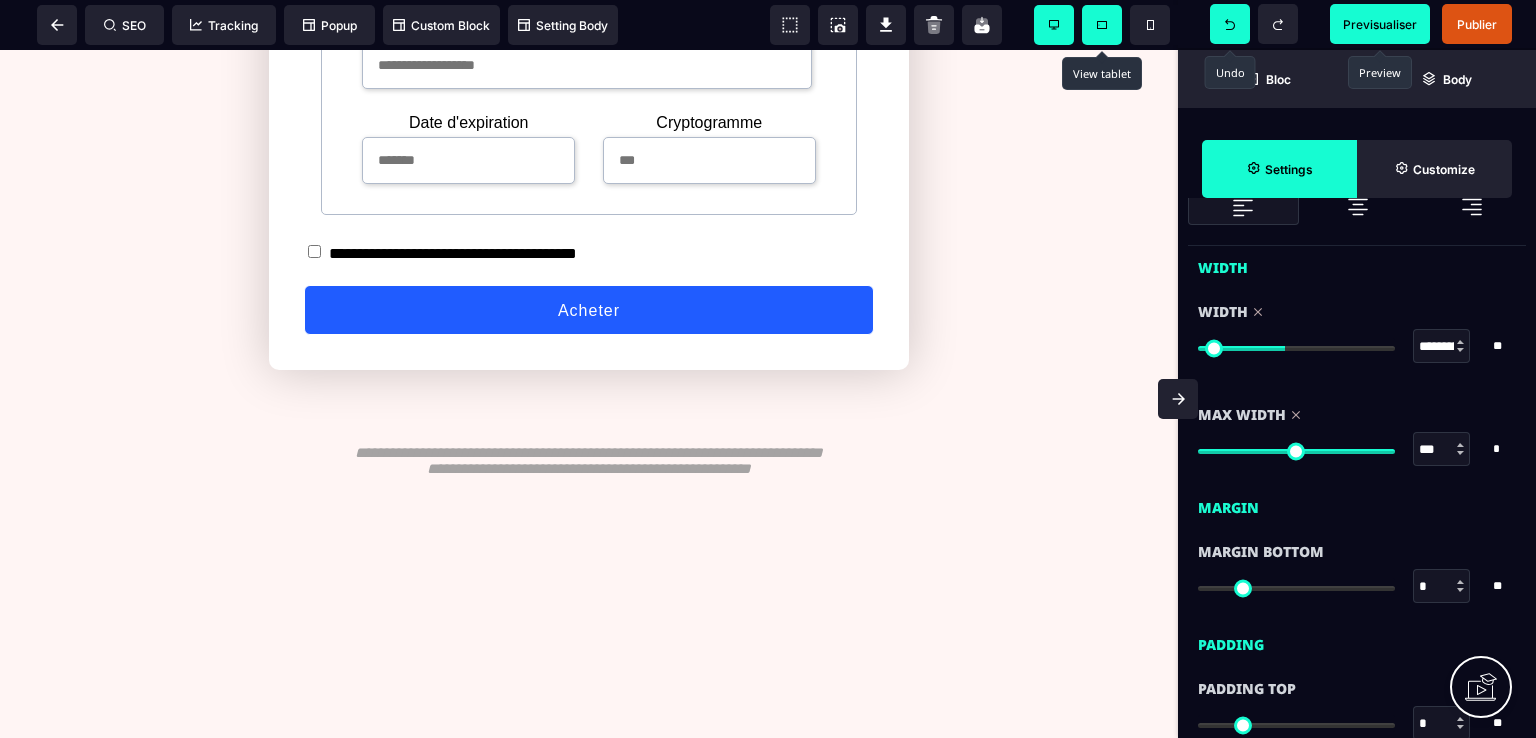 click on "Previsualiser" at bounding box center [1380, 24] 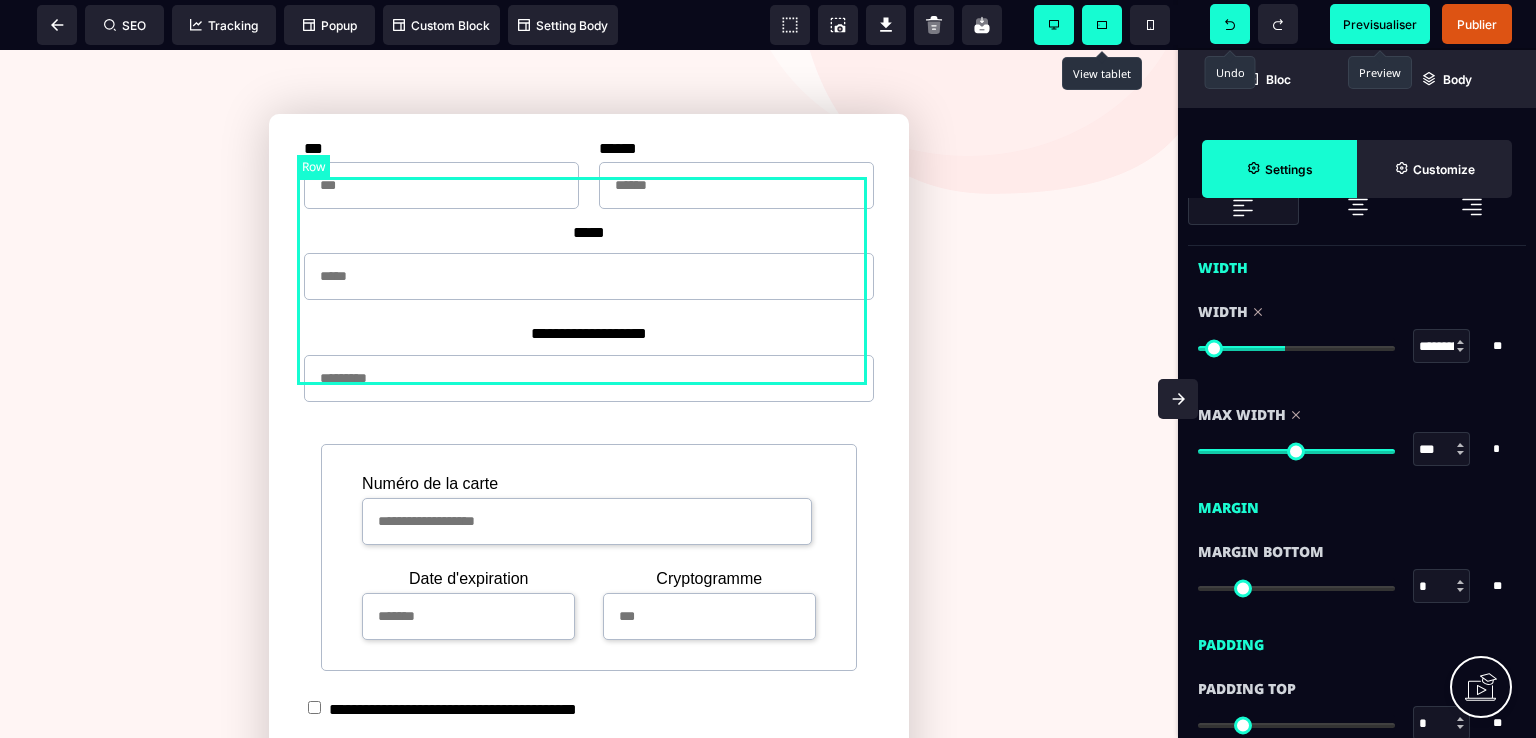scroll, scrollTop: 400, scrollLeft: 0, axis: vertical 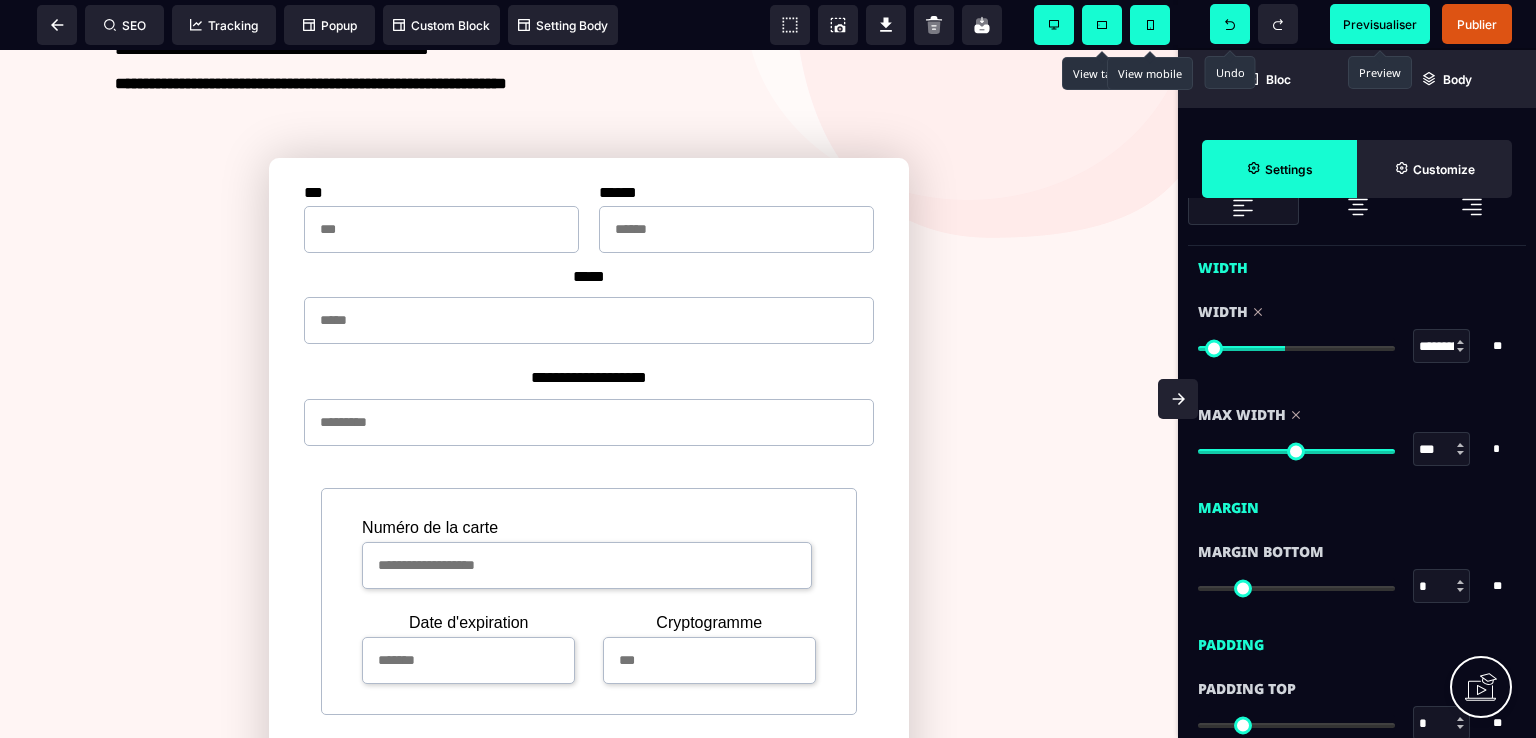 click at bounding box center (1150, 25) 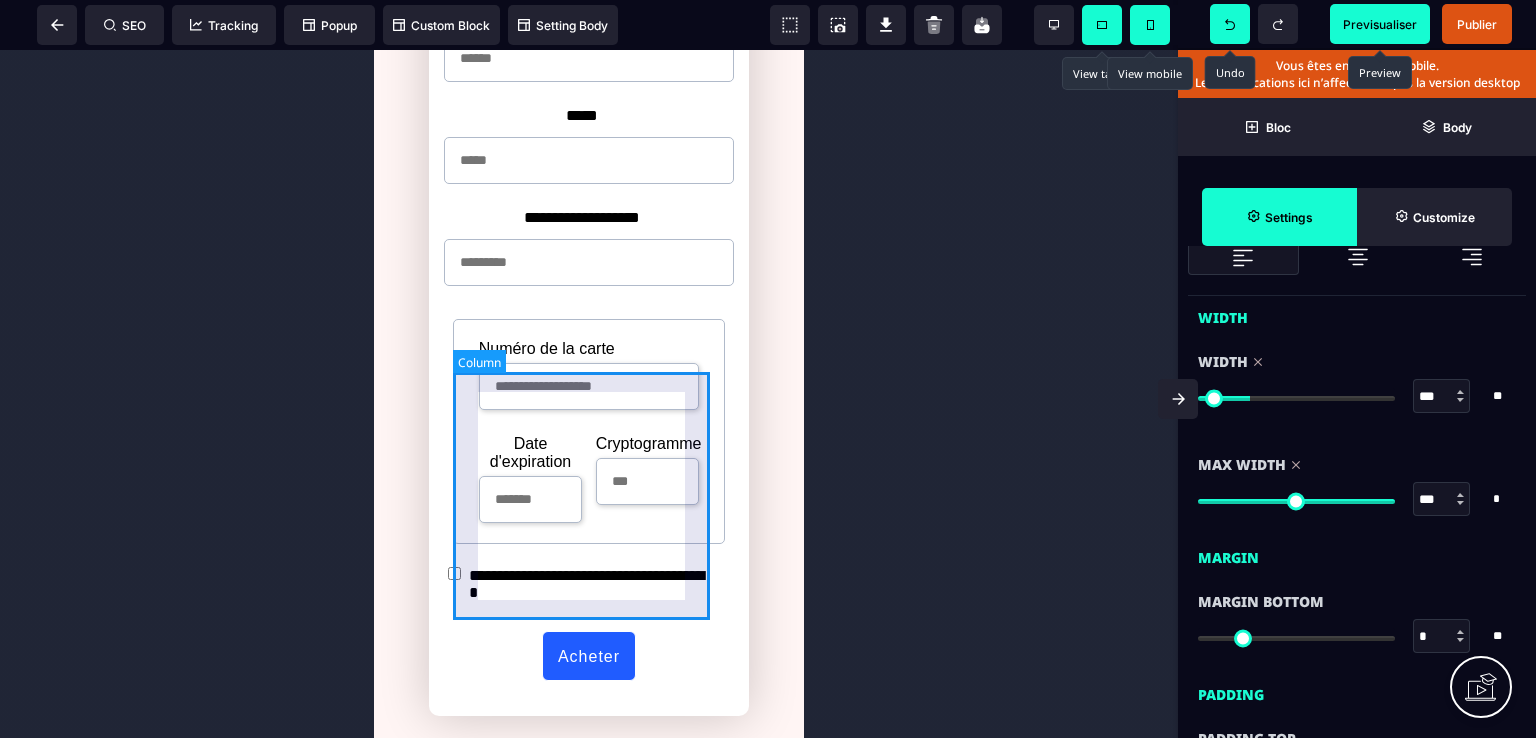 scroll, scrollTop: 700, scrollLeft: 0, axis: vertical 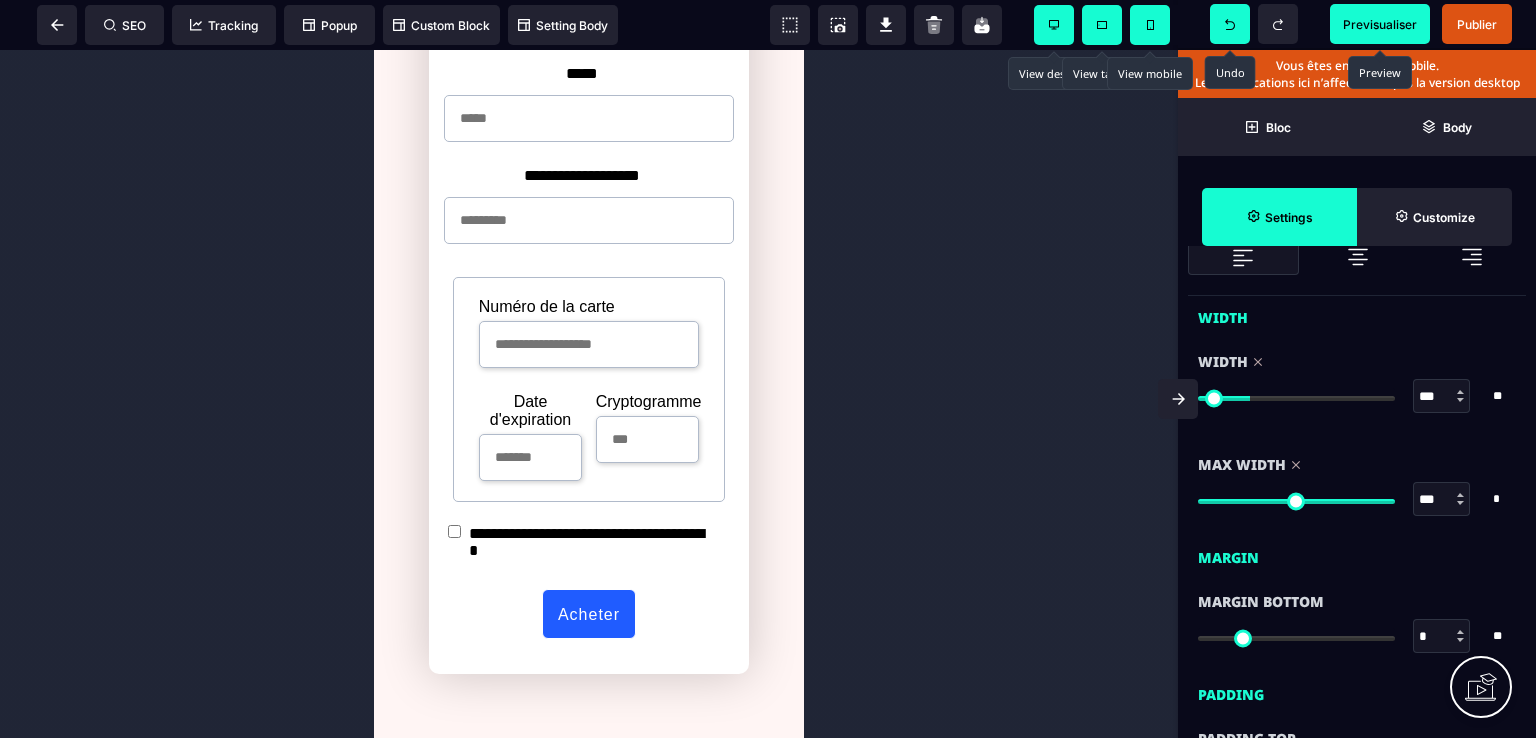 click at bounding box center [1054, 25] 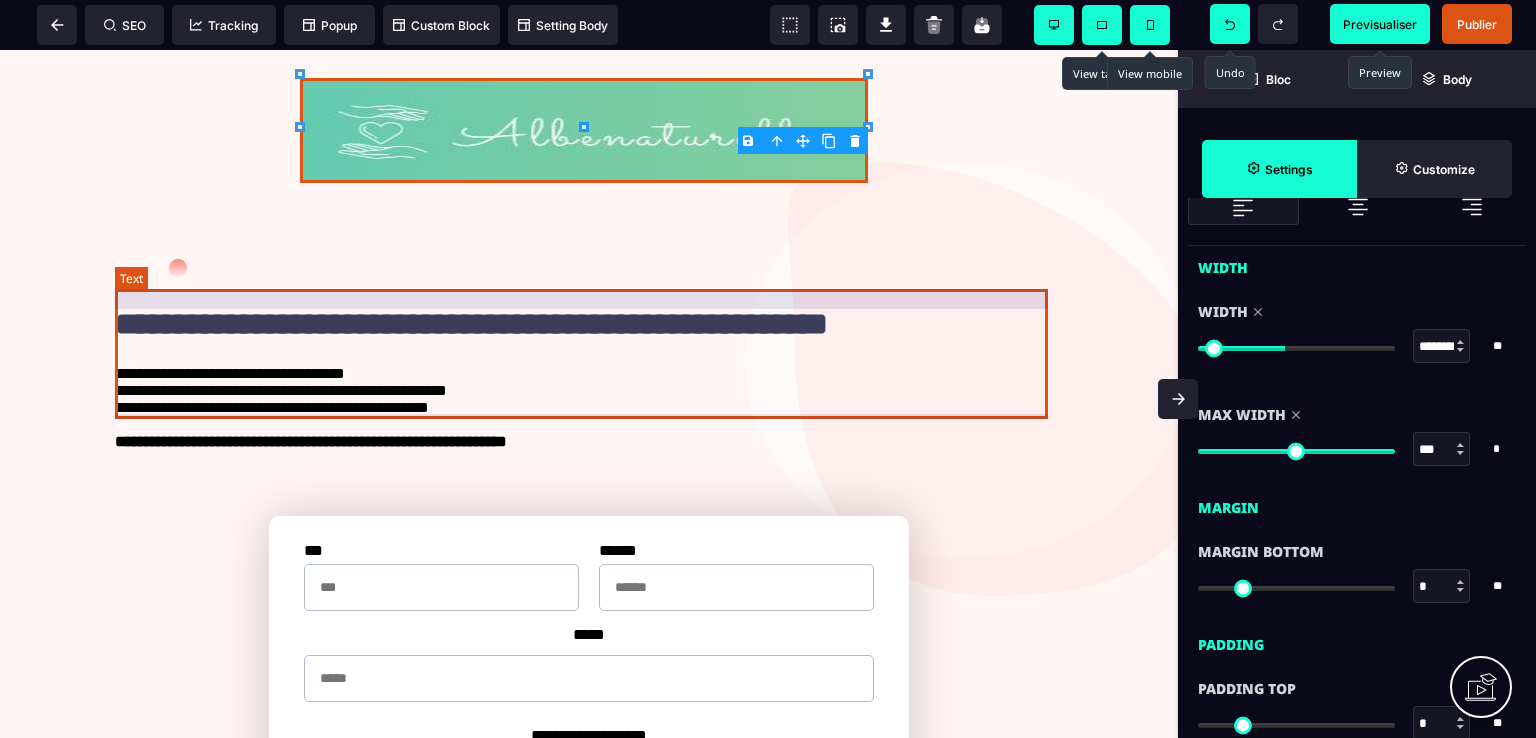 scroll, scrollTop: 0, scrollLeft: 0, axis: both 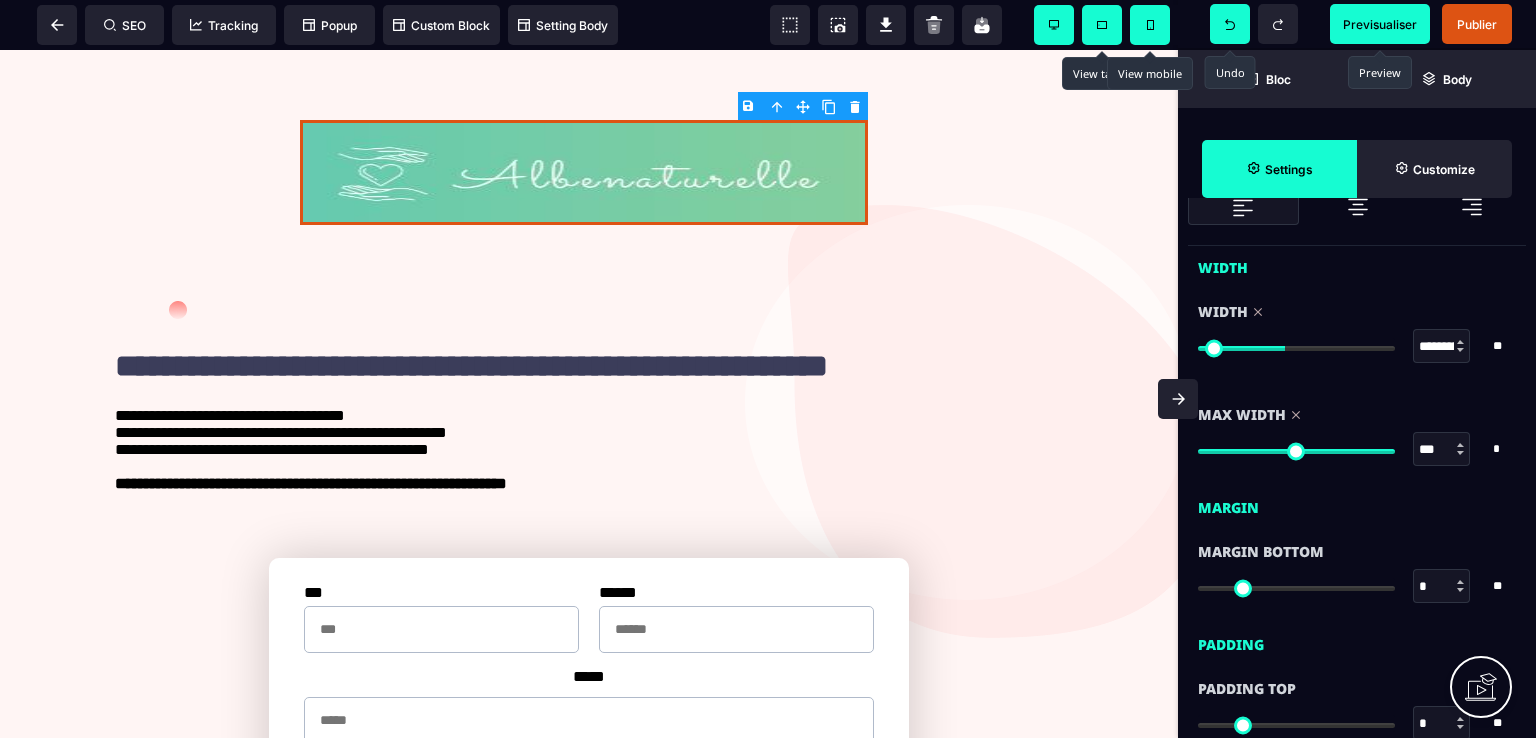 click on "Previsualiser" at bounding box center [1380, 24] 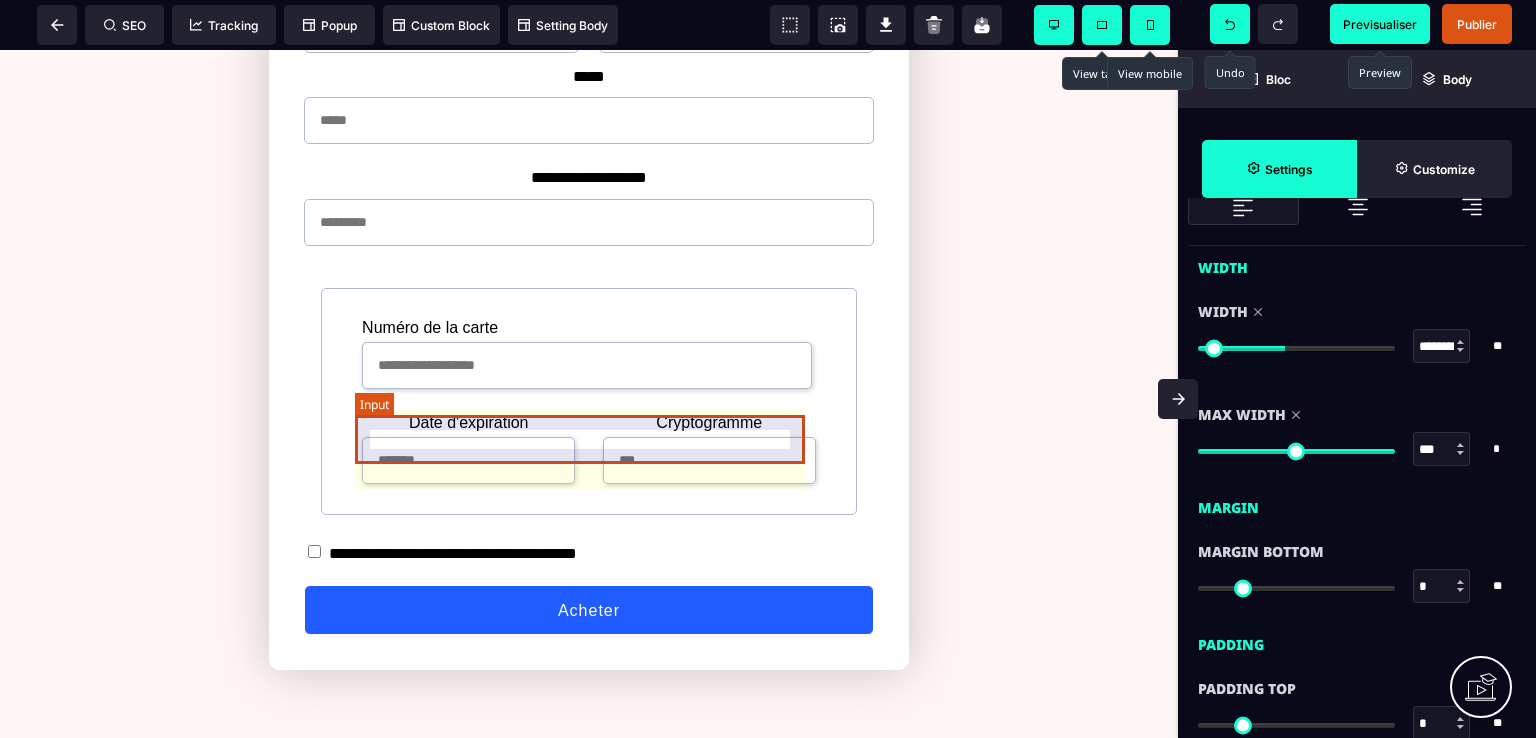 scroll, scrollTop: 700, scrollLeft: 0, axis: vertical 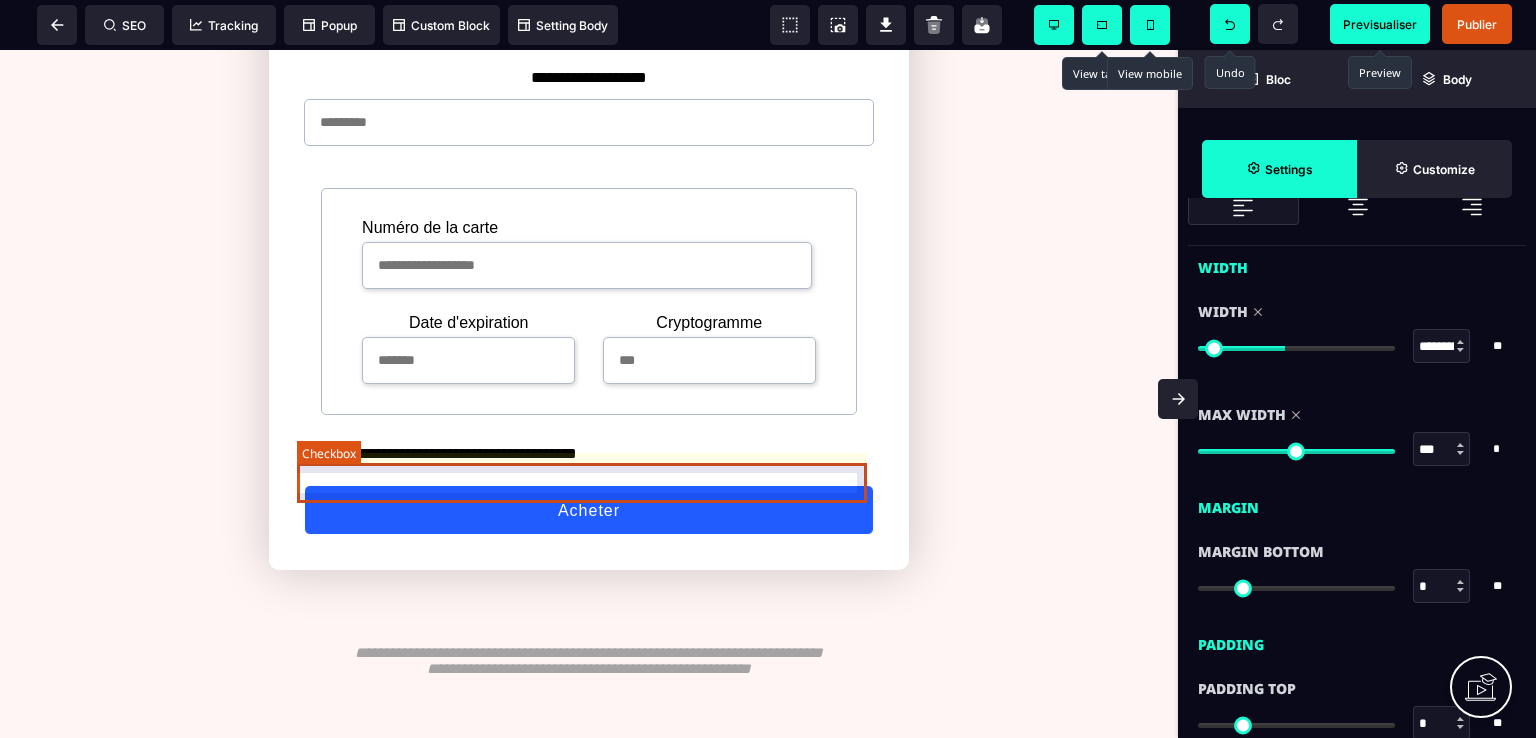click on "**********" at bounding box center [589, 453] 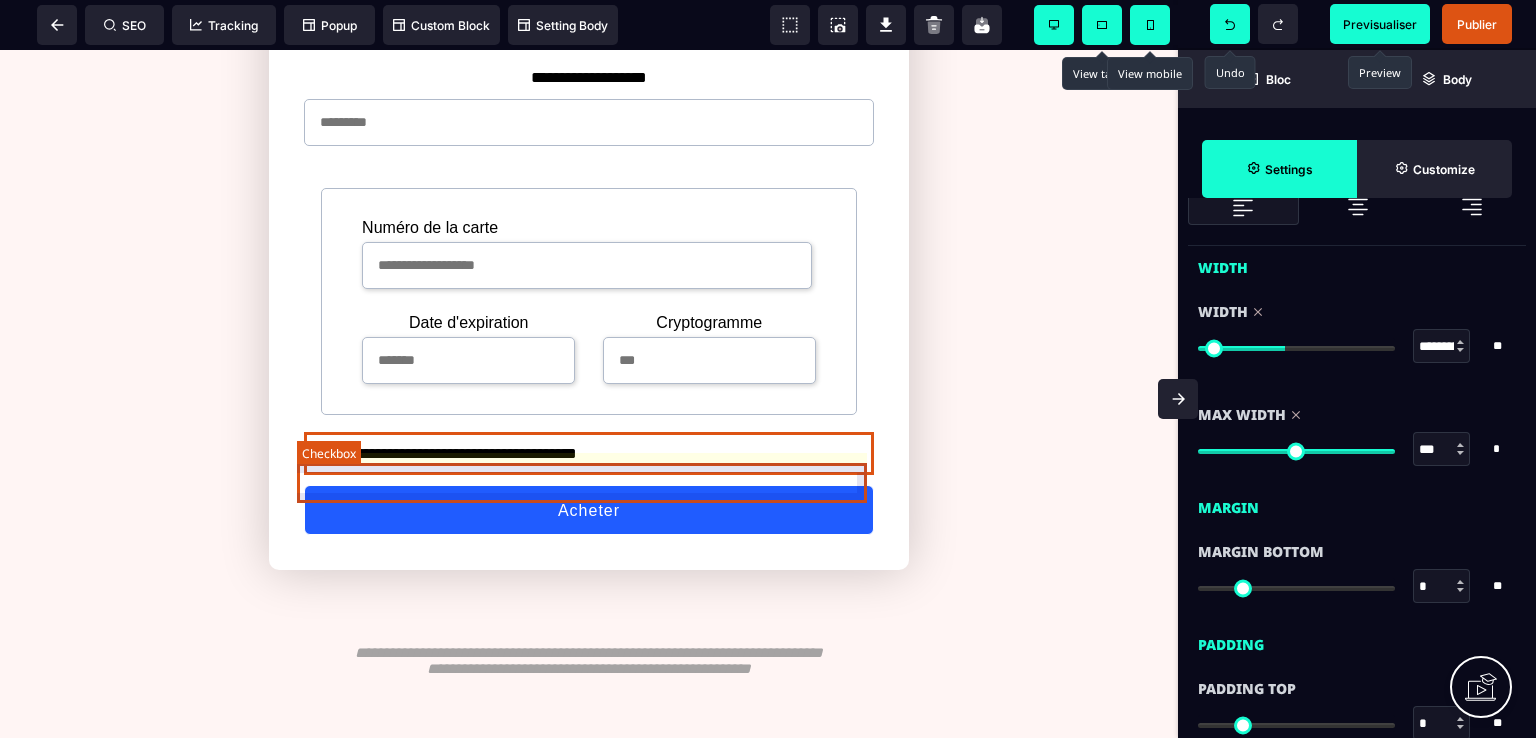 scroll, scrollTop: 0, scrollLeft: 0, axis: both 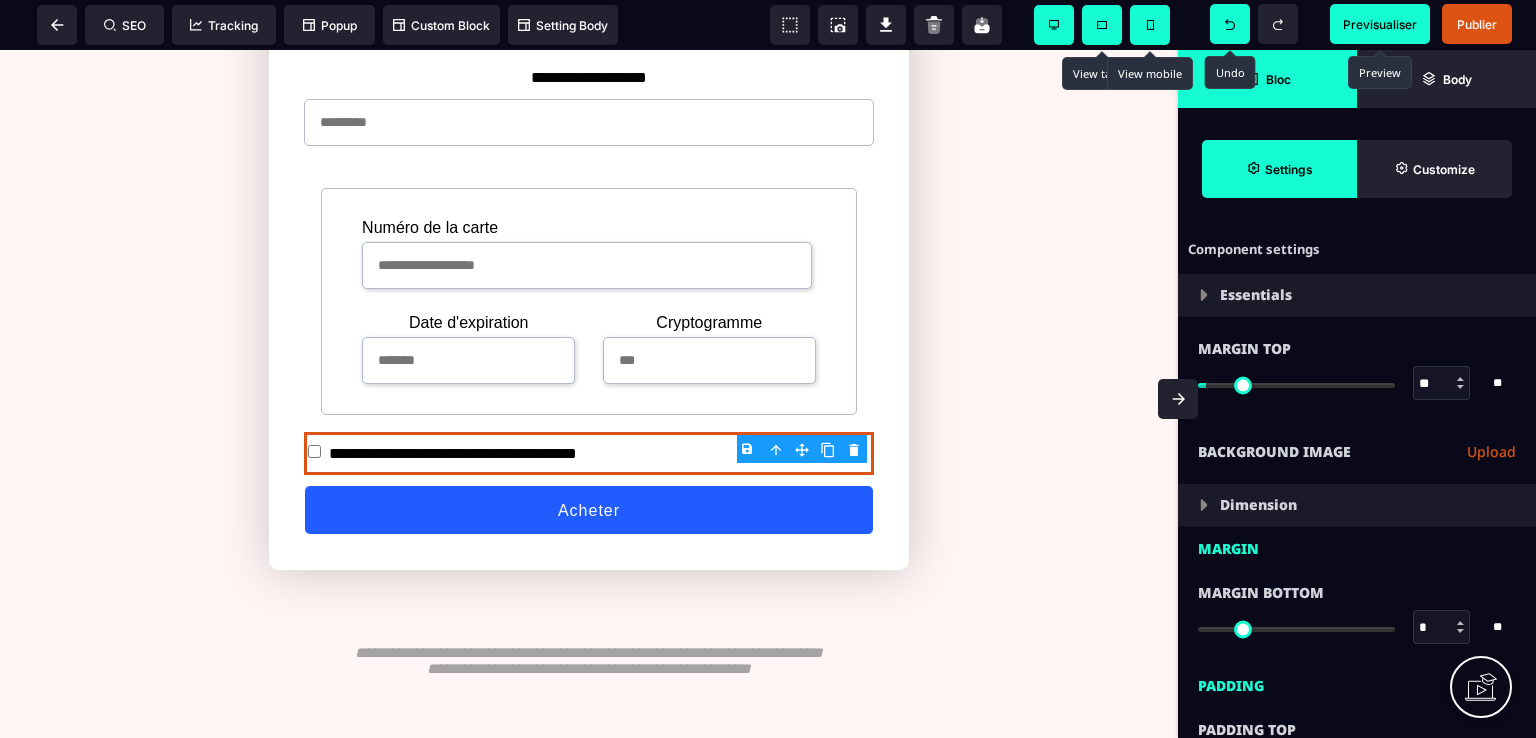 click on "Bloc" at bounding box center [1267, 79] 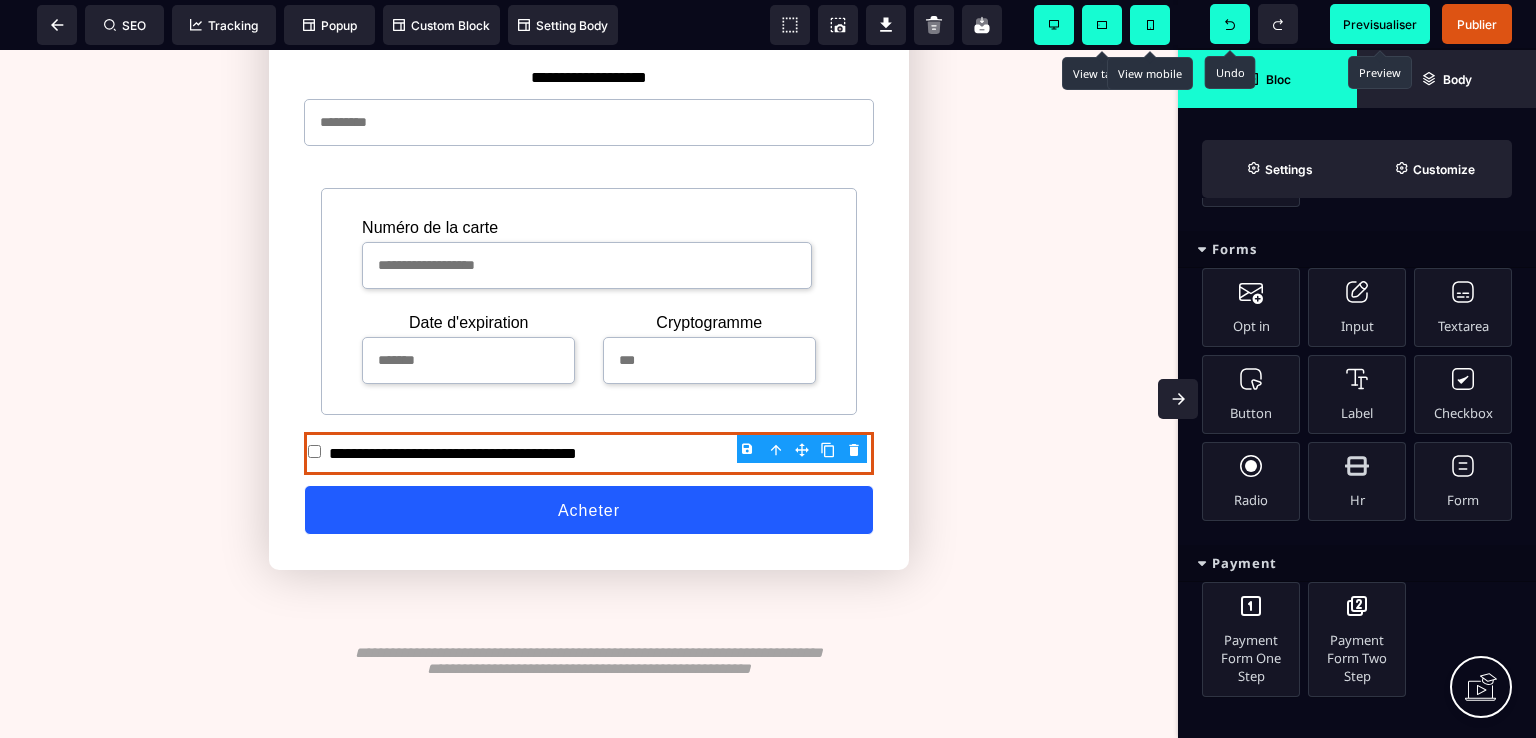 scroll, scrollTop: 1215, scrollLeft: 0, axis: vertical 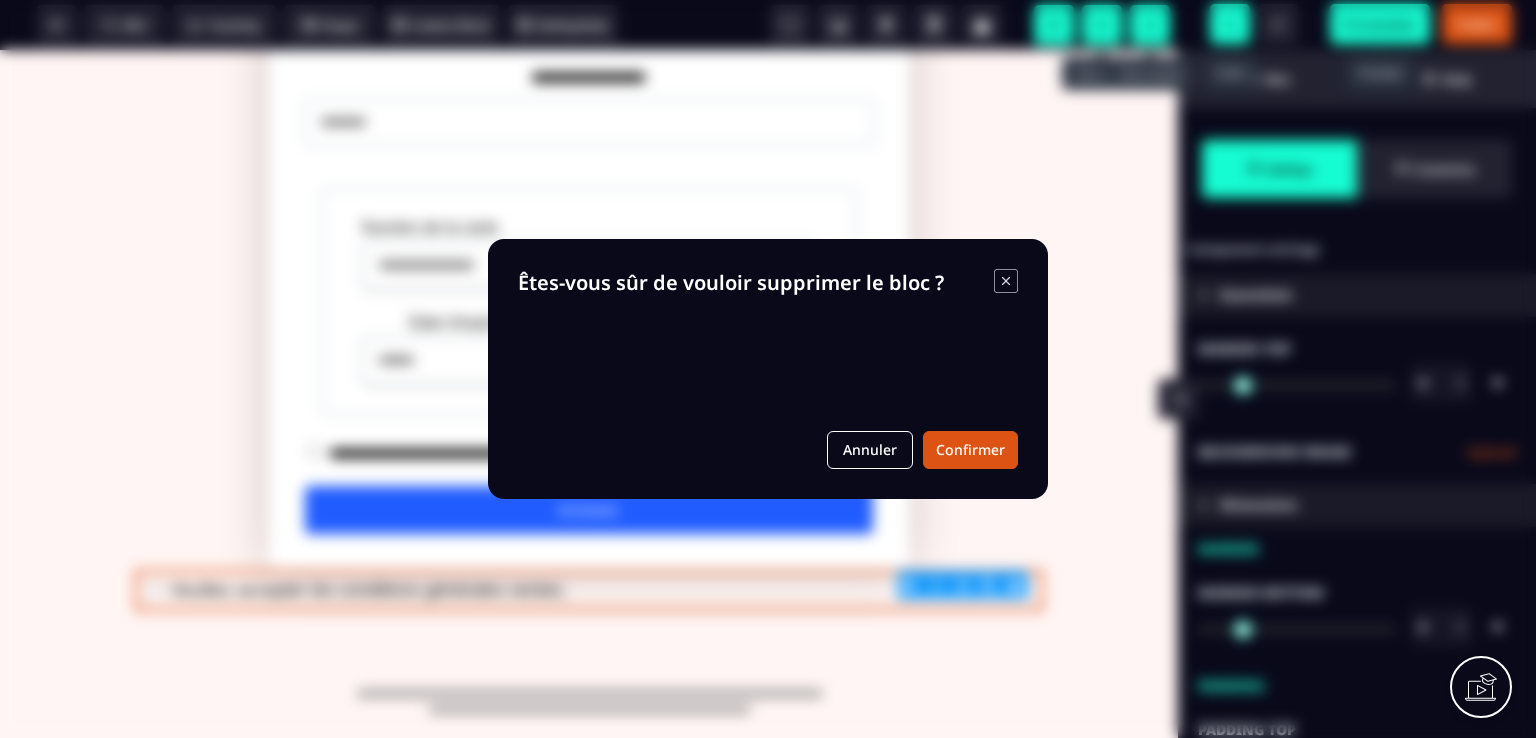 click on "B I U S
A *******
Form
SEO
Tracking
Popup" at bounding box center [768, 369] 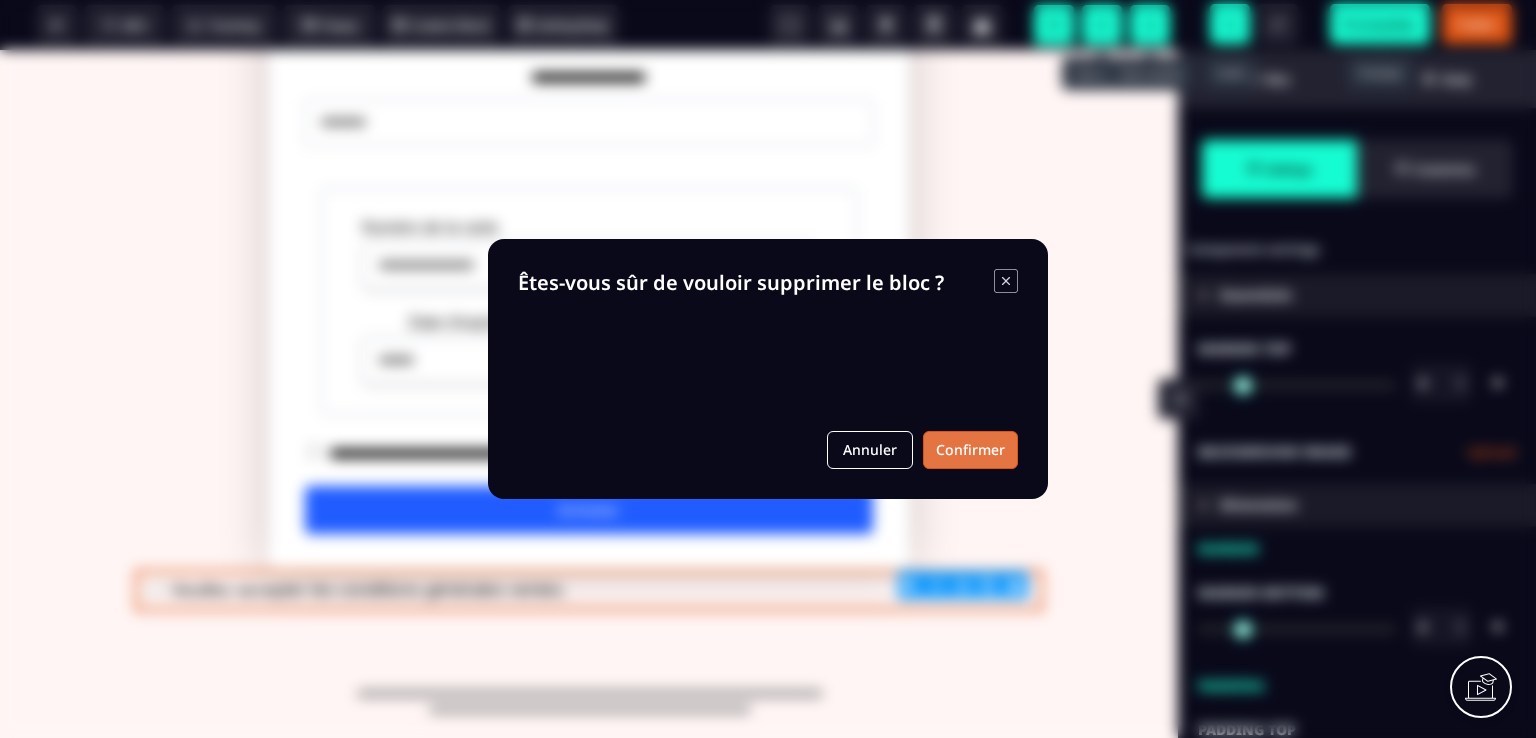 click on "Confirmer" at bounding box center (970, 450) 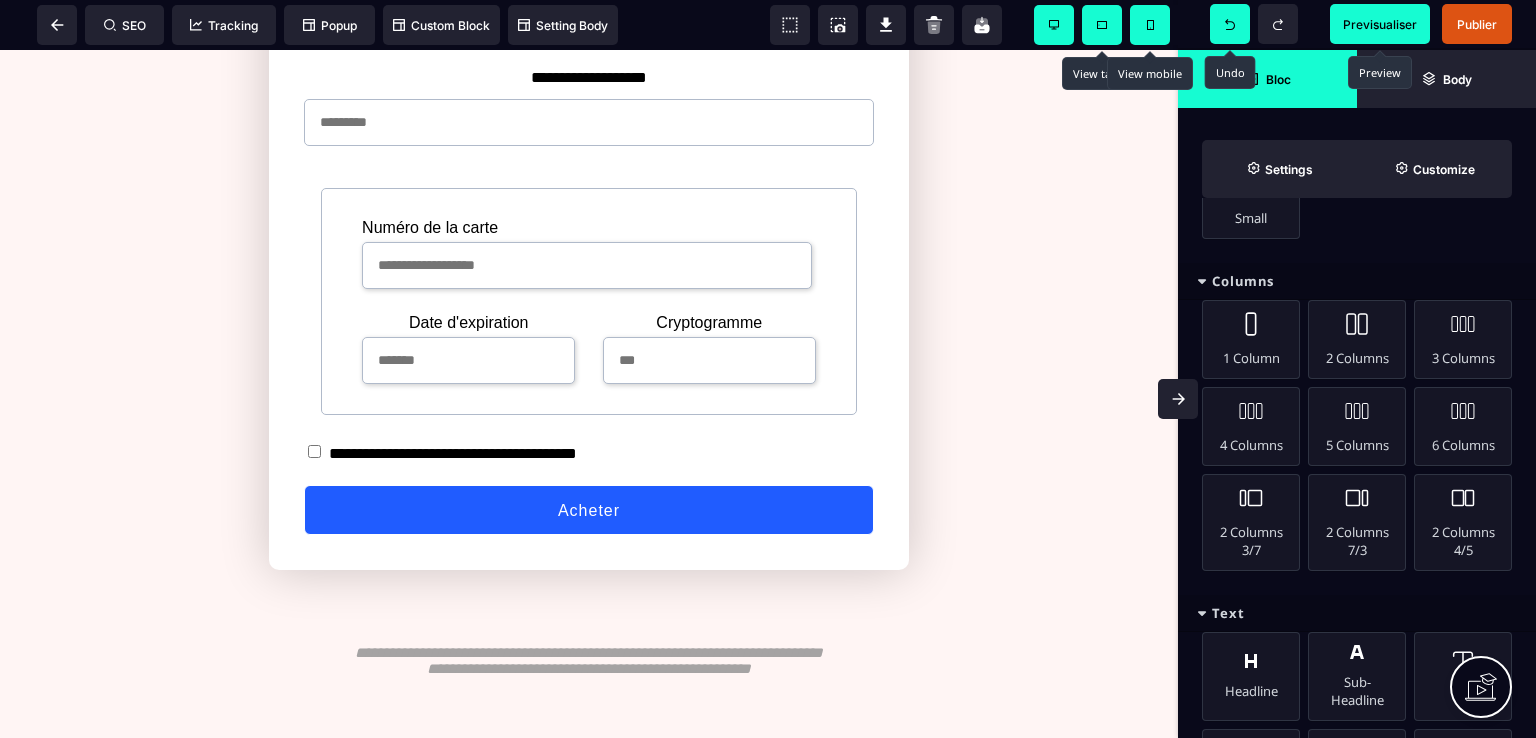 scroll, scrollTop: 200, scrollLeft: 0, axis: vertical 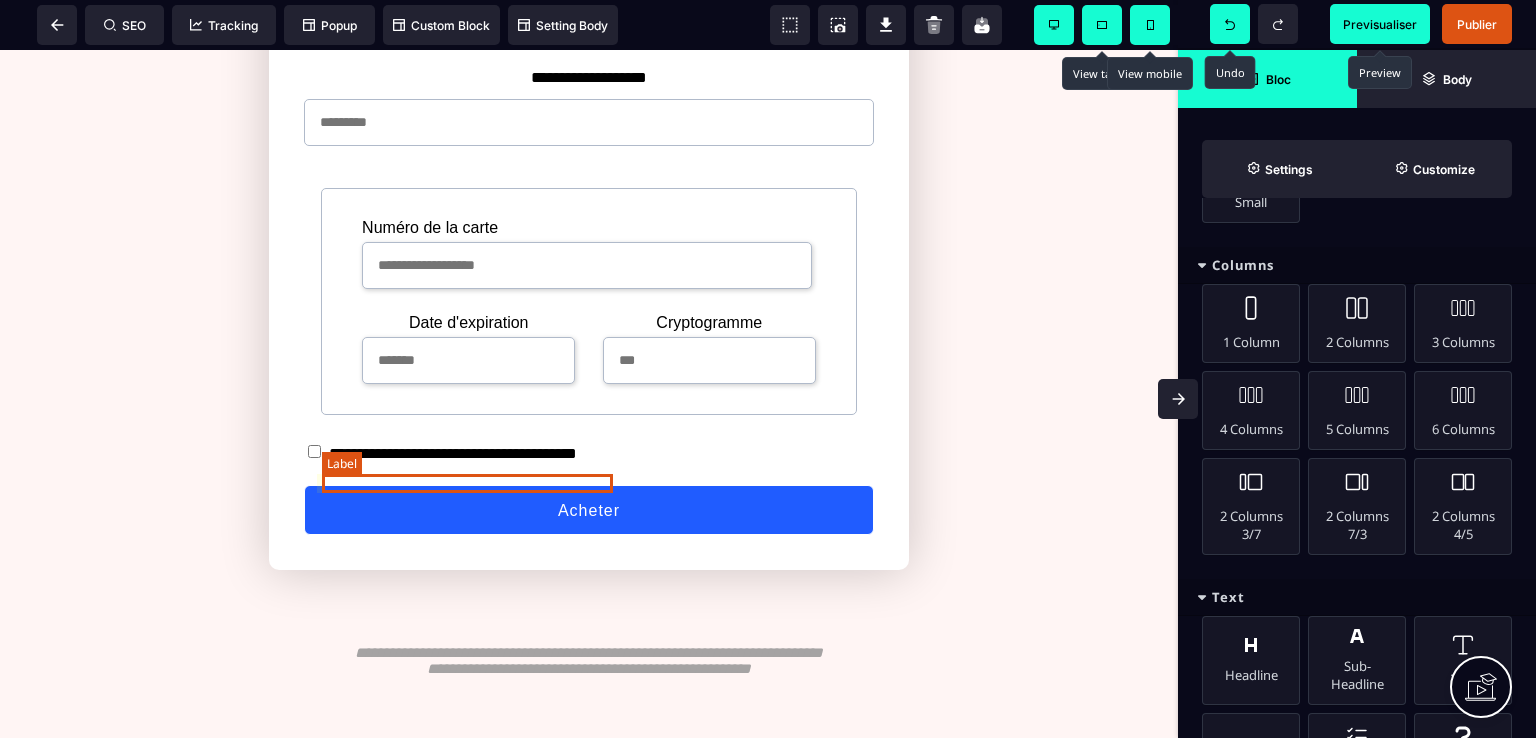 click on "**********" at bounding box center [475, 454] 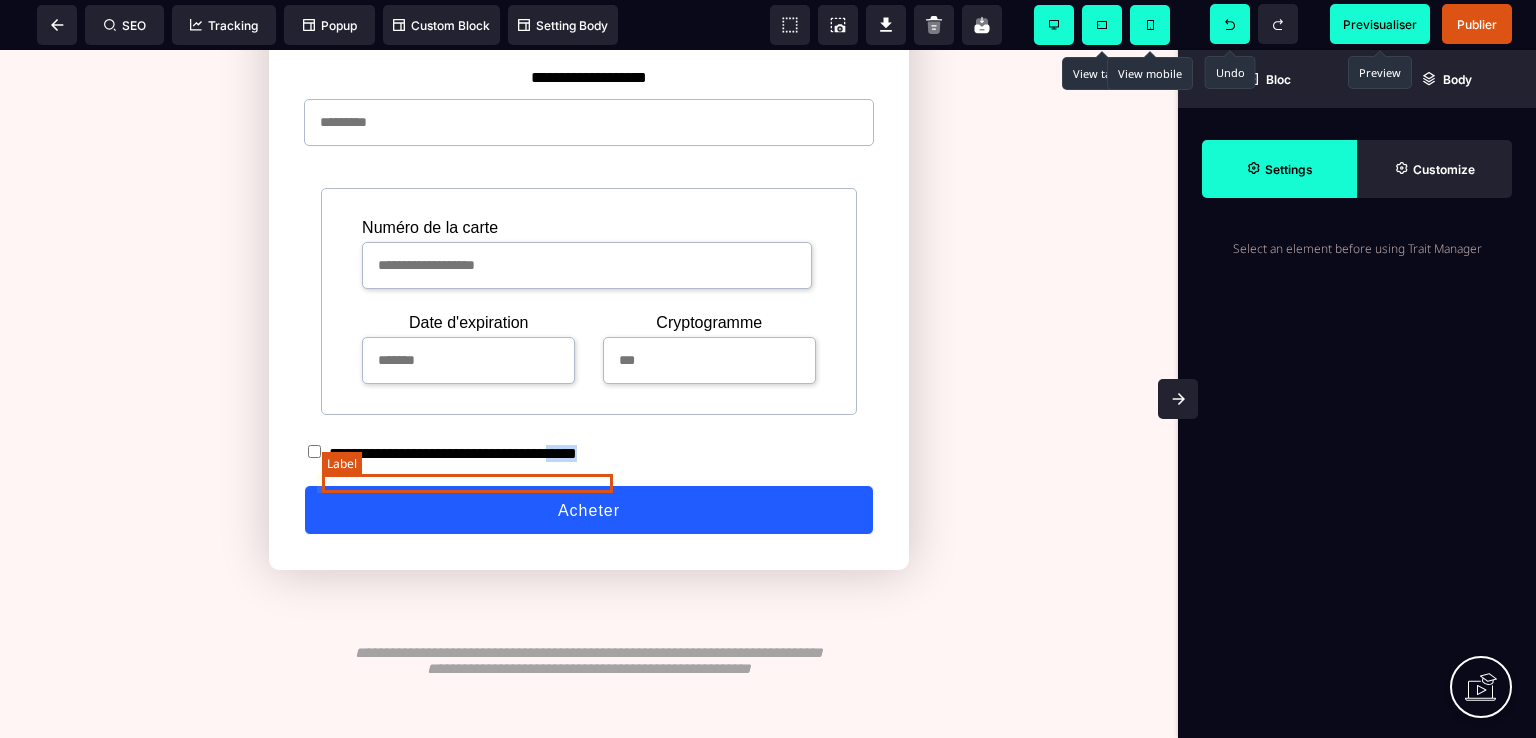 click on "**********" at bounding box center (475, 454) 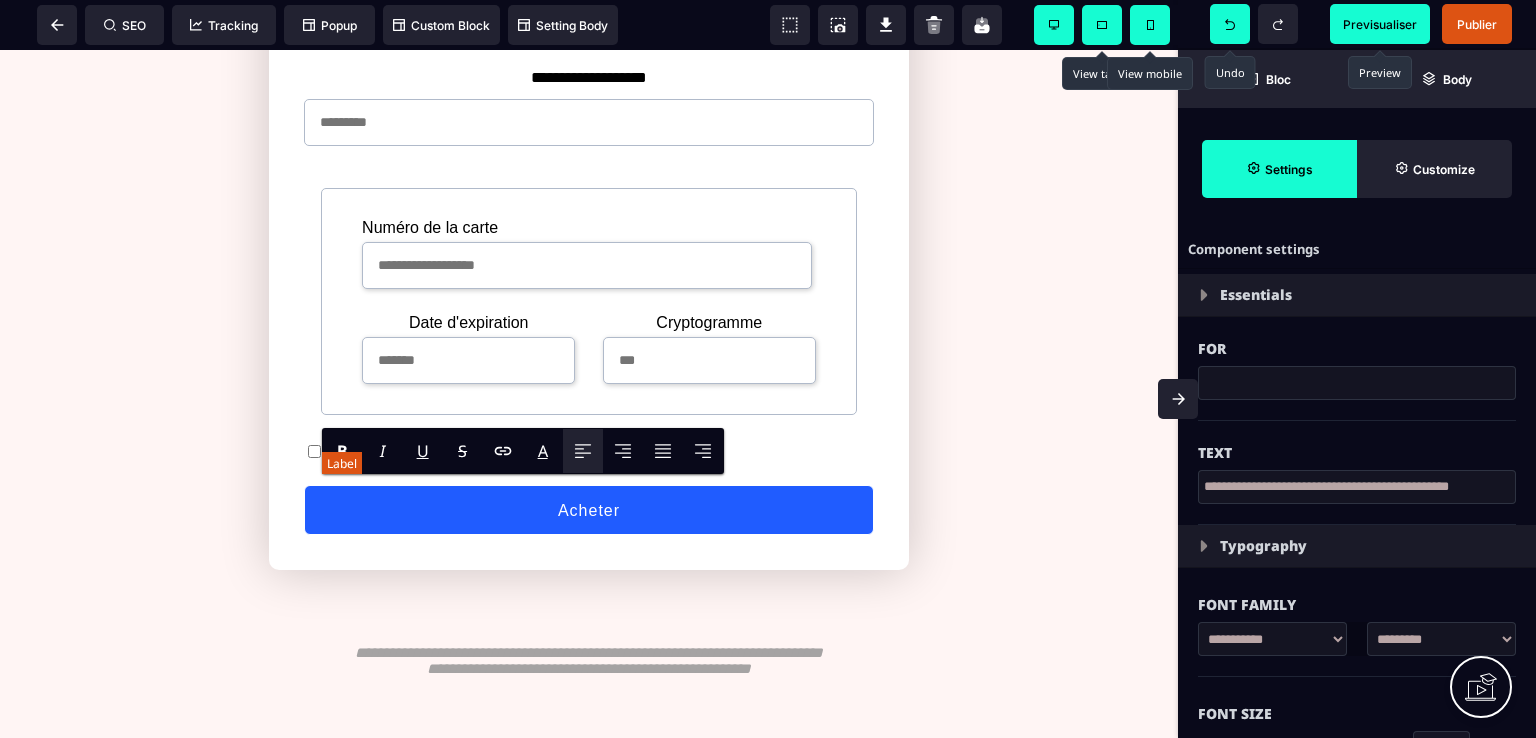 click on "**********" at bounding box center (475, 454) 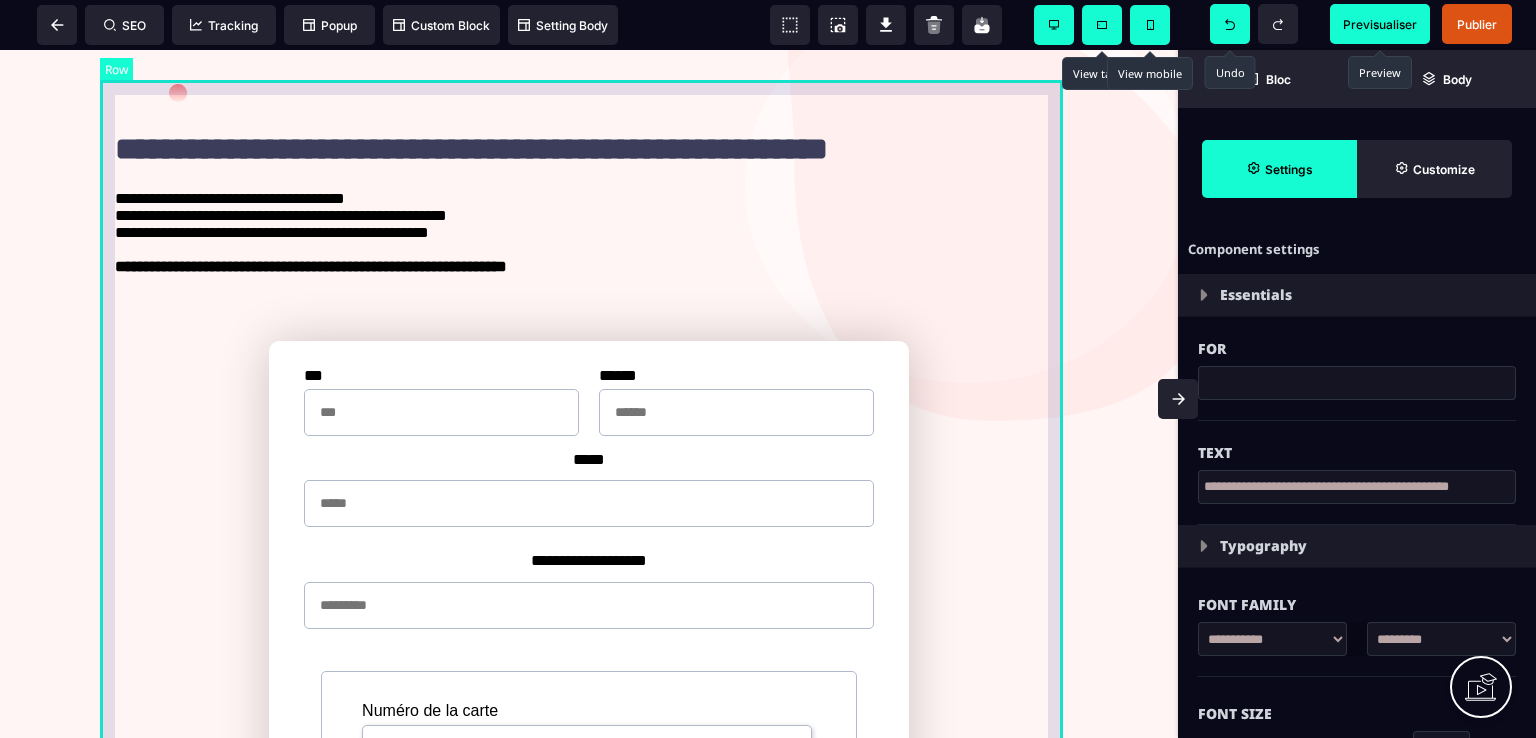 scroll, scrollTop: 200, scrollLeft: 0, axis: vertical 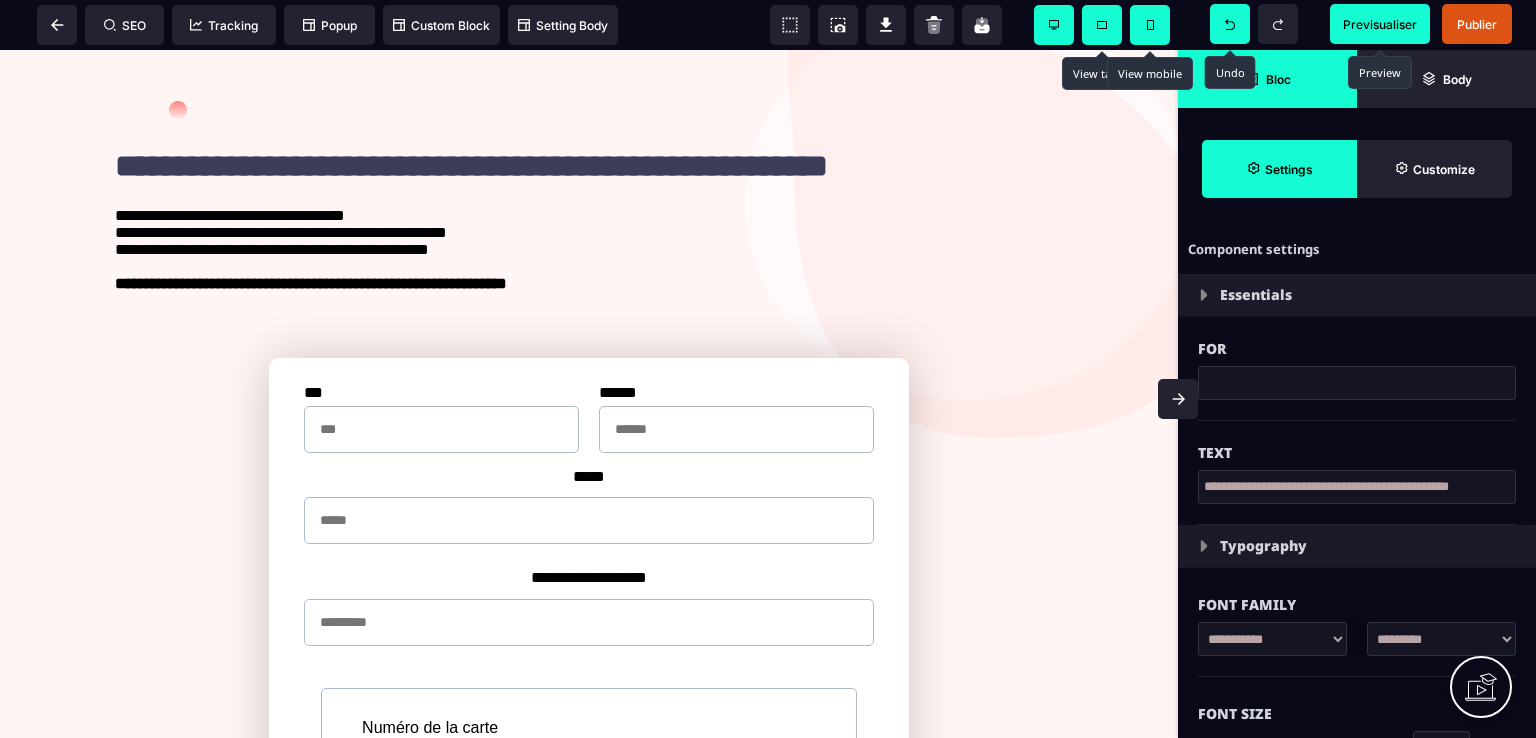 click on "Bloc" at bounding box center (1278, 79) 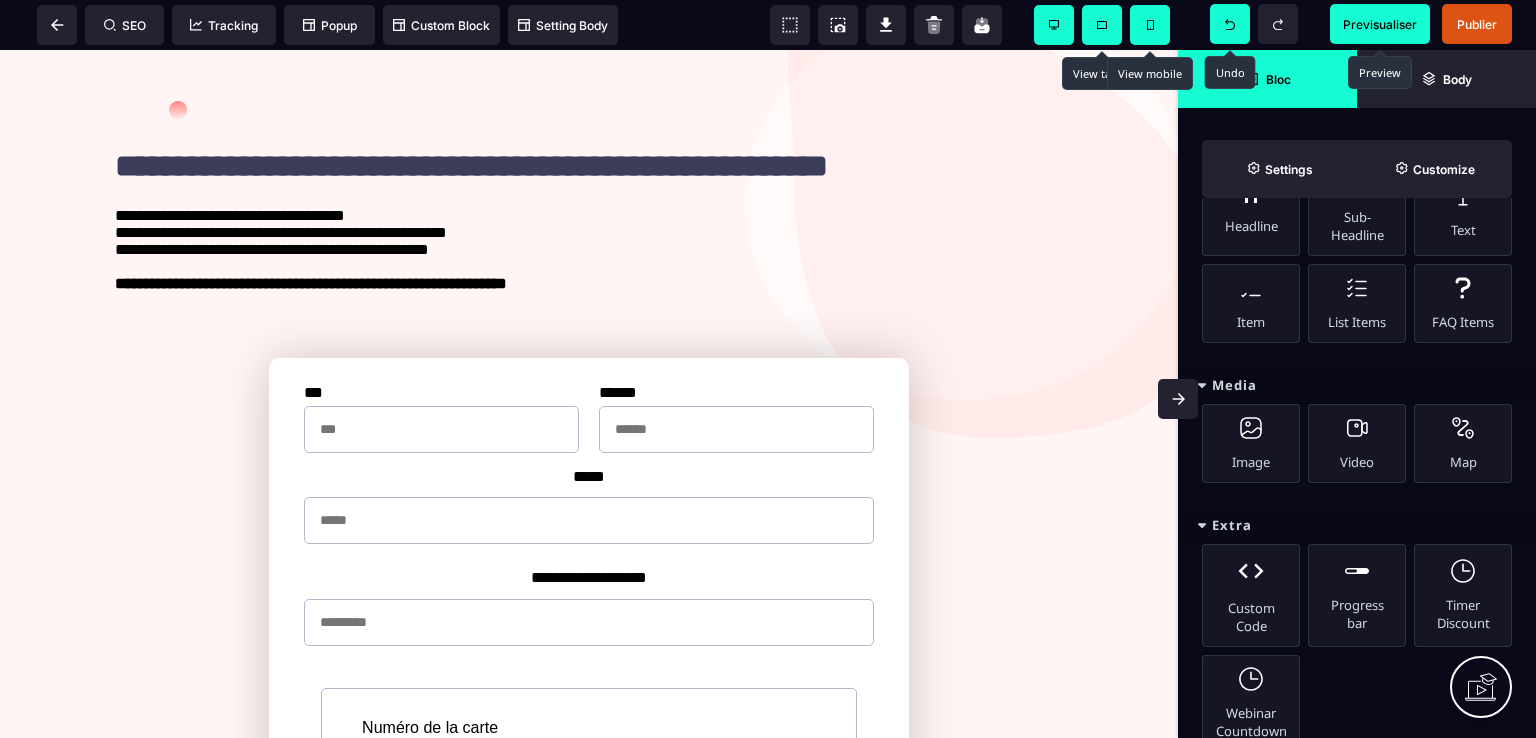 scroll, scrollTop: 700, scrollLeft: 0, axis: vertical 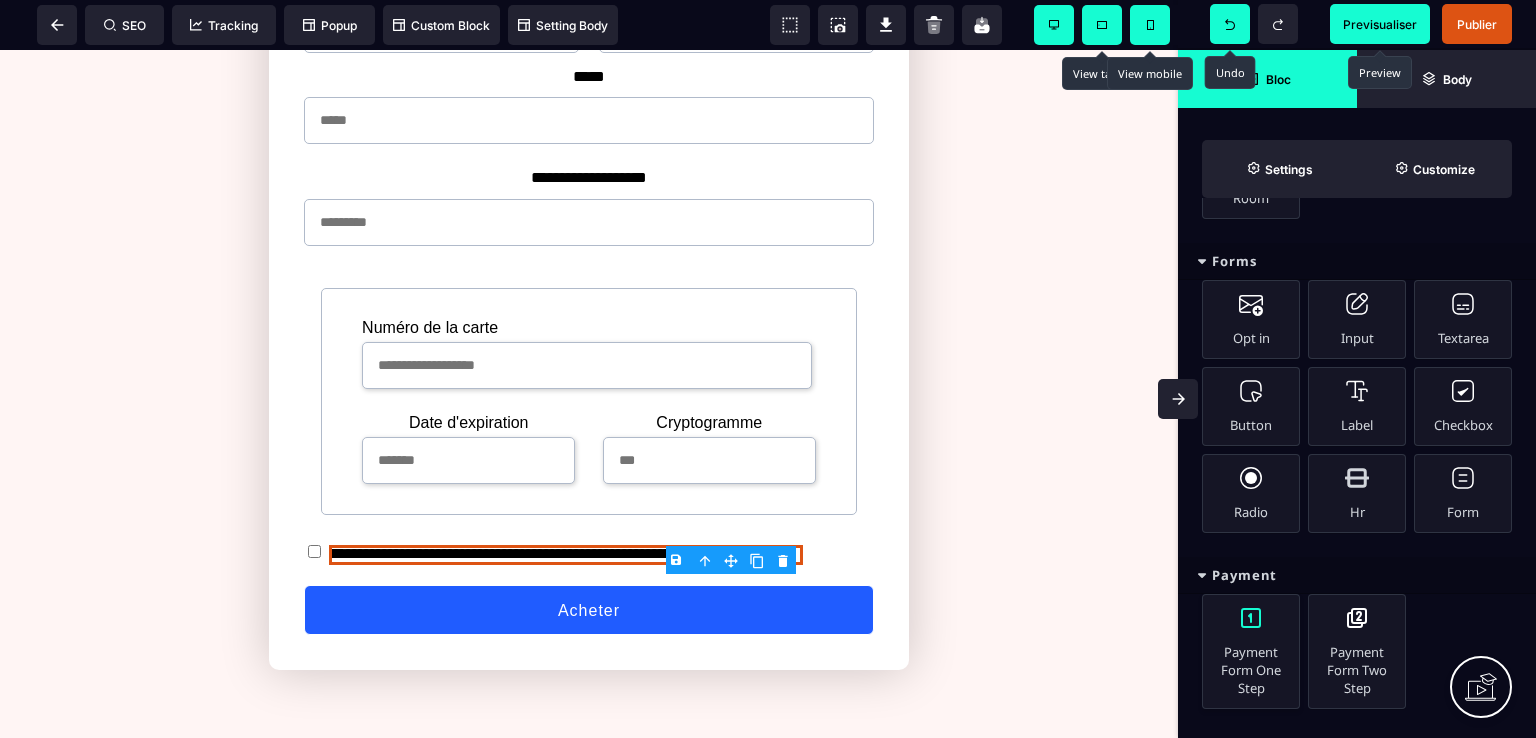 click on "Payment Form One Step" at bounding box center [1251, 651] 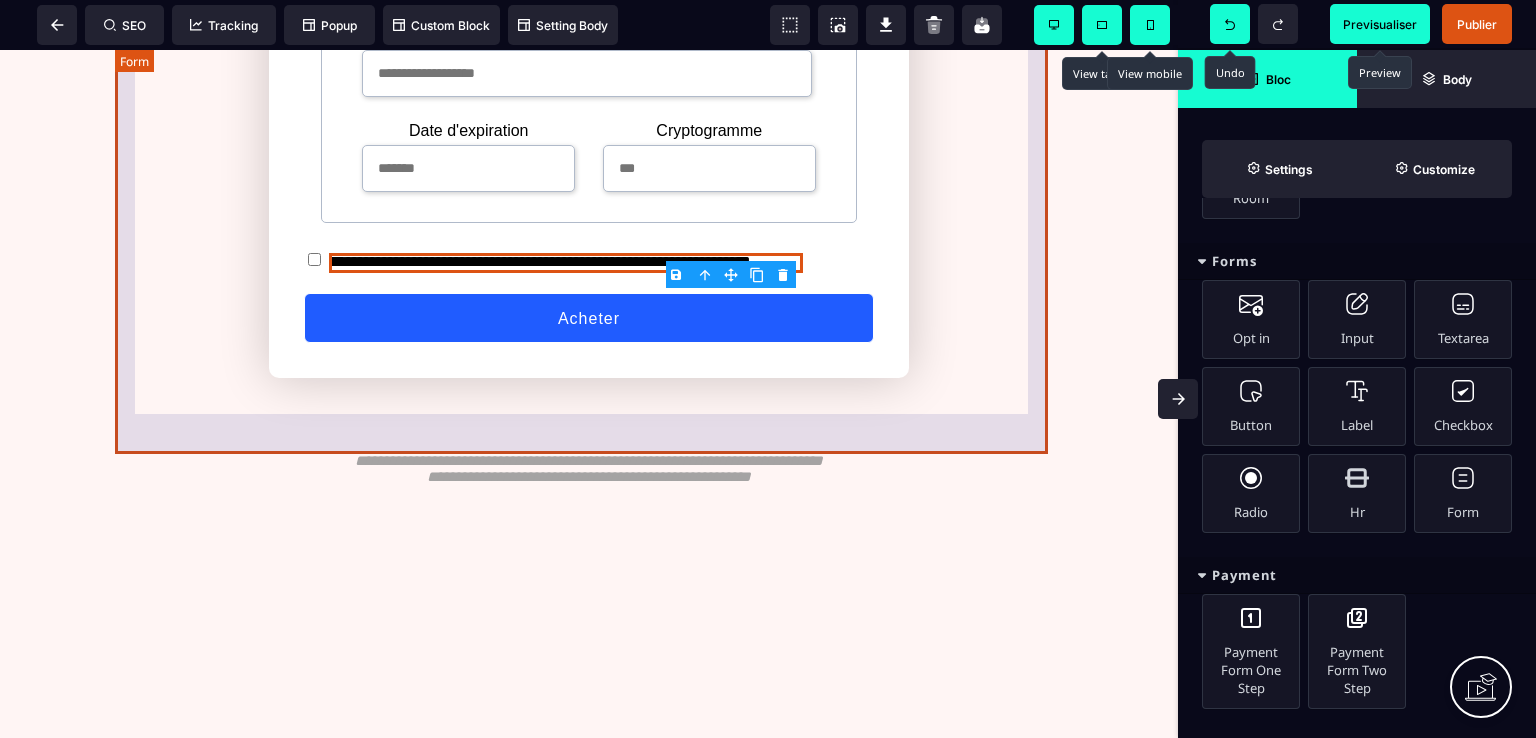 scroll, scrollTop: 900, scrollLeft: 0, axis: vertical 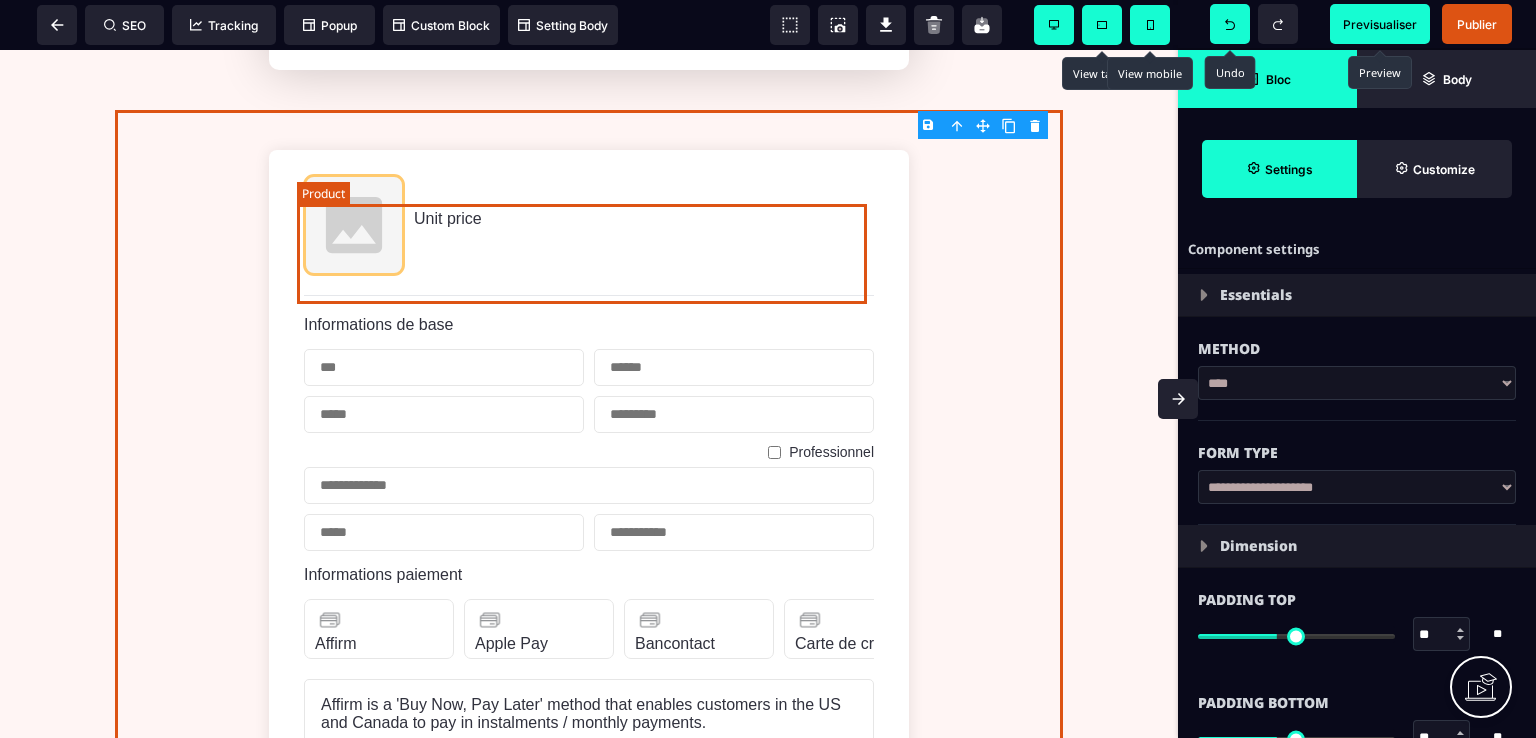 click on "Unit price" at bounding box center (589, 225) 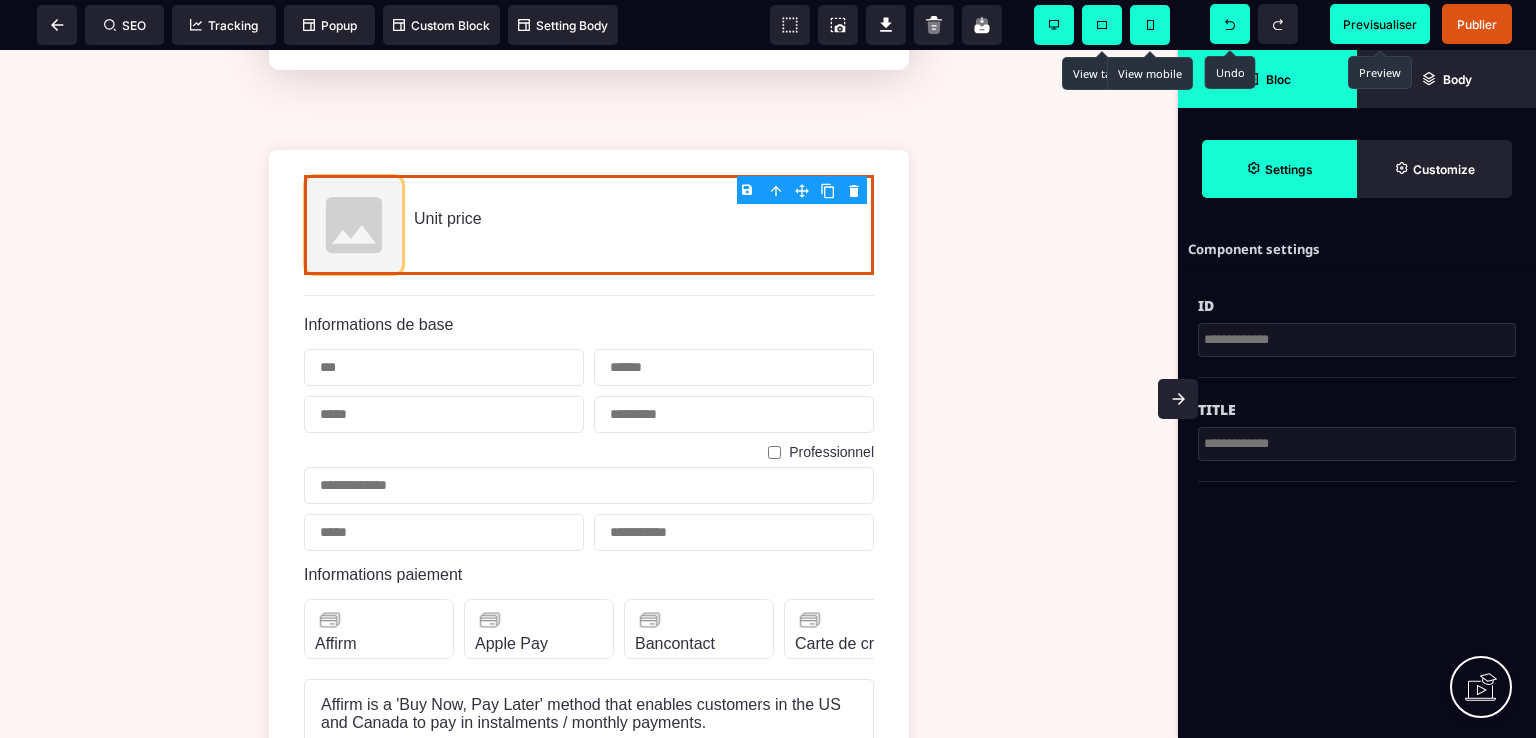 click on "B I U S
A *******
Product
SEO
Tracking" at bounding box center (768, 369) 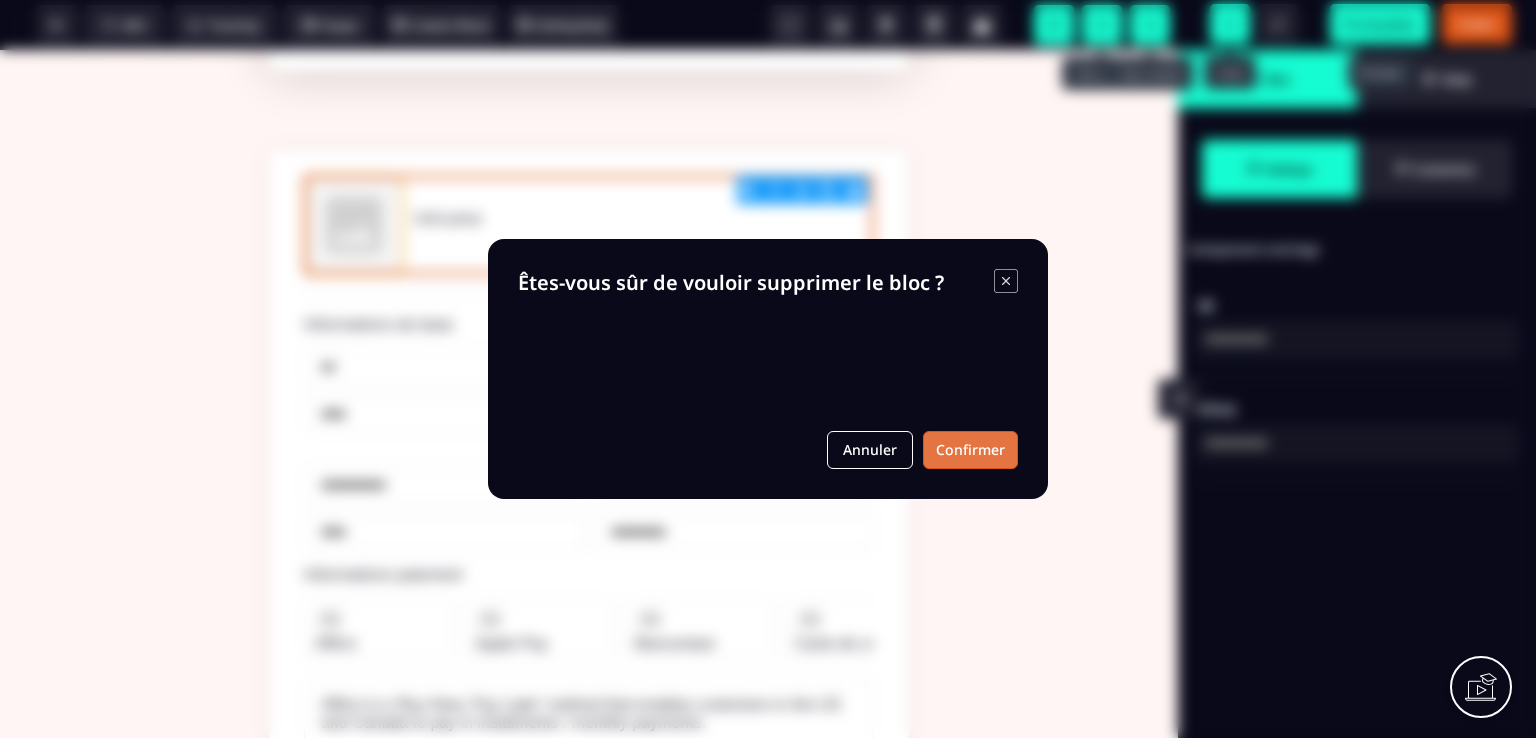click on "Confirmer" at bounding box center (970, 450) 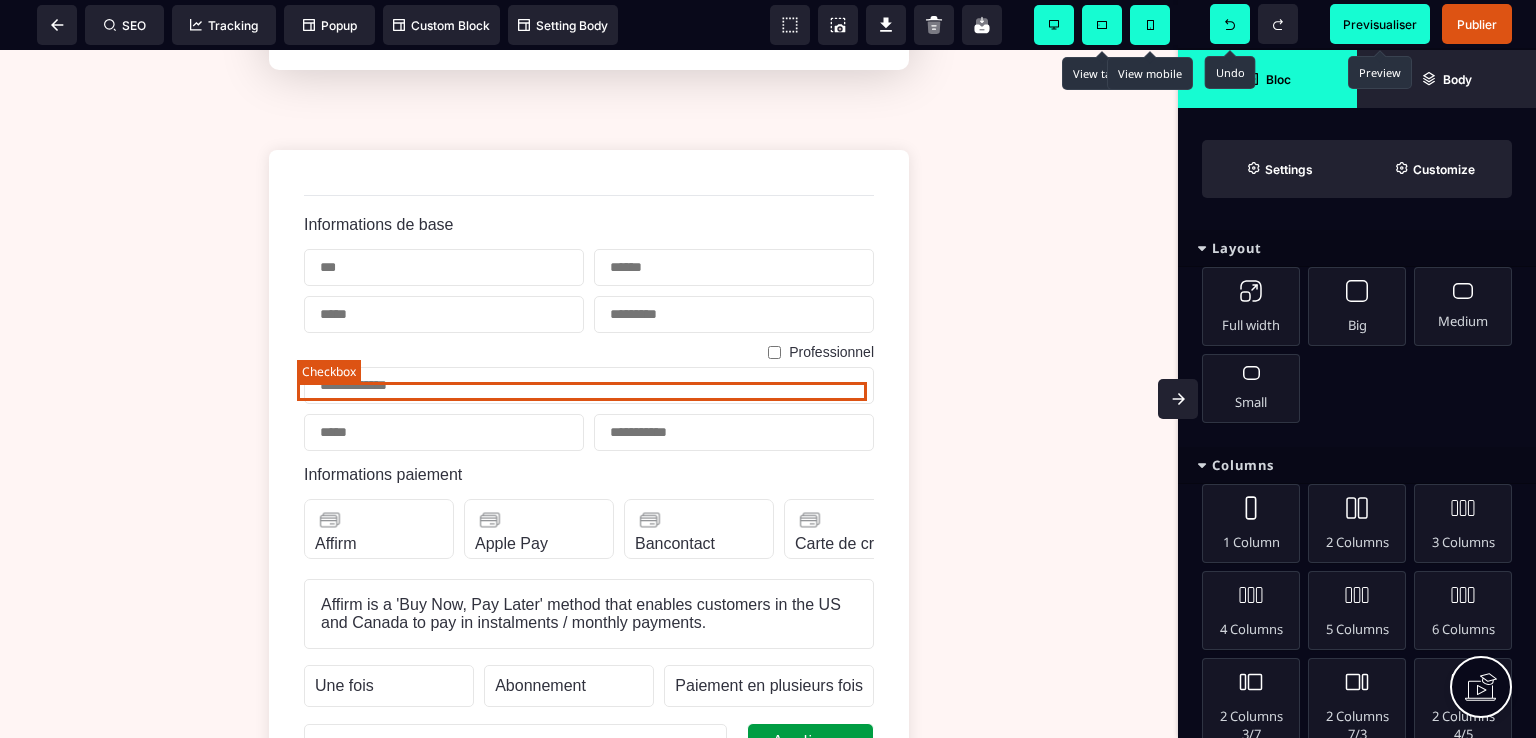 click on "Professionnel" at bounding box center (589, 352) 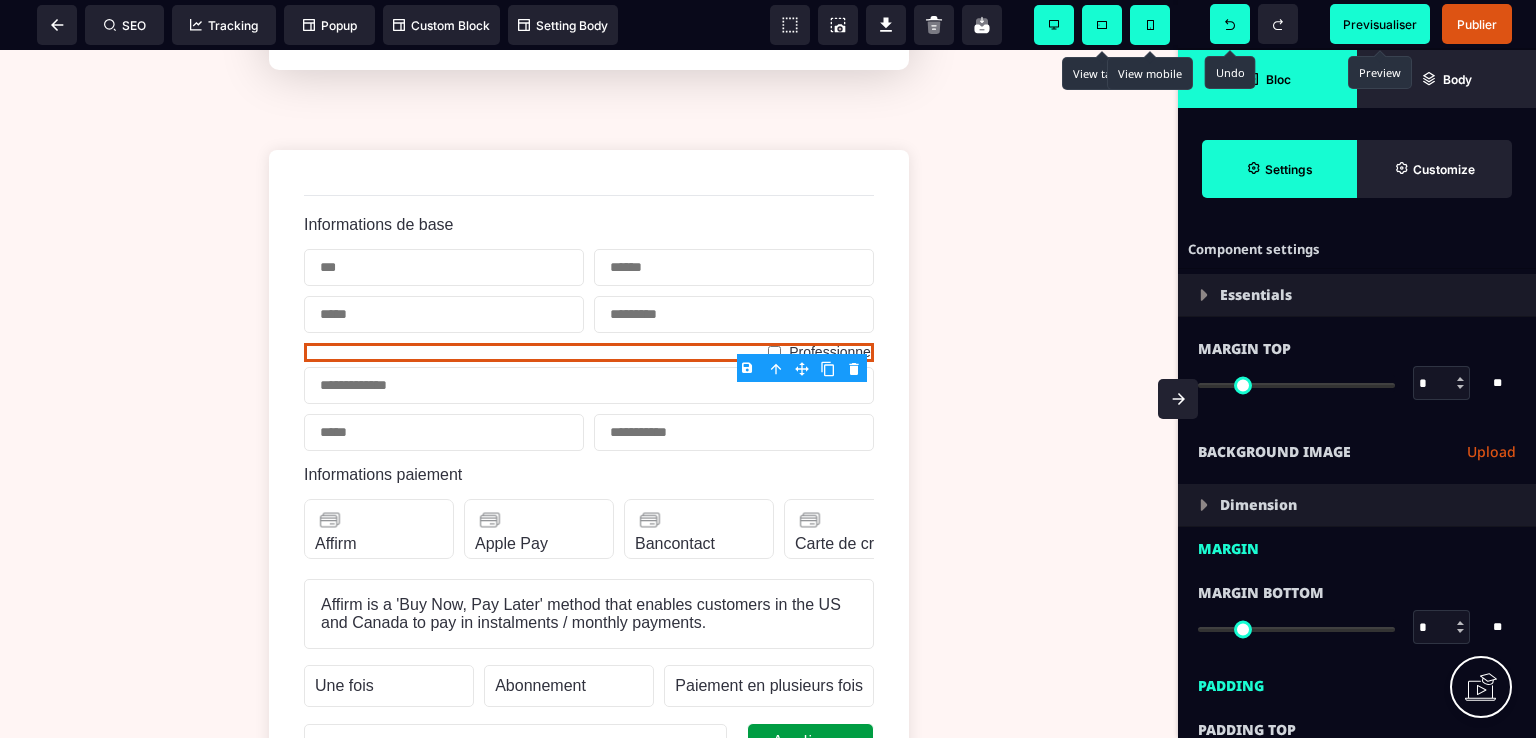 click on "B I U S
A *******
Label
SEO
Tracking
Popup" at bounding box center (768, 369) 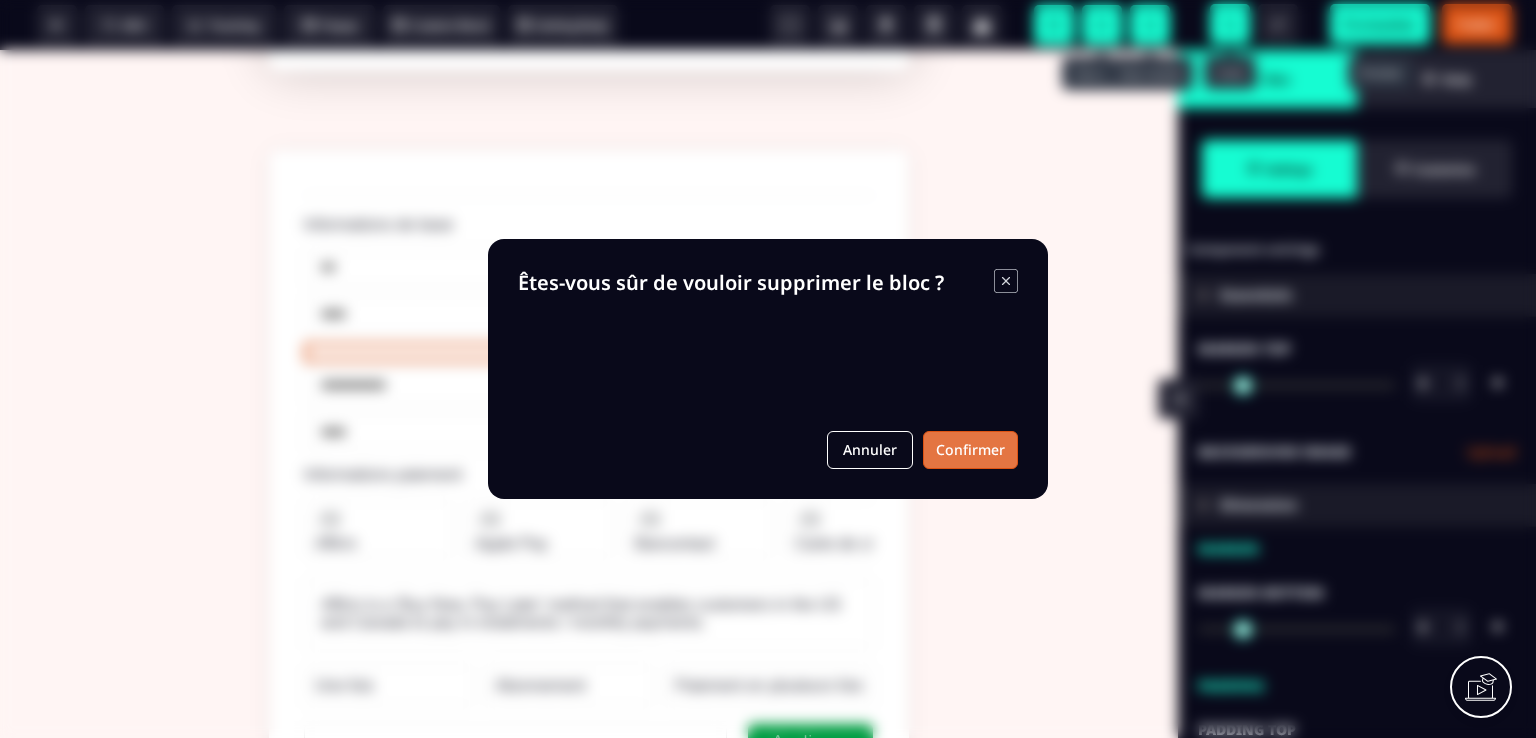 click on "Confirmer" at bounding box center [970, 450] 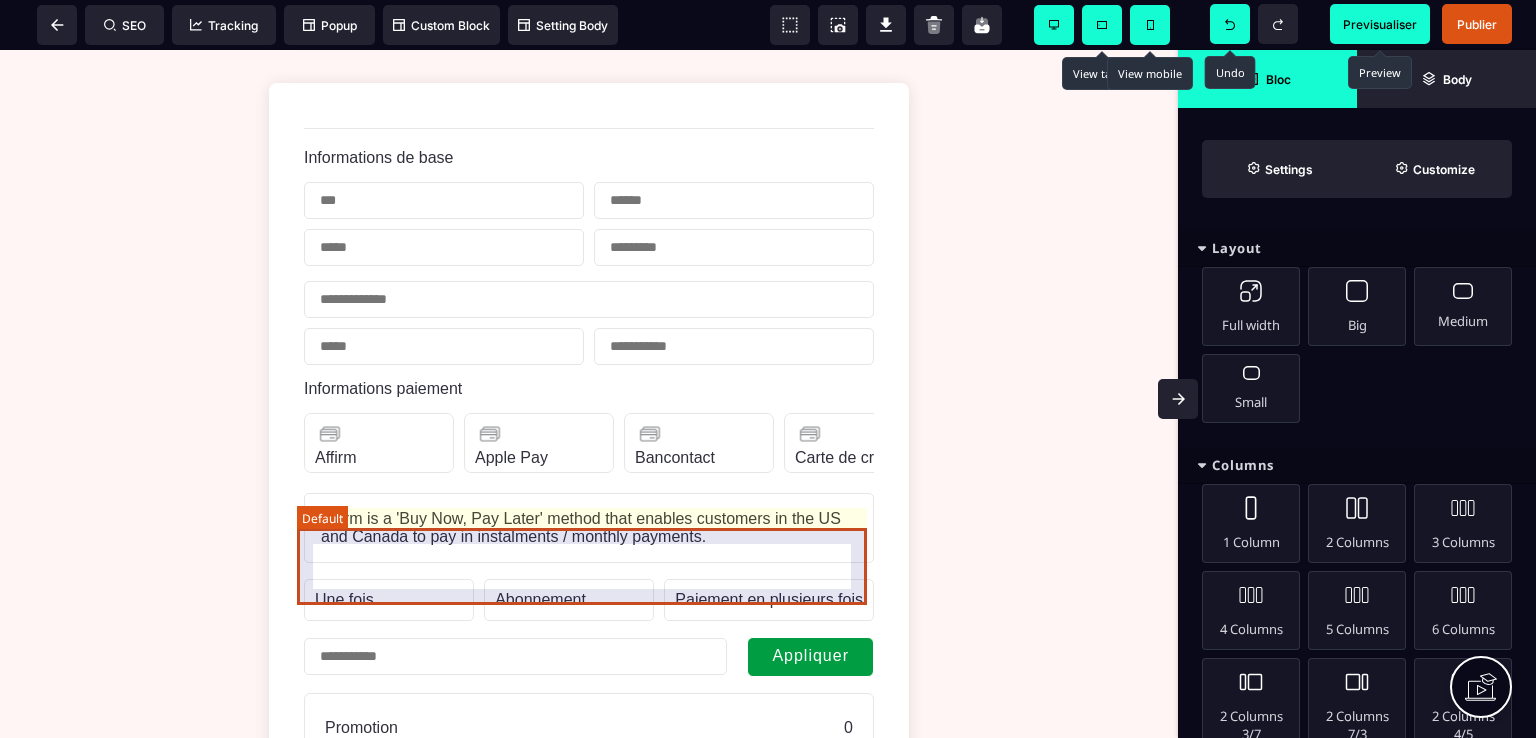 scroll, scrollTop: 1300, scrollLeft: 0, axis: vertical 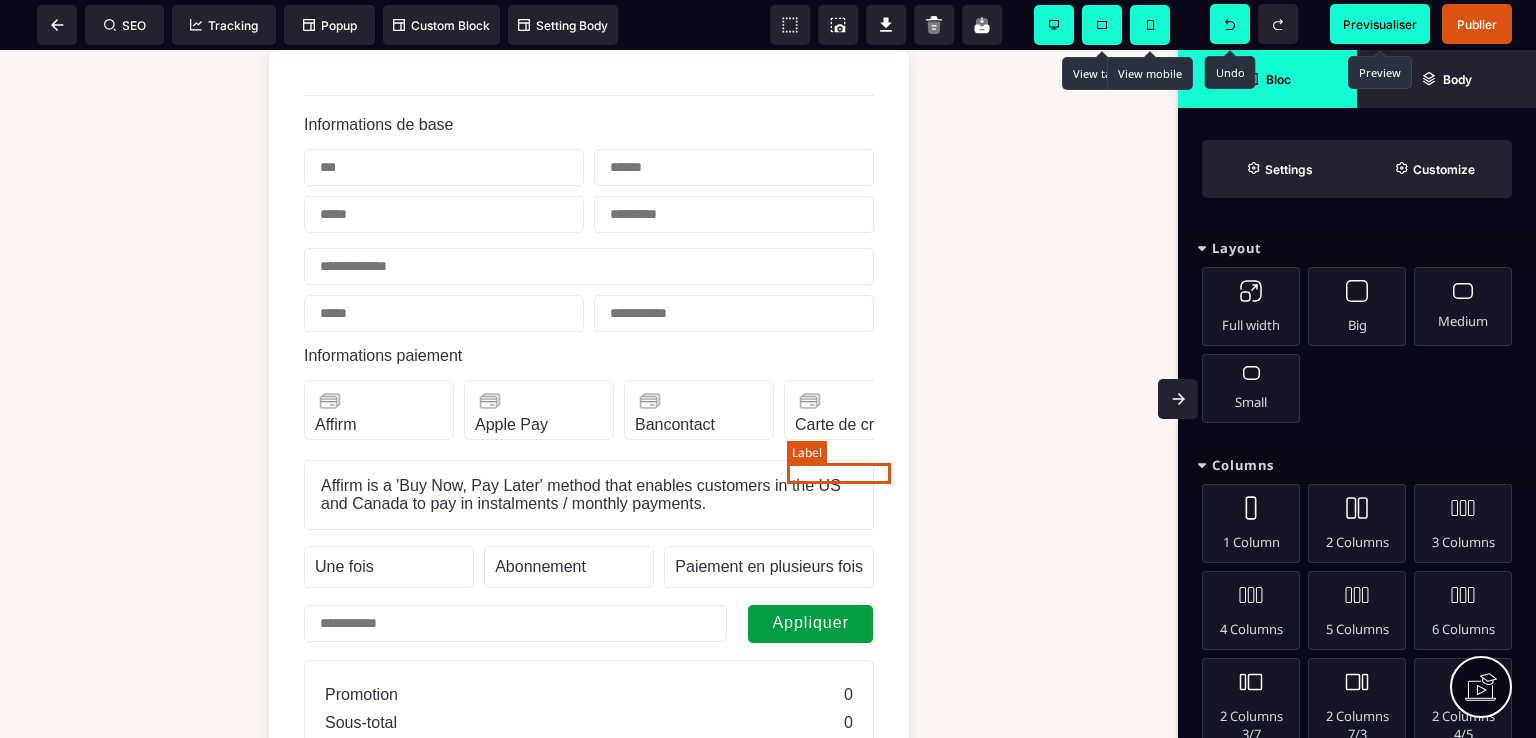 click on "Carte de crédit" at bounding box center (847, 425) 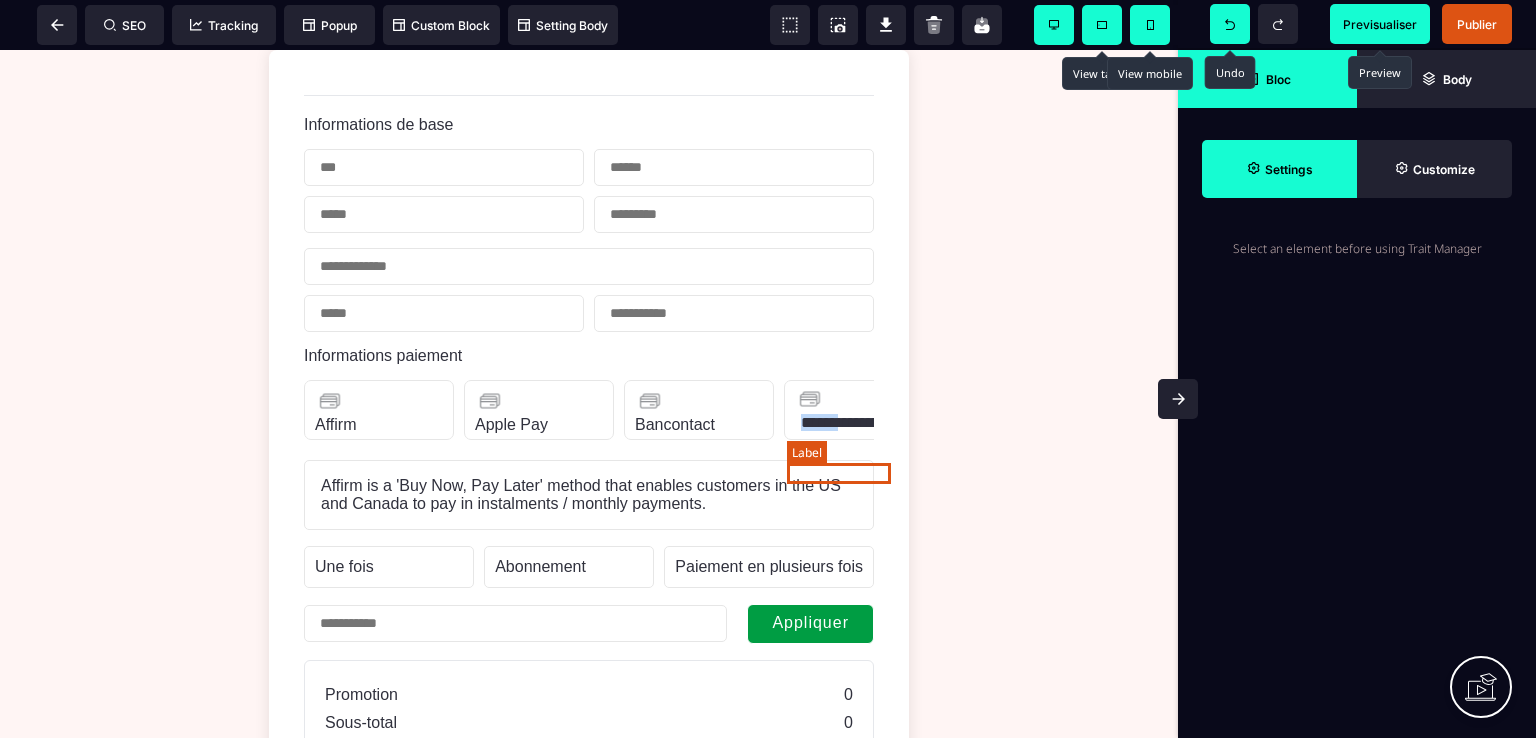 click on "**********" at bounding box center [847, 425] 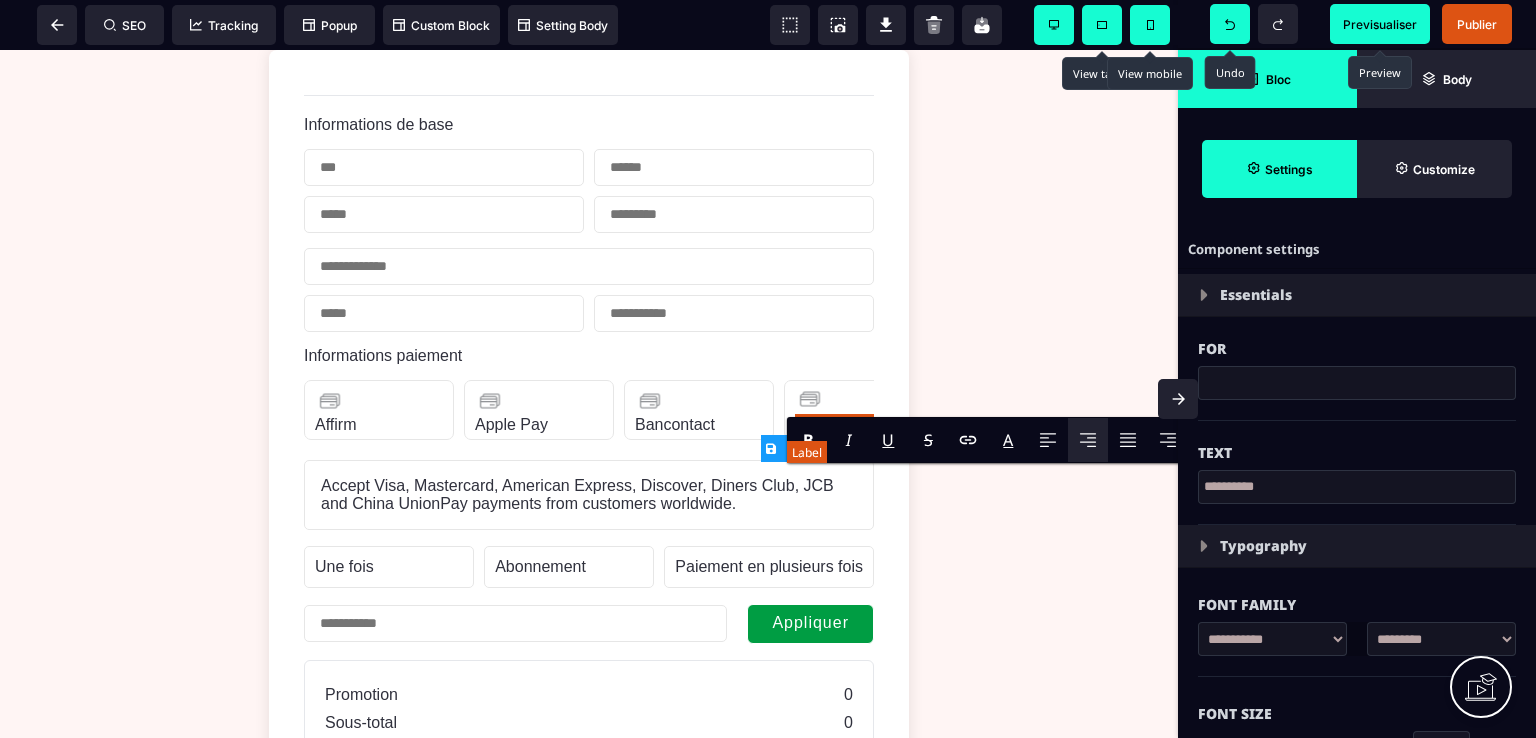 click on "**********" at bounding box center (847, 425) 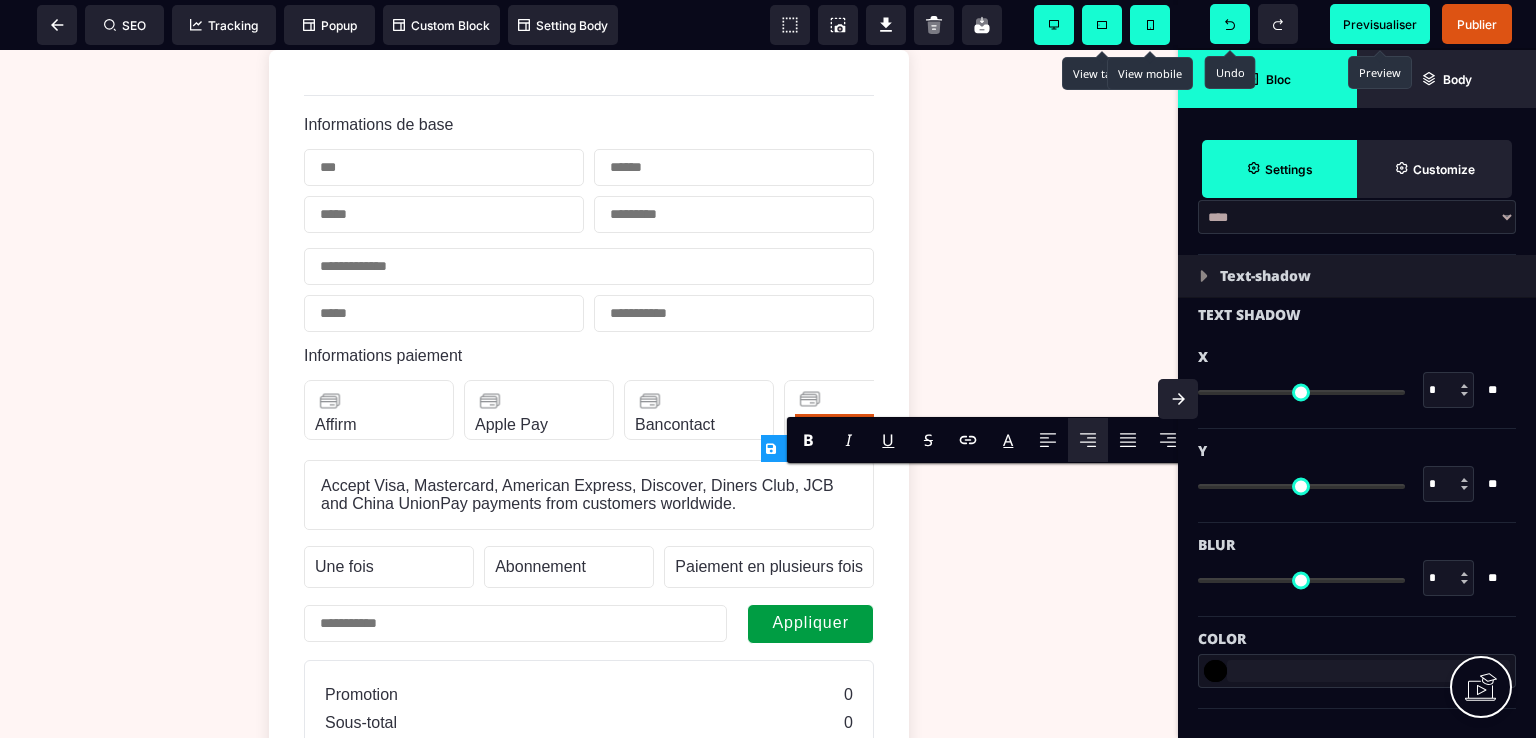 scroll, scrollTop: 1050, scrollLeft: 0, axis: vertical 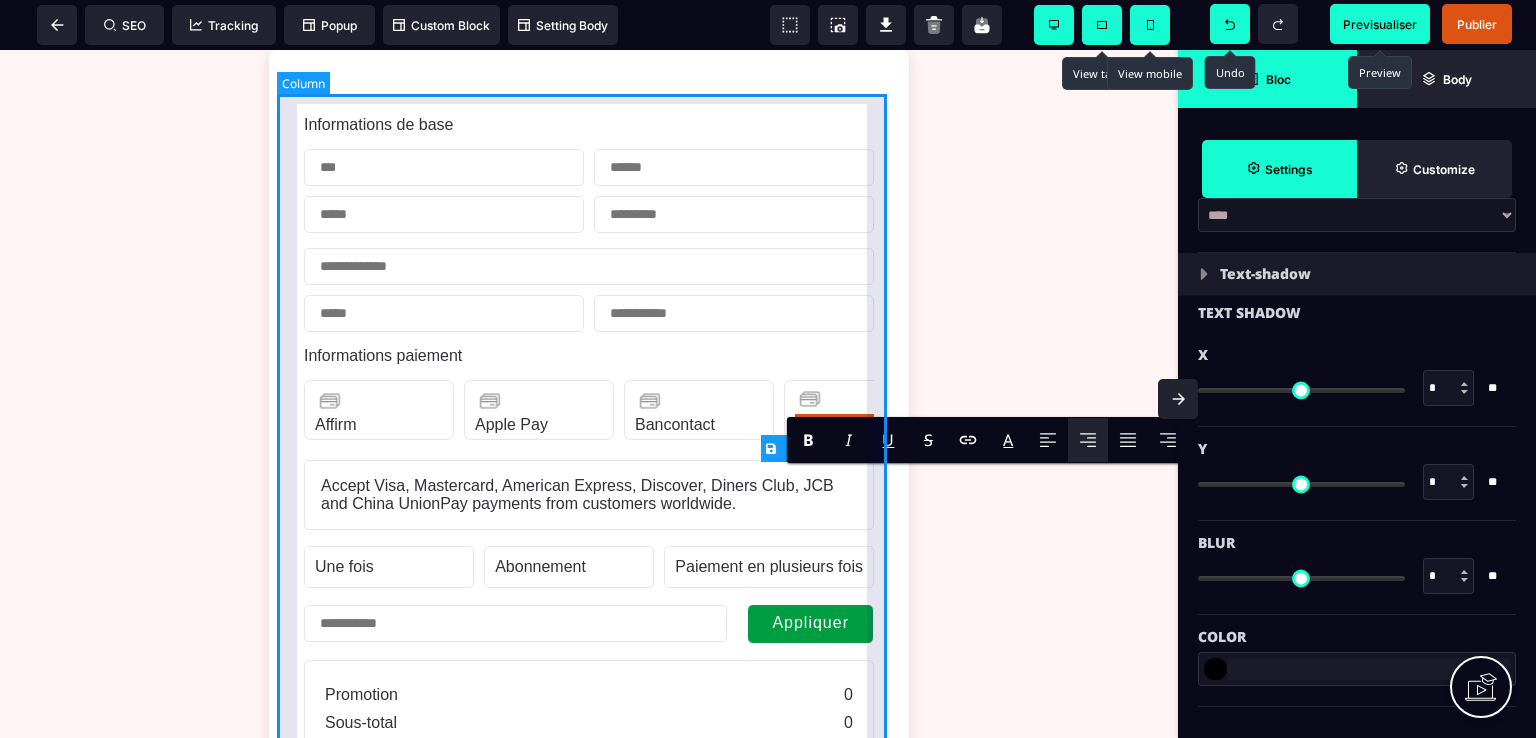 click on "**********" at bounding box center (847, 425) 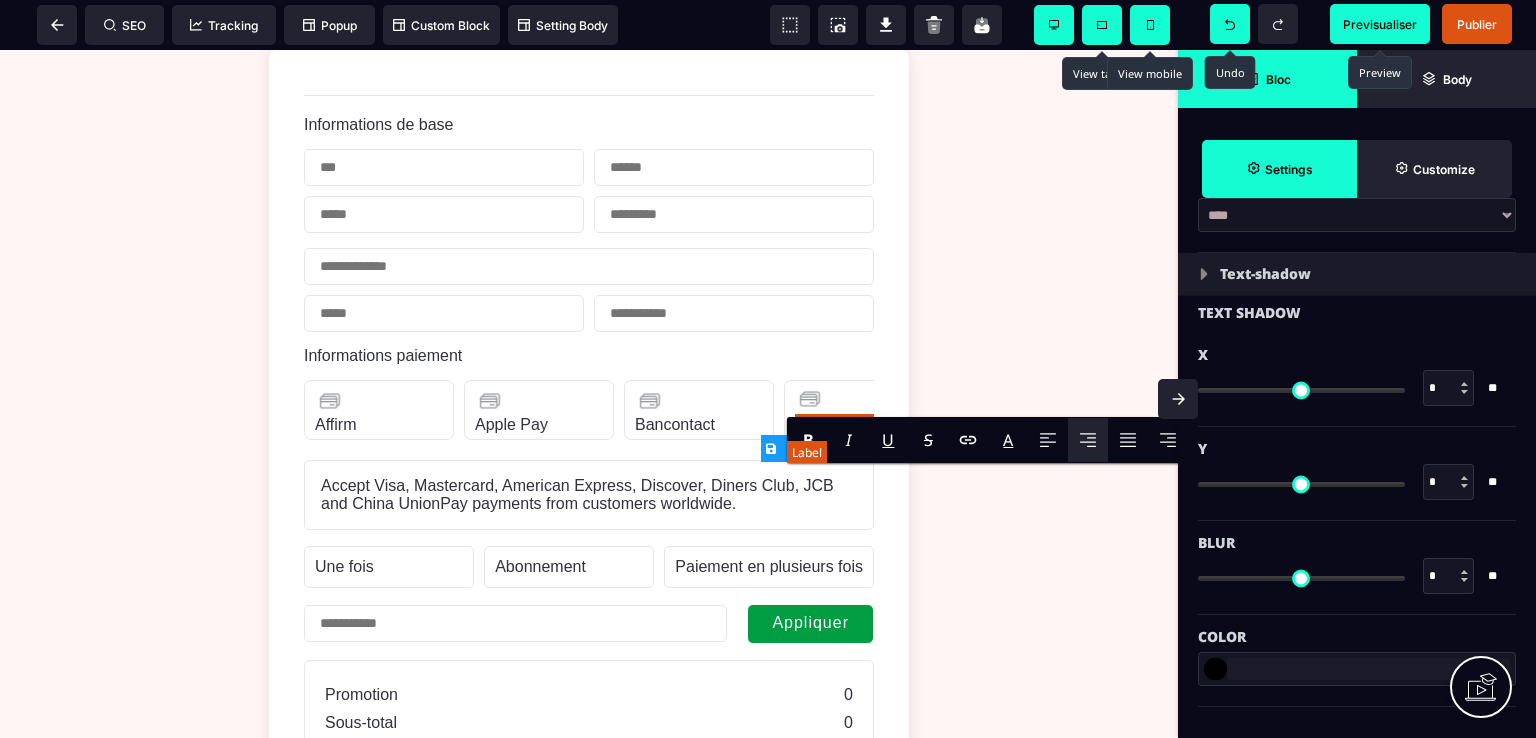 click on "**********" at bounding box center (847, 425) 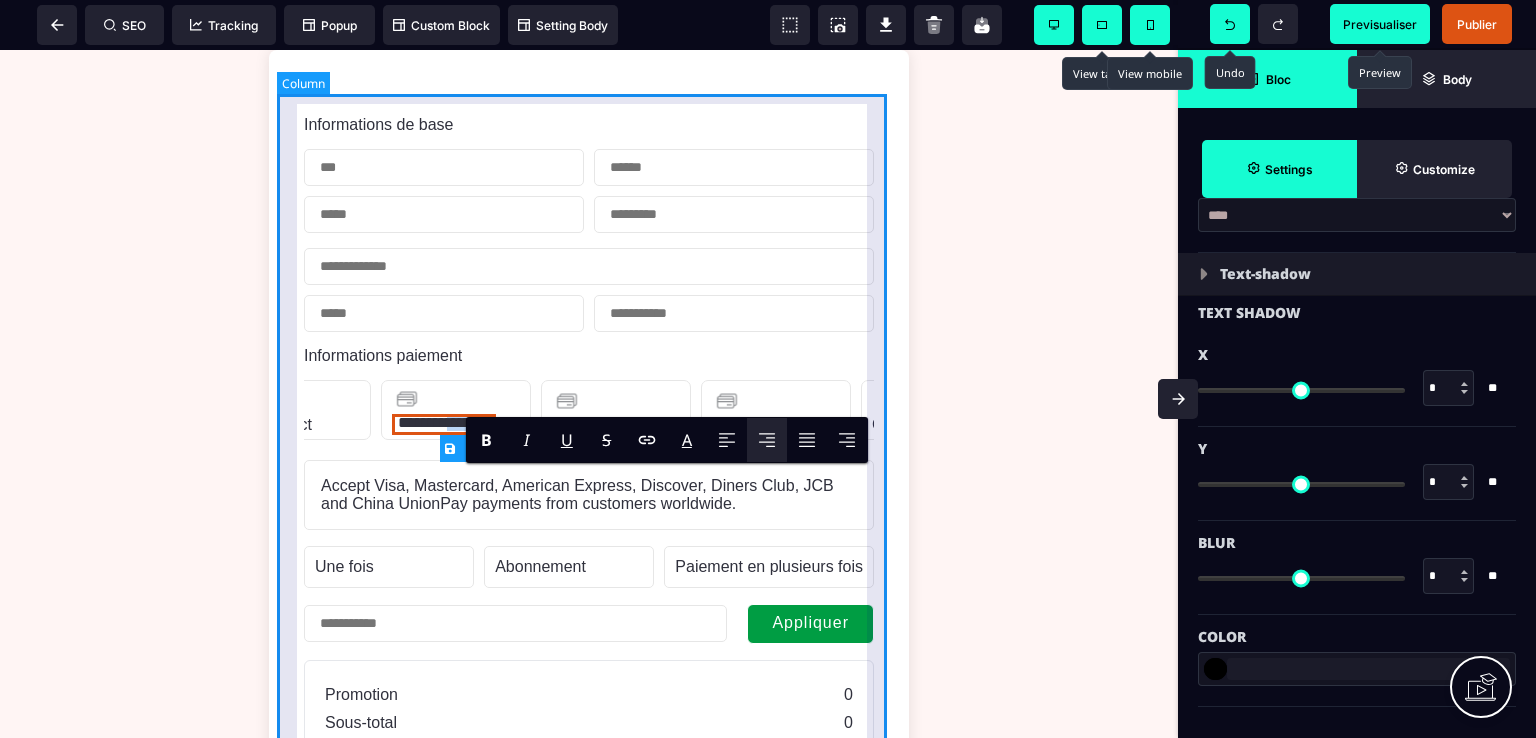 drag, startPoint x: 843, startPoint y: 473, endPoint x: 876, endPoint y: 473, distance: 33 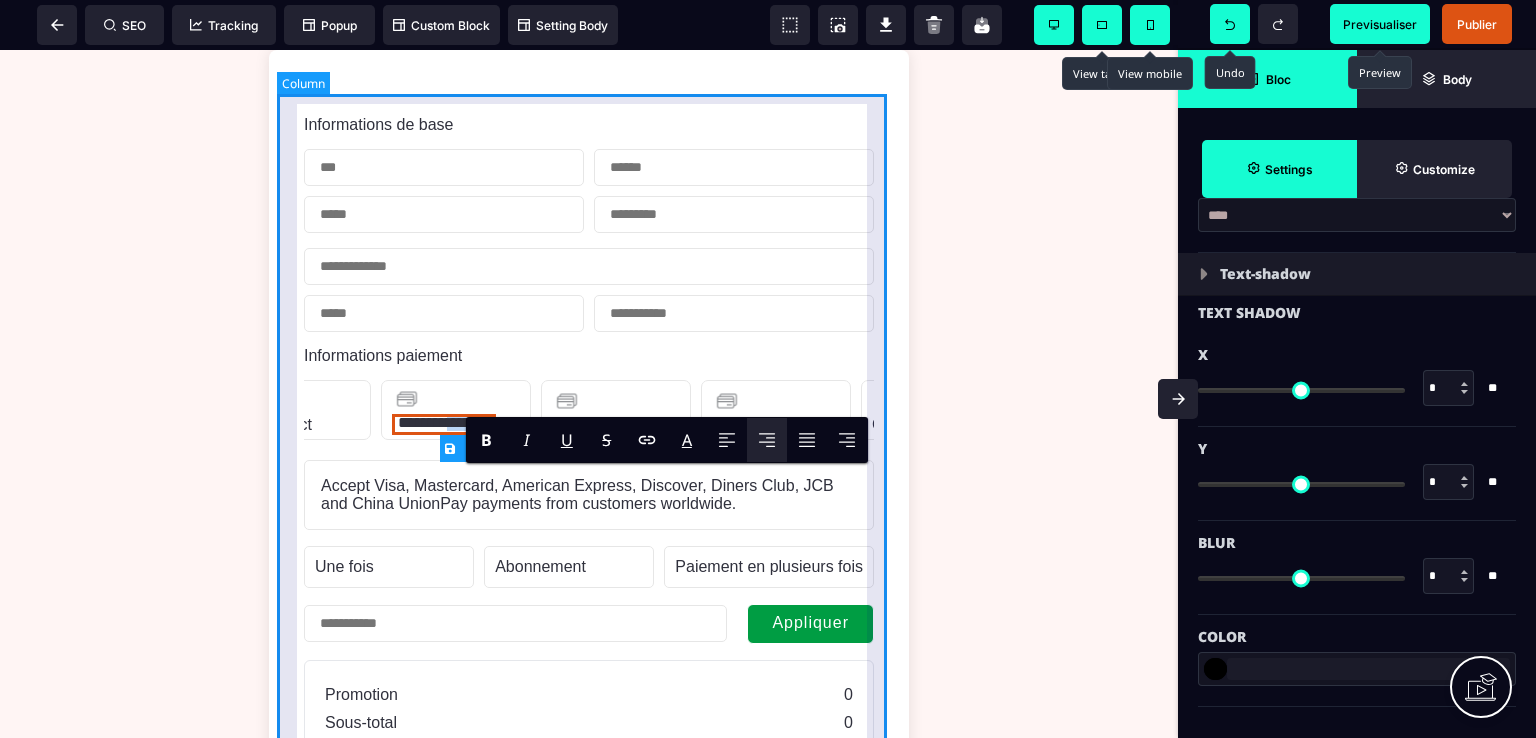 click on "**********" at bounding box center (589, 575) 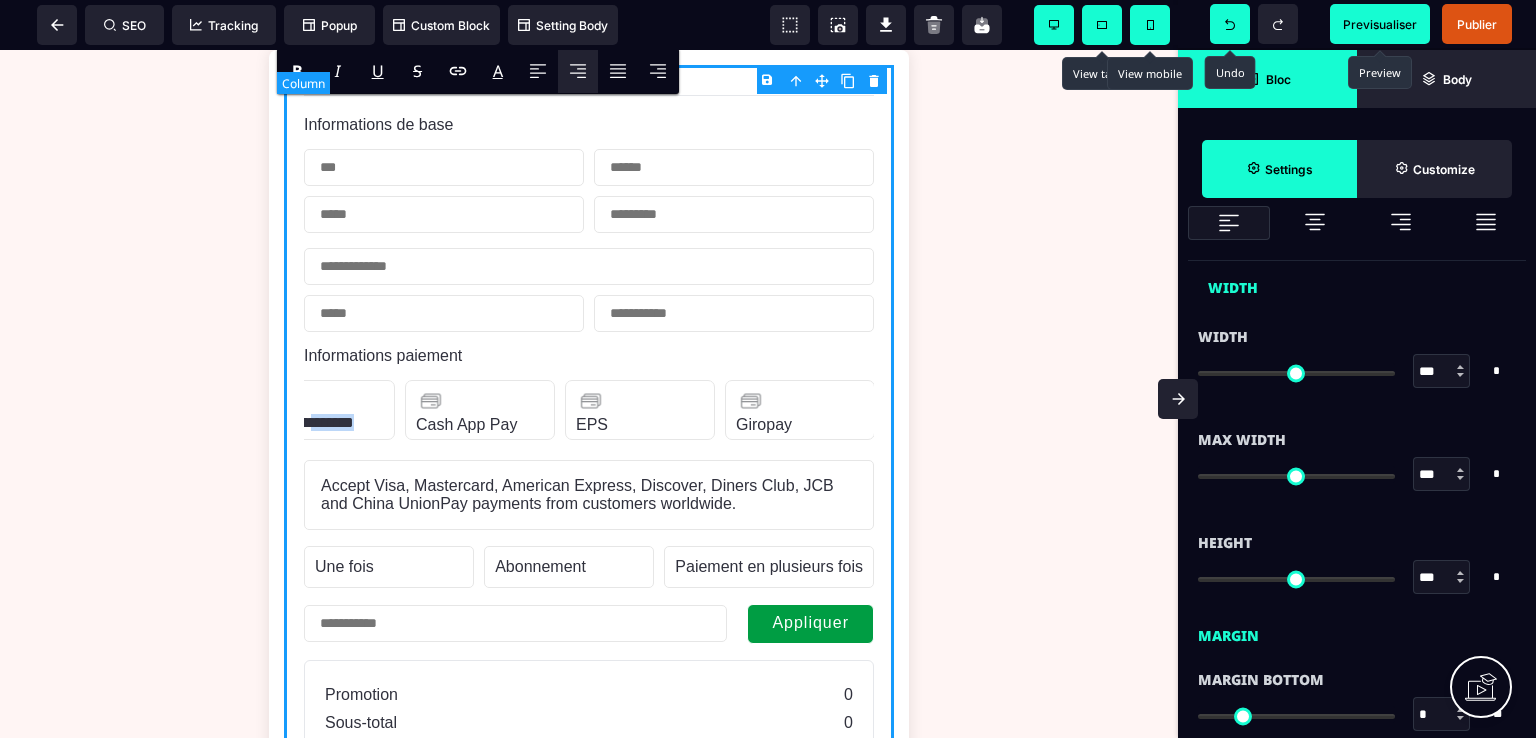 scroll, scrollTop: 0, scrollLeft: 0, axis: both 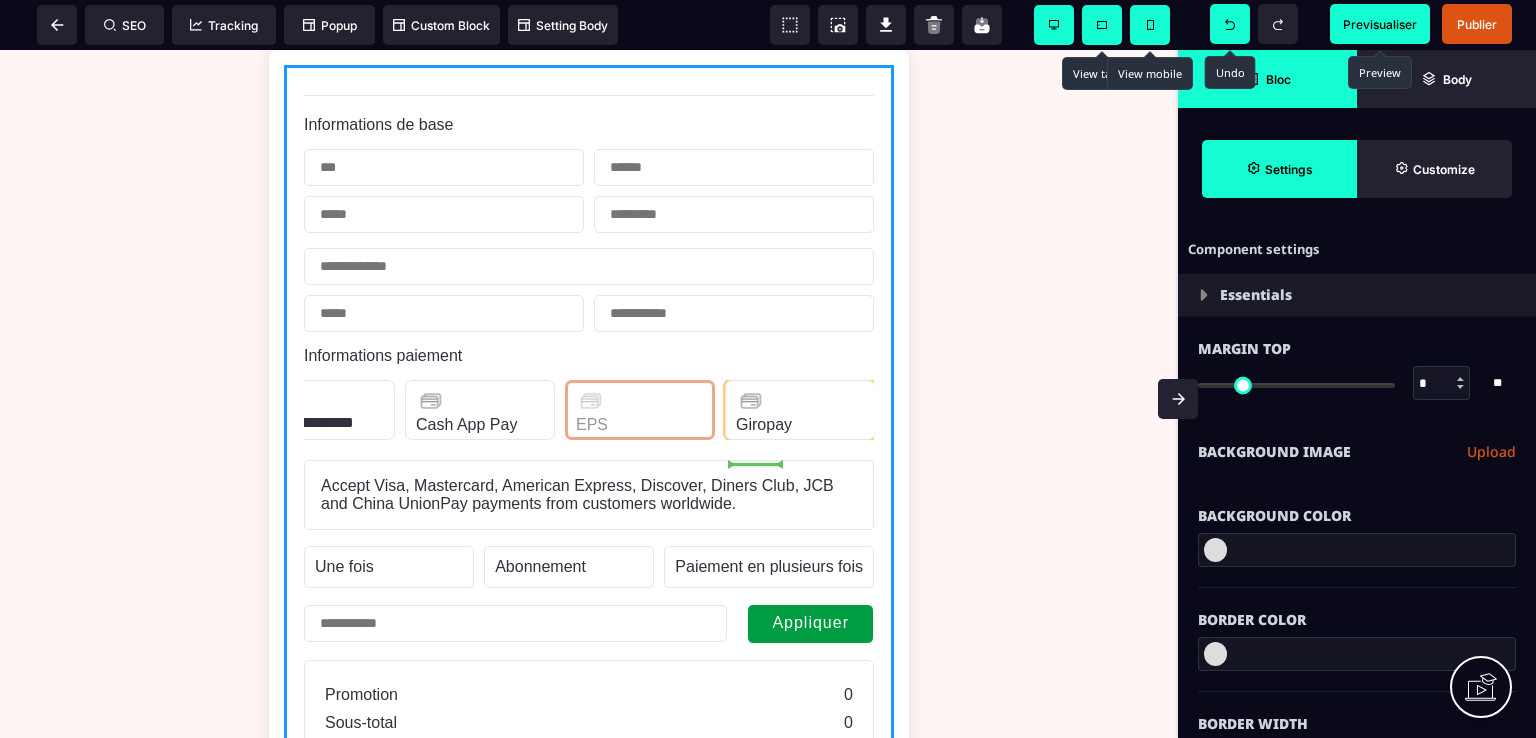 drag, startPoint x: 633, startPoint y: 455, endPoint x: 808, endPoint y: 454, distance: 175.00285 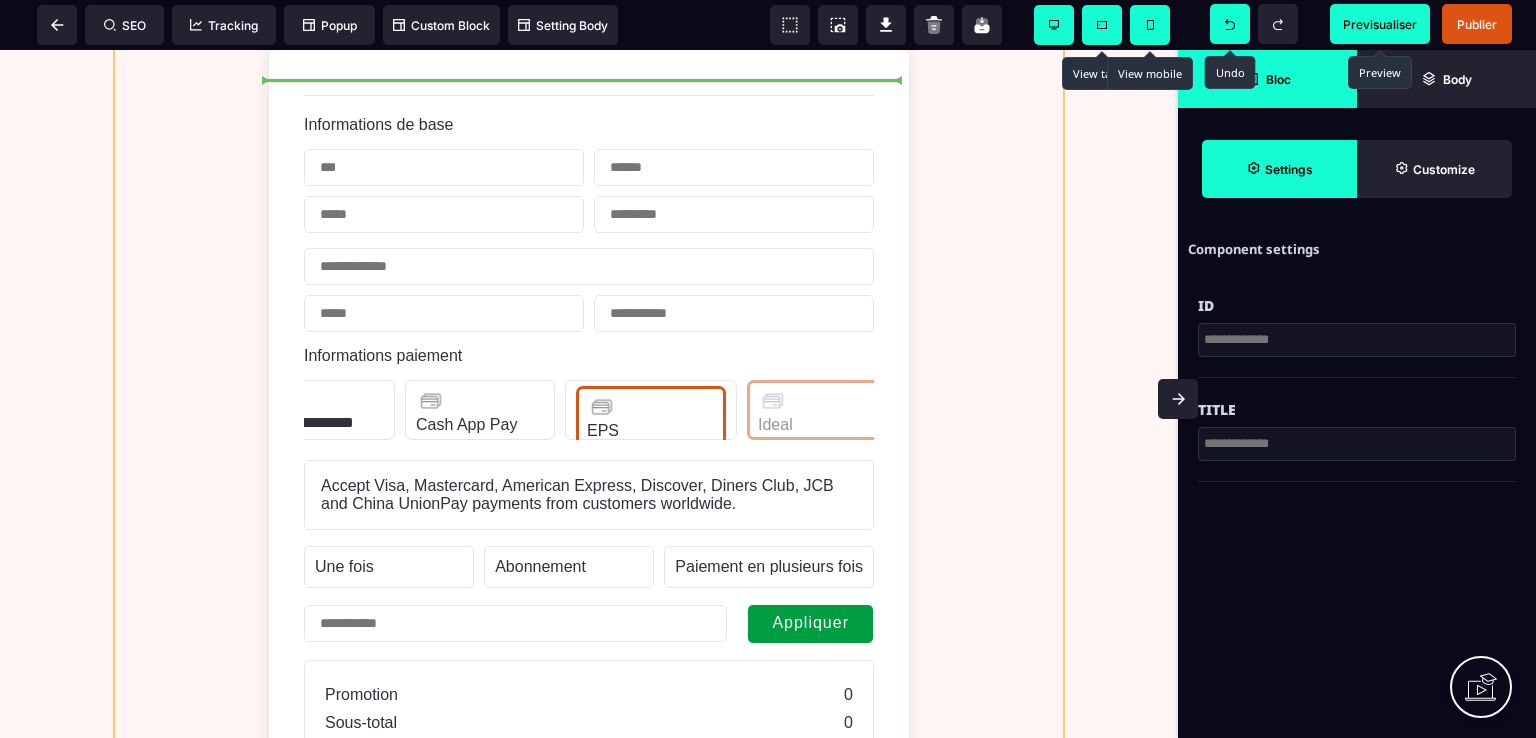 drag, startPoint x: 824, startPoint y: 455, endPoint x: 917, endPoint y: 467, distance: 93.770996 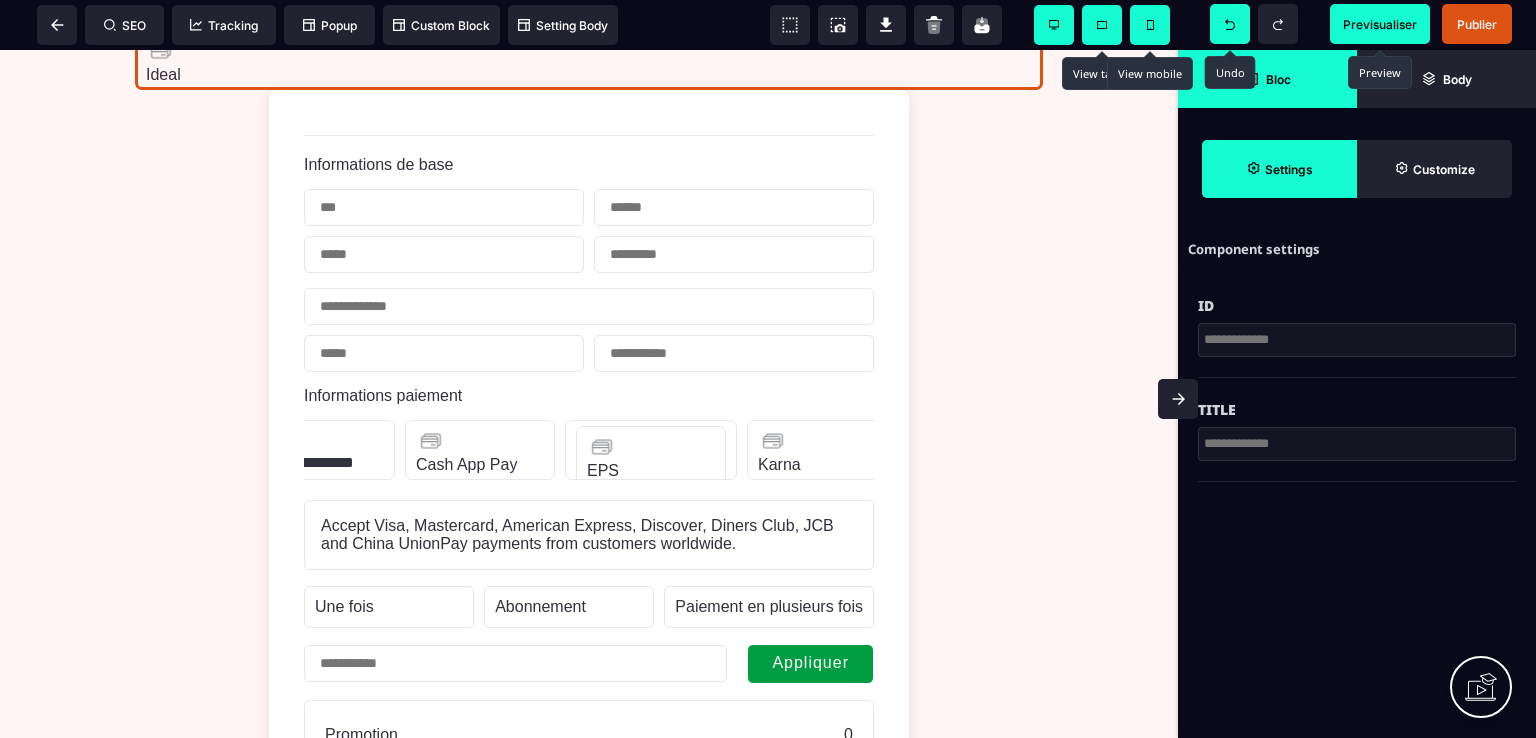 scroll, scrollTop: 1160, scrollLeft: 0, axis: vertical 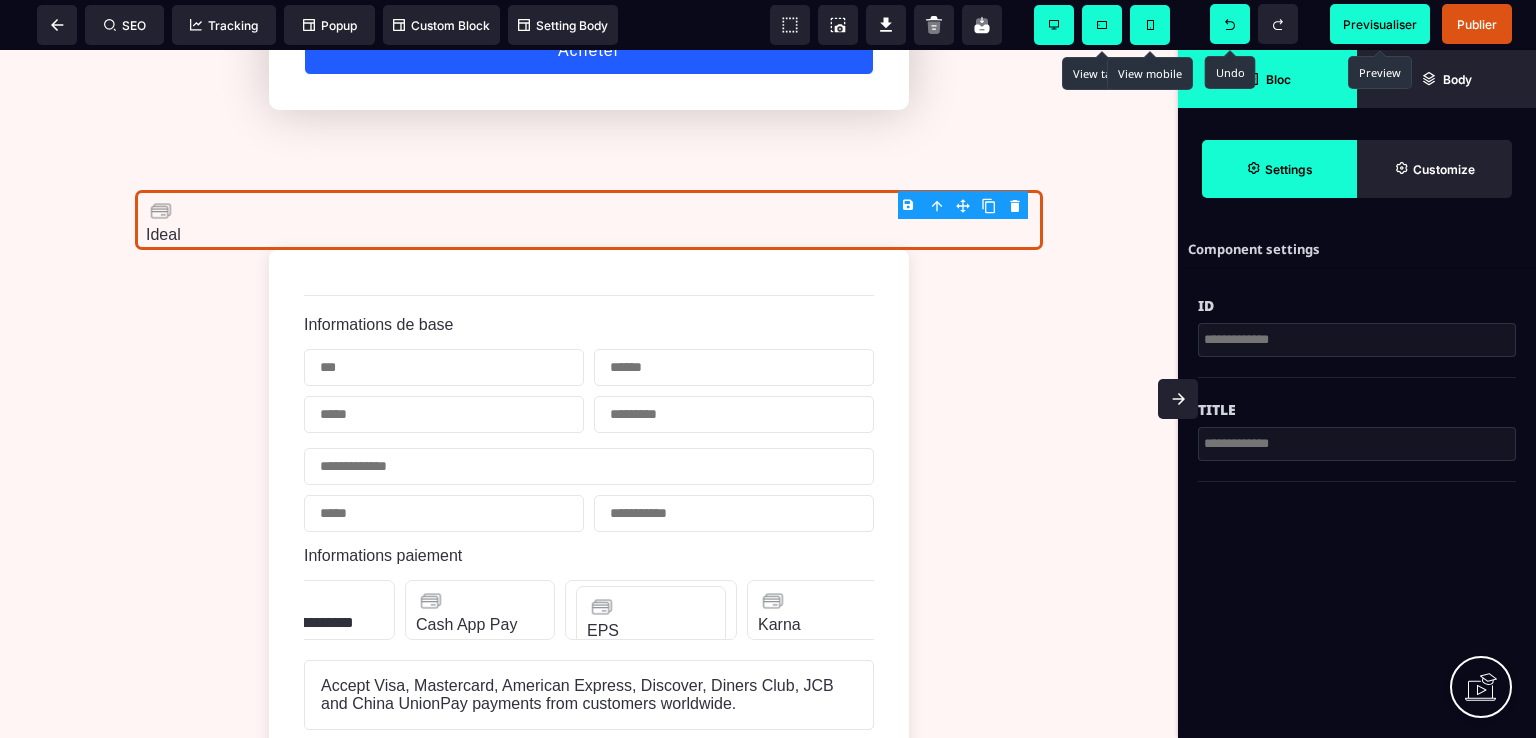 click on "B I U S
A *******
Form
SEO
Tracking
Popup" at bounding box center (768, 369) 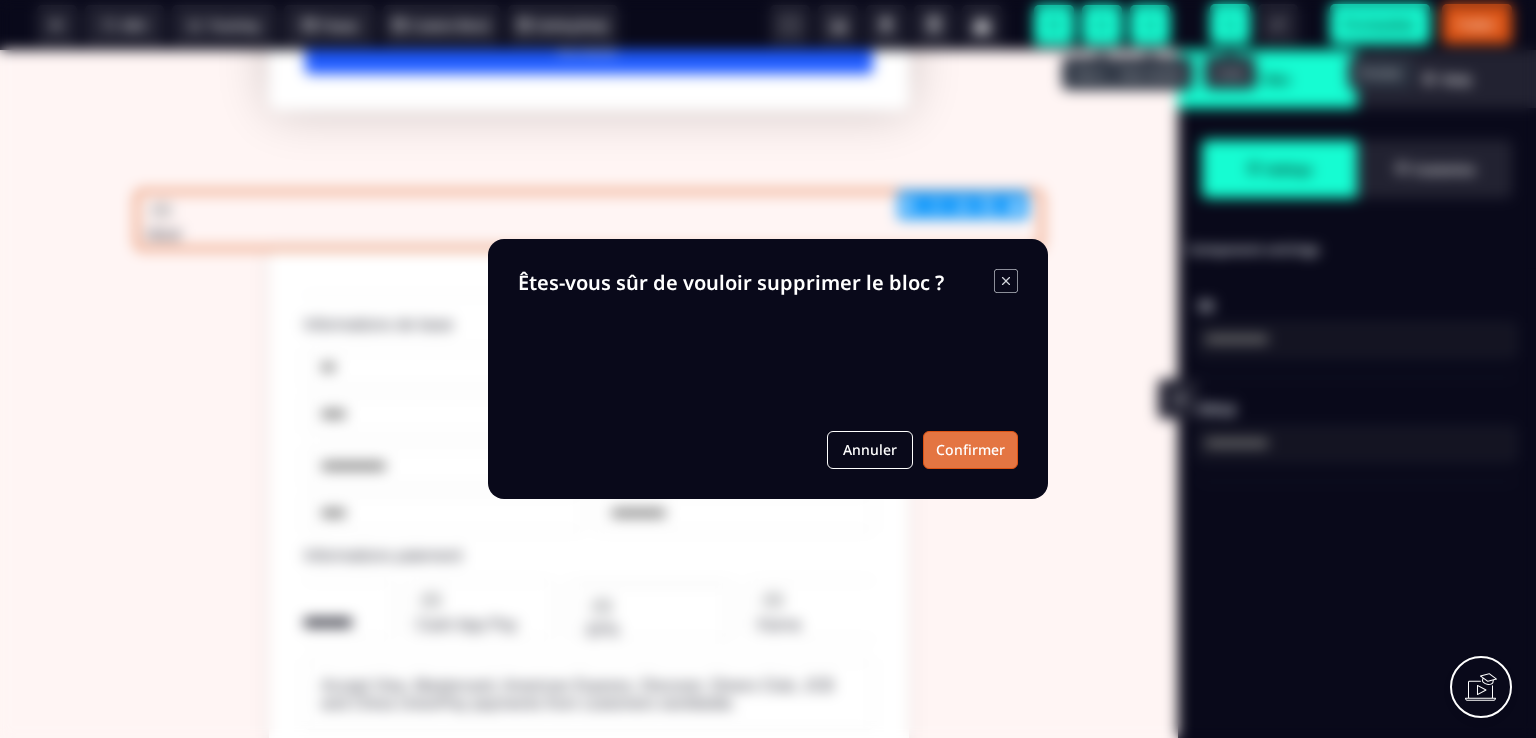 click on "Confirmer" at bounding box center [970, 450] 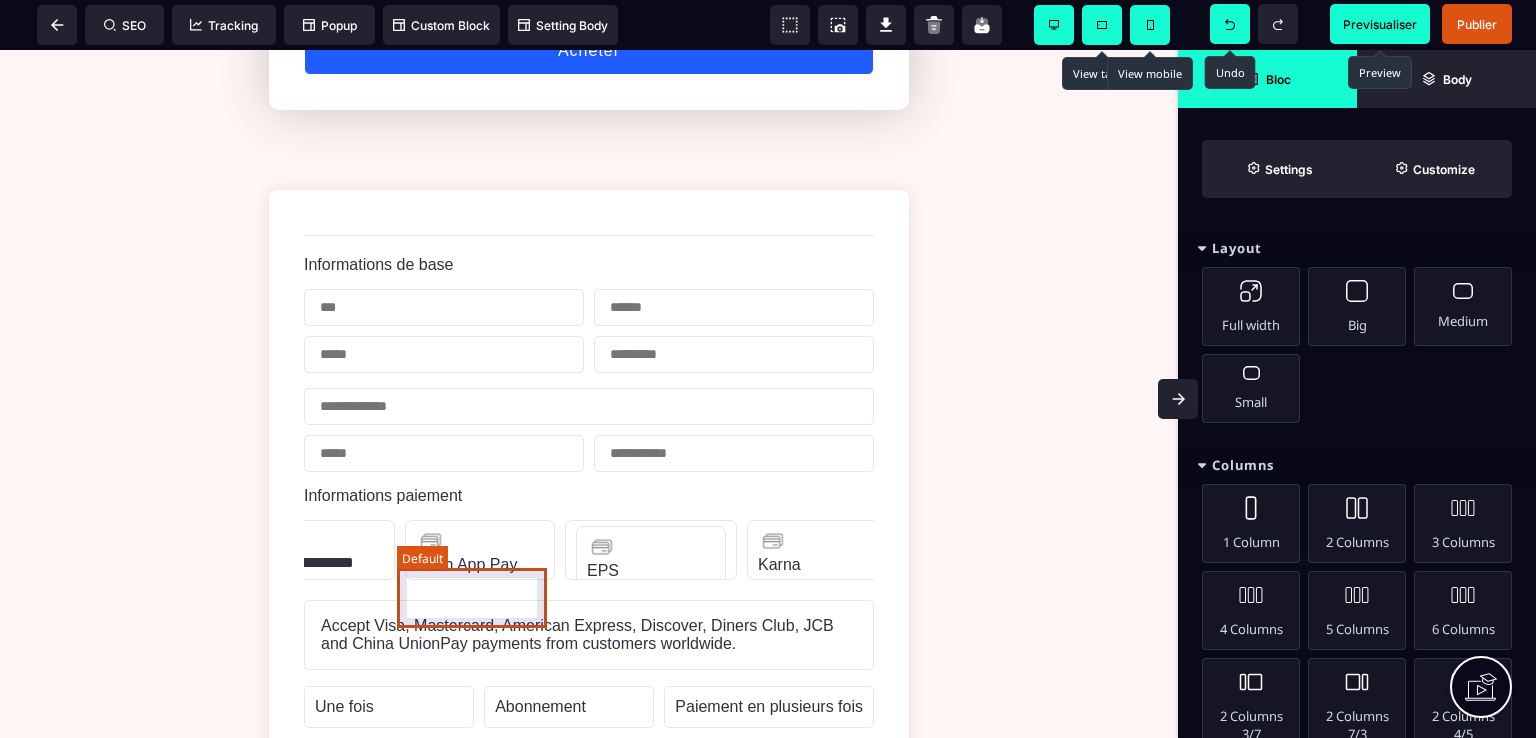 click on "Cash App Pay" at bounding box center (480, 550) 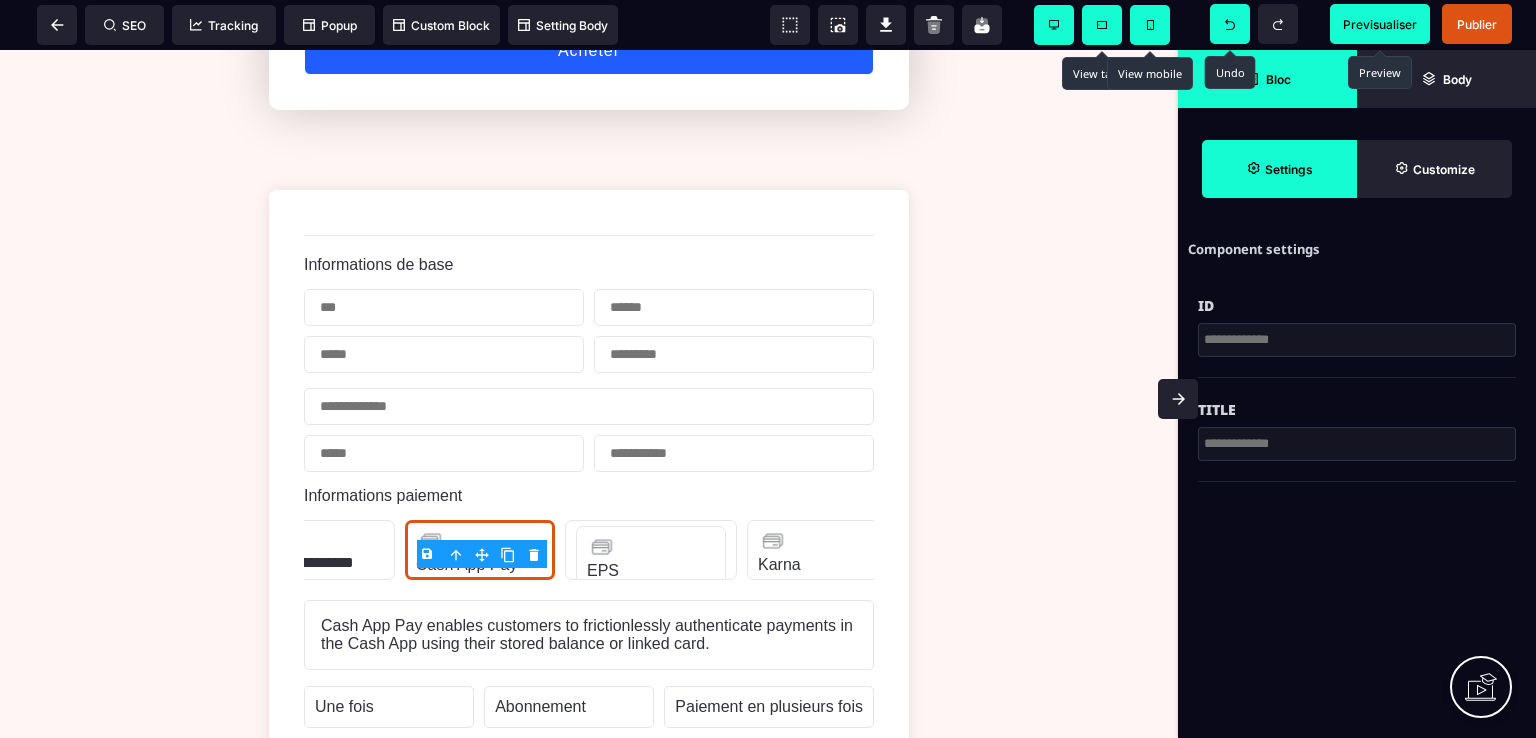 click on "B I U S
A *******
Default
SEO
Tracking" at bounding box center [768, 369] 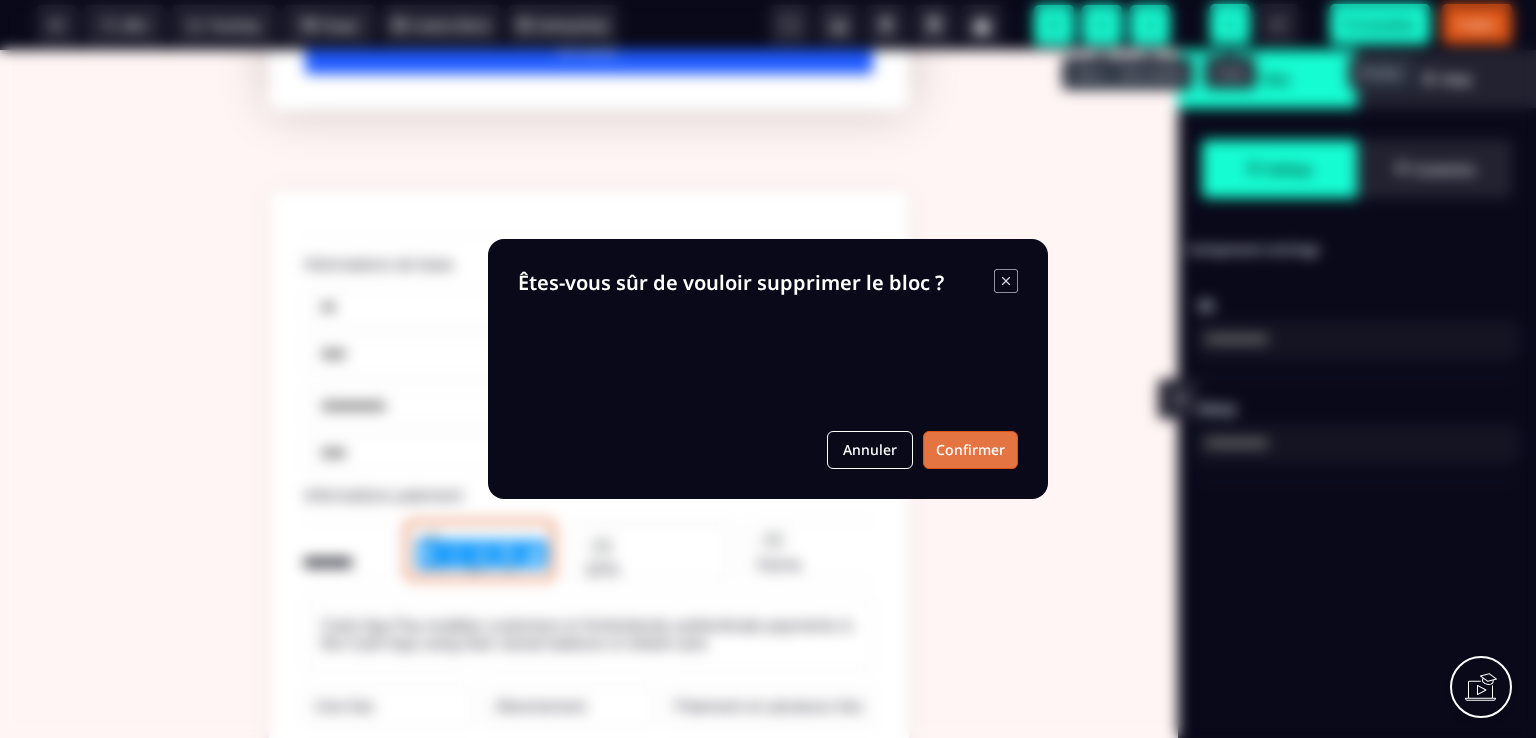 click on "Confirmer" at bounding box center [970, 450] 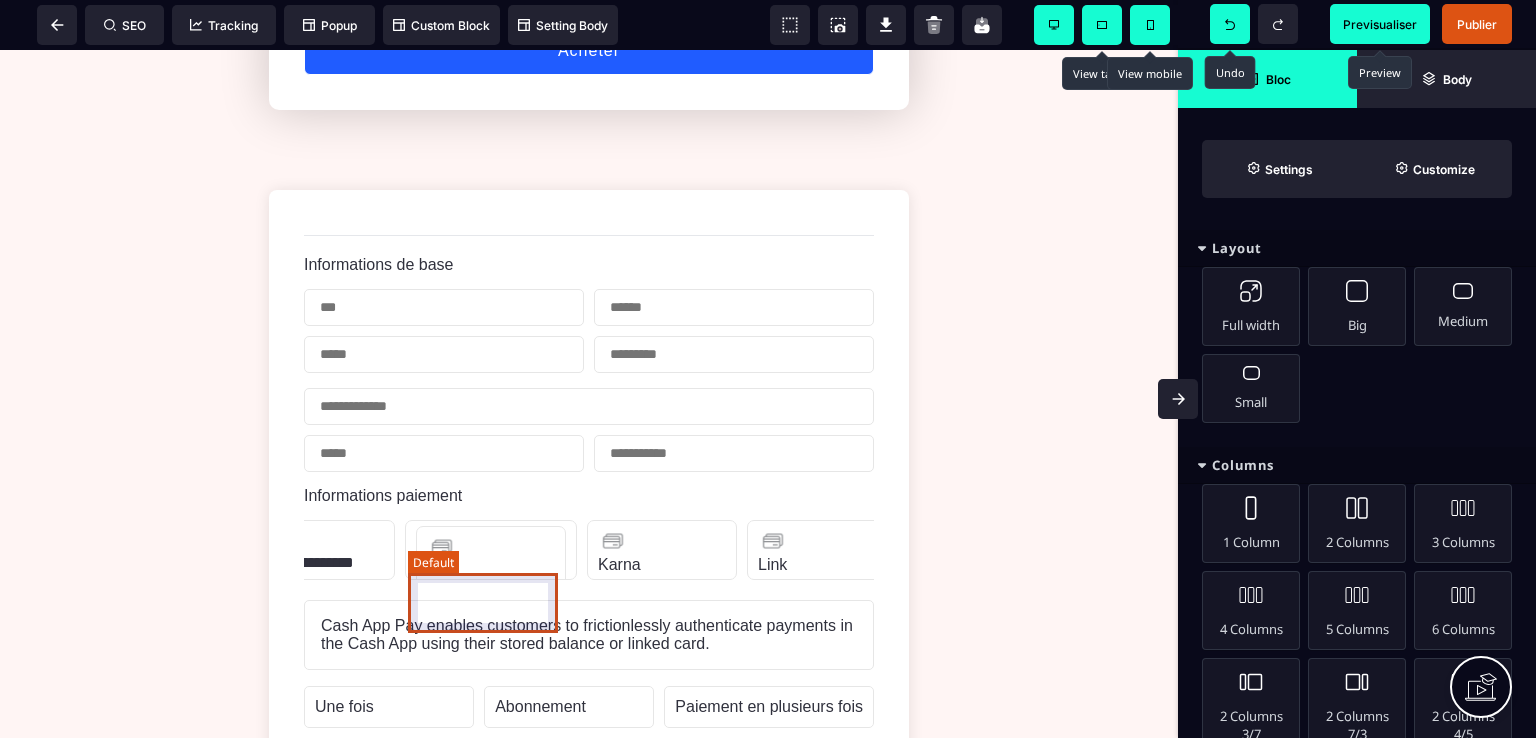 click on "EPS" at bounding box center [491, 556] 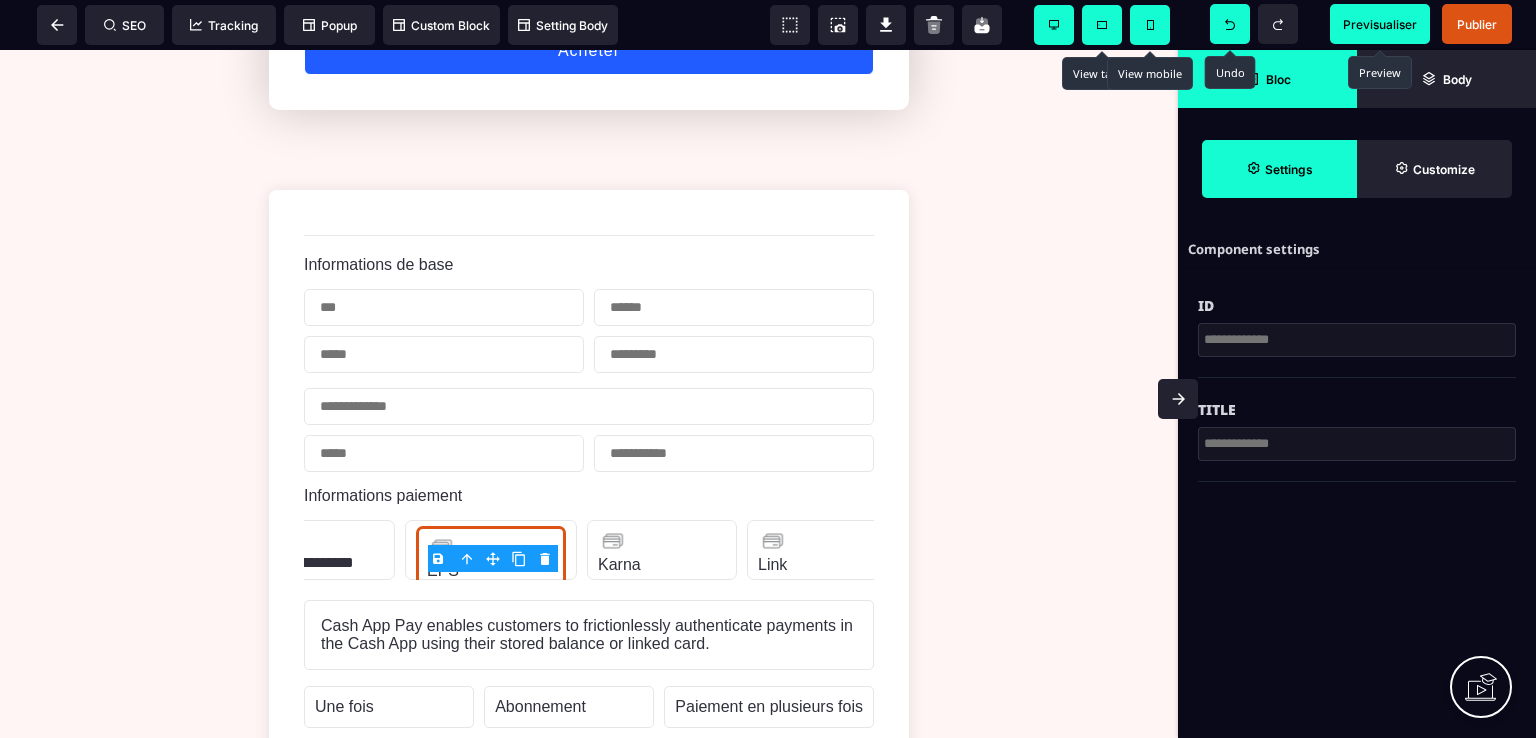 click on "B I U S
A *******
Default
SEO
Tracking" at bounding box center [768, 369] 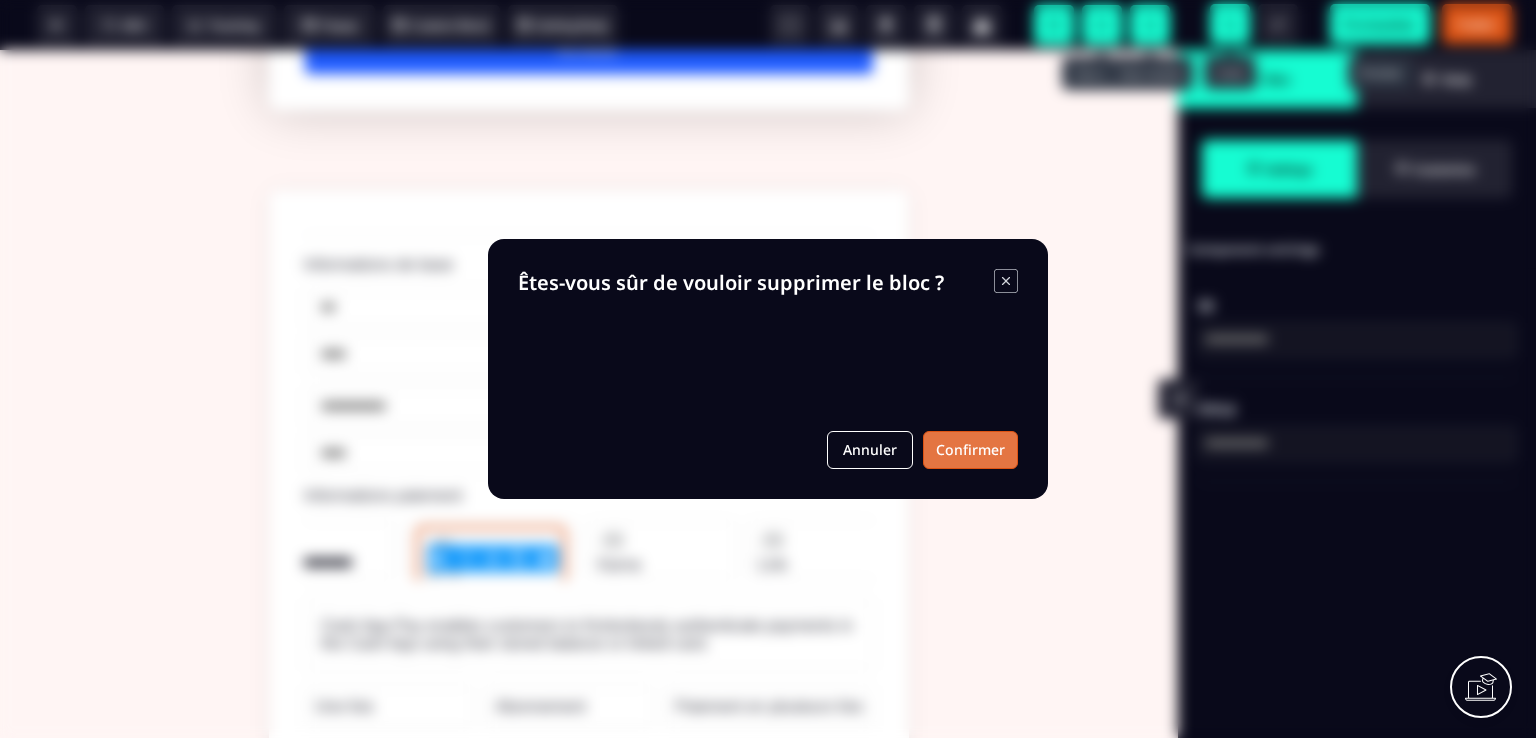 click on "Confirmer" at bounding box center (970, 450) 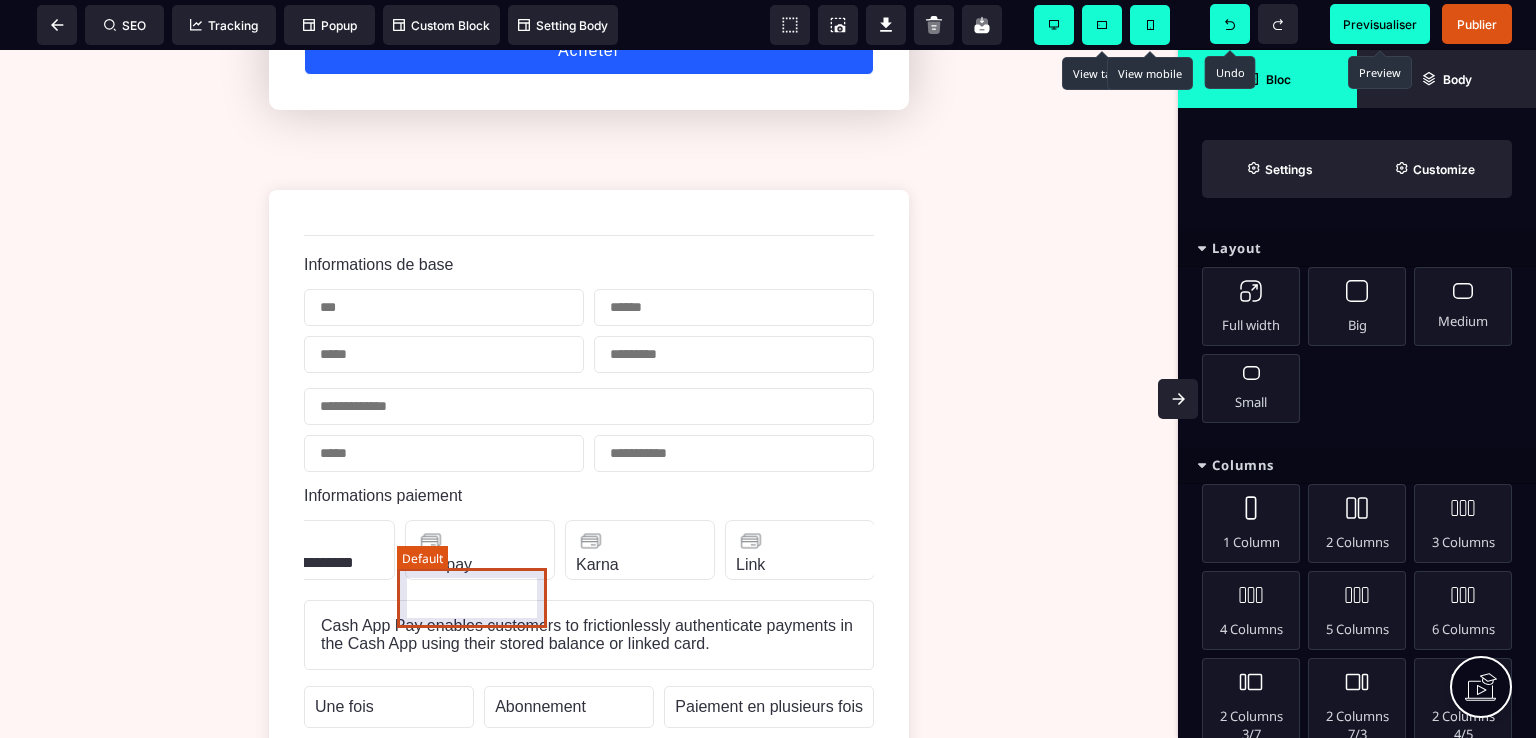 click on "Giropay" at bounding box center [480, 550] 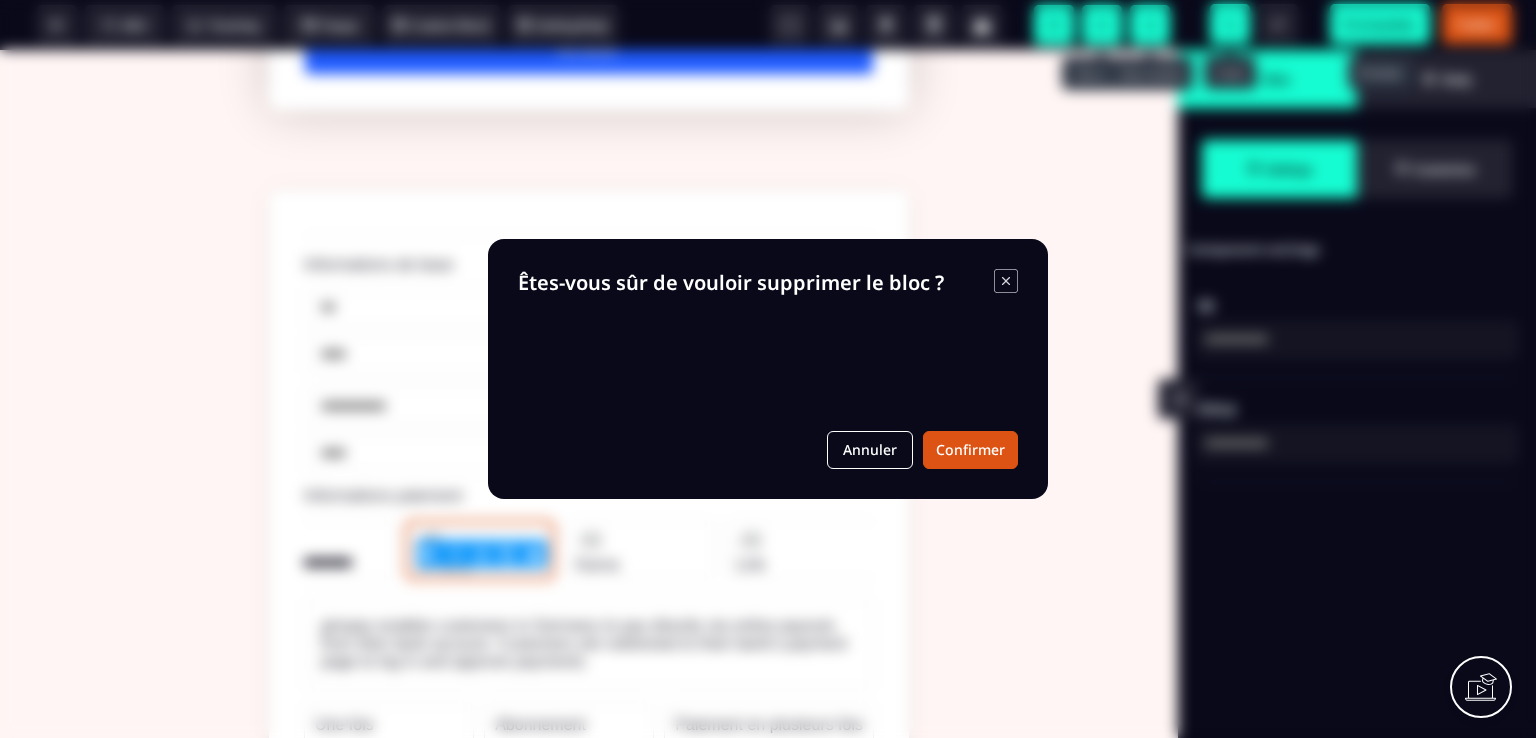 click on "B I U S
A *******
Default
SEO
Tracking" at bounding box center (768, 369) 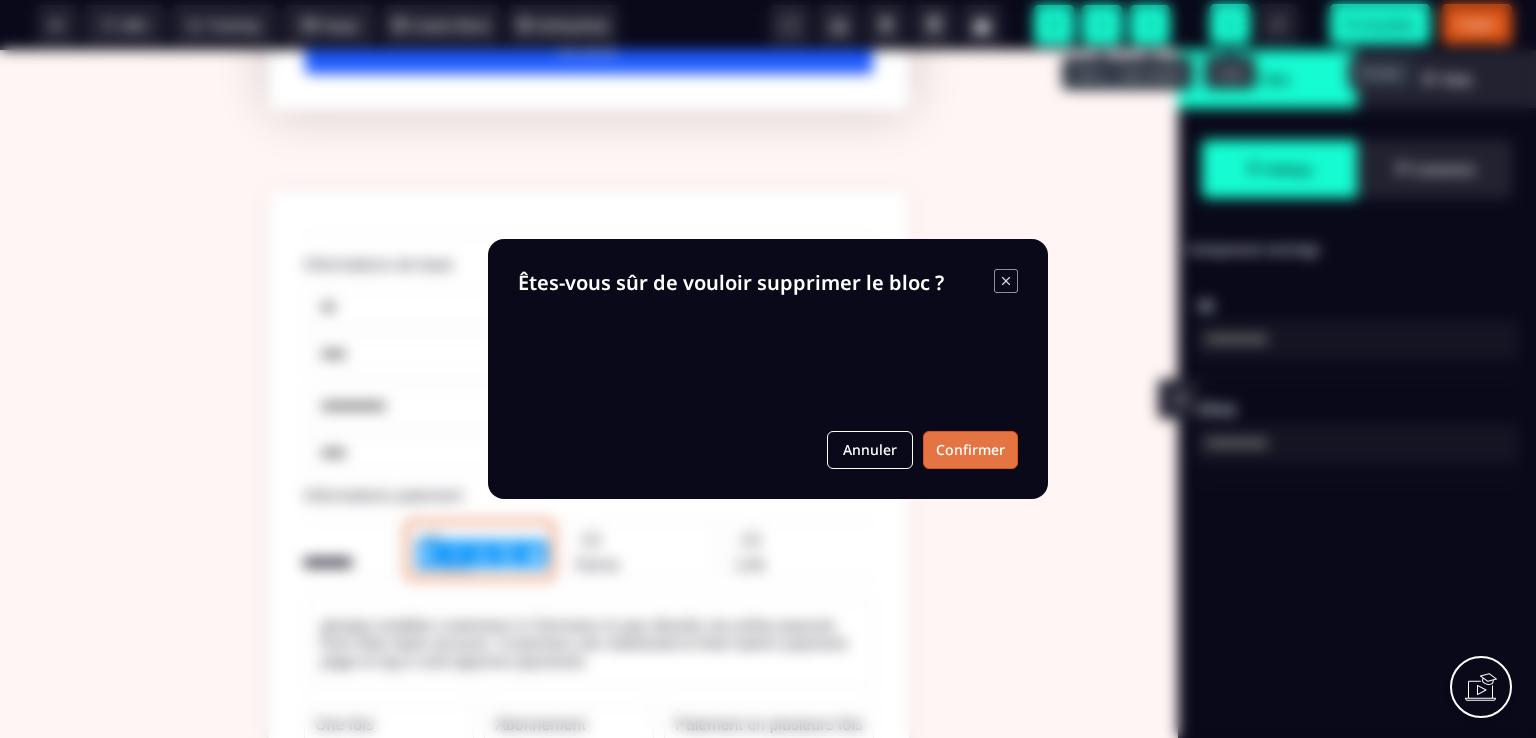 click on "Confirmer" at bounding box center (970, 450) 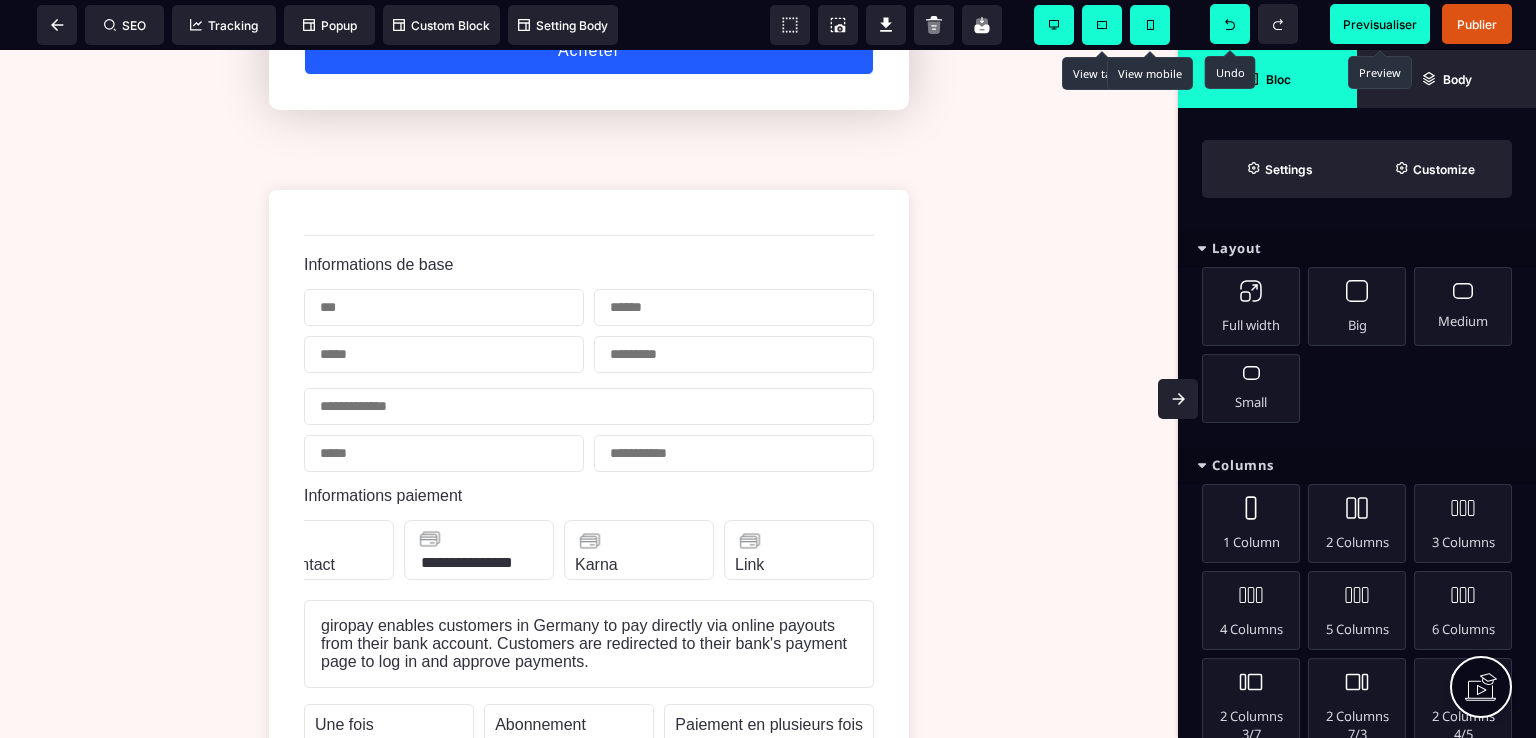 scroll, scrollTop: 0, scrollLeft: 380, axis: horizontal 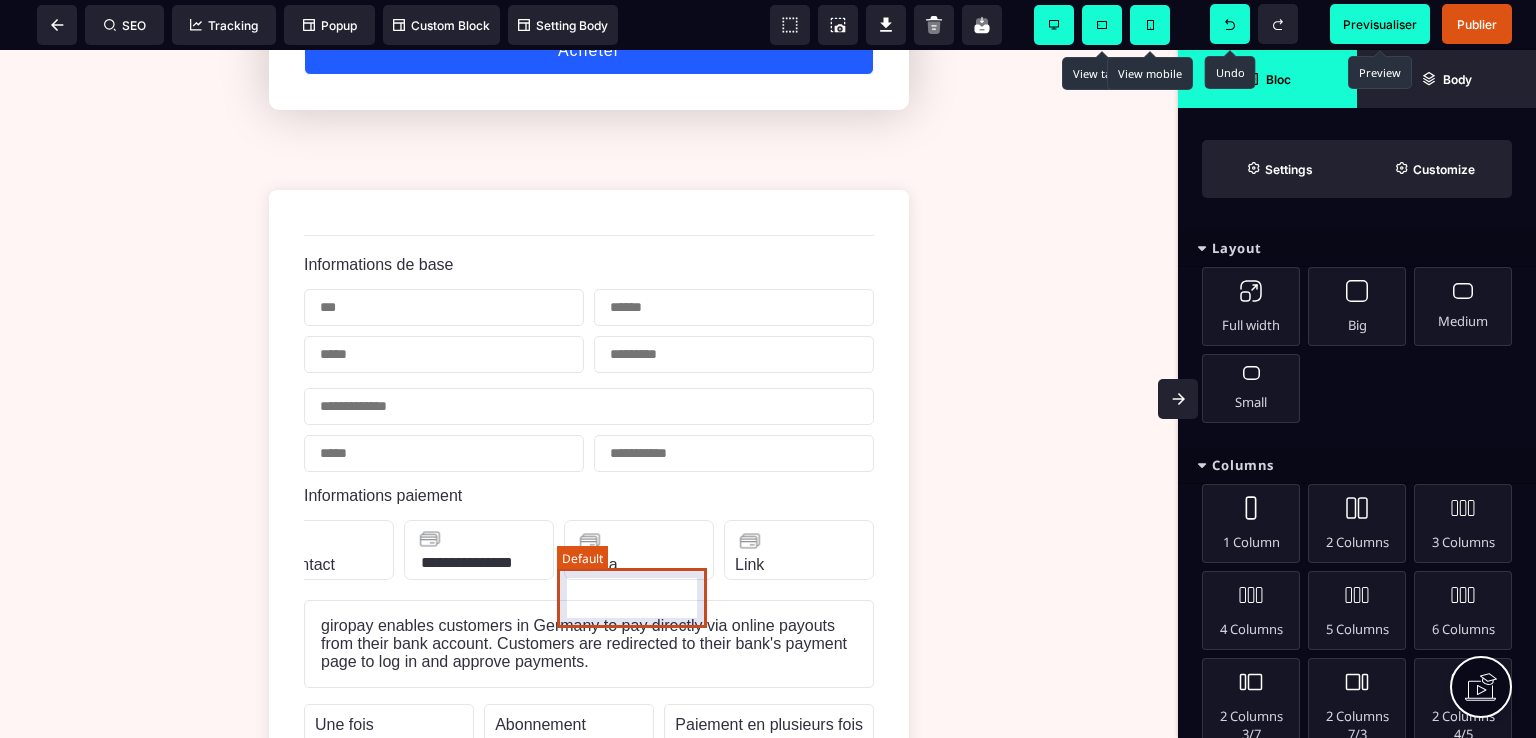 click on "Karna" at bounding box center (639, 550) 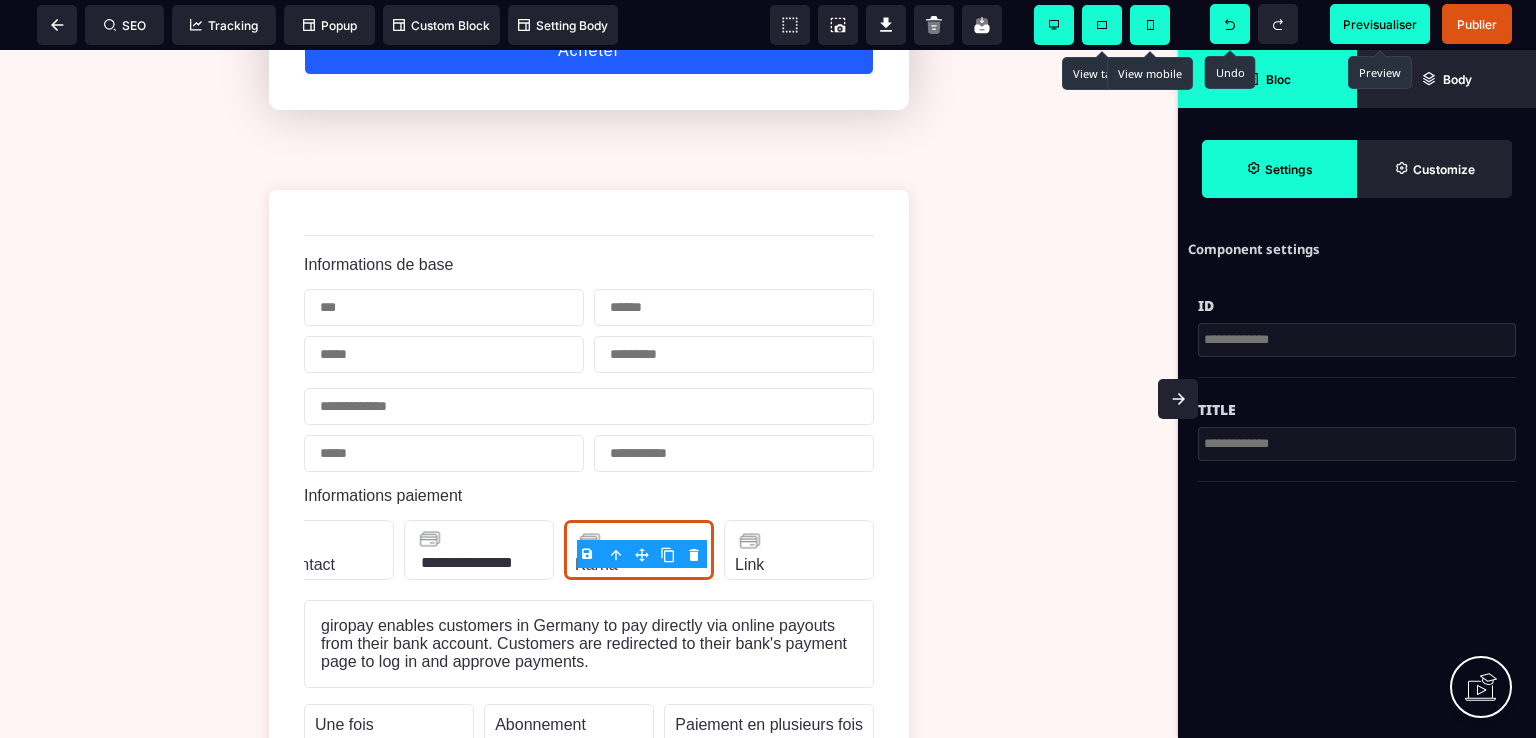 click on "B I U S
A *******
Default
SEO
Tracking" at bounding box center [768, 369] 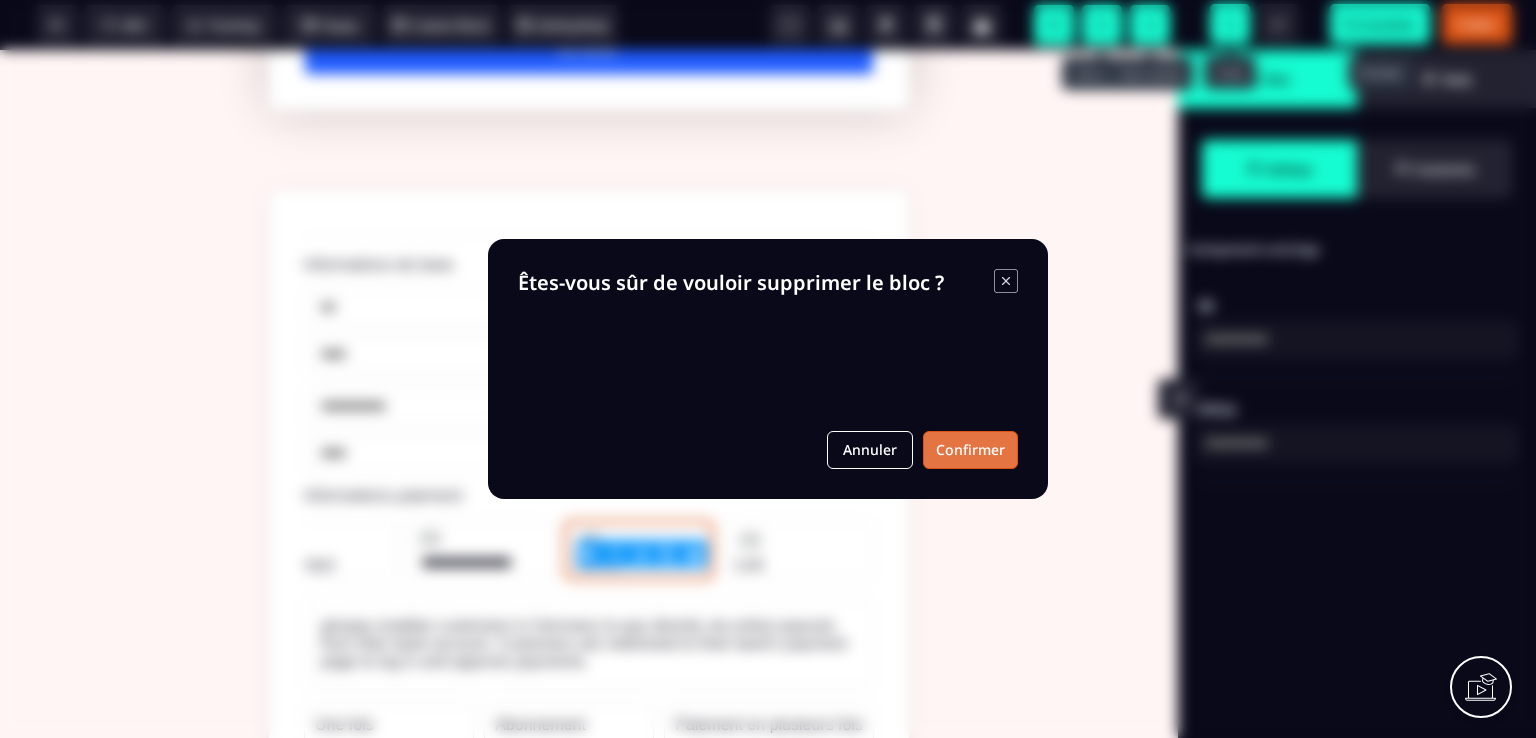 click on "Confirmer" at bounding box center (970, 450) 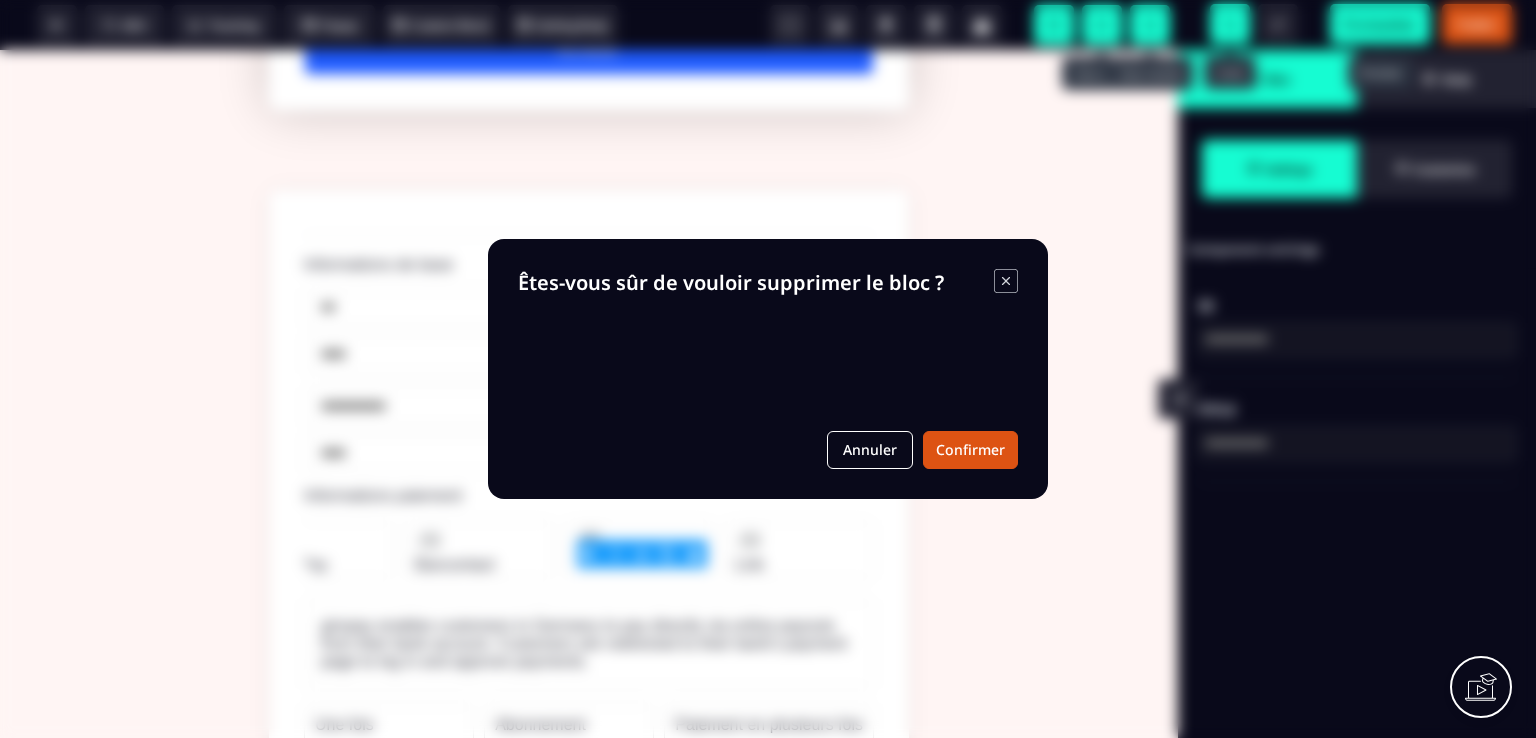 scroll, scrollTop: 0, scrollLeft: 220, axis: horizontal 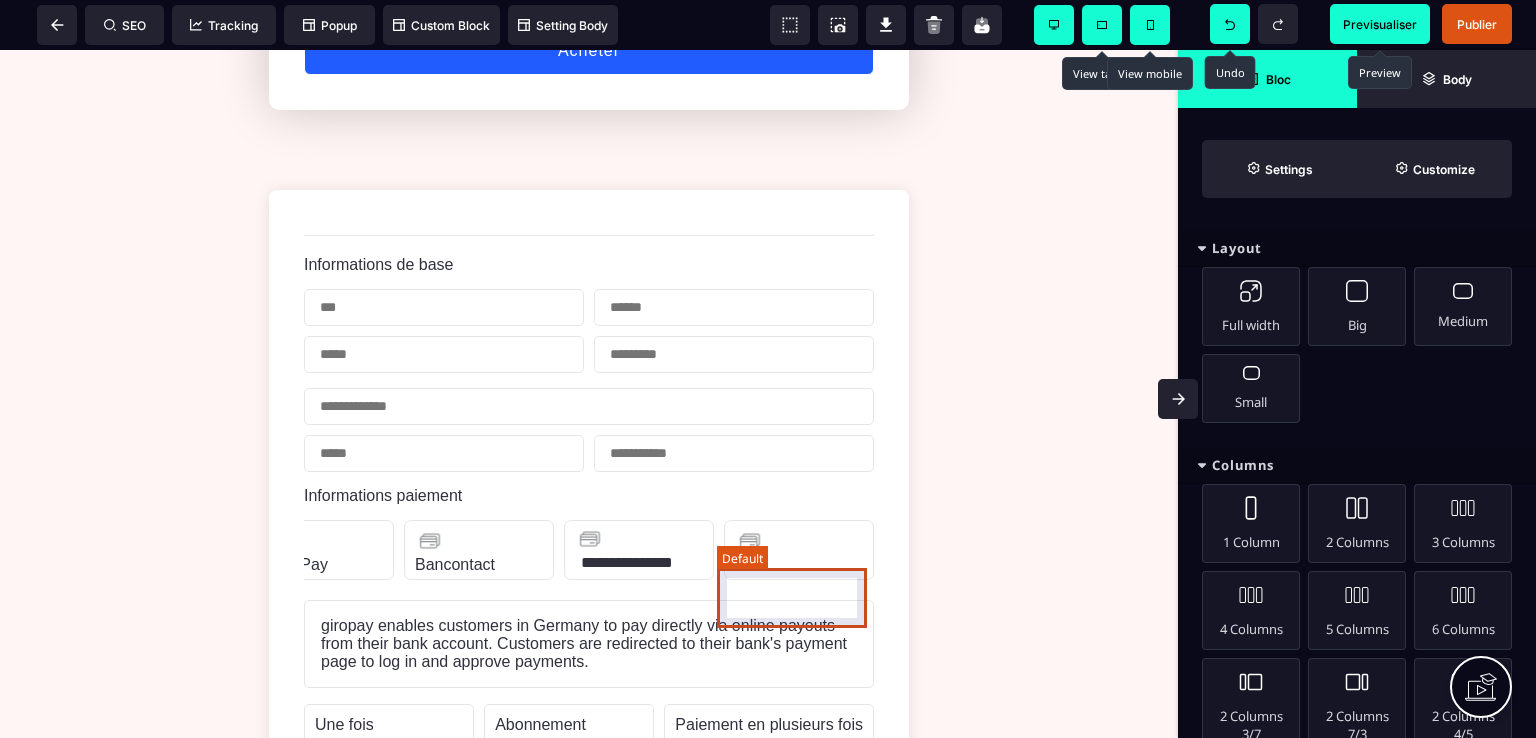 click on "Link" at bounding box center [799, 550] 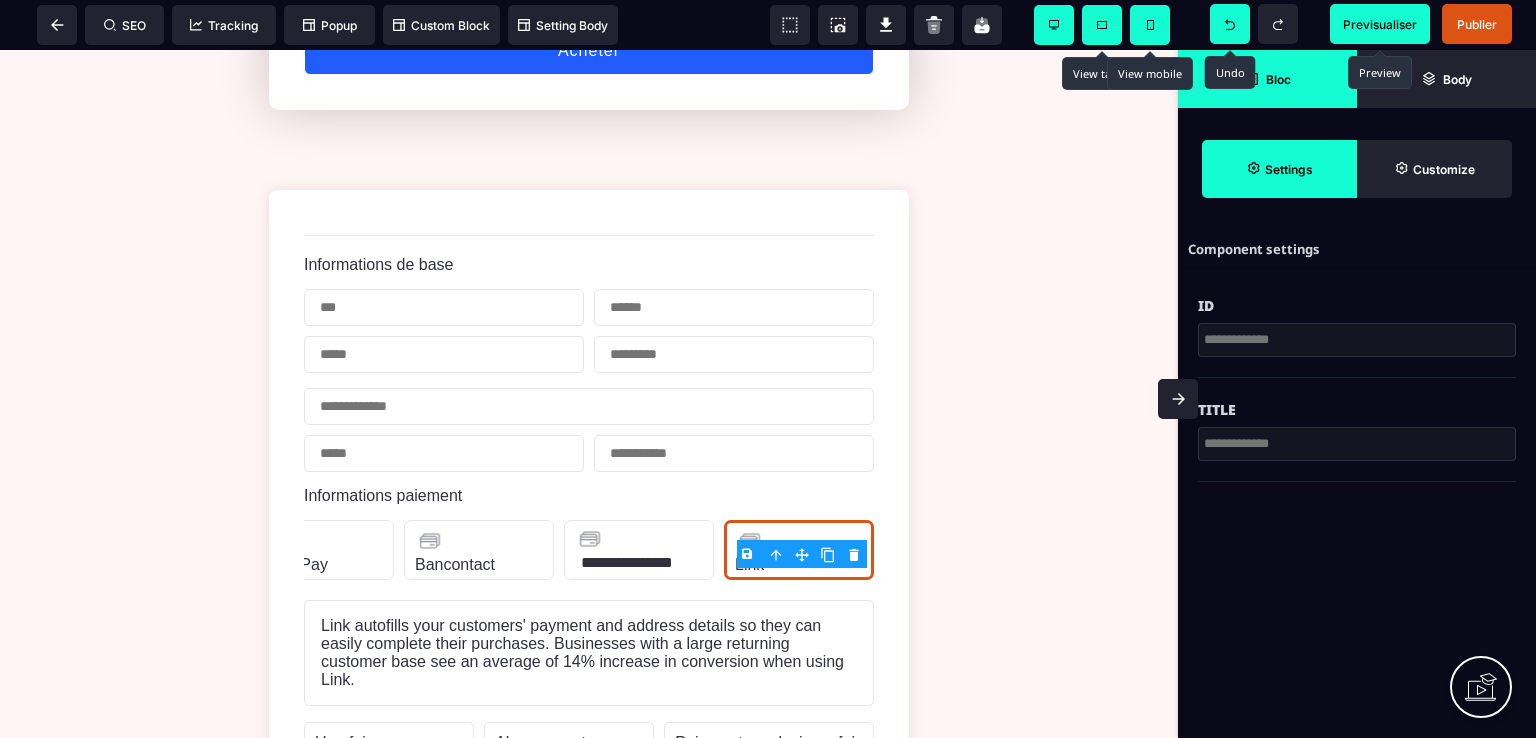 click on "B I U S
A *******
Default
SEO
Tracking" at bounding box center [768, 369] 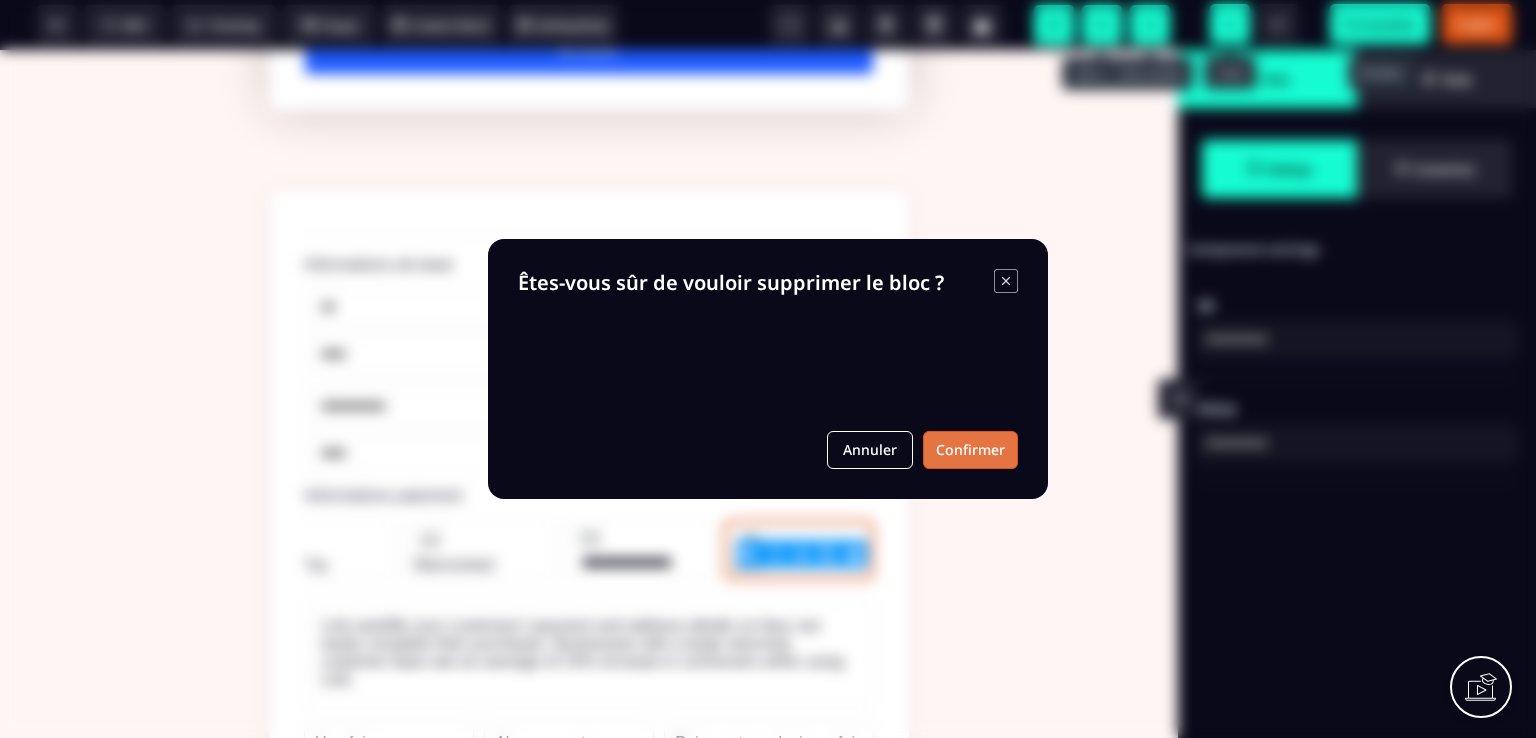 click on "Confirmer" at bounding box center [970, 450] 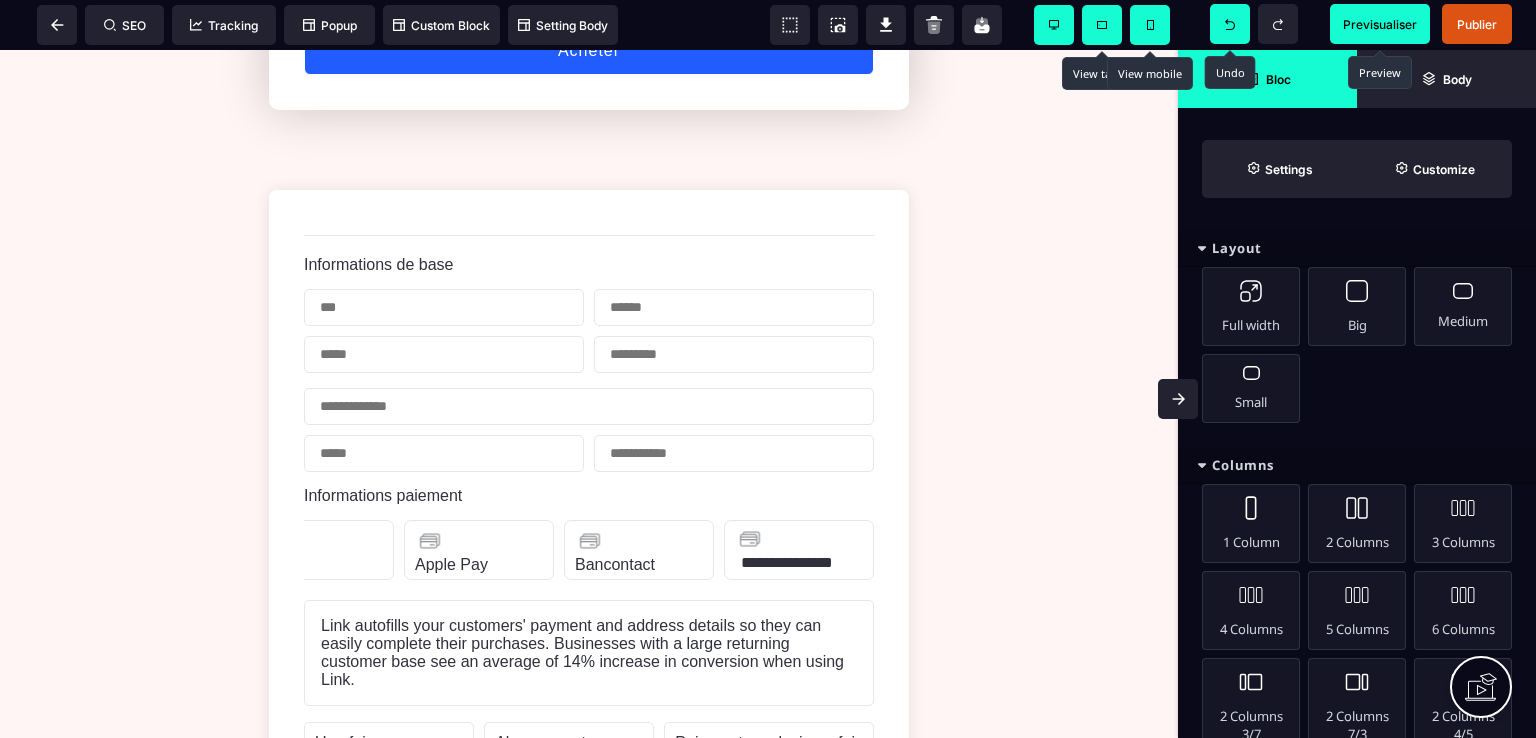 scroll, scrollTop: 0, scrollLeft: 60, axis: horizontal 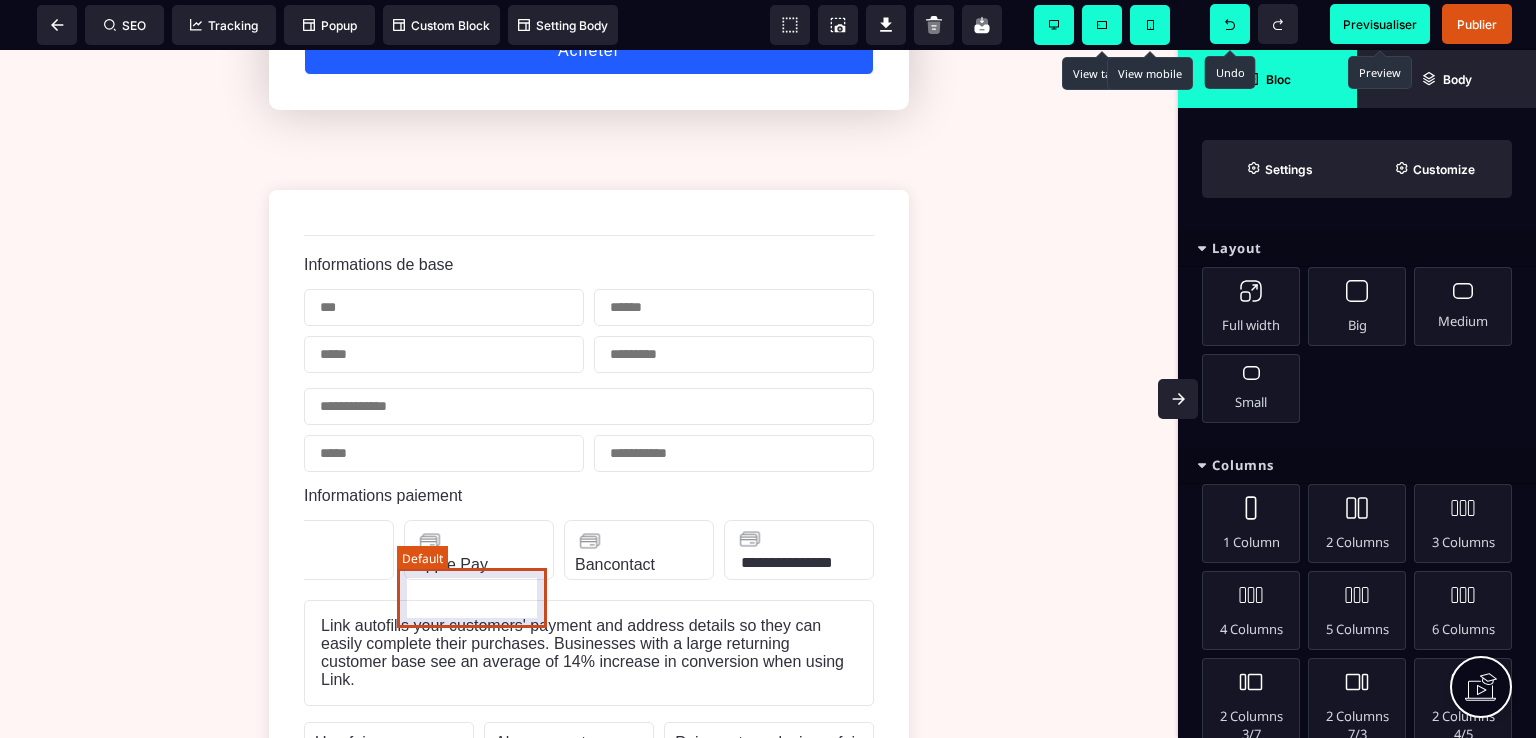 click on "Apple Pay" at bounding box center (479, 550) 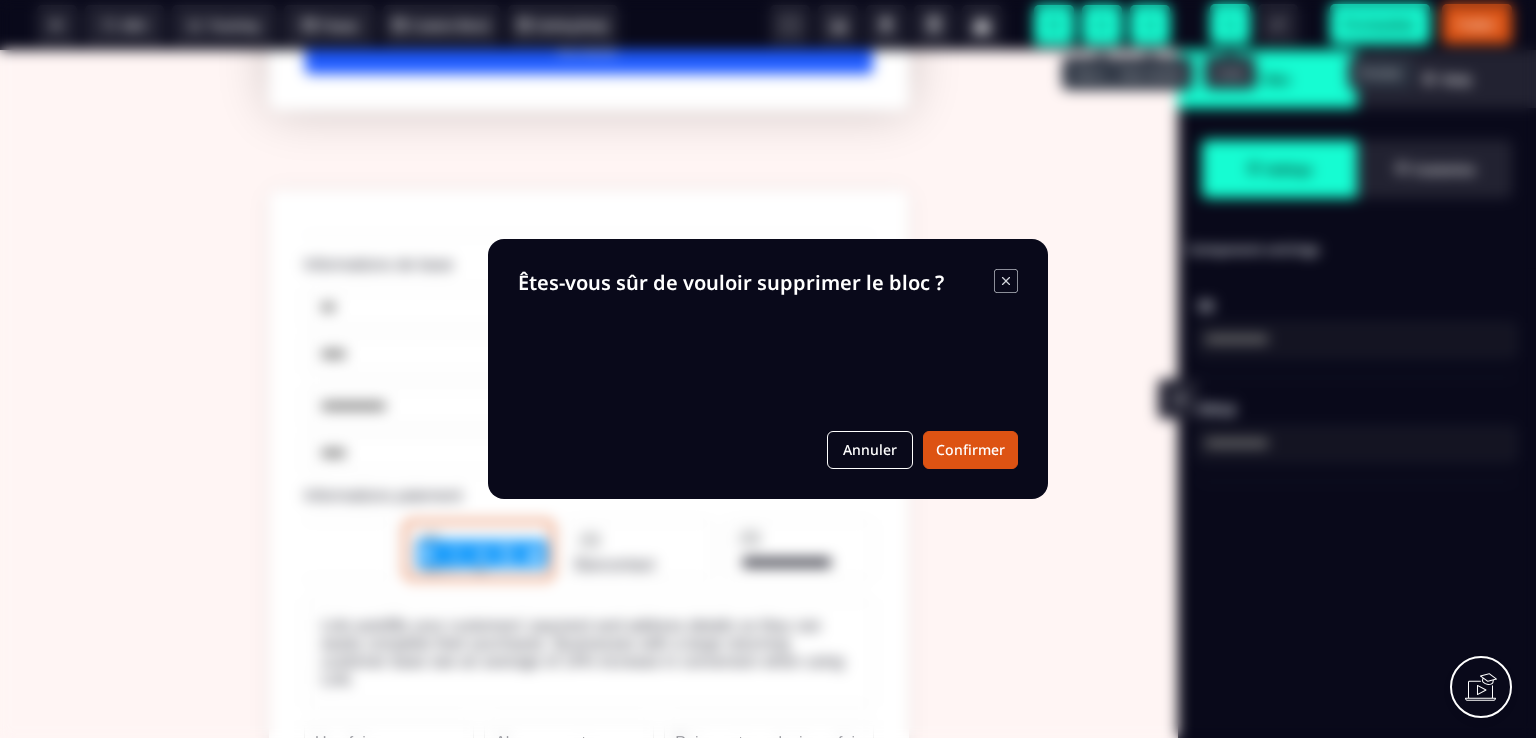 click on "B I U S
A *******
Default
SEO
Tracking" at bounding box center (768, 369) 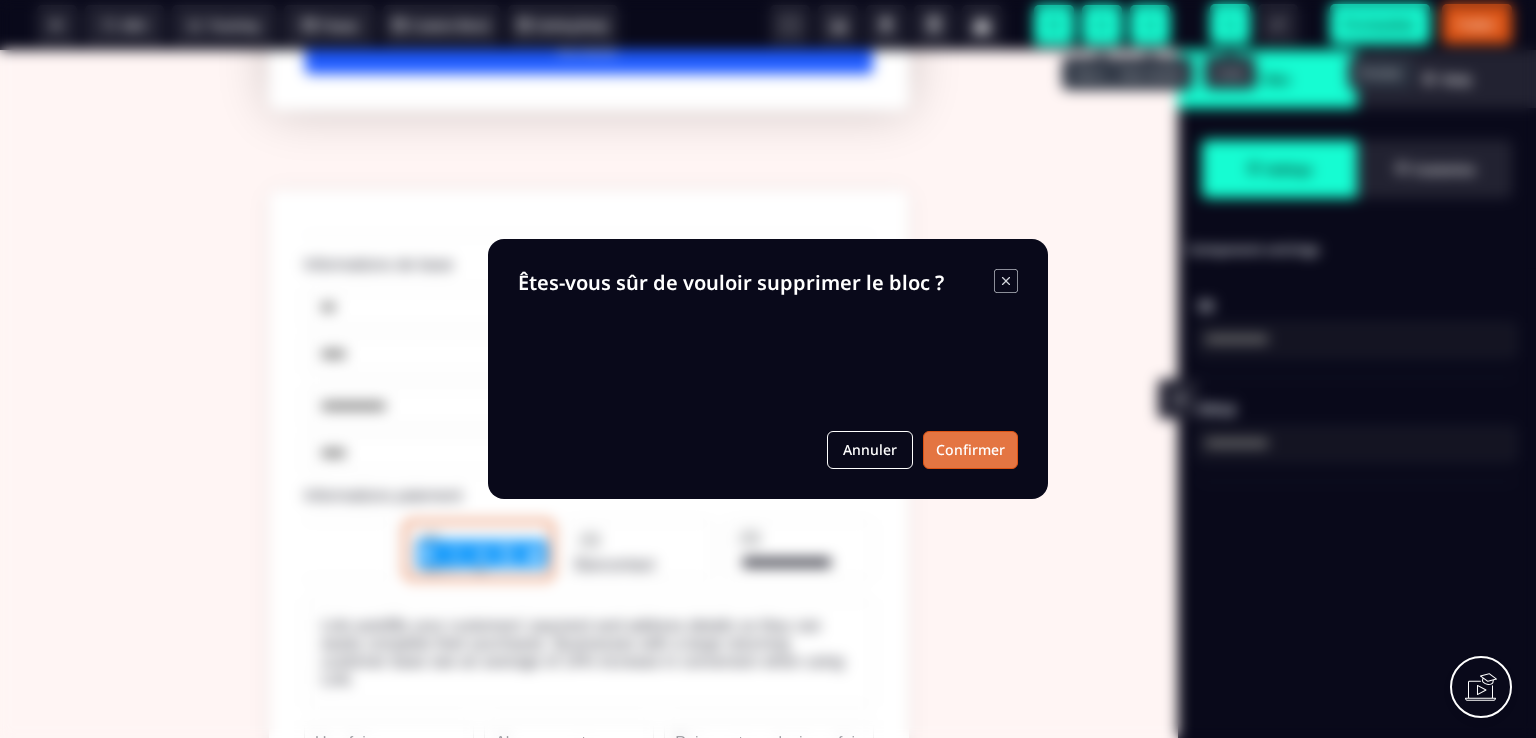 click on "Confirmer" at bounding box center [970, 450] 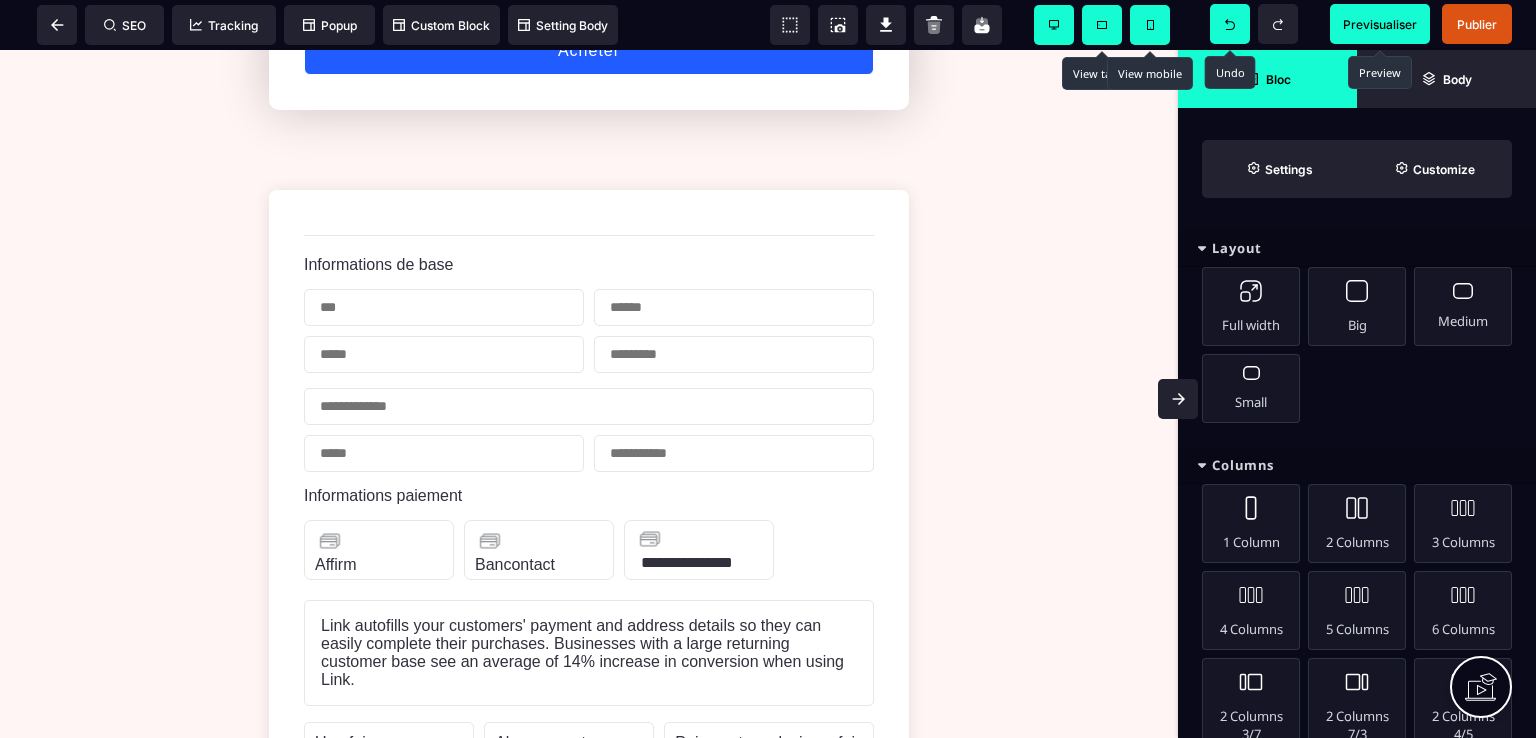 scroll, scrollTop: 0, scrollLeft: 0, axis: both 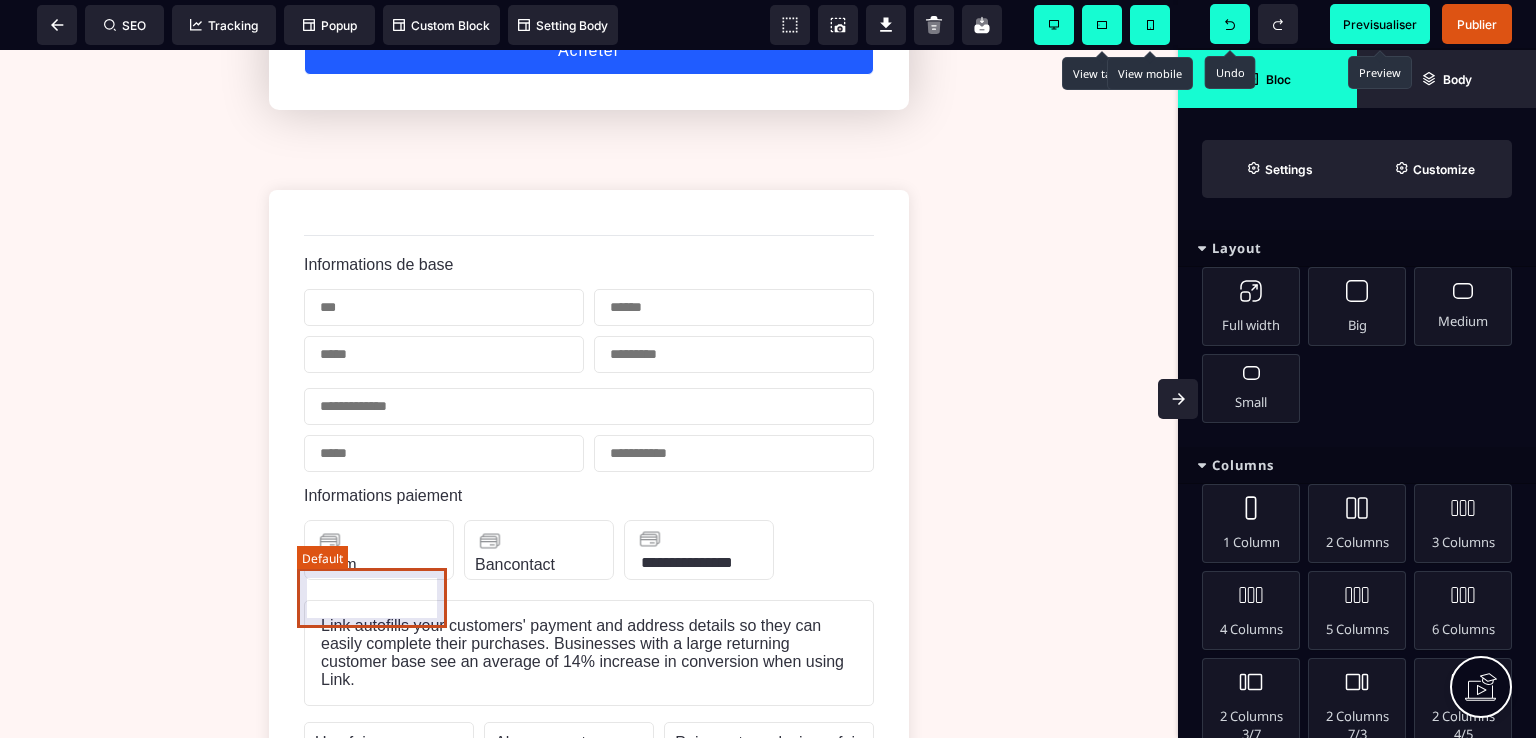 click on "Affirm" at bounding box center [379, 550] 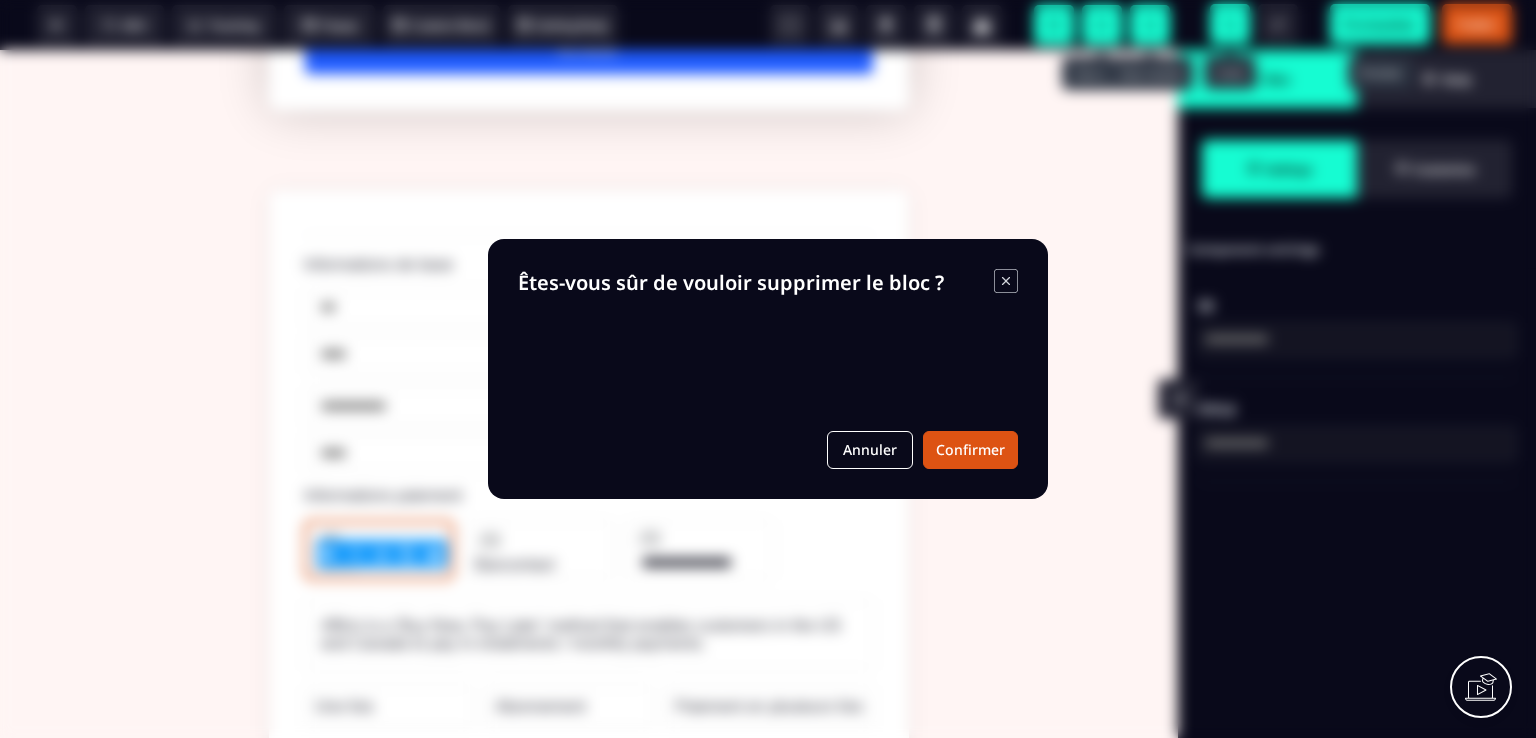 click on "B I U S
A *******
Column
SEO
Tracking" at bounding box center (768, 369) 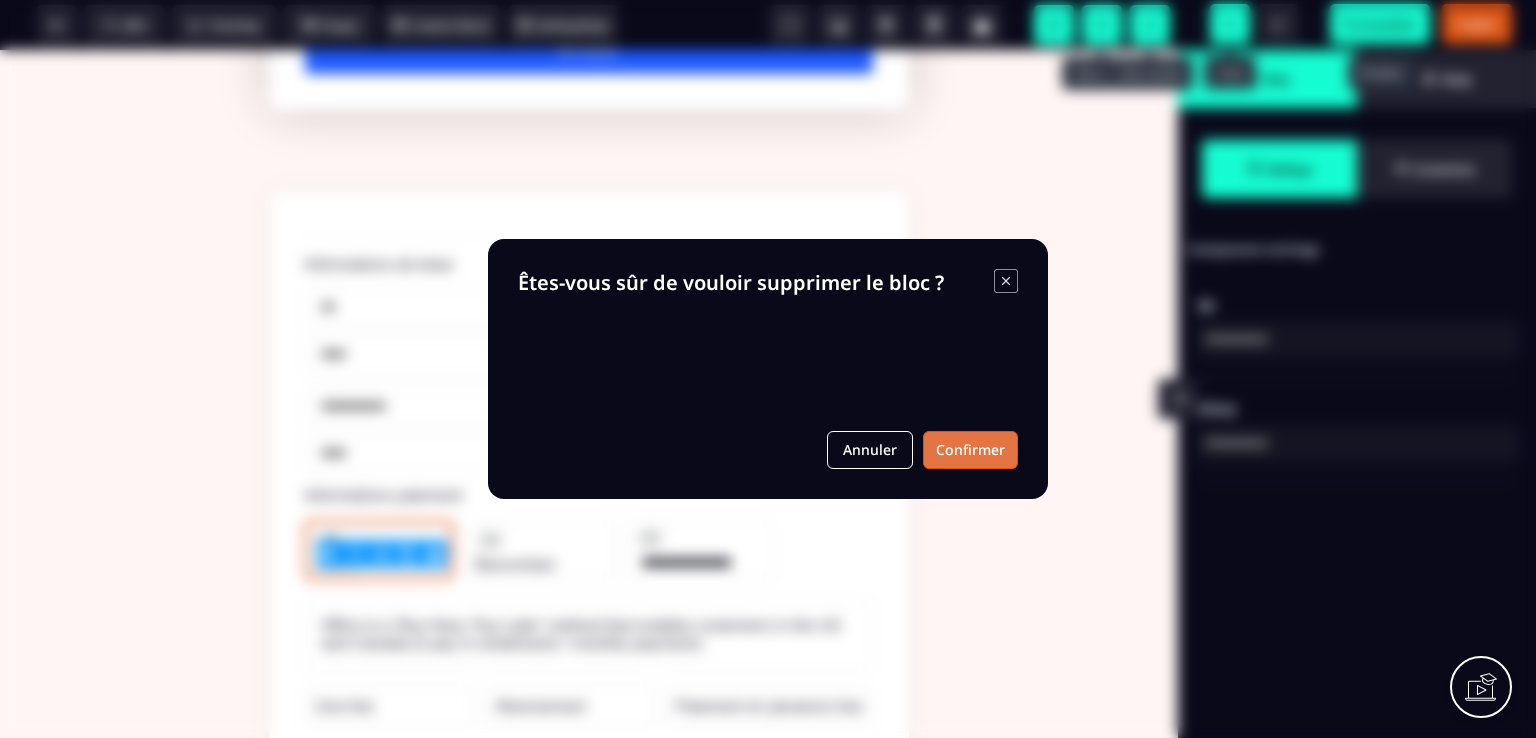 click on "Confirmer" at bounding box center [970, 450] 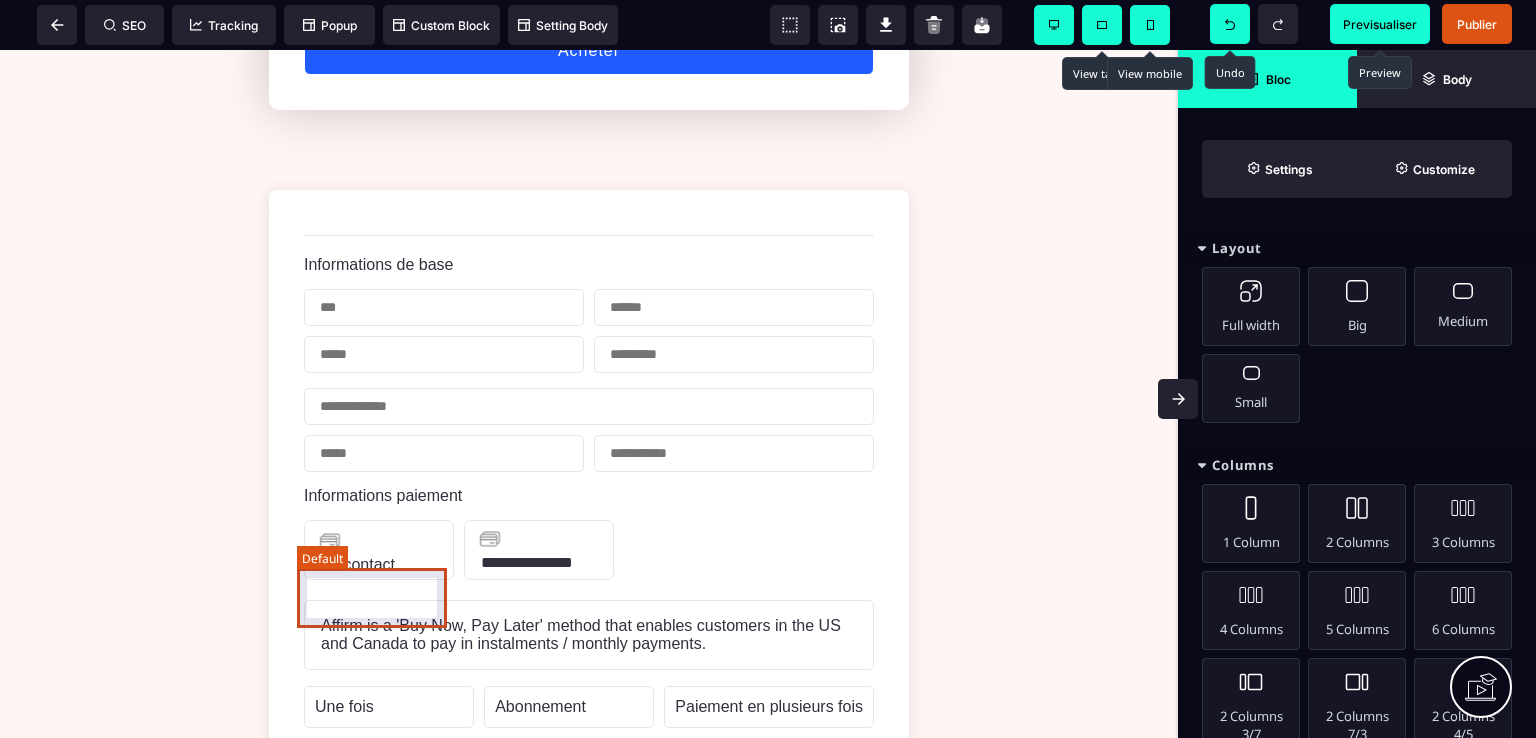 click on "Bancontact" at bounding box center [379, 550] 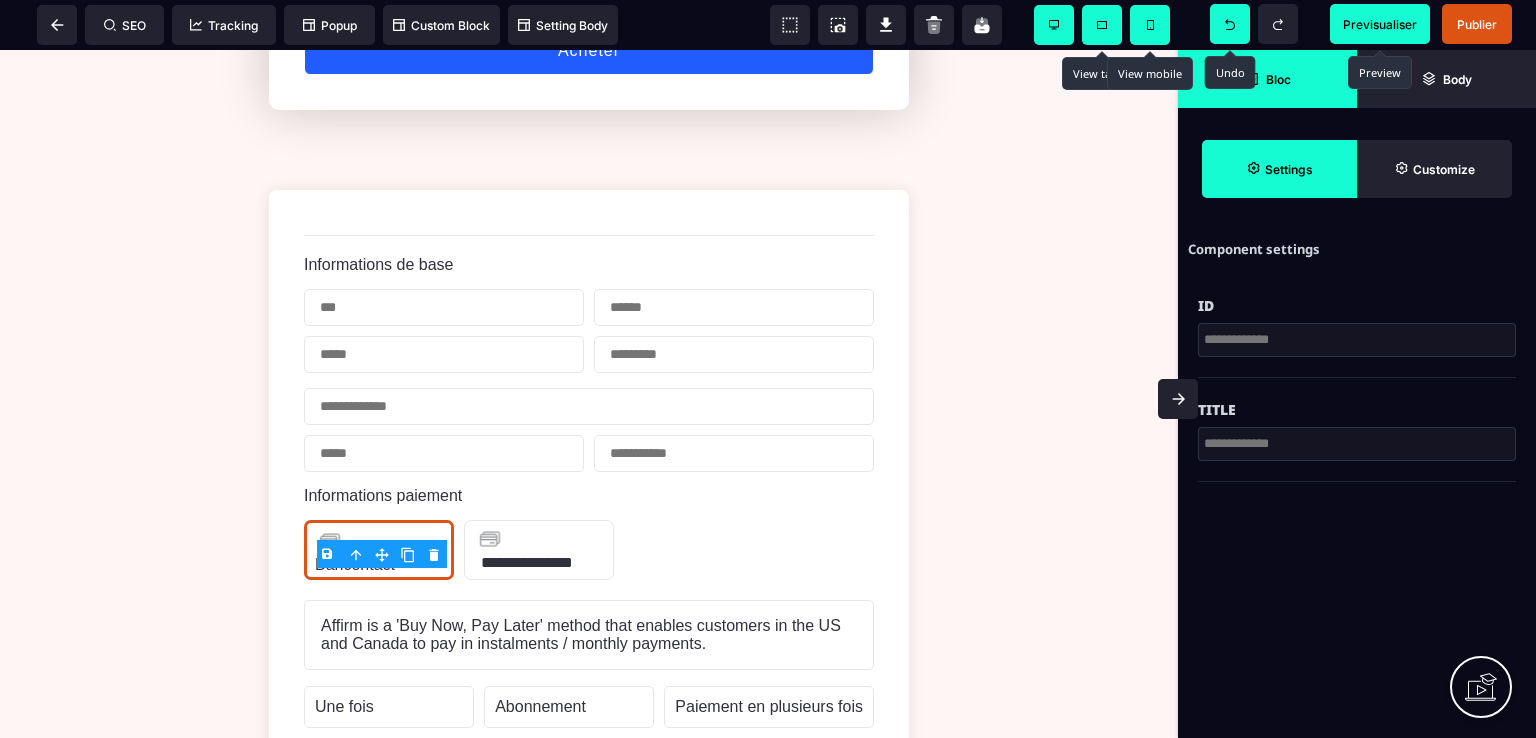 click on "B I U S
A *******
Column
SEO
Tracking" at bounding box center (768, 369) 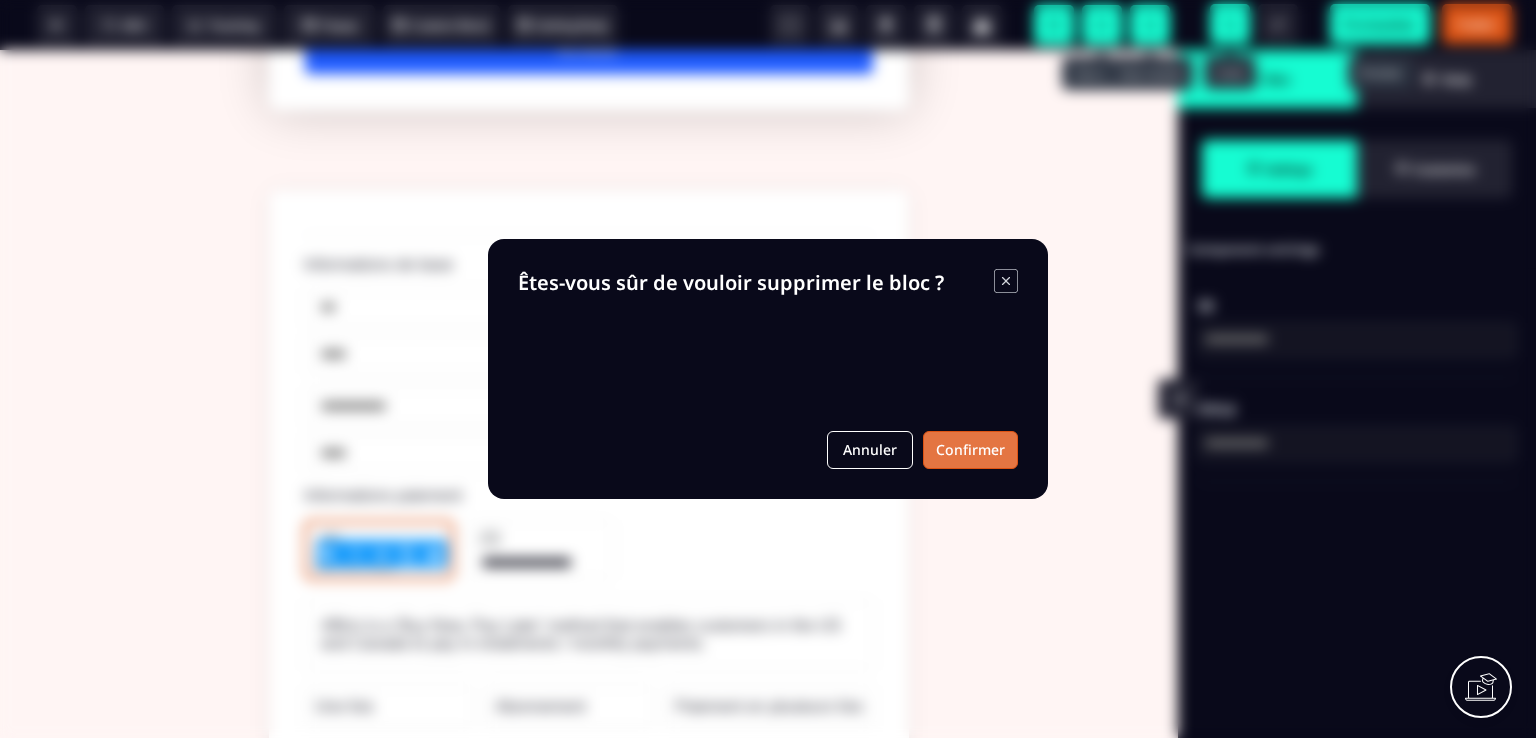 click on "Confirmer" at bounding box center (970, 450) 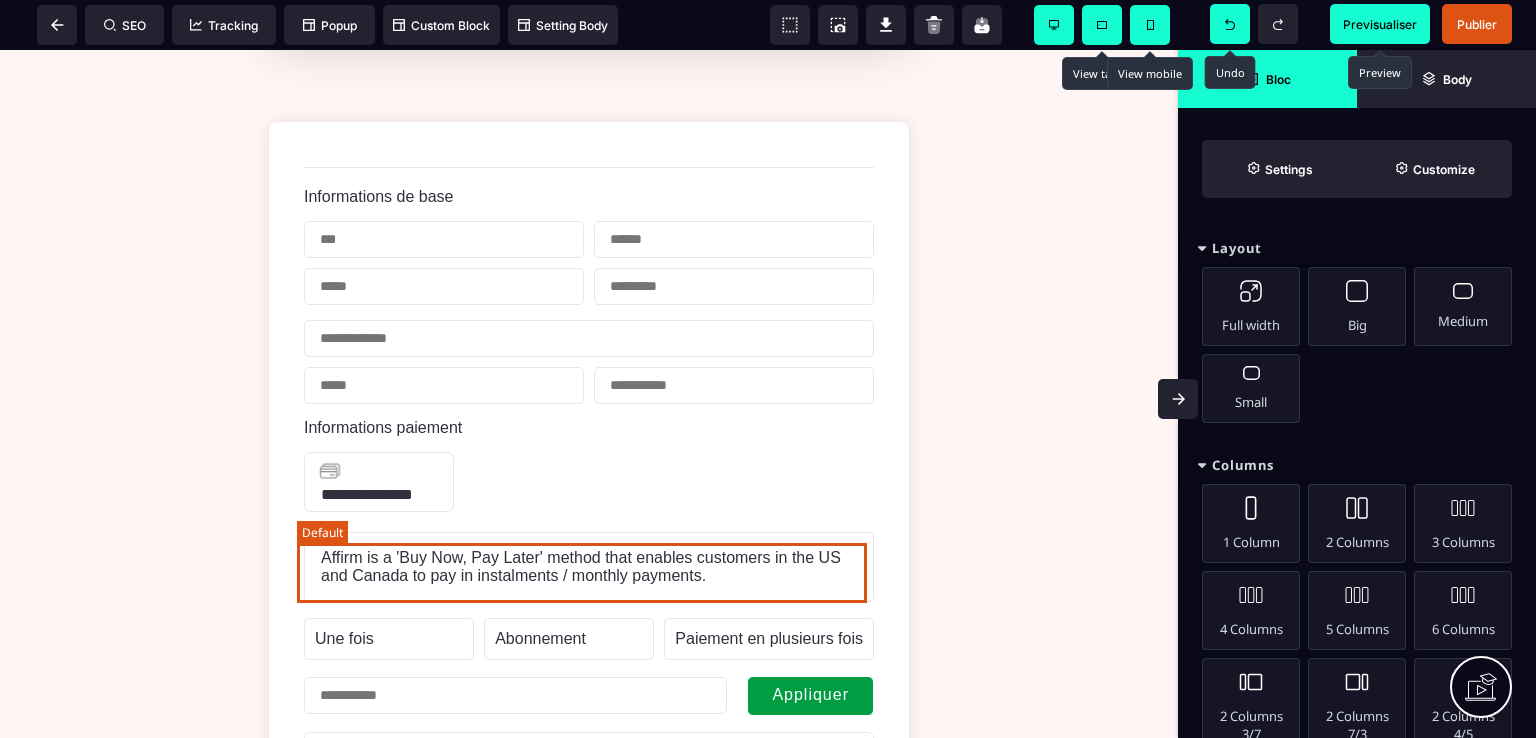 scroll, scrollTop: 1260, scrollLeft: 0, axis: vertical 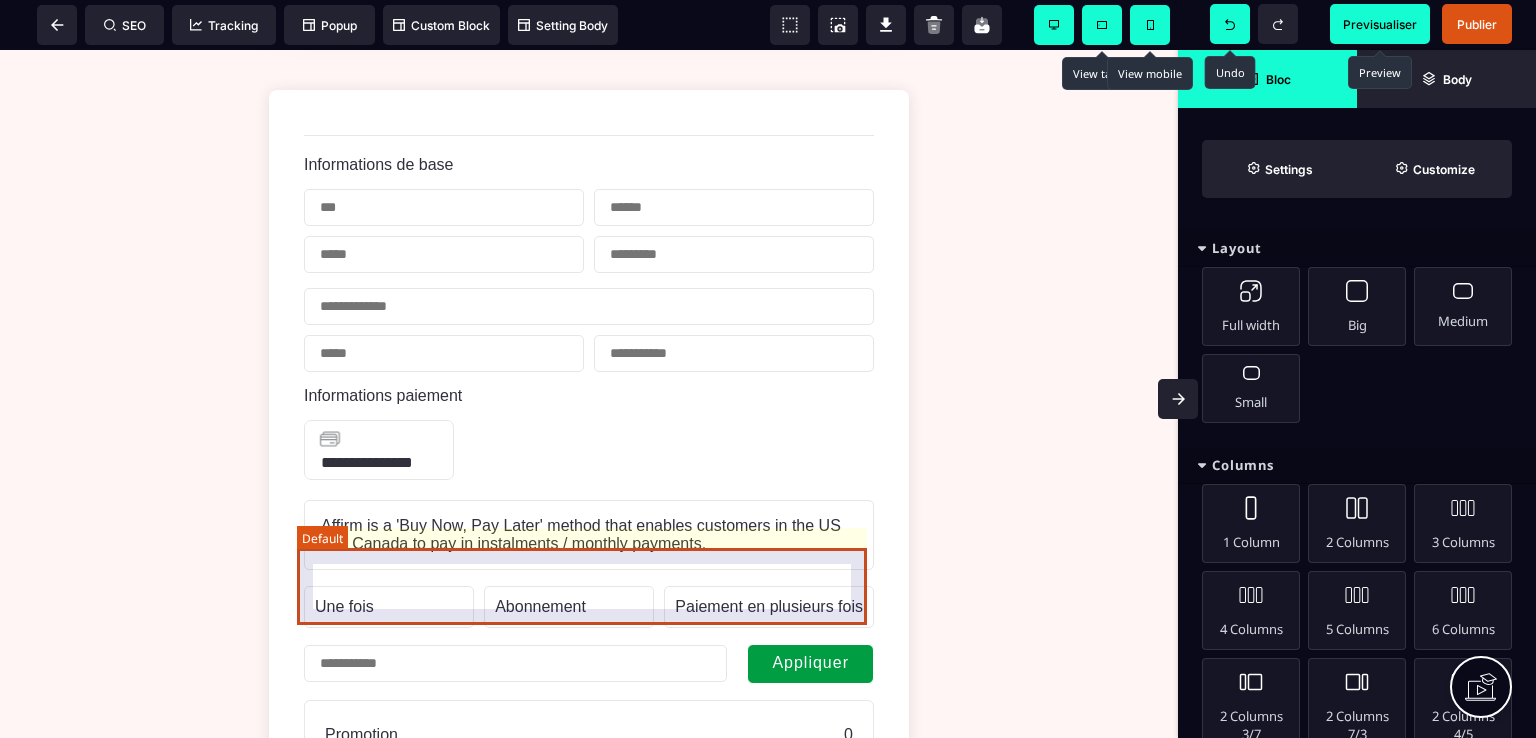 click on "Affirm is a 'Buy Now, Pay Later' method that enables customers in the US and Canada to pay in instalments / monthly payments." at bounding box center [589, 535] 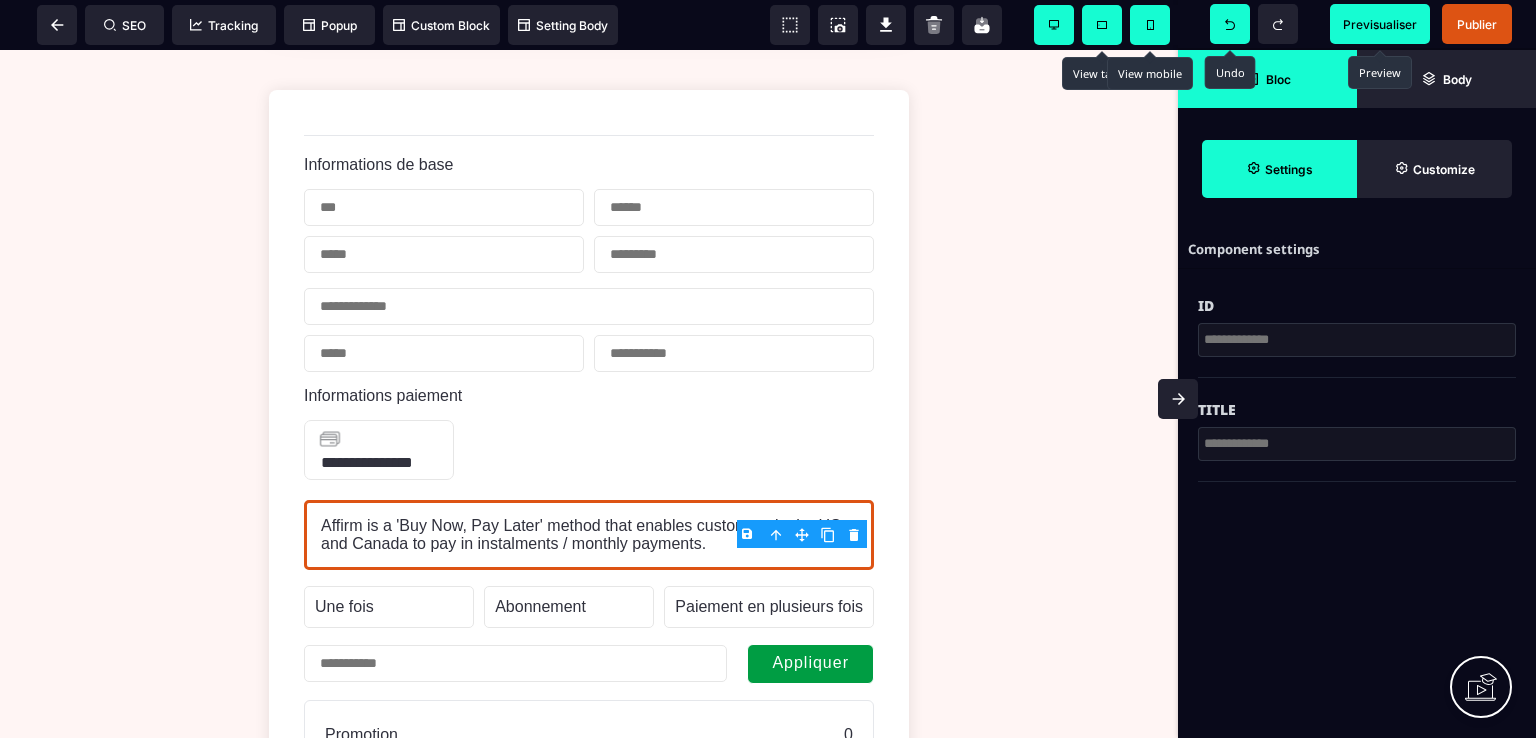 click on "B I U S
A *******
Default
SEO
Tracking" at bounding box center [768, 369] 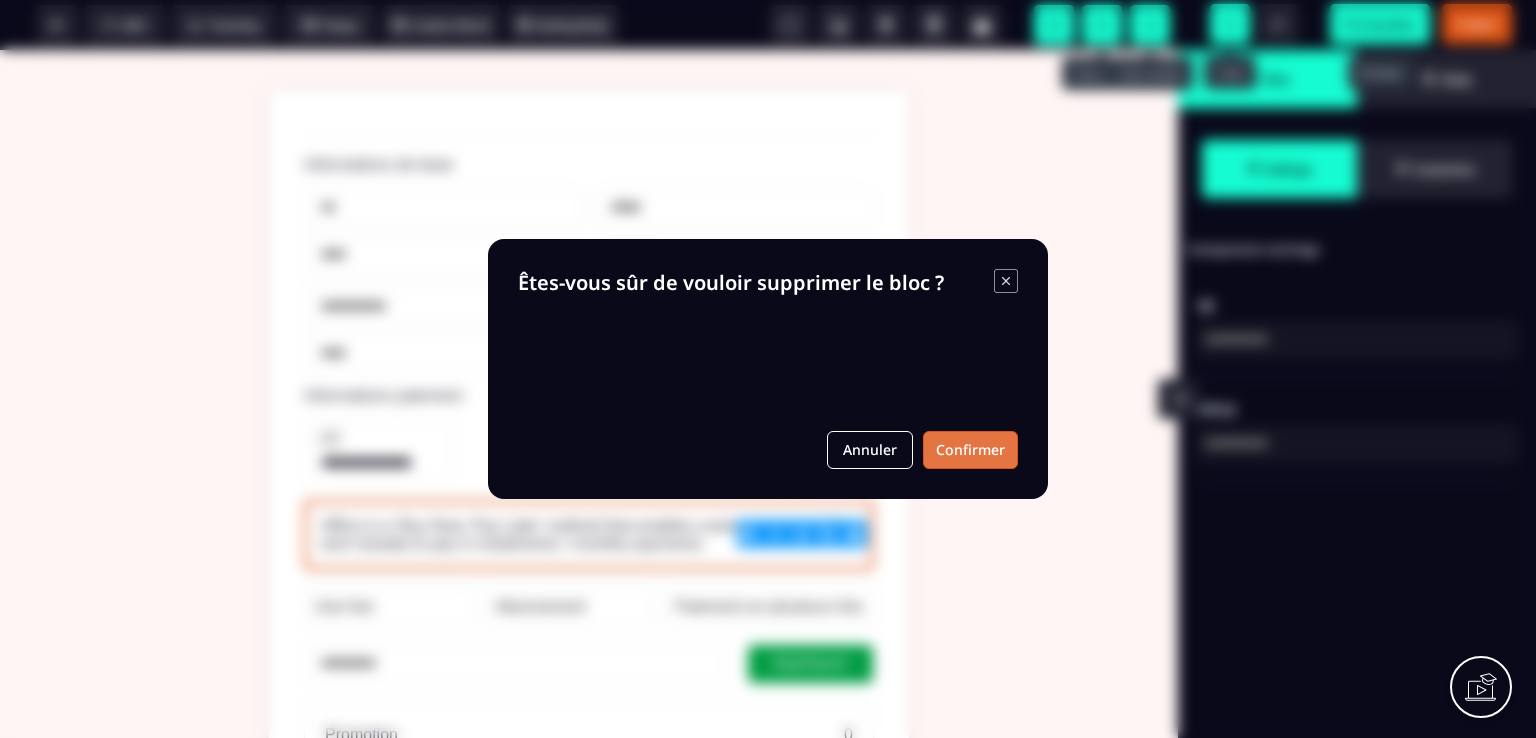 click on "Confirmer" at bounding box center (970, 450) 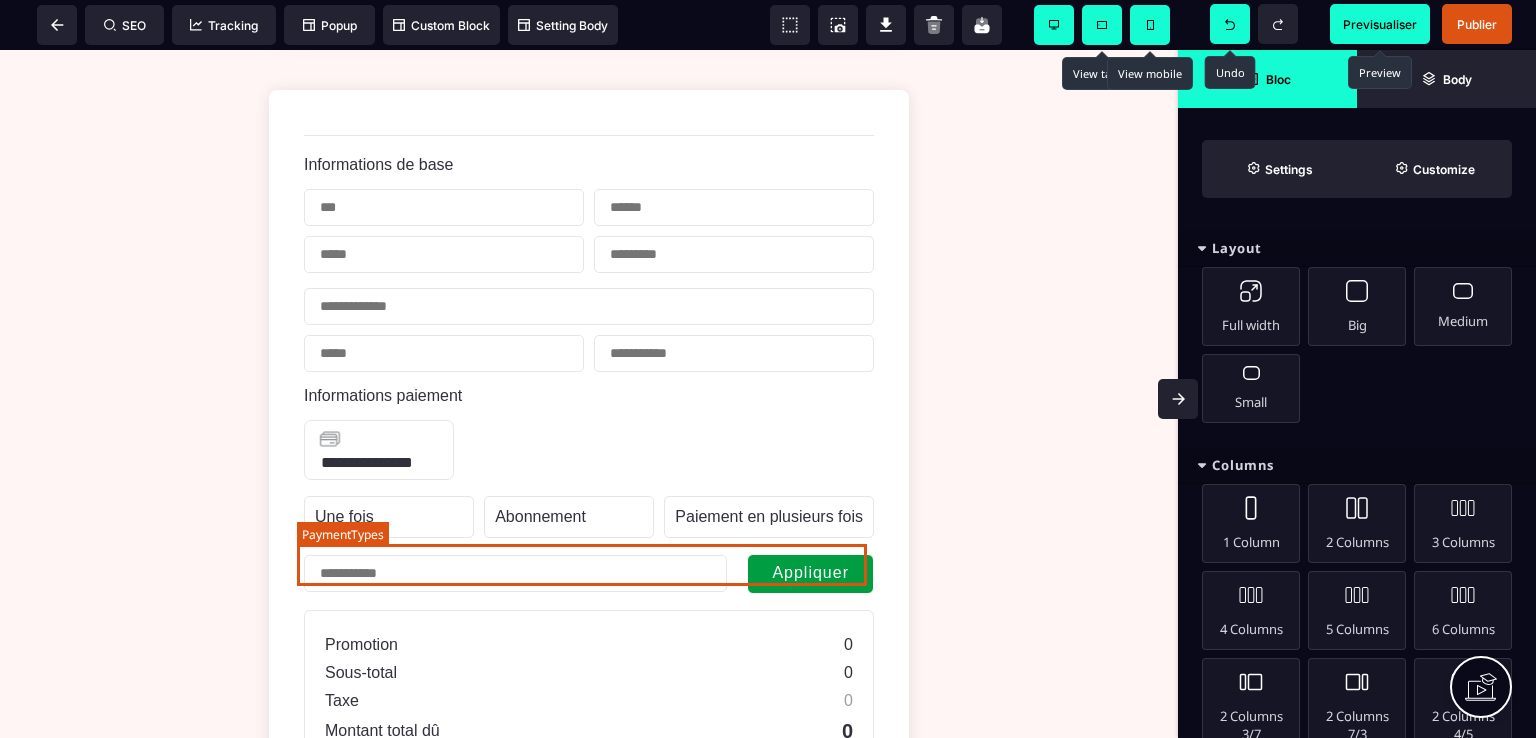 click on "Paiement en plusieurs fois" at bounding box center (769, 517) 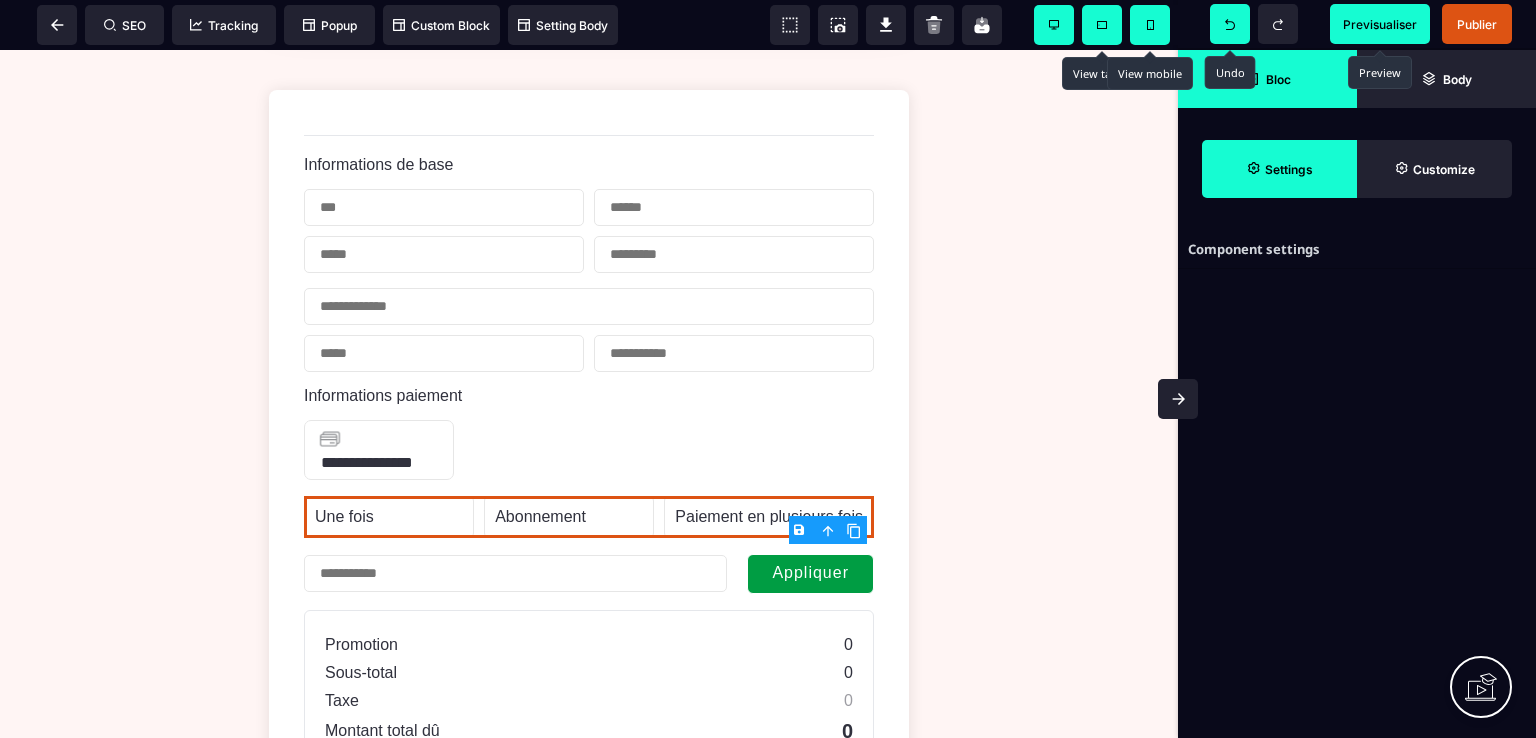click 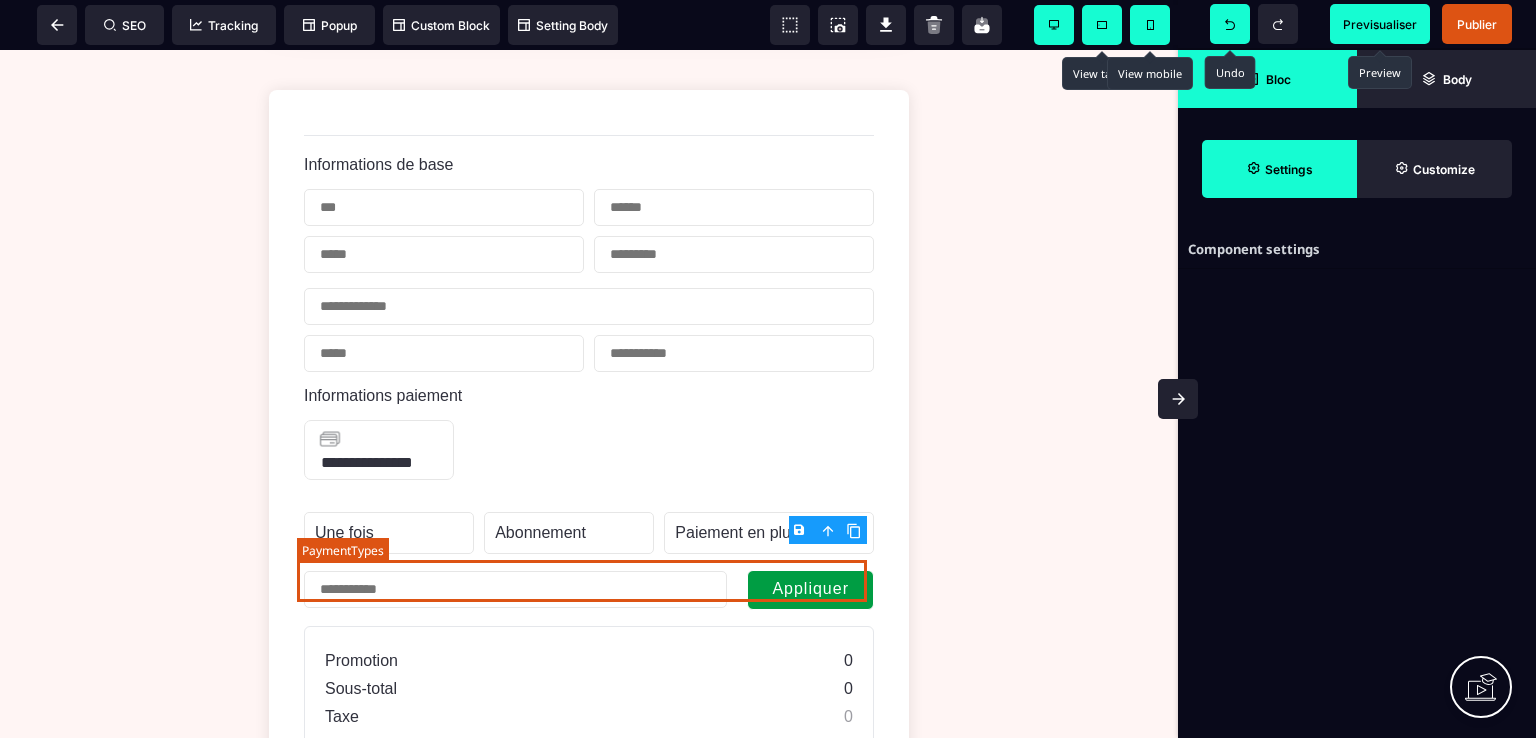click on "Une fois" at bounding box center [344, 533] 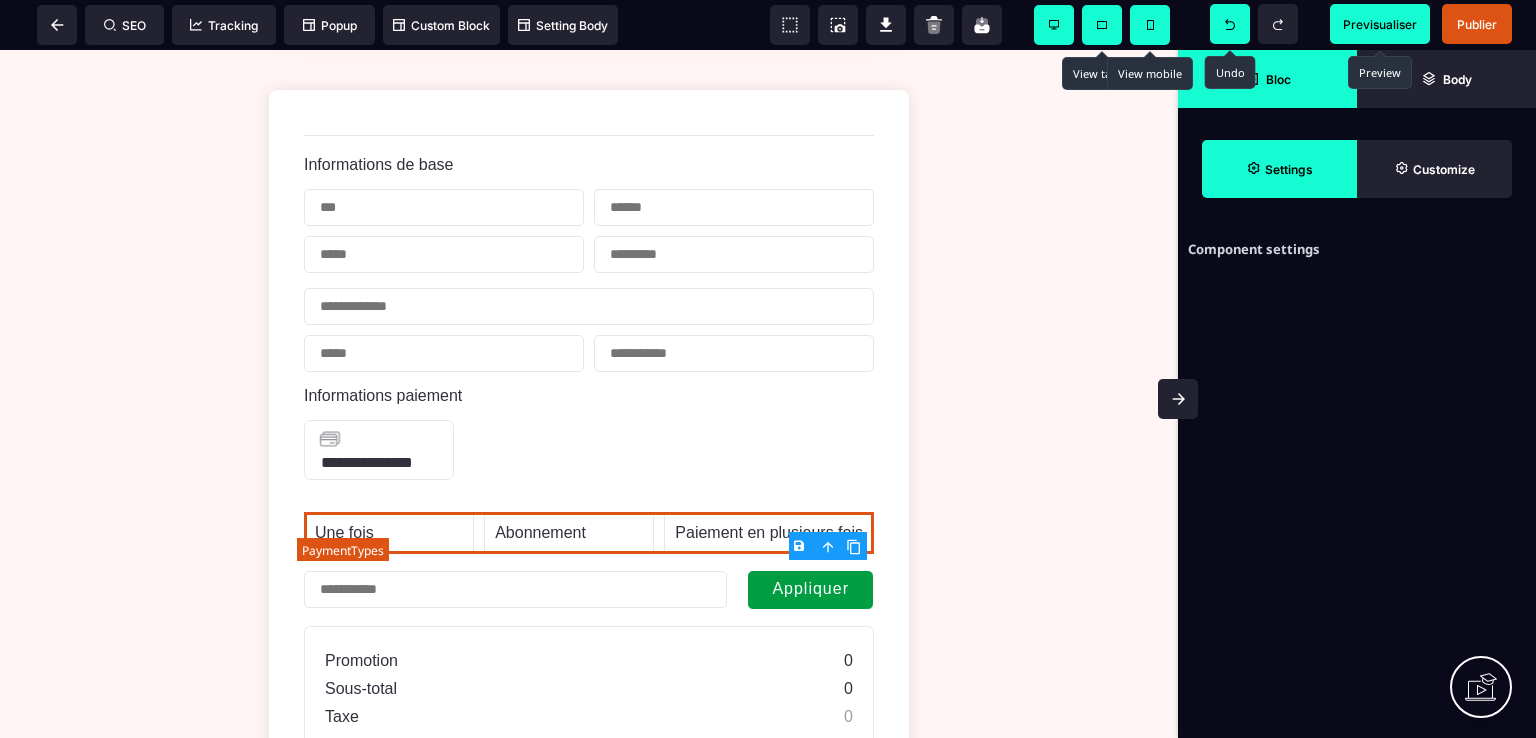 click on "Une fois" at bounding box center (344, 533) 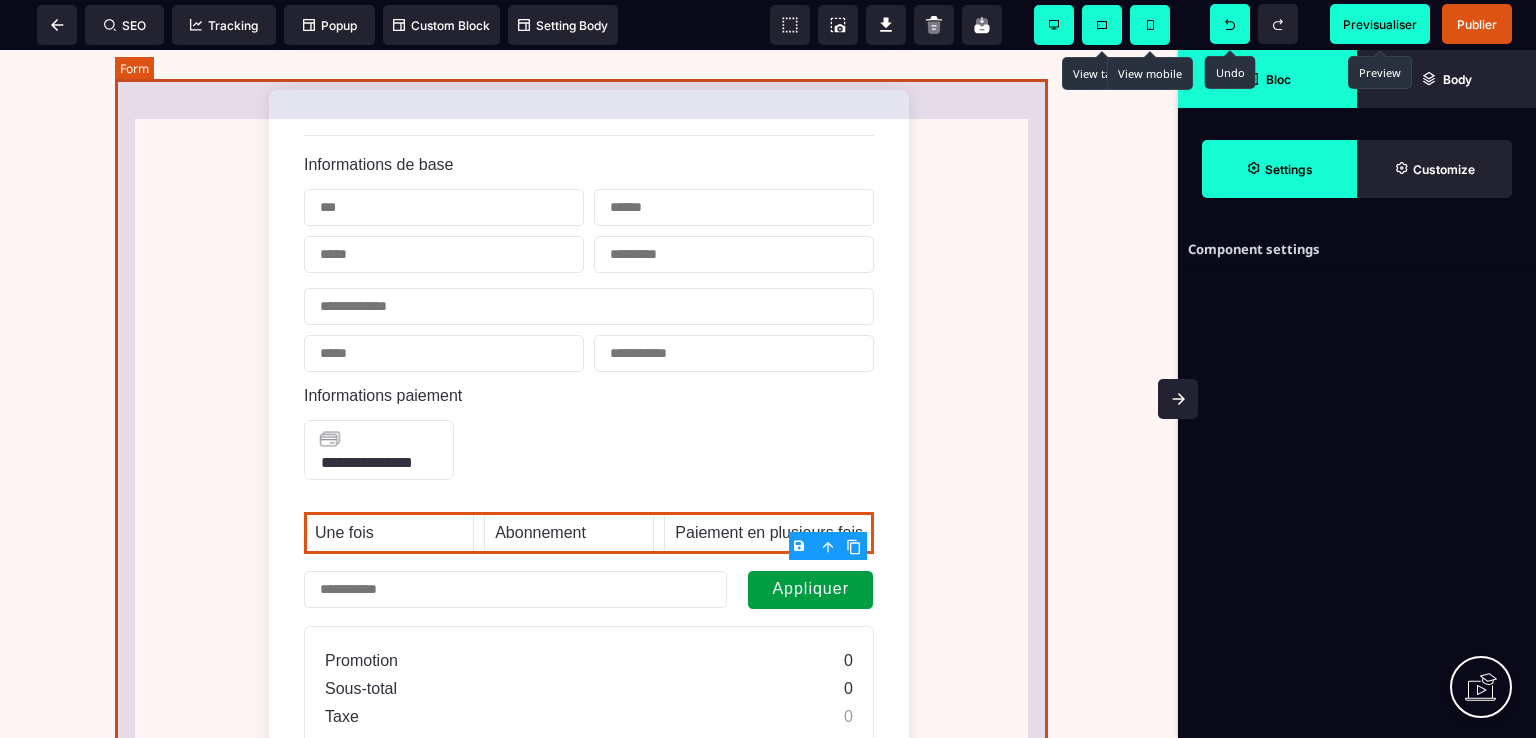 click on "**********" at bounding box center (589, 578) 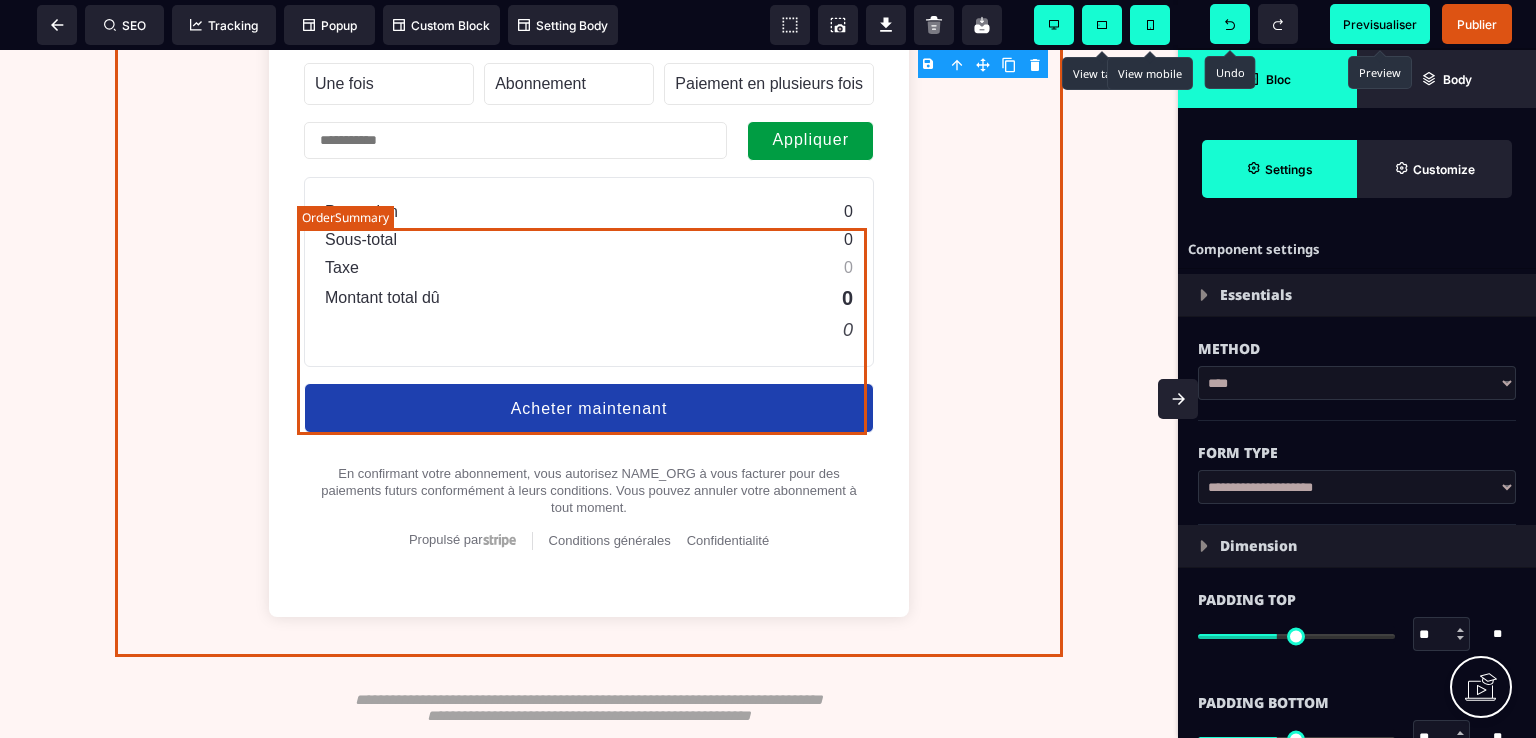 scroll, scrollTop: 1760, scrollLeft: 0, axis: vertical 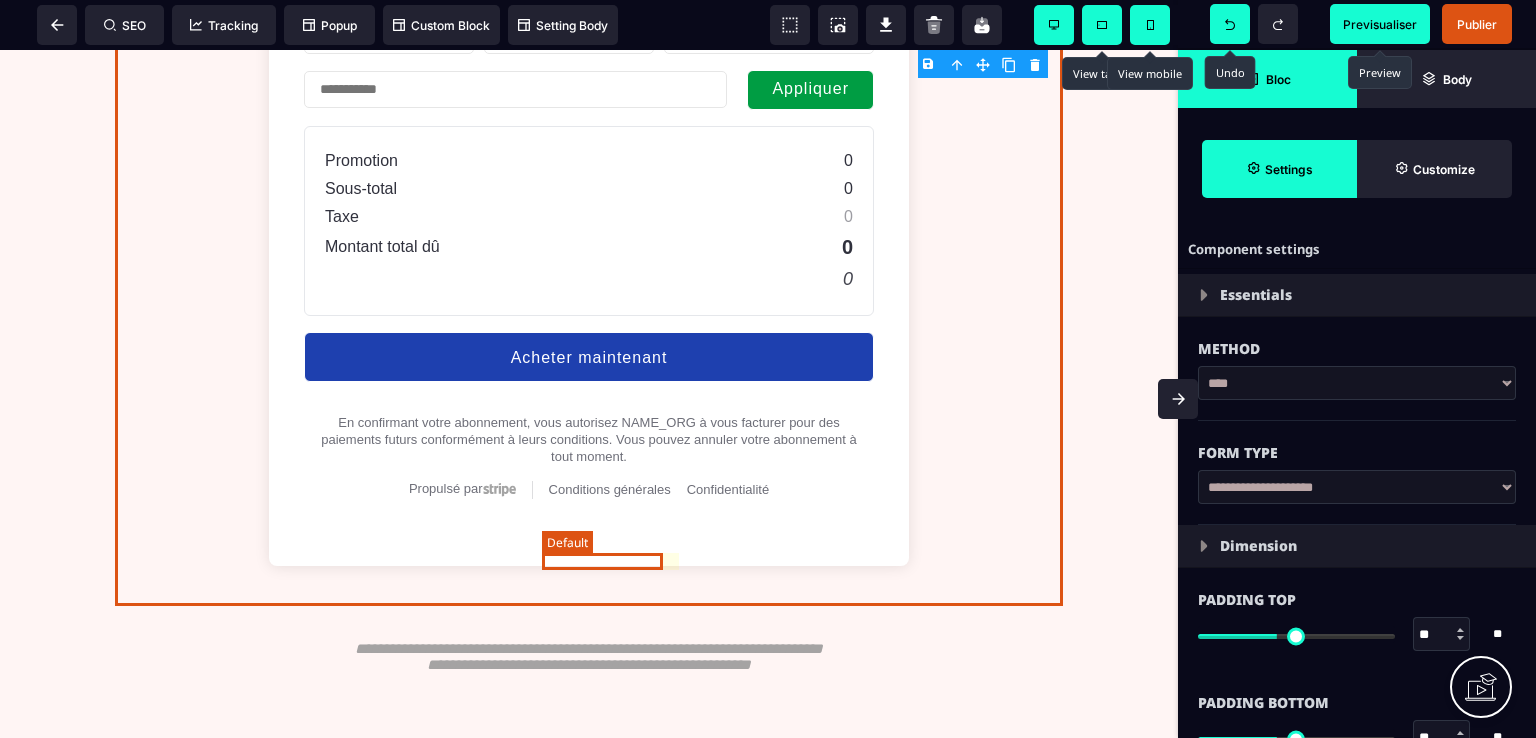 click on "Conditions générales" at bounding box center [610, 489] 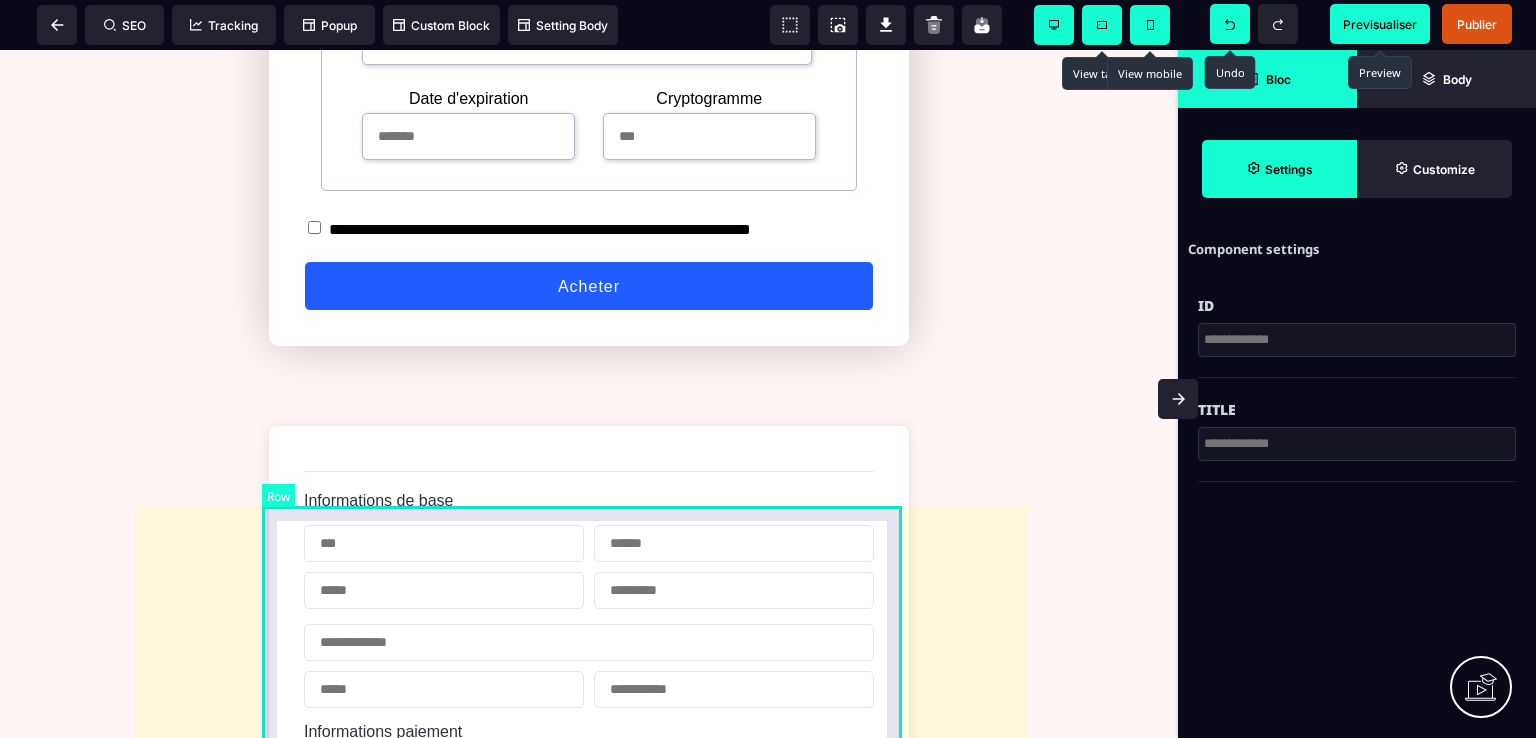 scroll, scrollTop: 960, scrollLeft: 0, axis: vertical 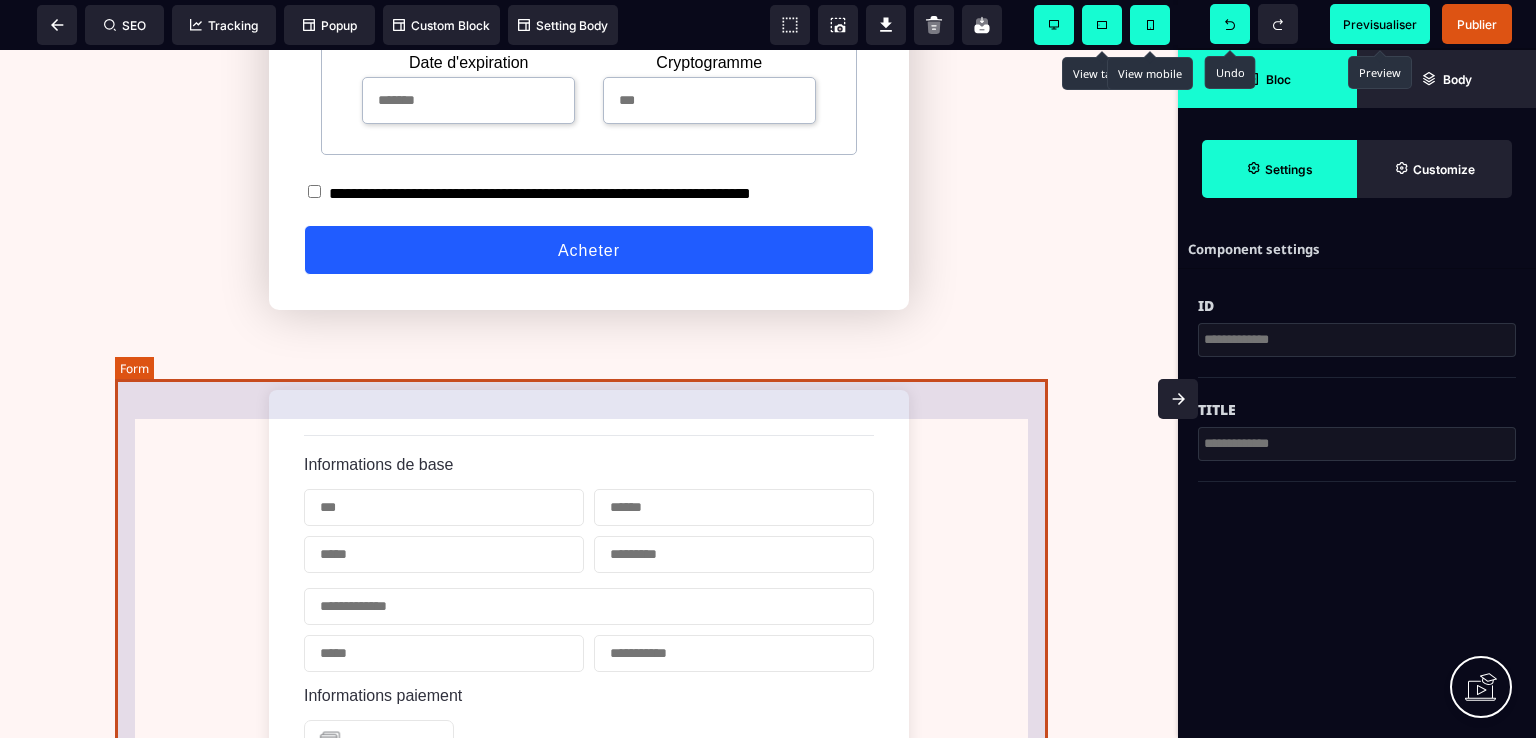 click on "**********" at bounding box center [589, 878] 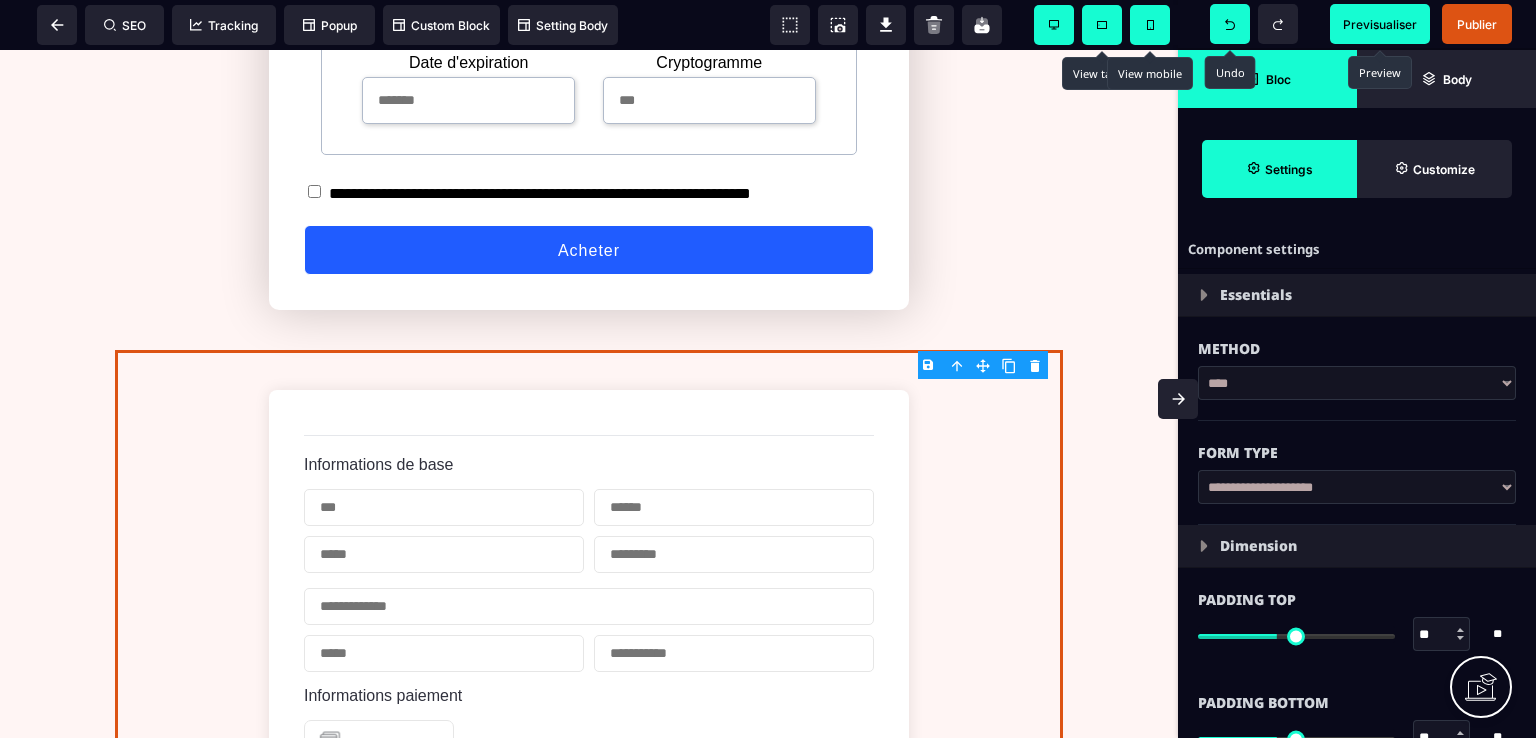 click on "B I U S
A *******
Form
SEO
Tracking
Popup" at bounding box center (768, 369) 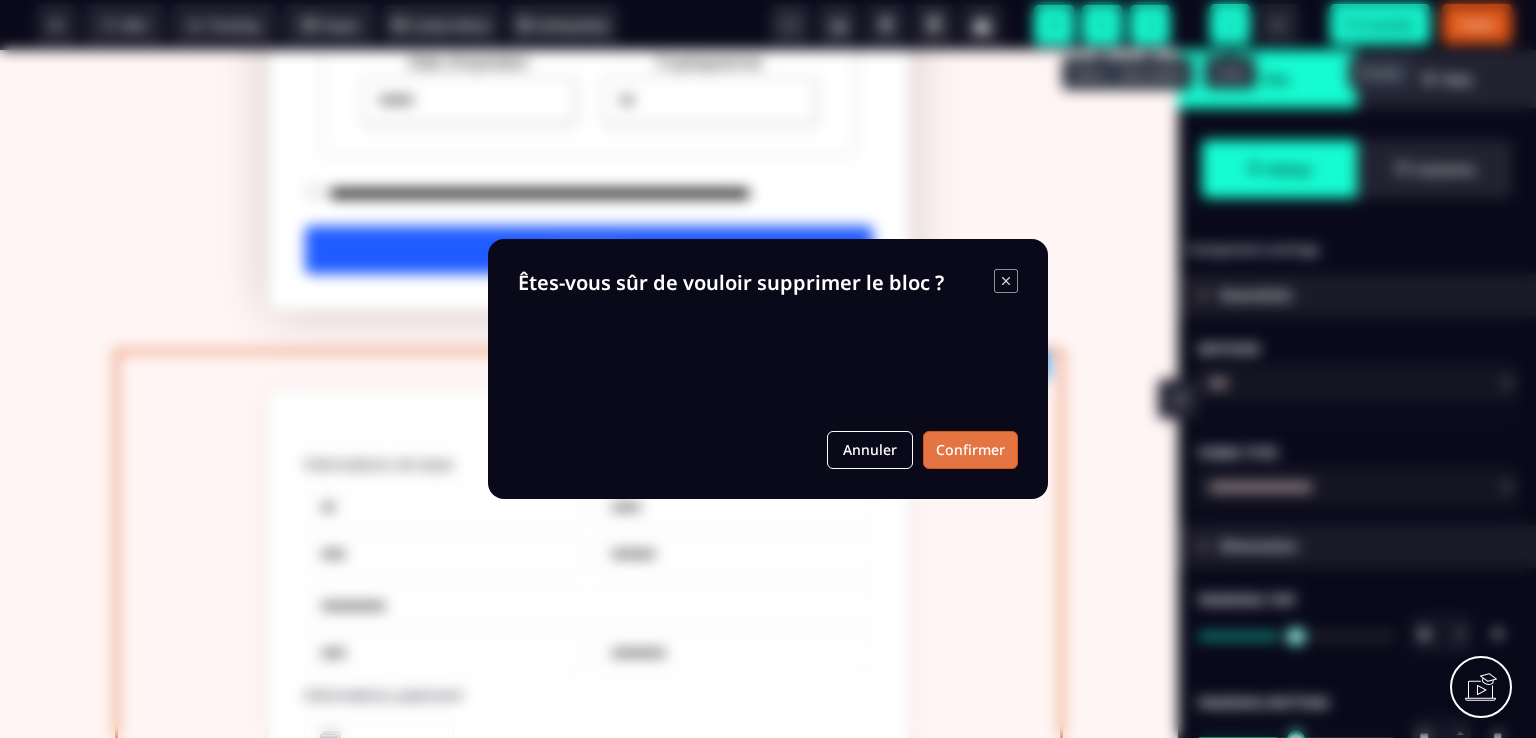click on "Confirmer" at bounding box center (970, 450) 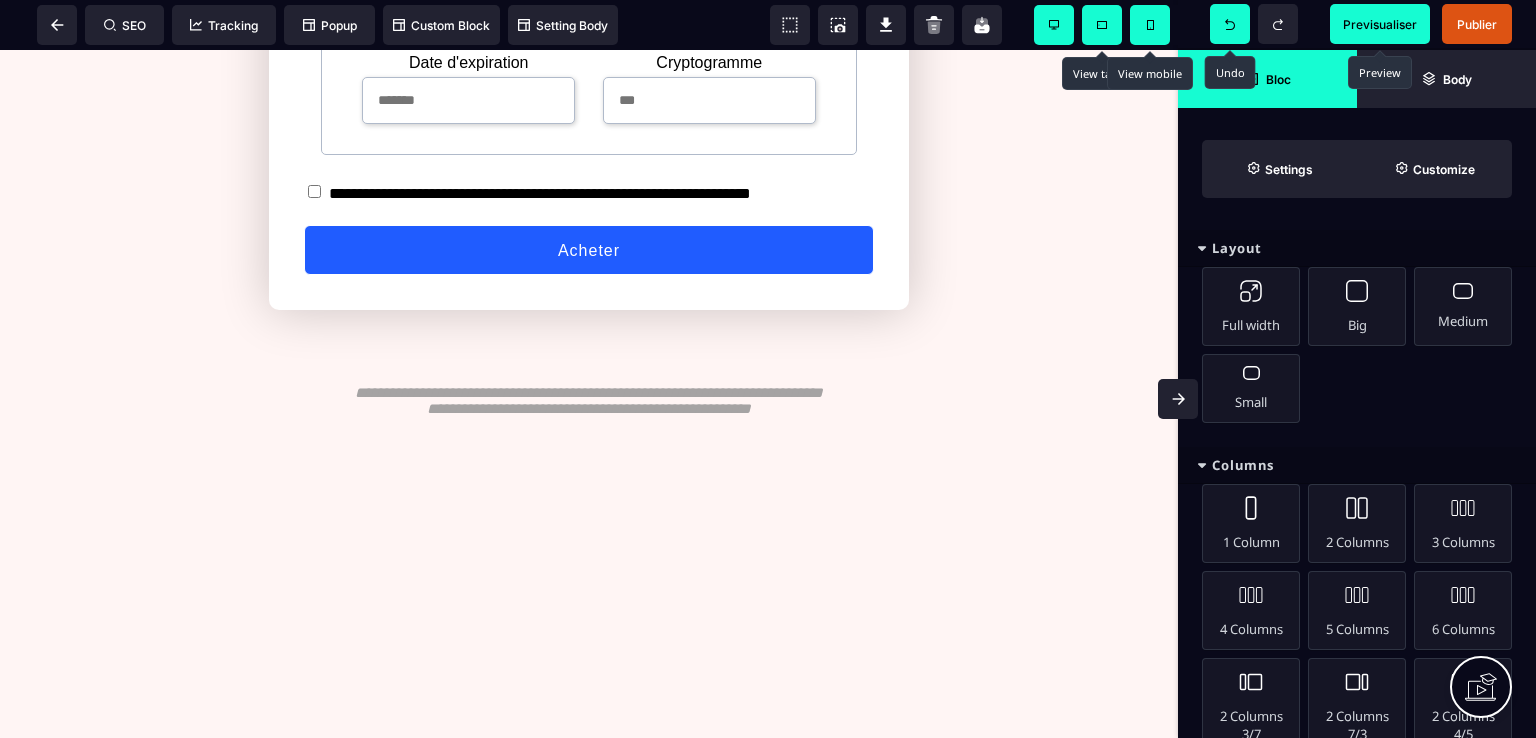 click at bounding box center (768, 269) 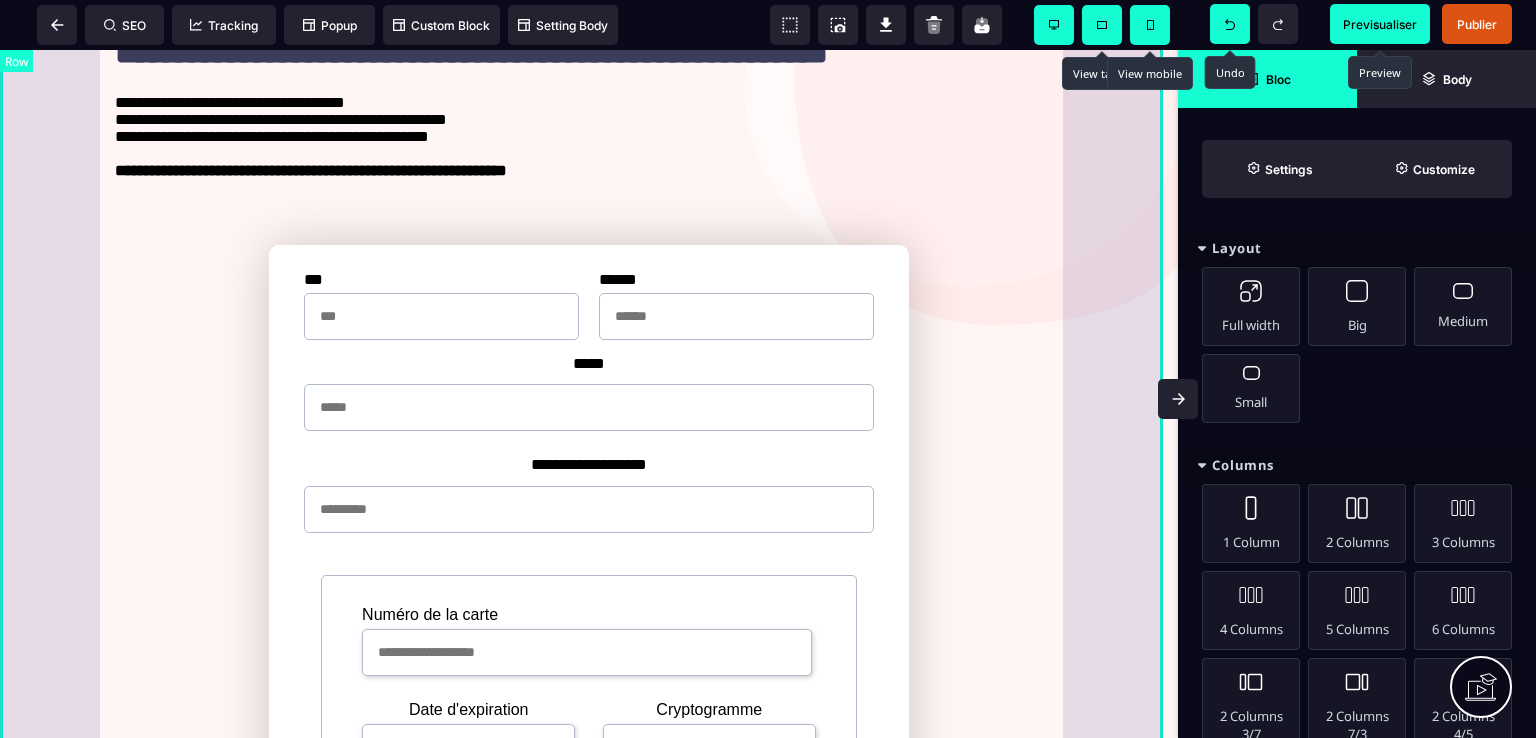 scroll, scrollTop: 160, scrollLeft: 0, axis: vertical 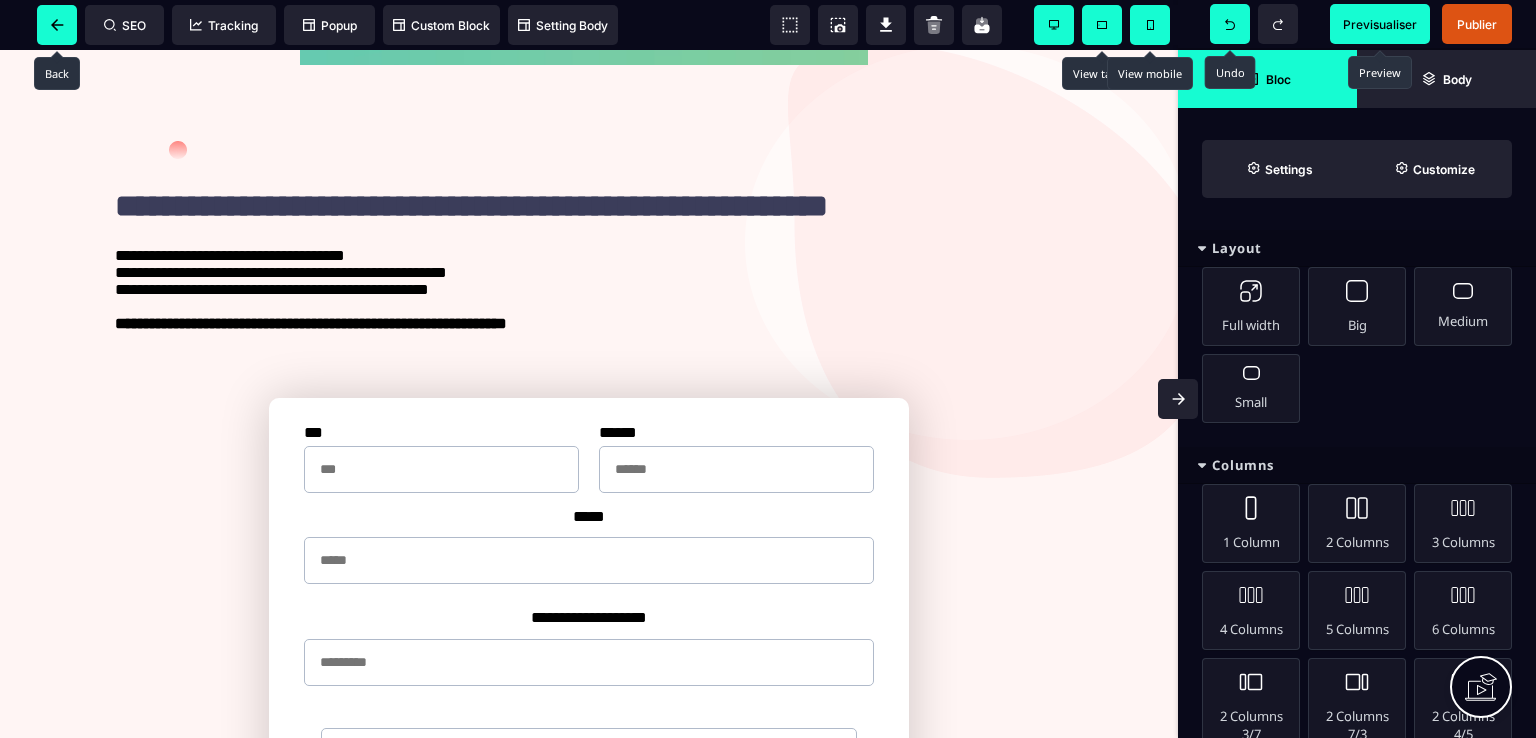 click at bounding box center [57, 25] 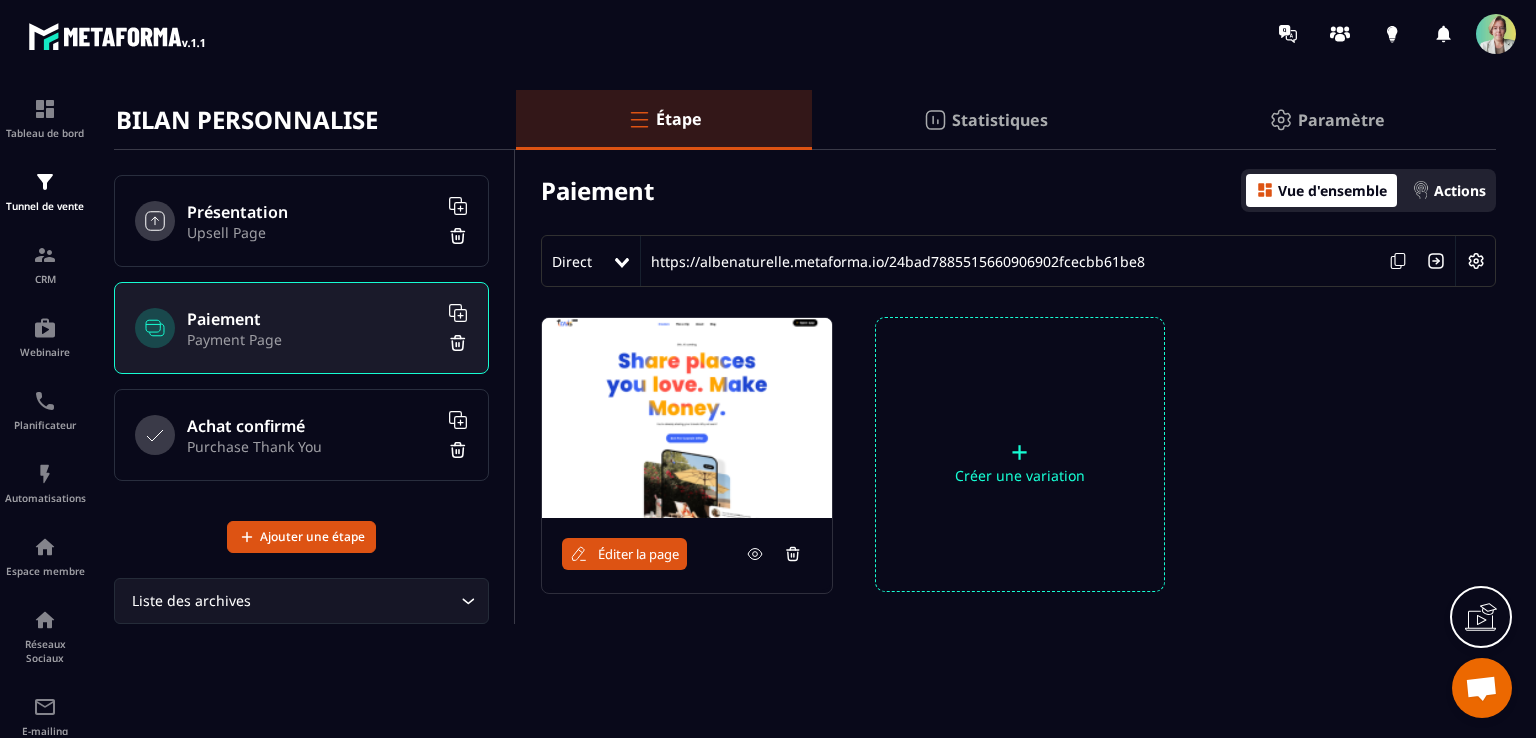 scroll, scrollTop: 62, scrollLeft: 0, axis: vertical 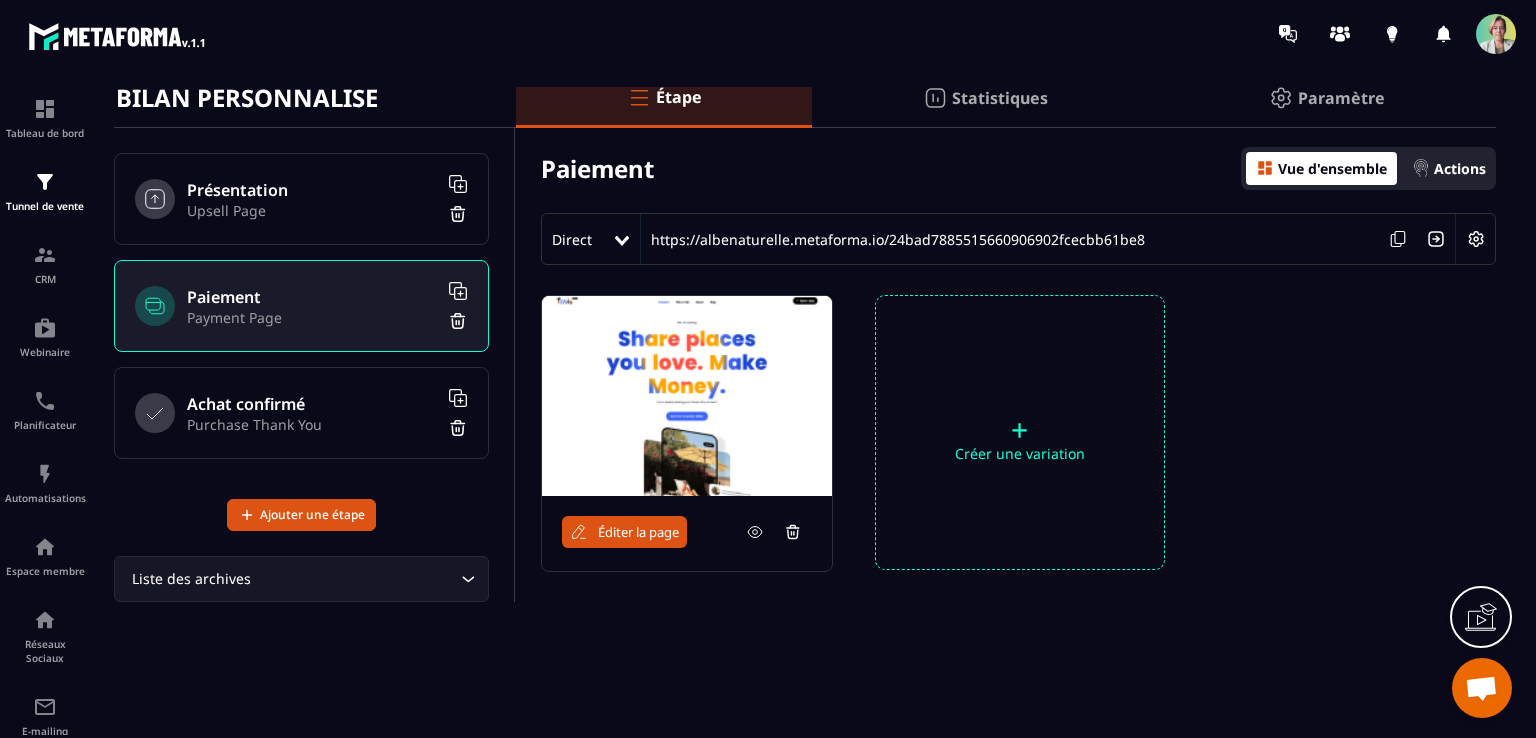 click on "BILAN PERSONNALISE" at bounding box center (247, 98) 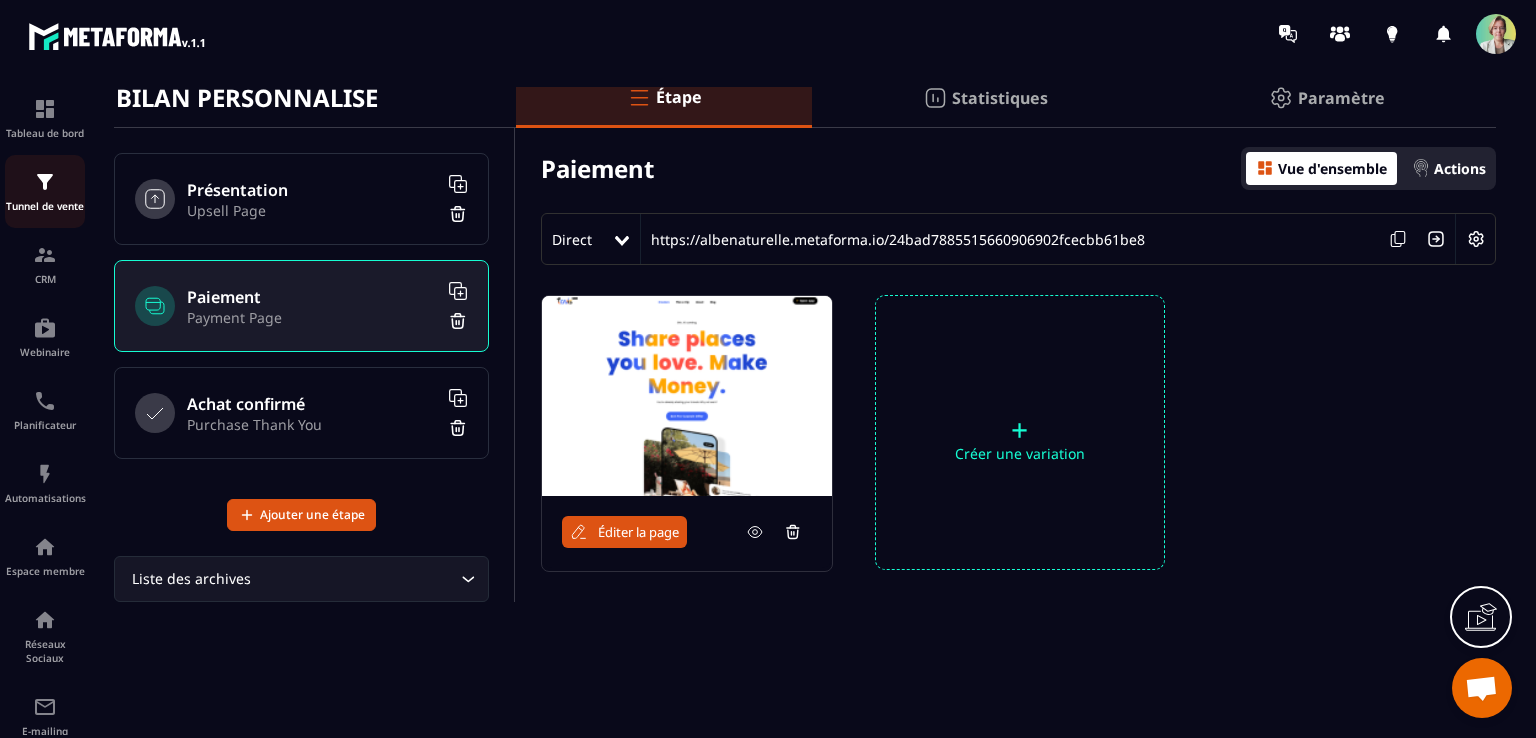 click on "Tunnel de vente" at bounding box center [45, 206] 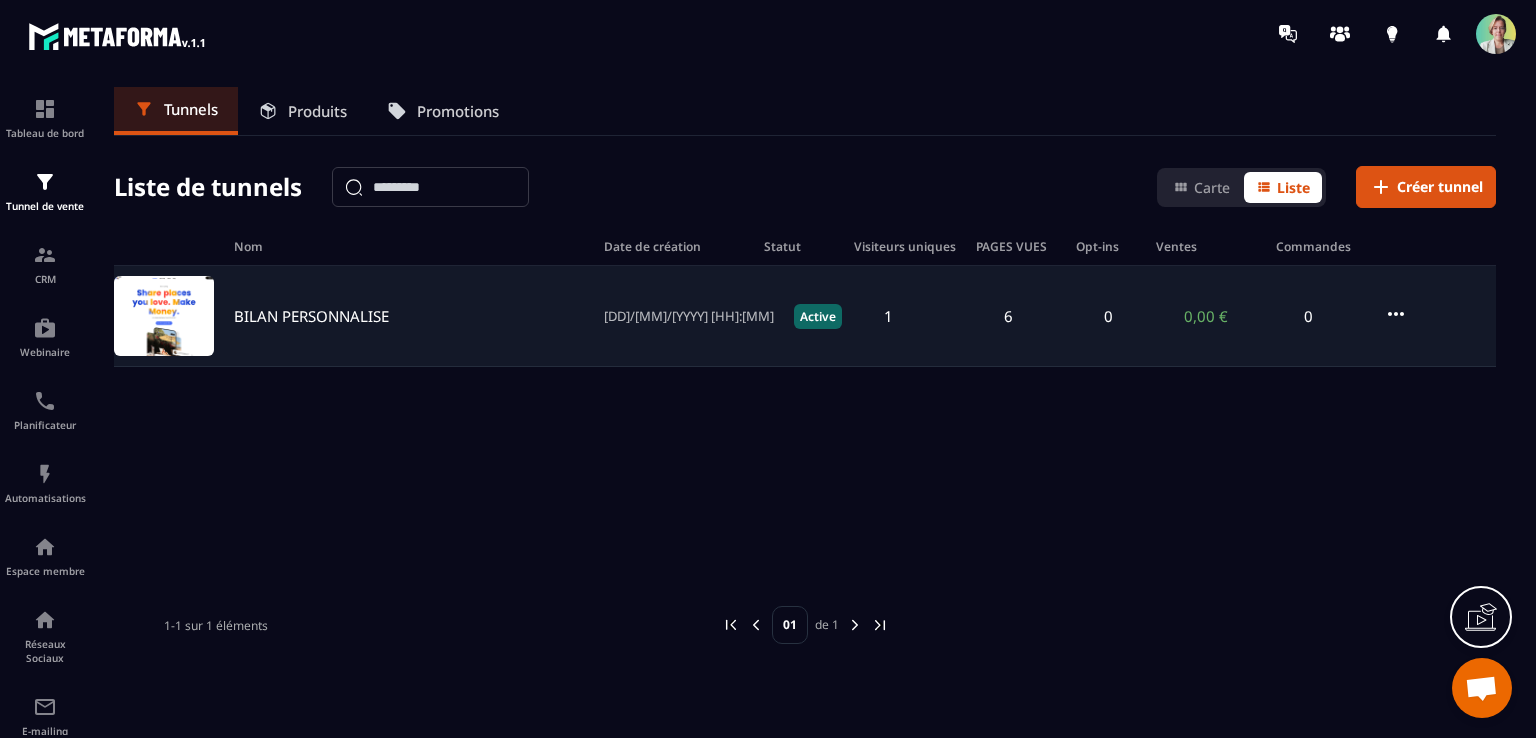 click on "BILAN PERSONNALISE [DD]/[MM]/[YYYY] [HH]:[MM] Active 1 6 0 0,00 € 0" 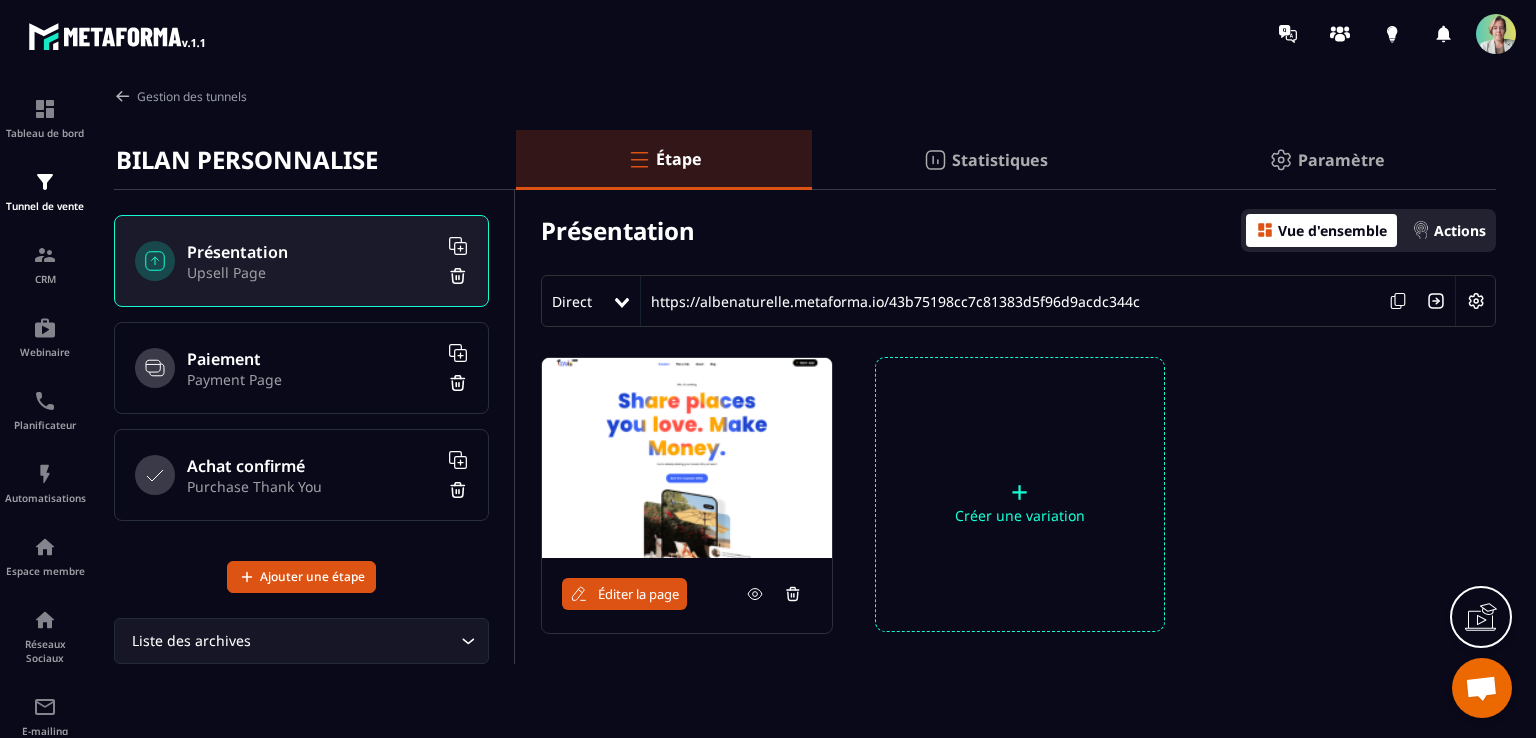 scroll, scrollTop: 62, scrollLeft: 0, axis: vertical 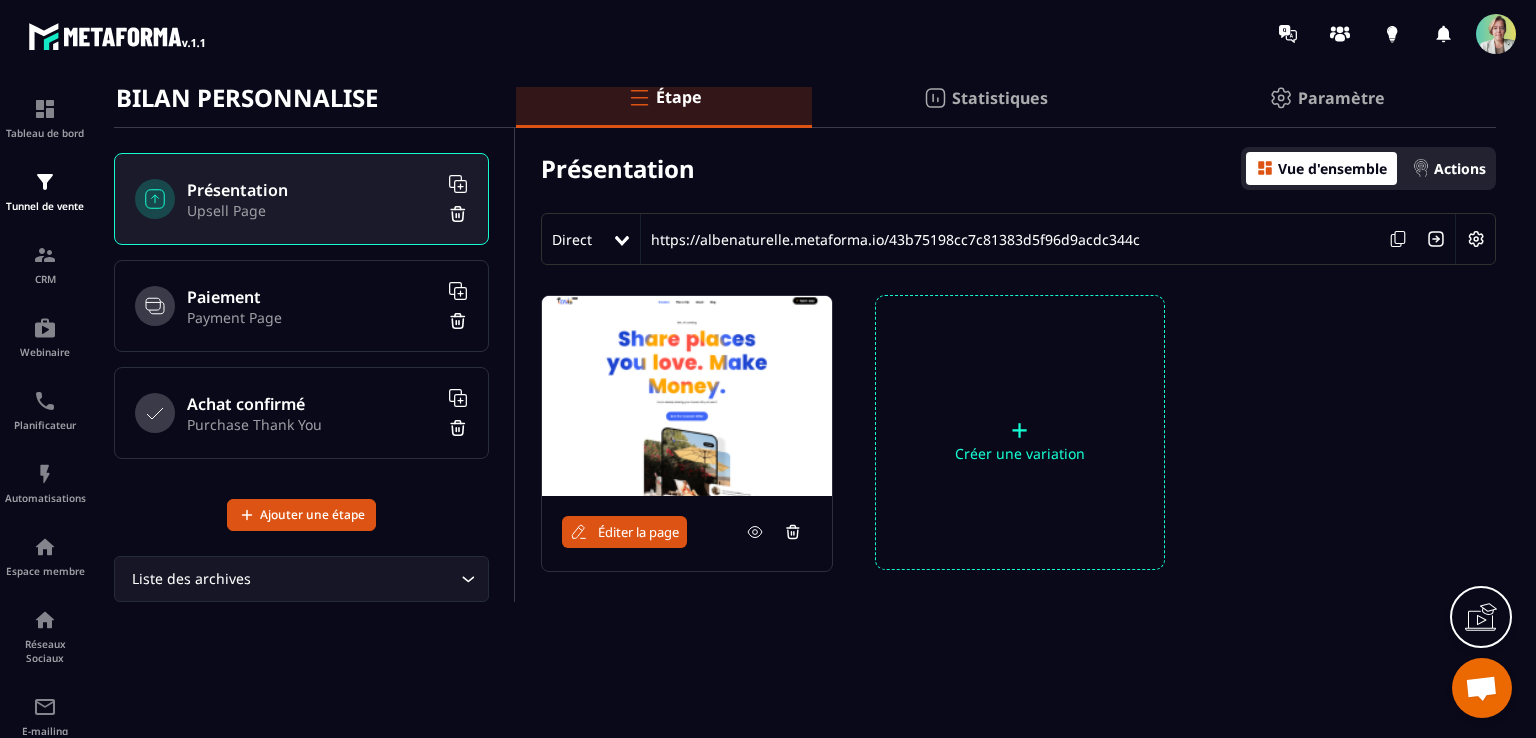 click on "Payment Page" at bounding box center (312, 317) 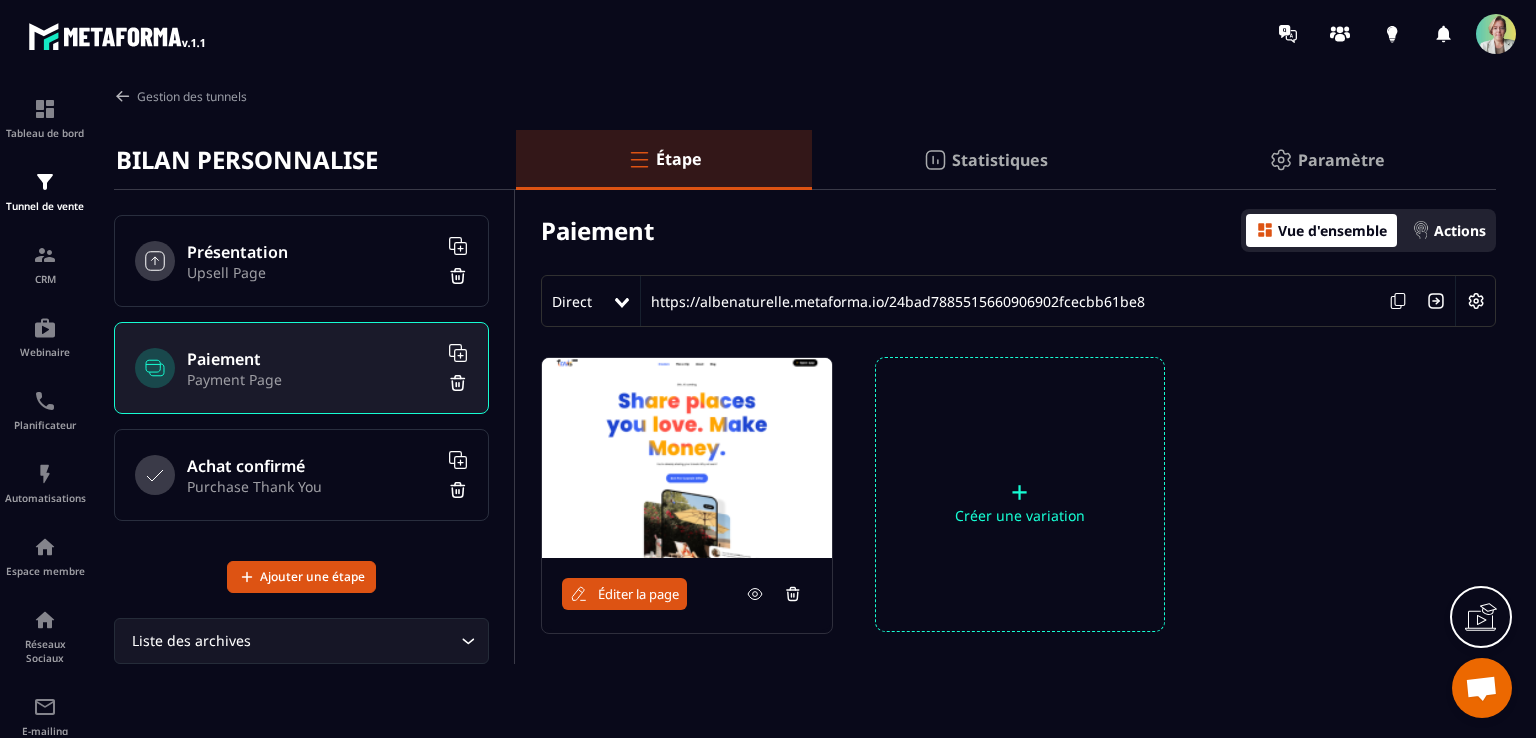 scroll, scrollTop: 62, scrollLeft: 0, axis: vertical 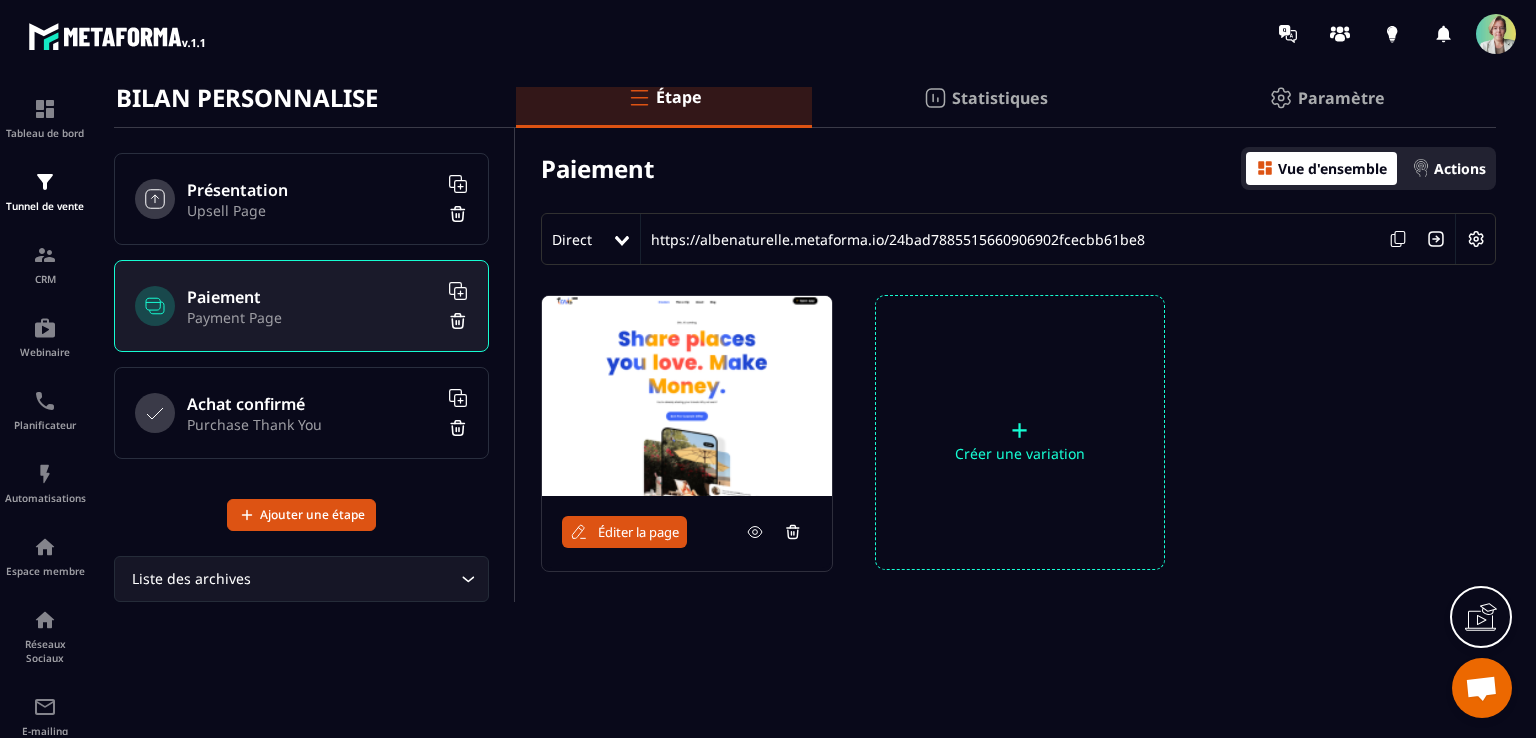 click at bounding box center [1476, 239] 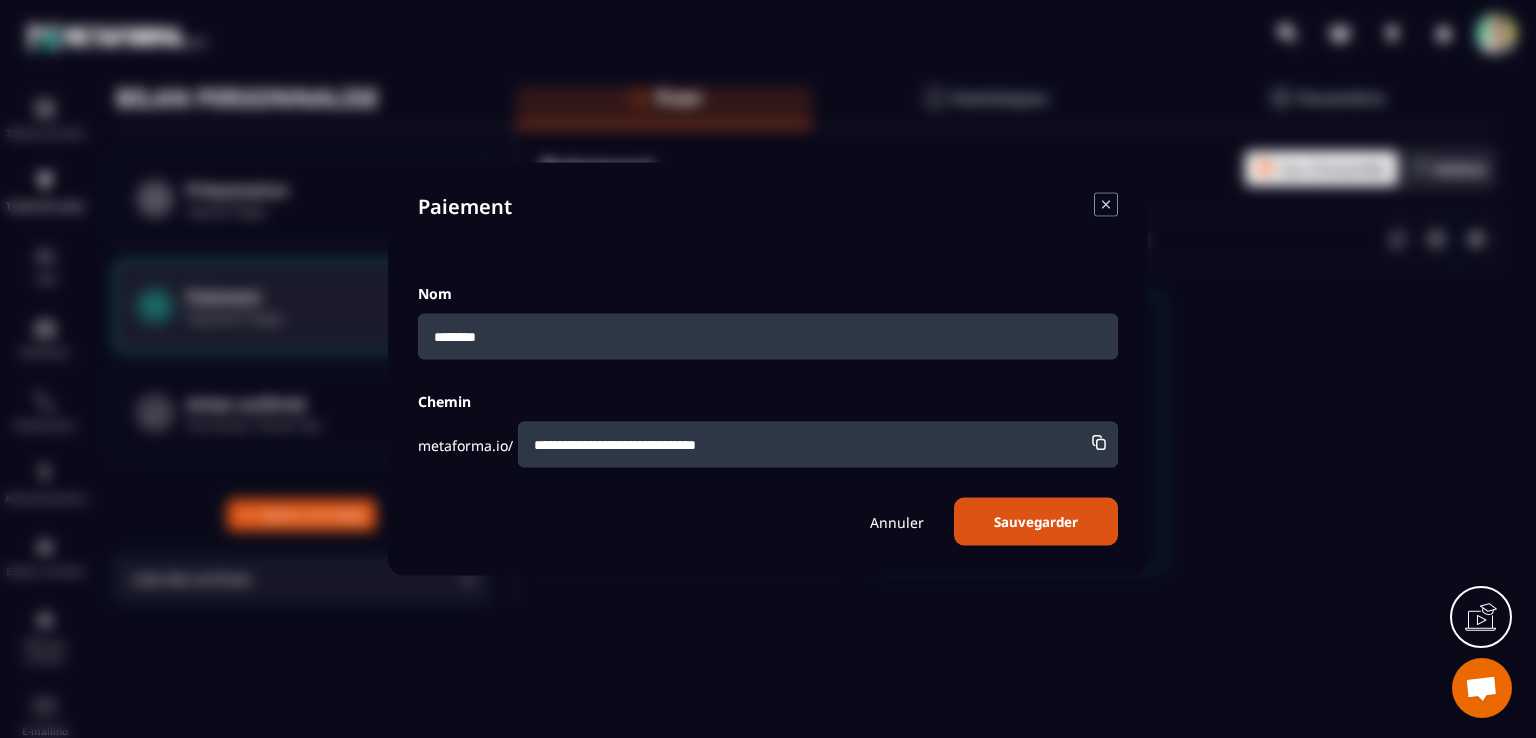 click 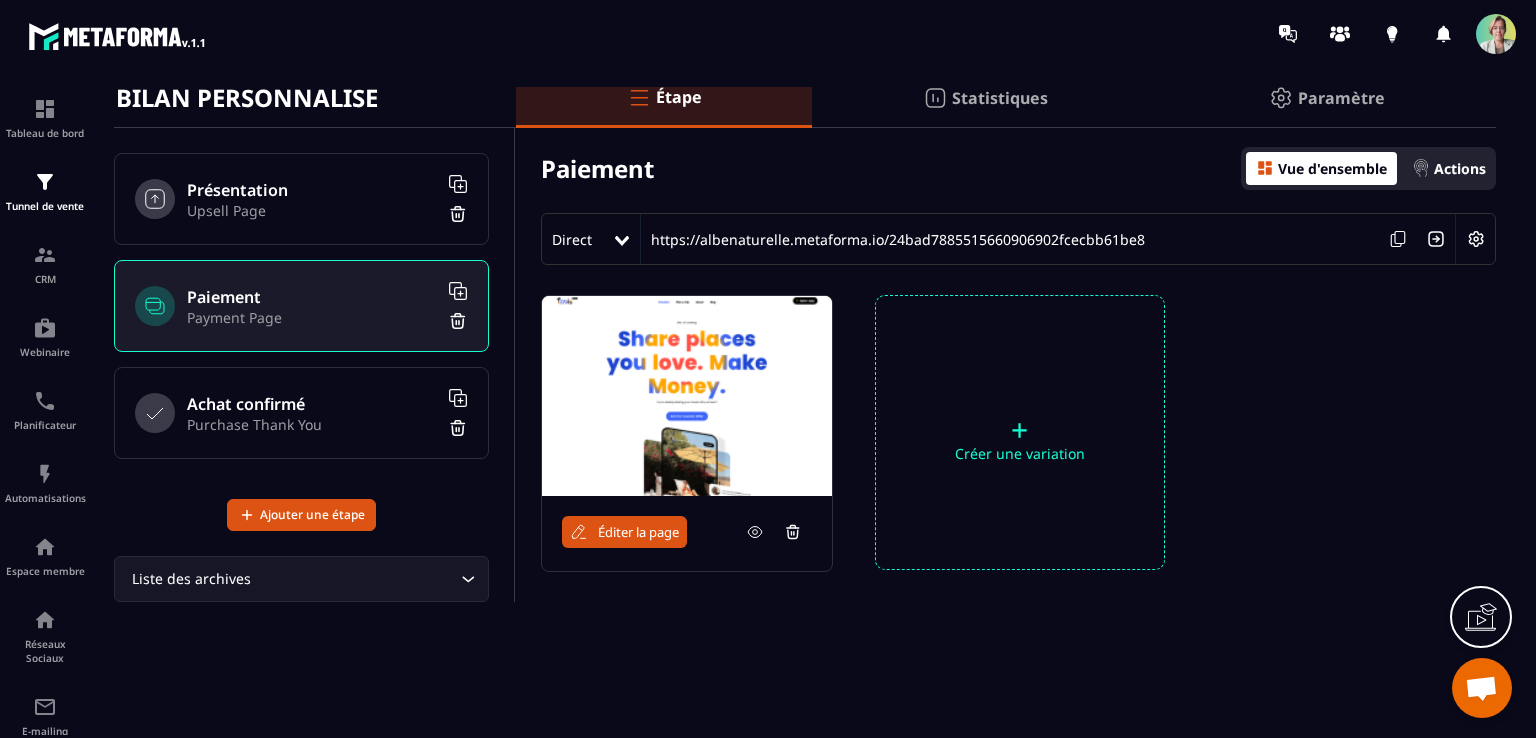 click on "Actions" at bounding box center (1460, 168) 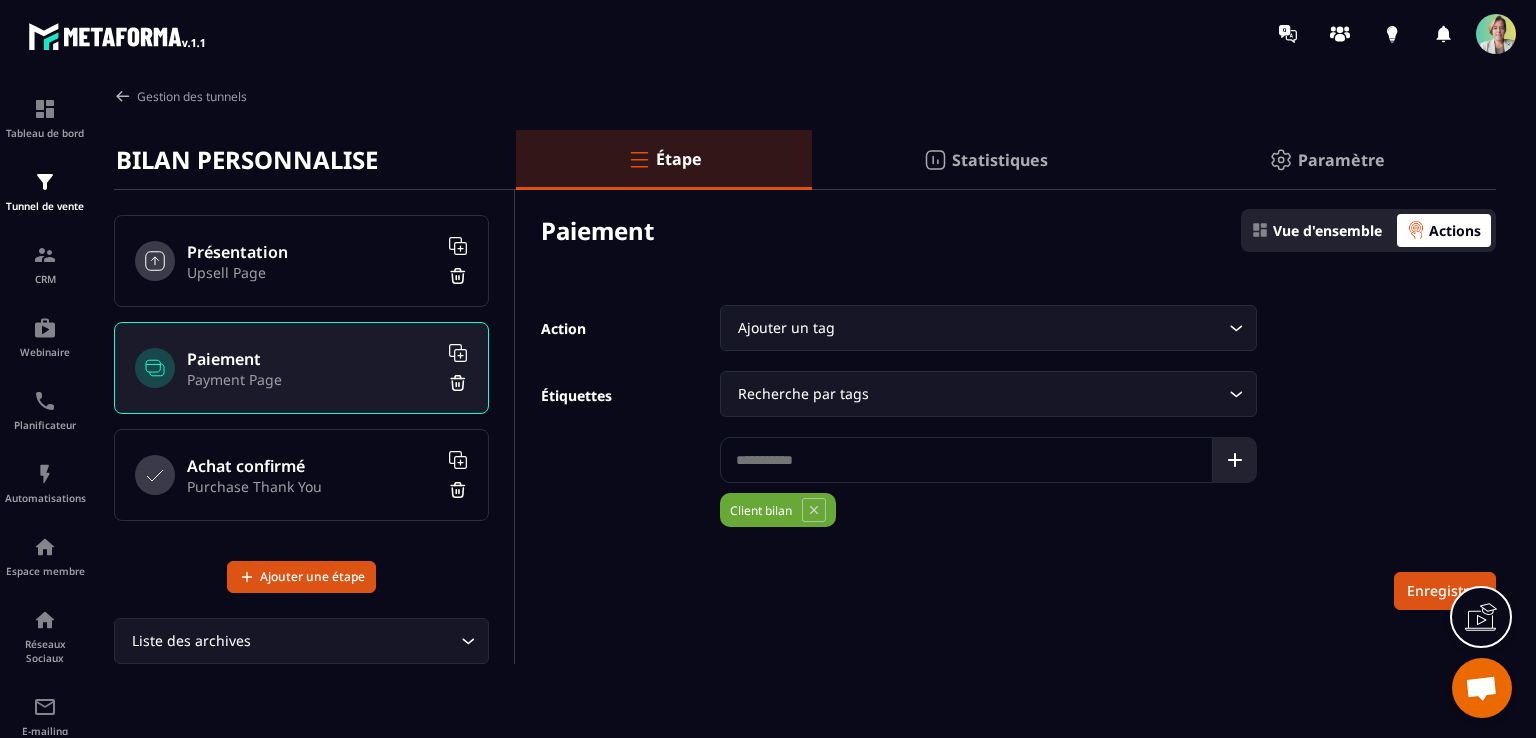 click on "Vue d'ensemble" at bounding box center (1327, 230) 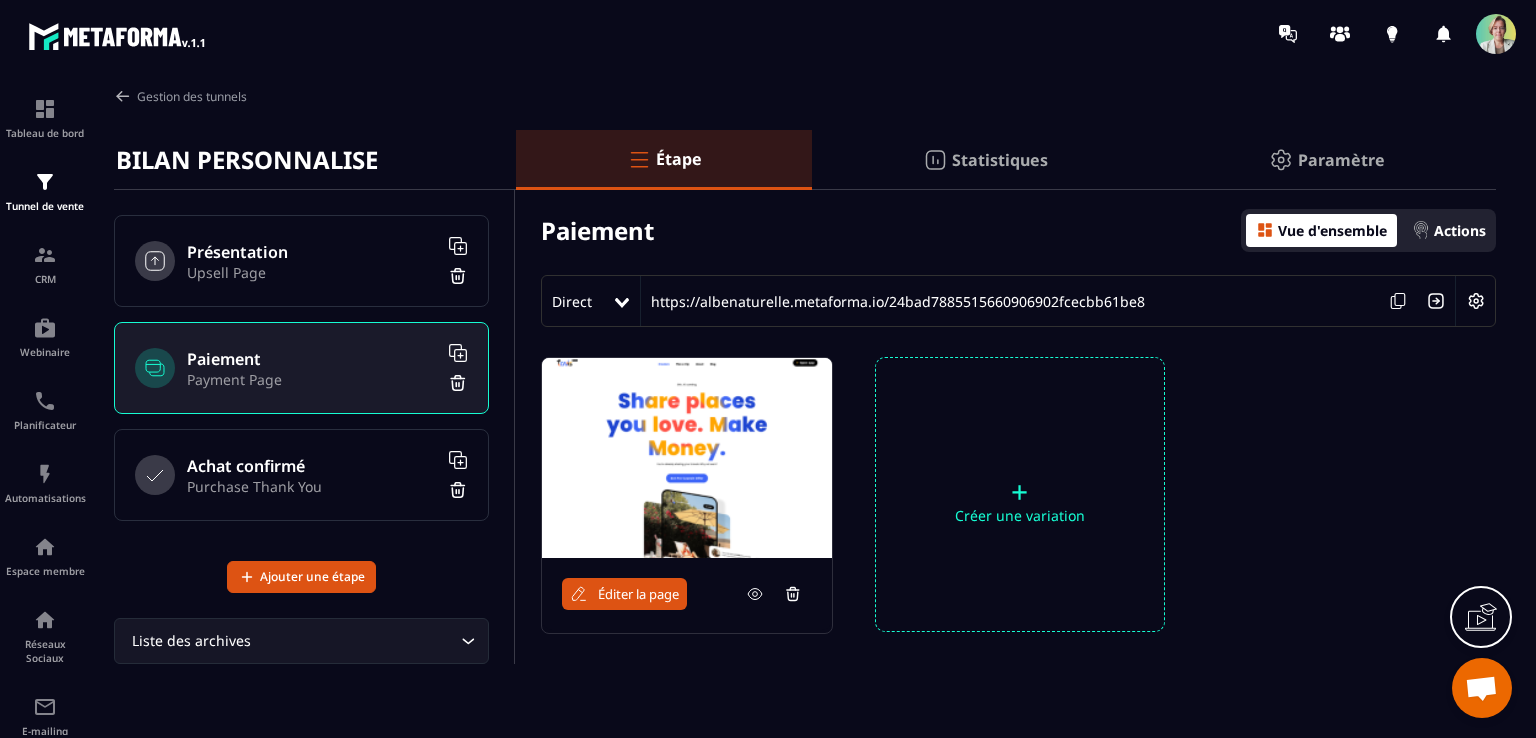 click on "Upsell Page" at bounding box center [312, 272] 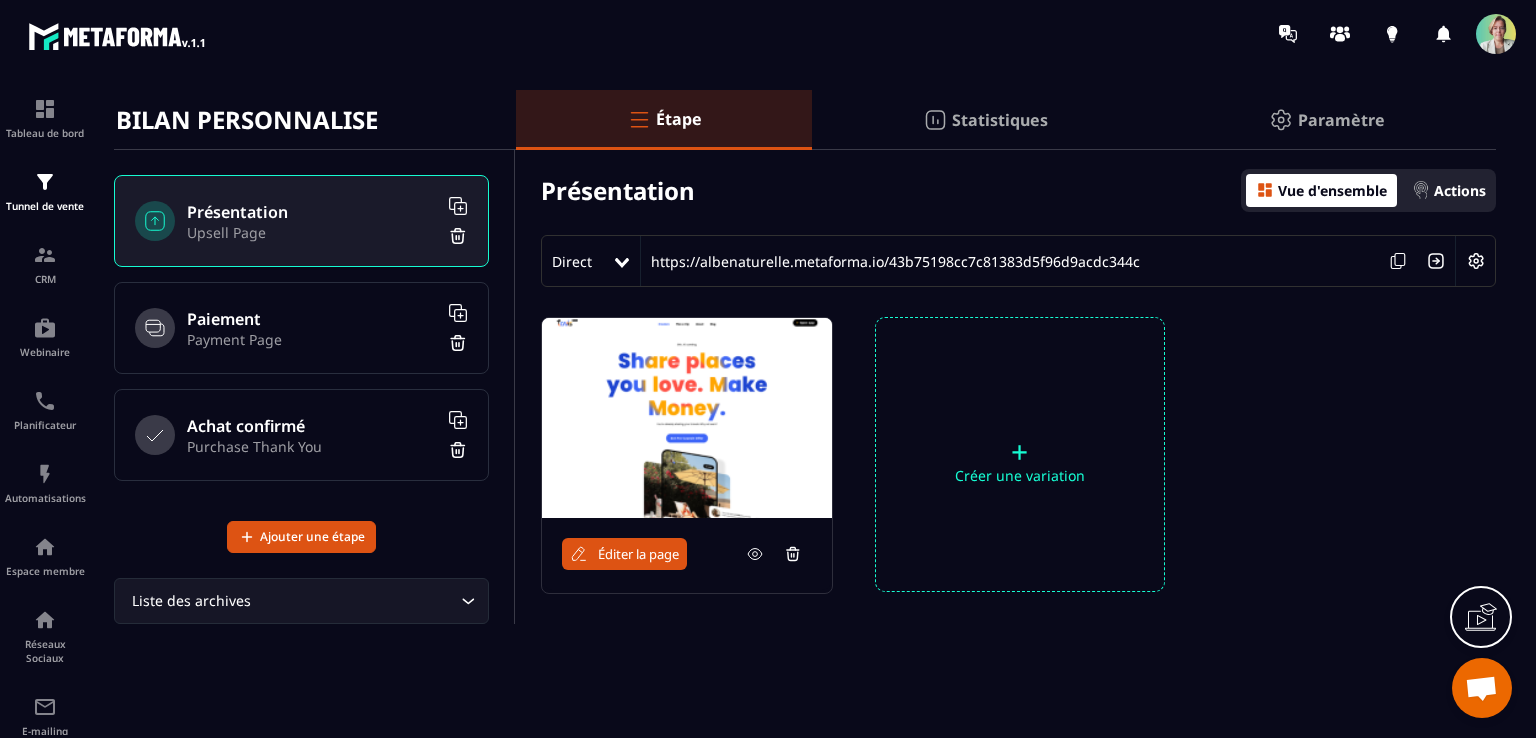 scroll, scrollTop: 62, scrollLeft: 0, axis: vertical 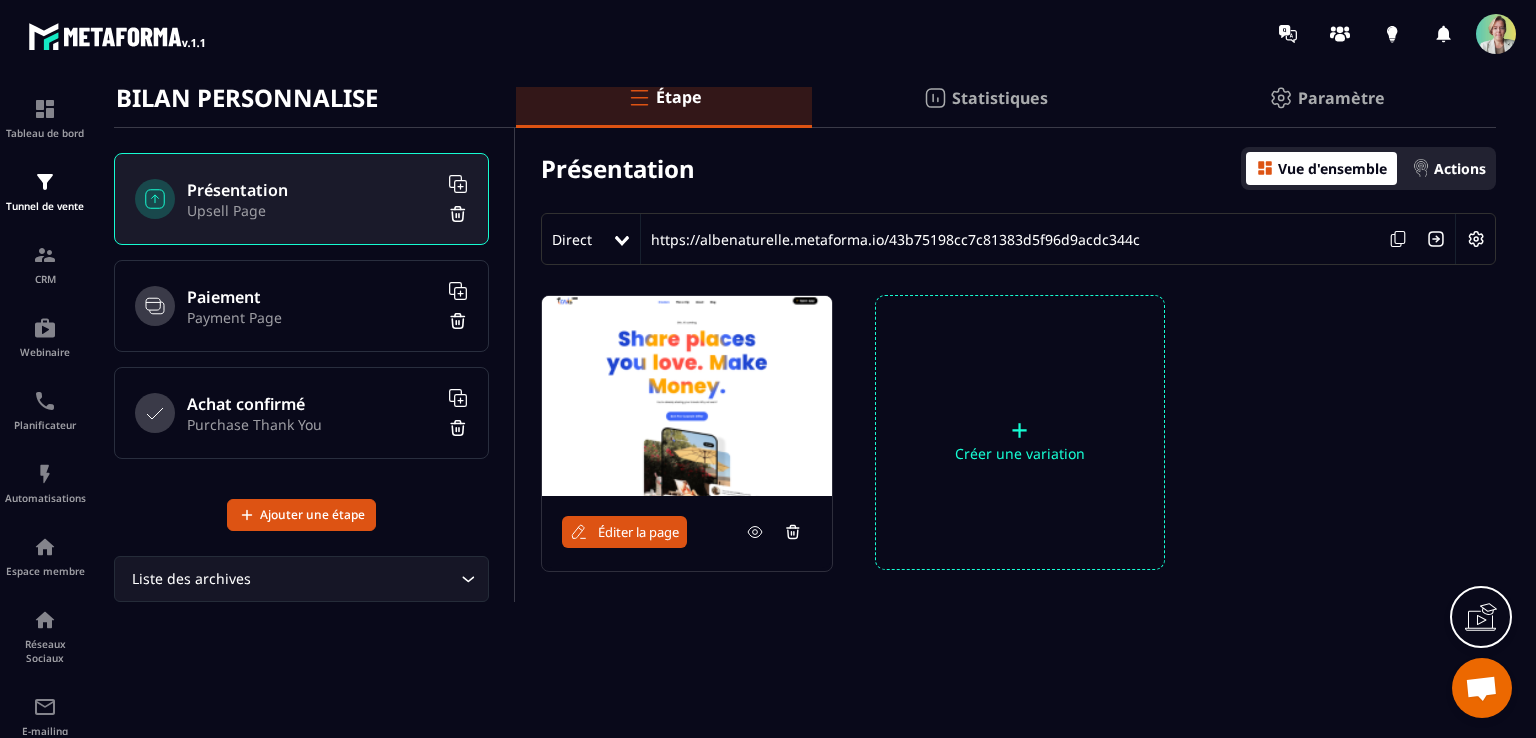 click on "Purchase Thank You" at bounding box center [312, 424] 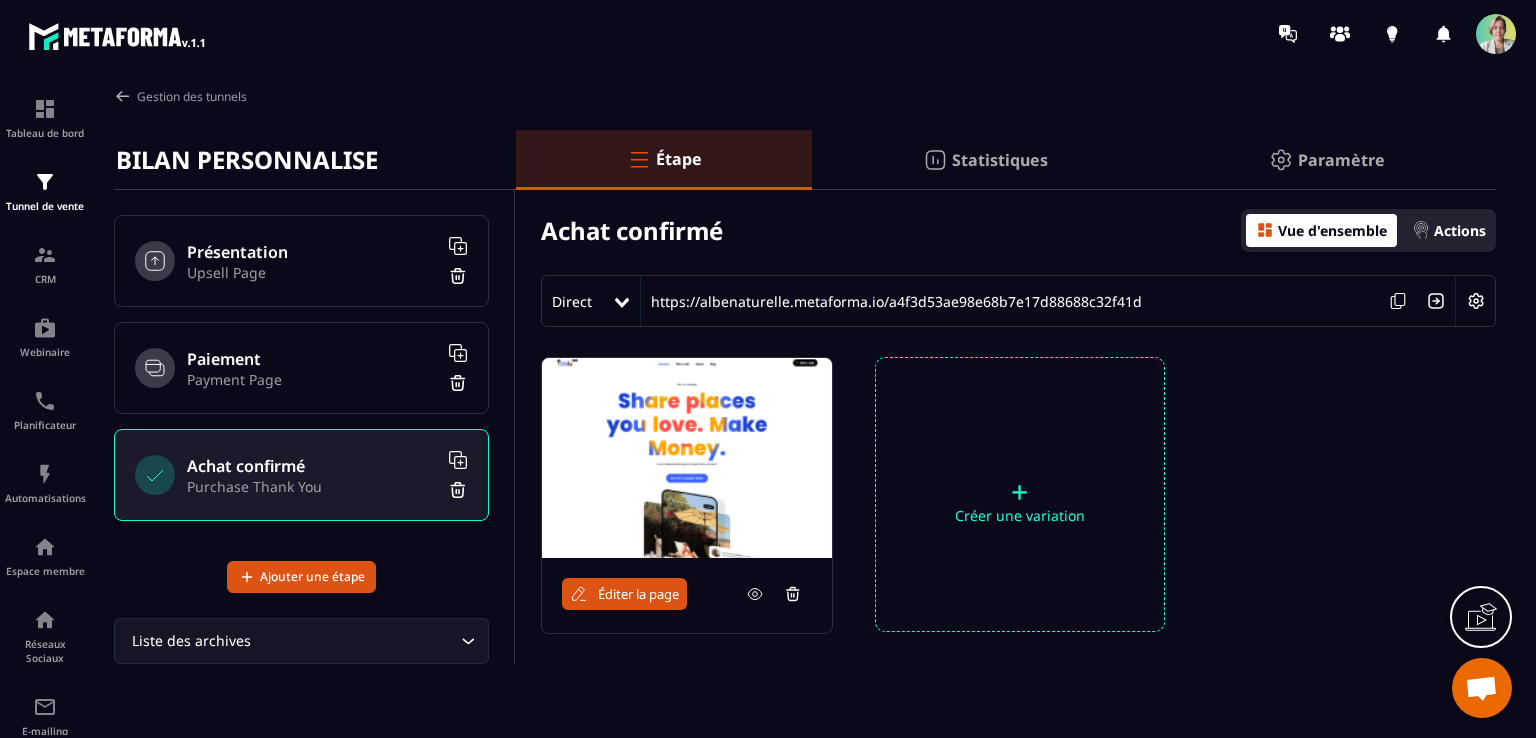 click on "Vue d'ensemble" at bounding box center [1332, 230] 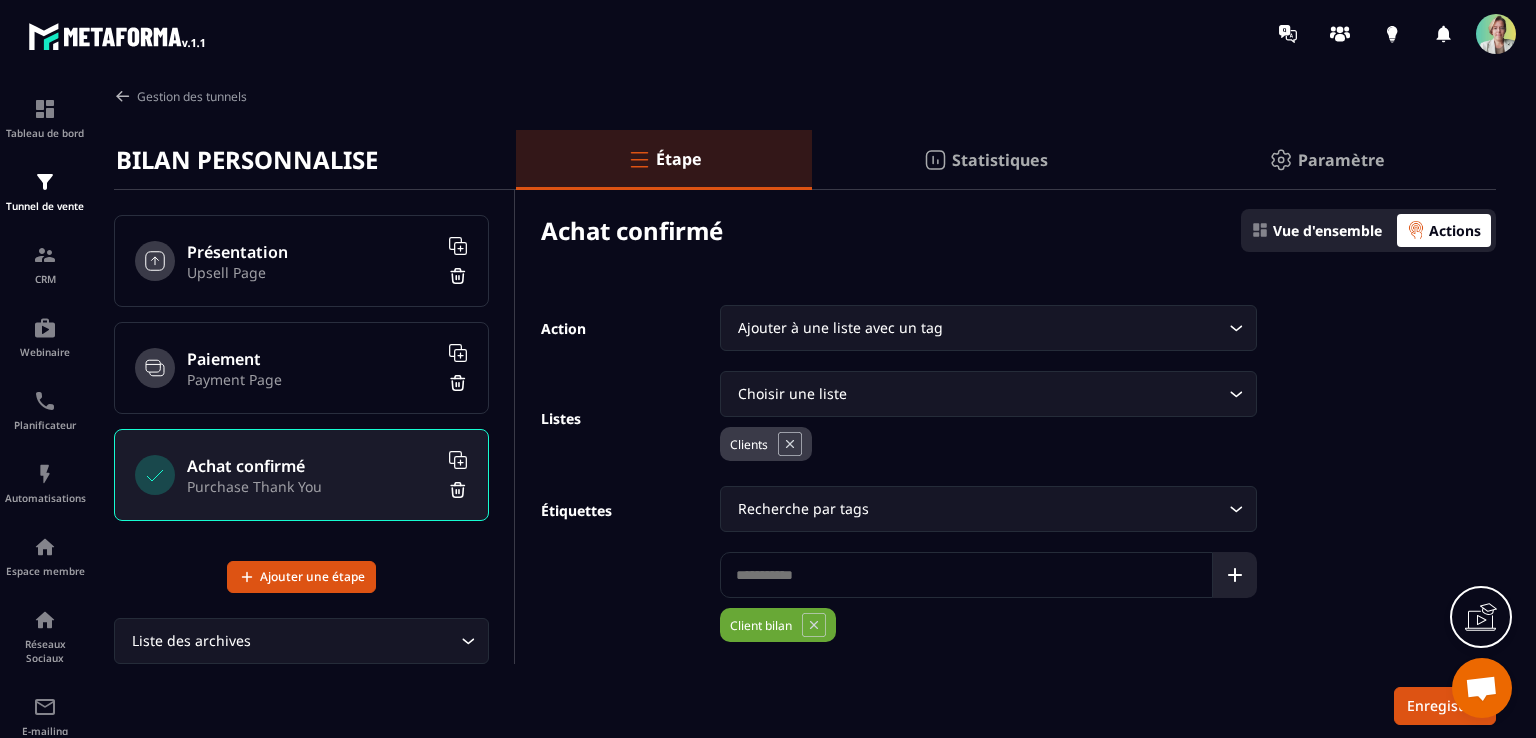 click on "Purchase Thank You" at bounding box center (312, 486) 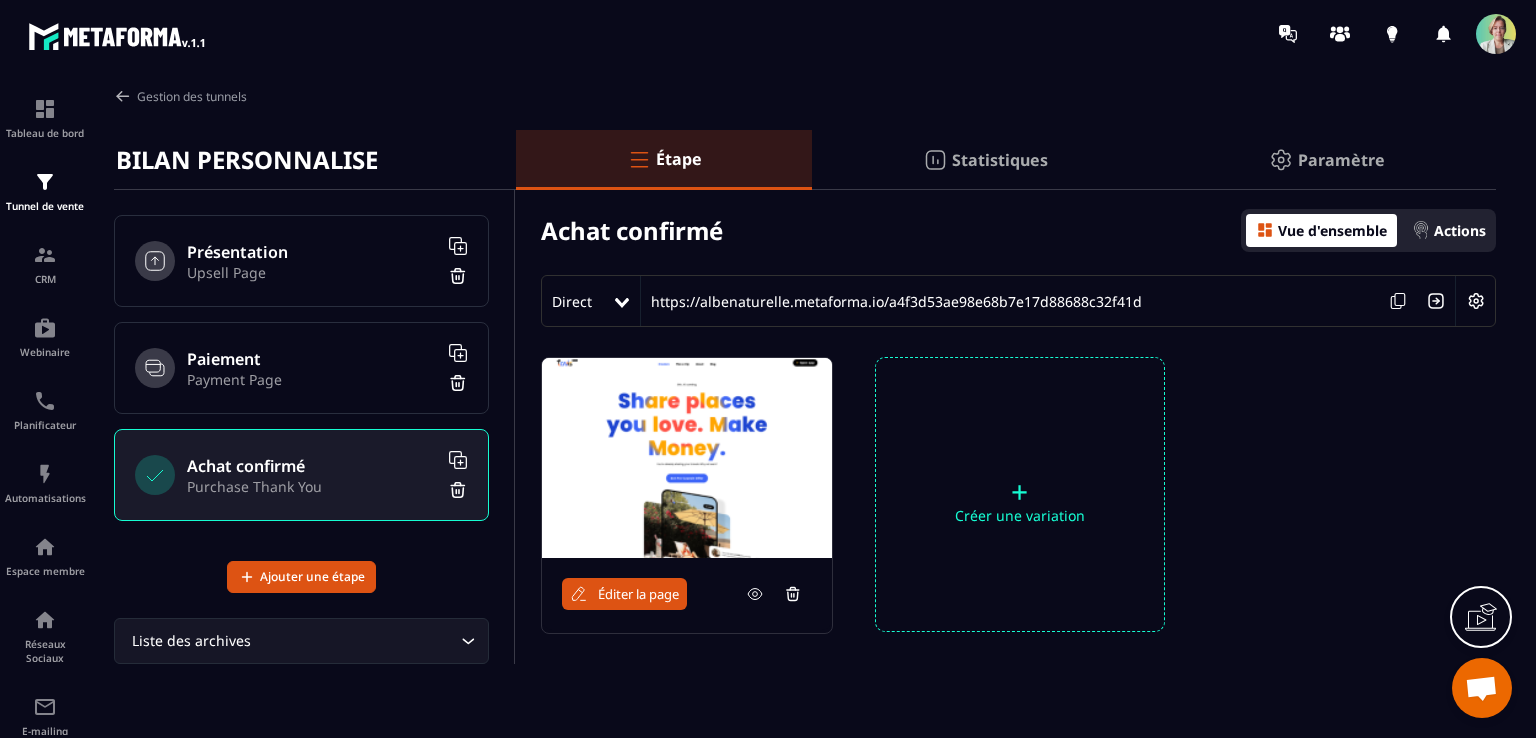 click on "Paramètre" at bounding box center [1341, 160] 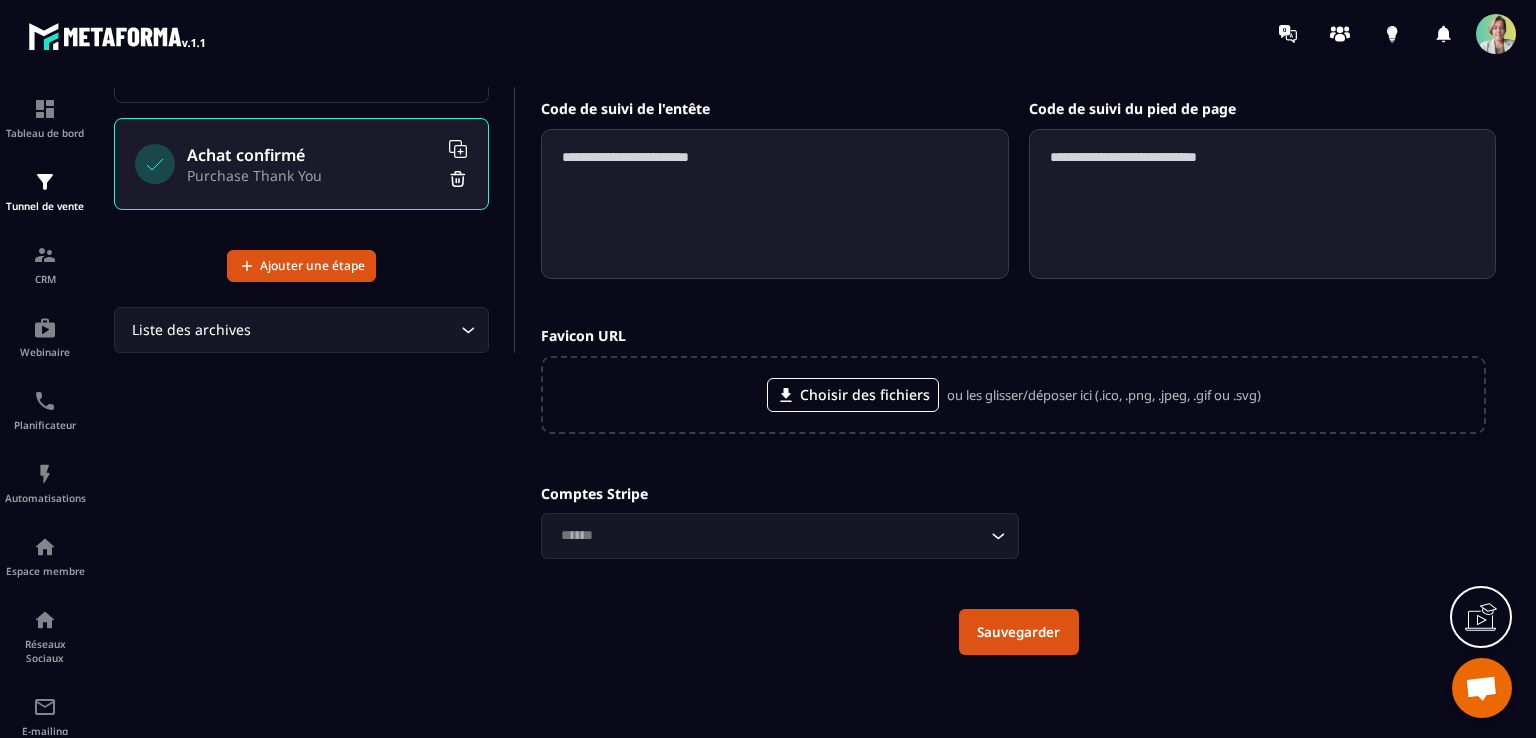 scroll, scrollTop: 314, scrollLeft: 0, axis: vertical 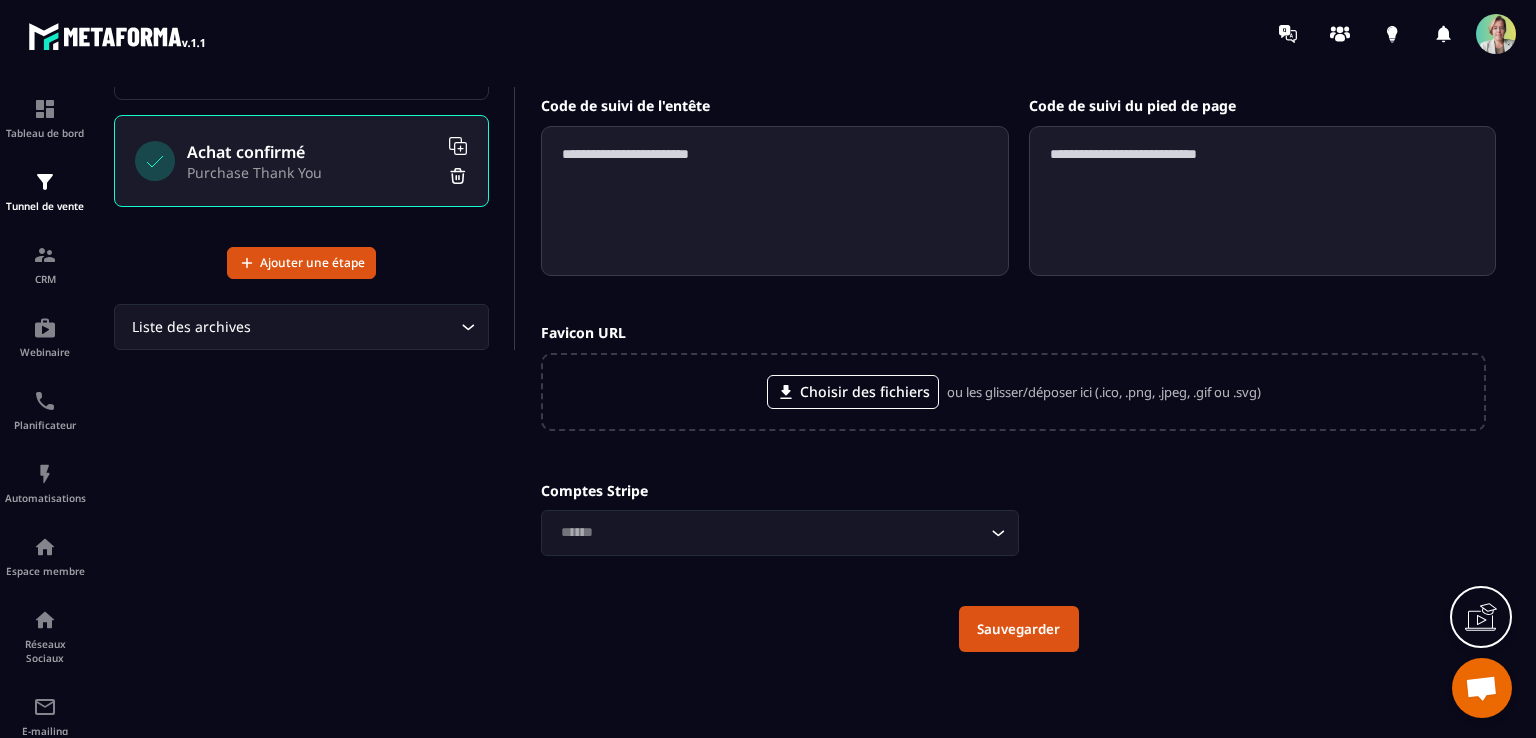 click 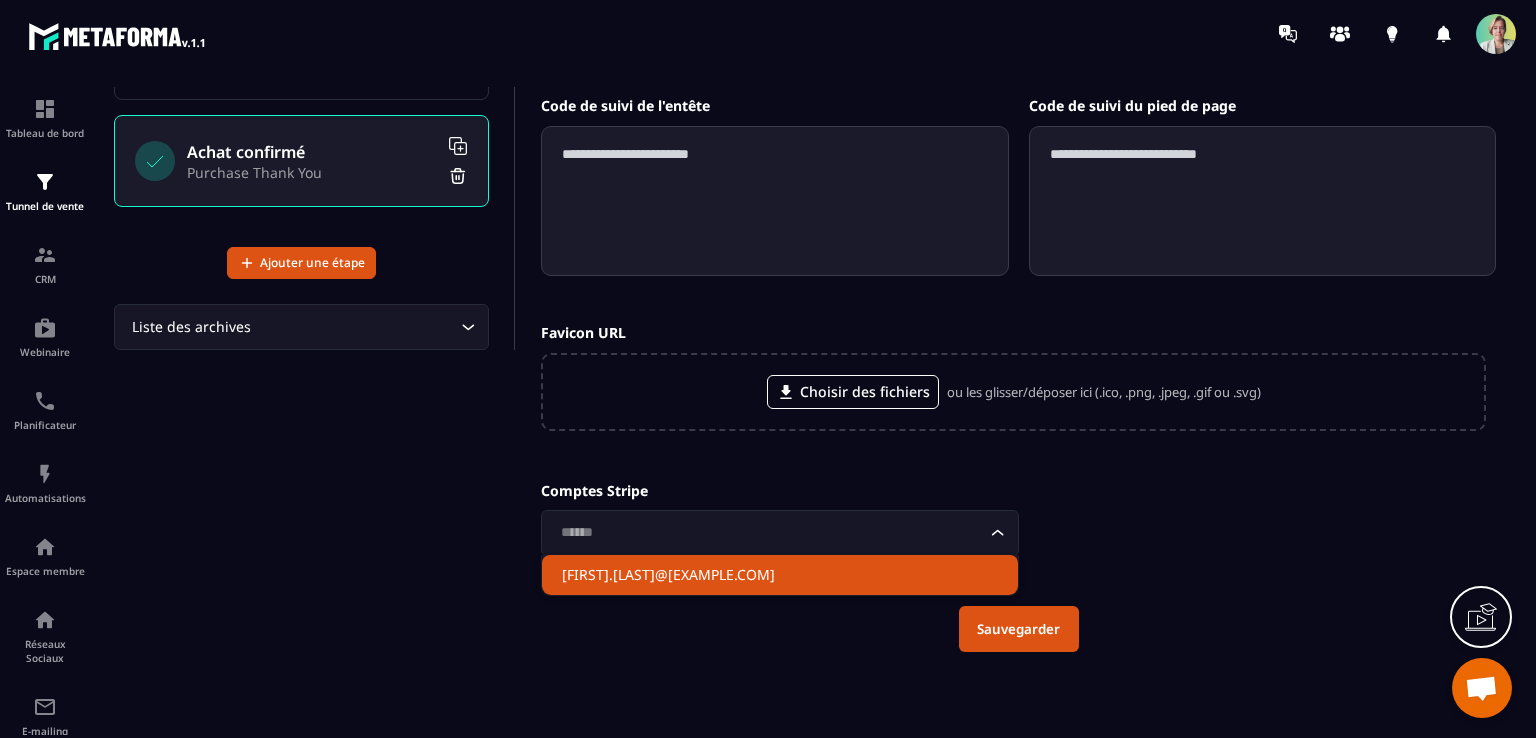click on "[FIRST].[LAST]@[EXAMPLE.COM]" 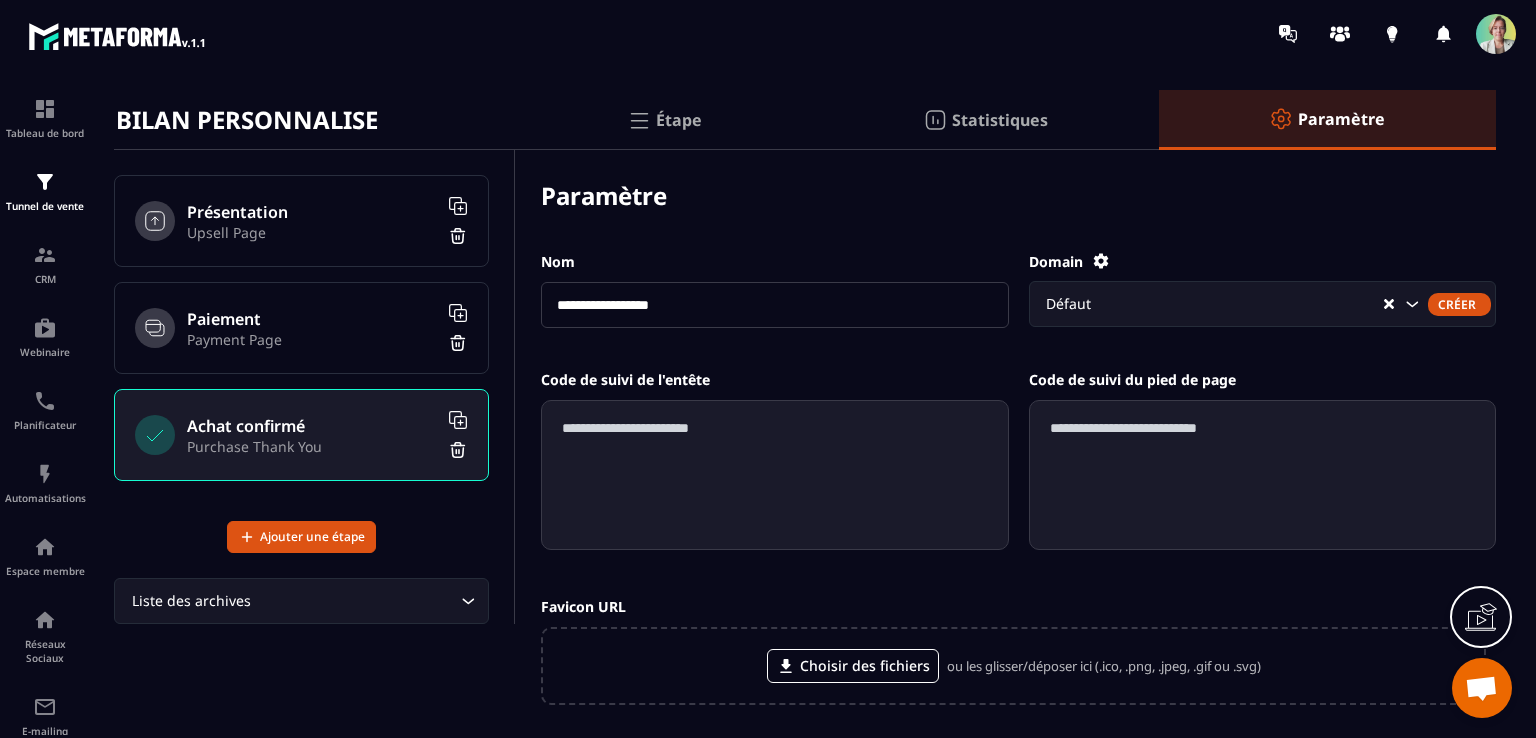 scroll, scrollTop: 0, scrollLeft: 0, axis: both 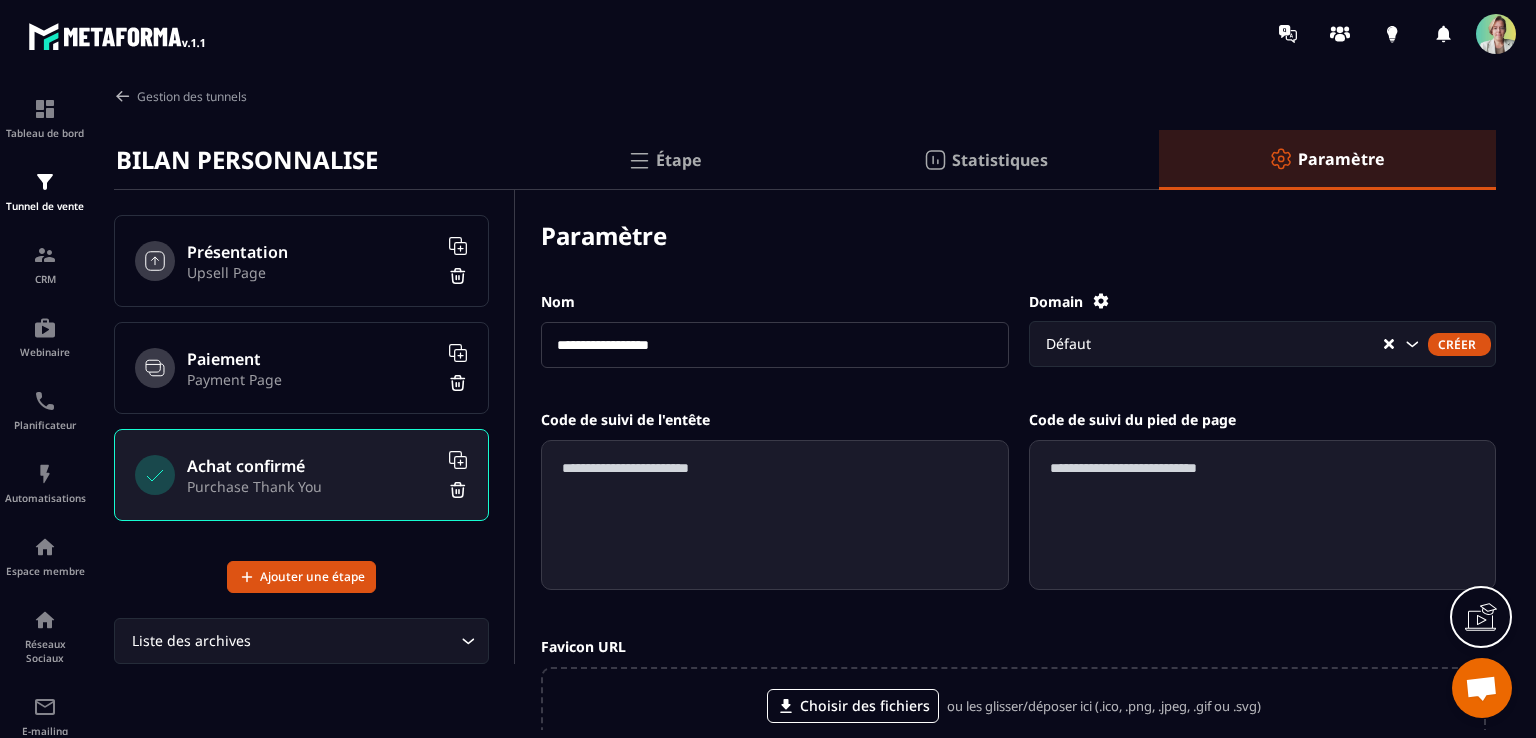click on "Upsell Page" at bounding box center (312, 272) 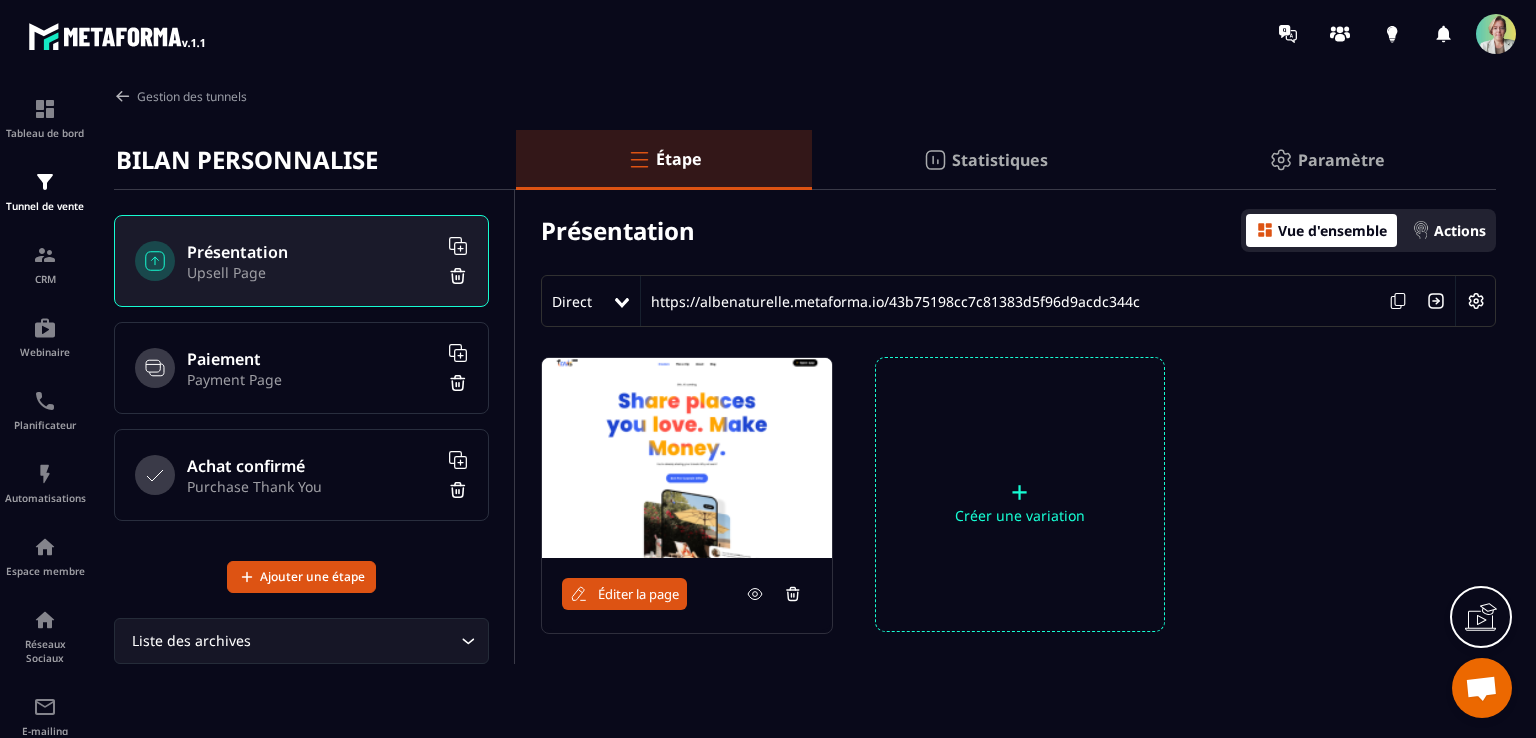click on "Paramètre" at bounding box center [1341, 160] 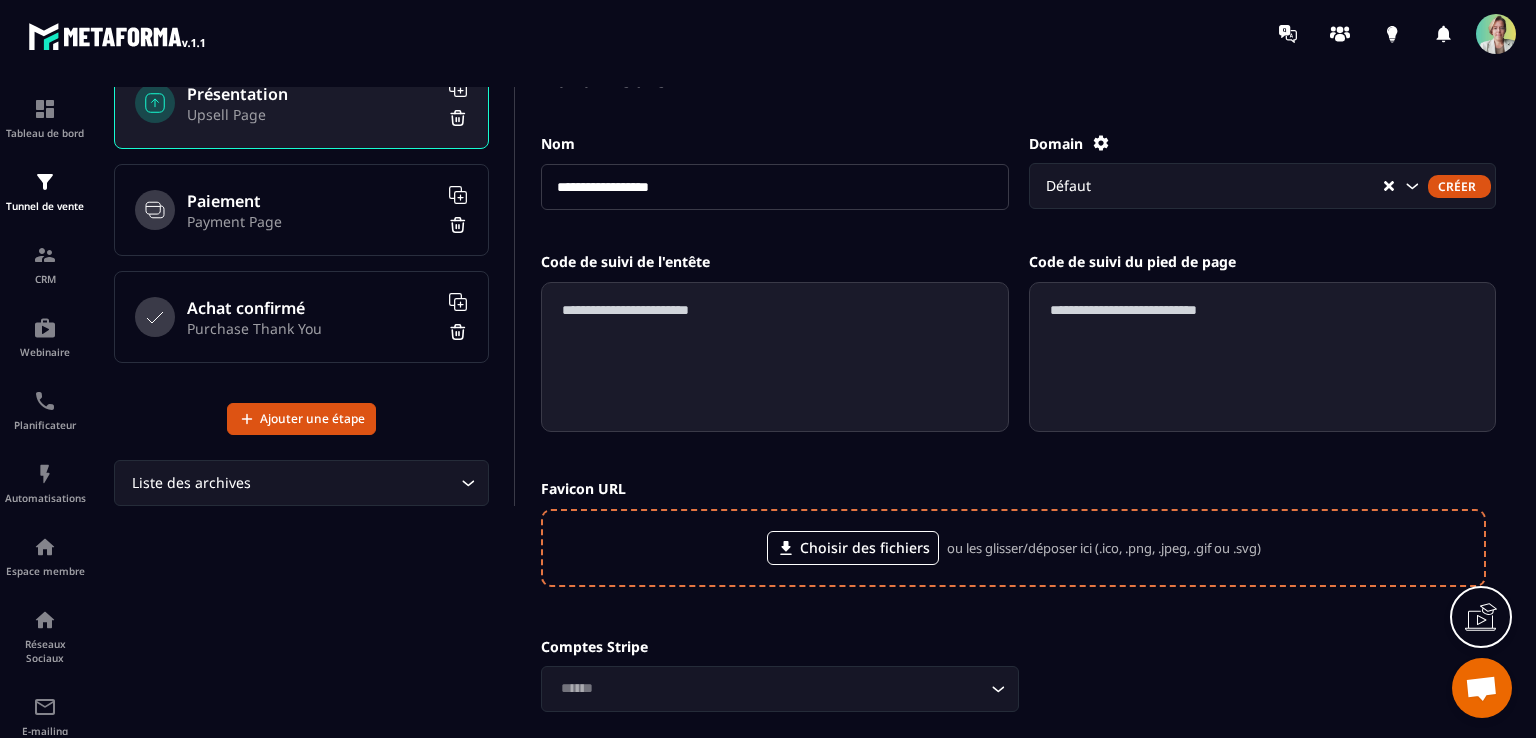 scroll, scrollTop: 114, scrollLeft: 0, axis: vertical 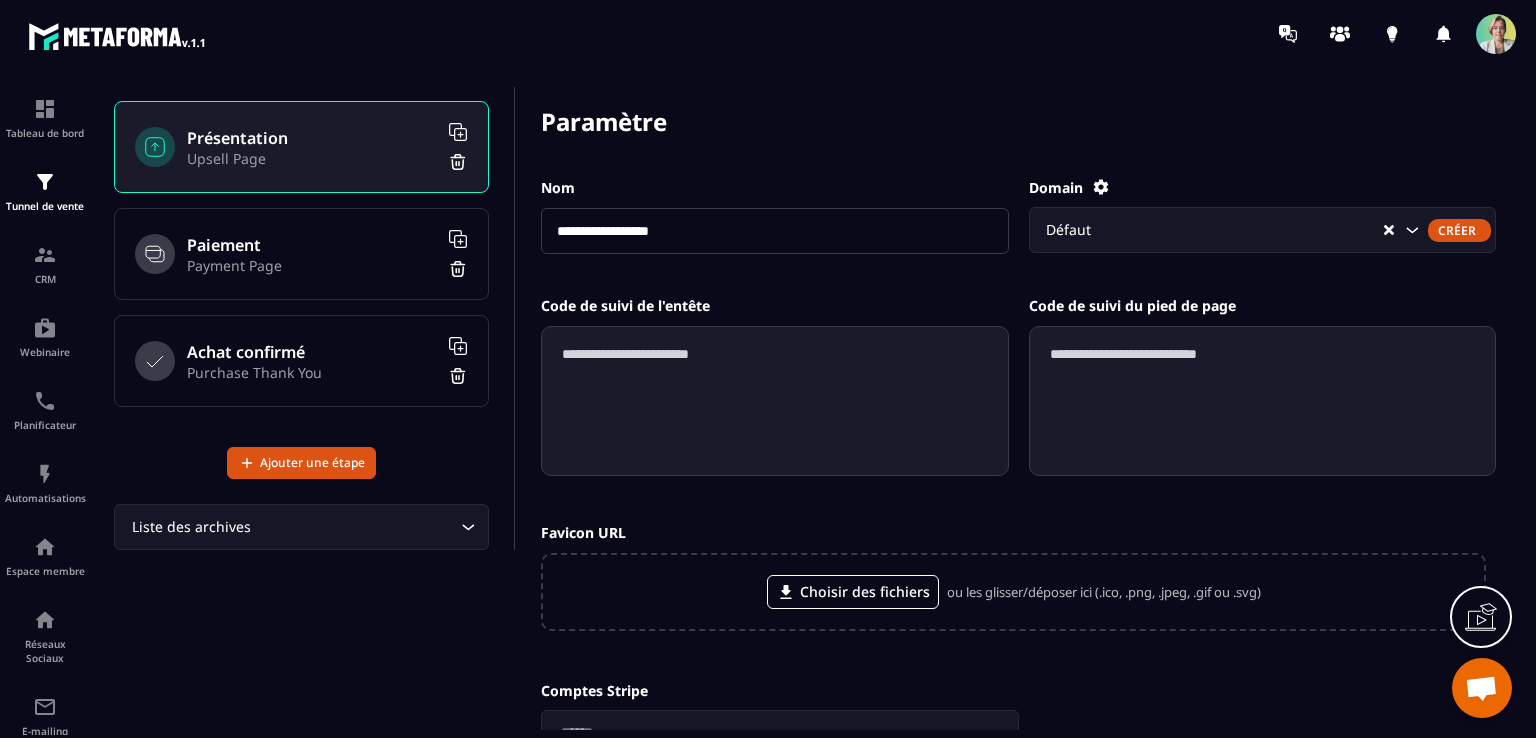 click on "Créer" at bounding box center (1459, 230) 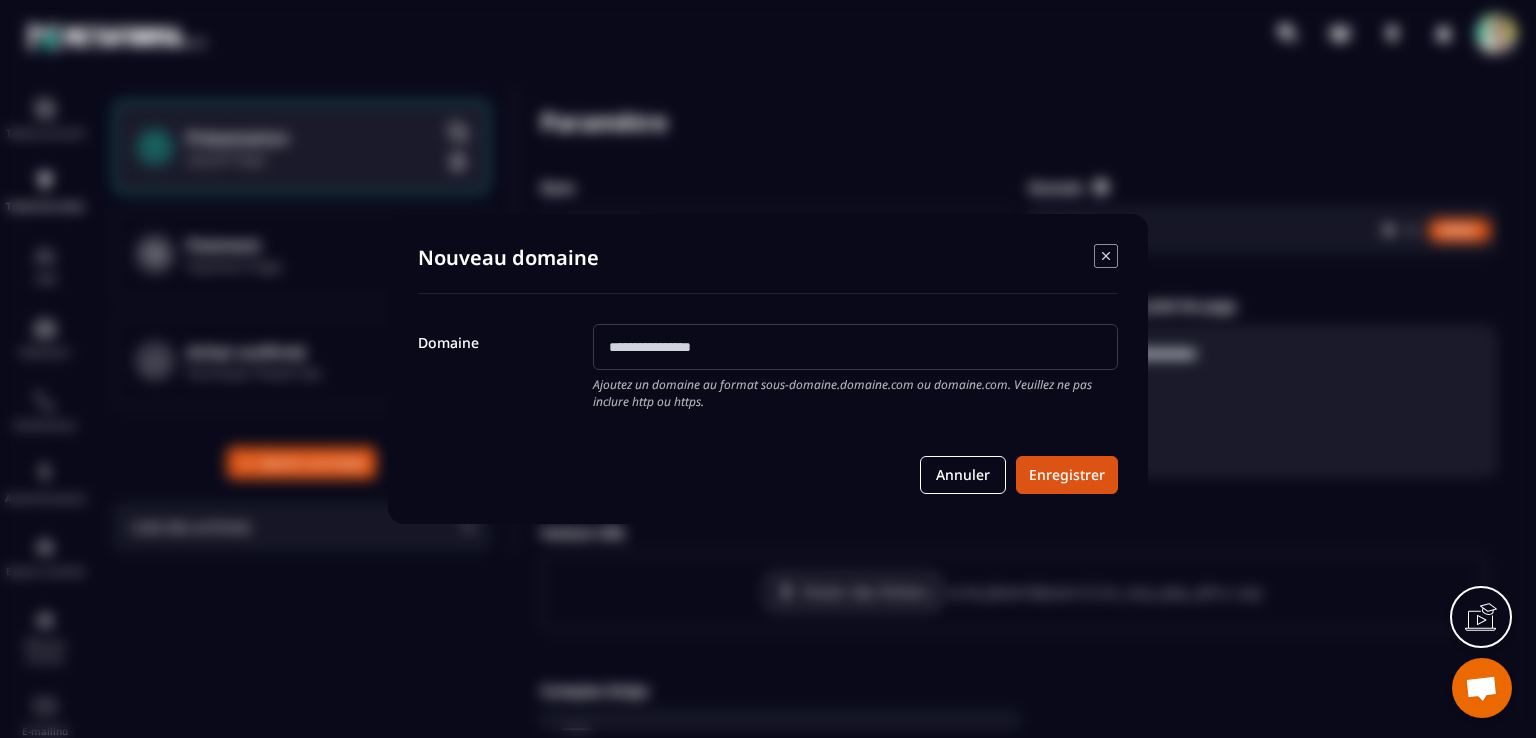 drag, startPoint x: 740, startPoint y: 354, endPoint x: 569, endPoint y: 342, distance: 171.42053 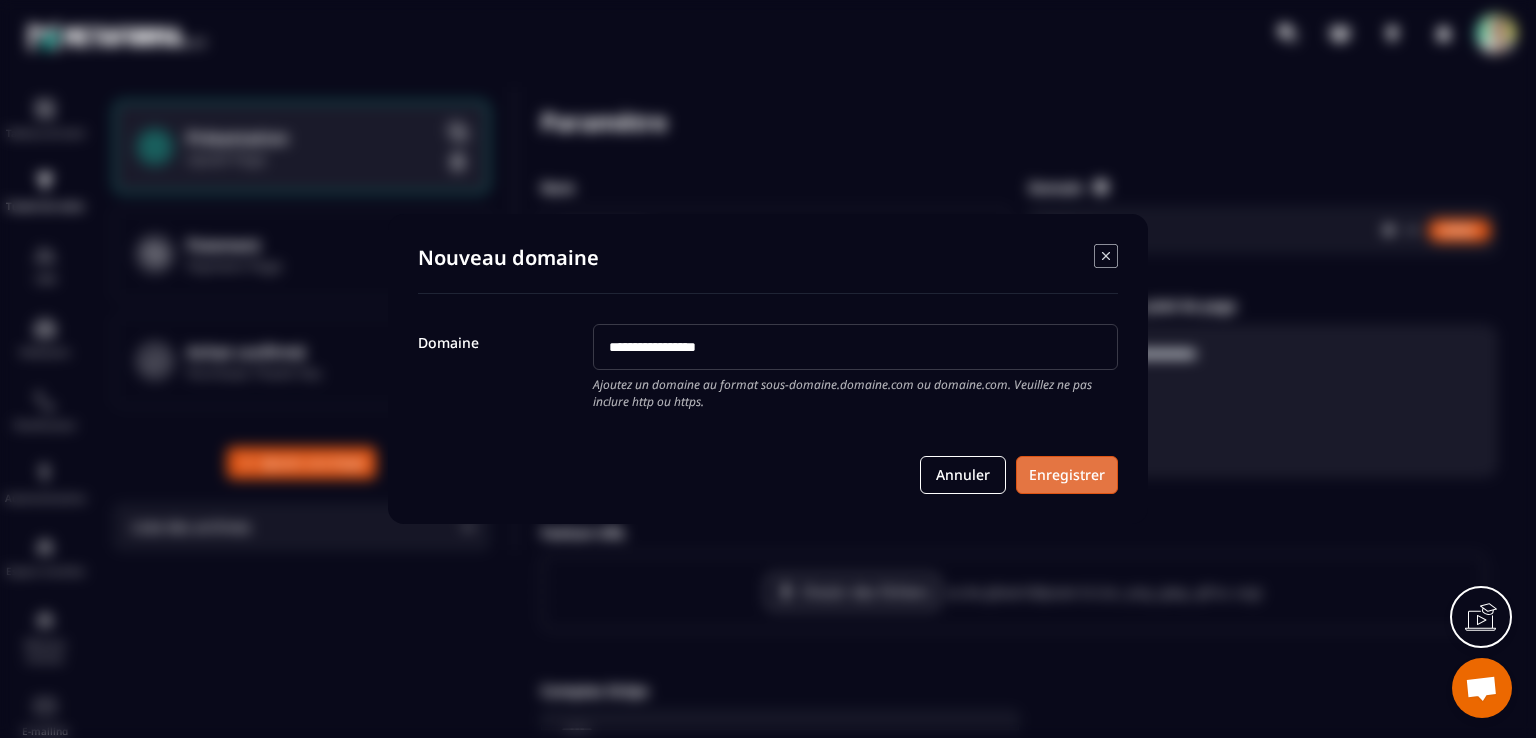 click on "Enregistrer" at bounding box center (1067, 475) 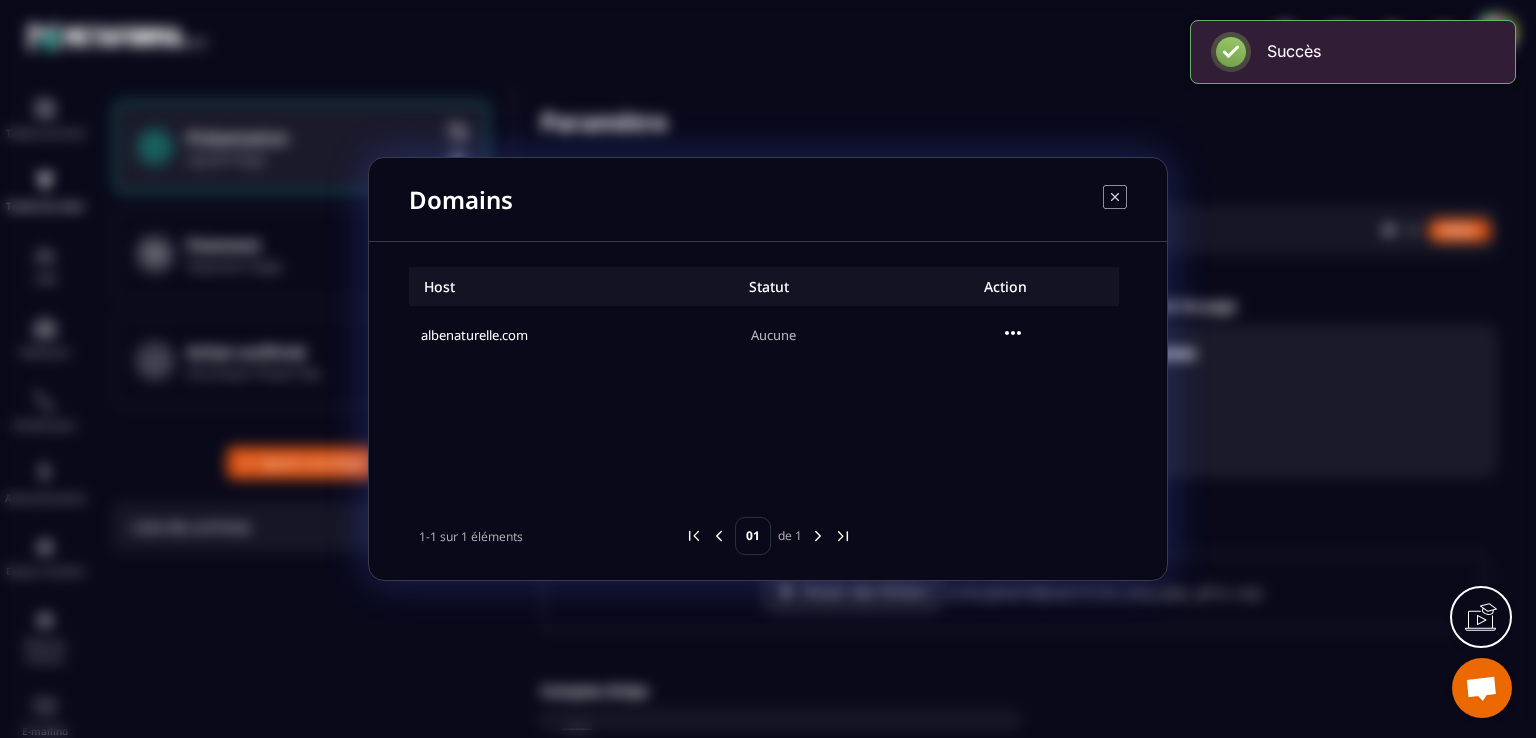click 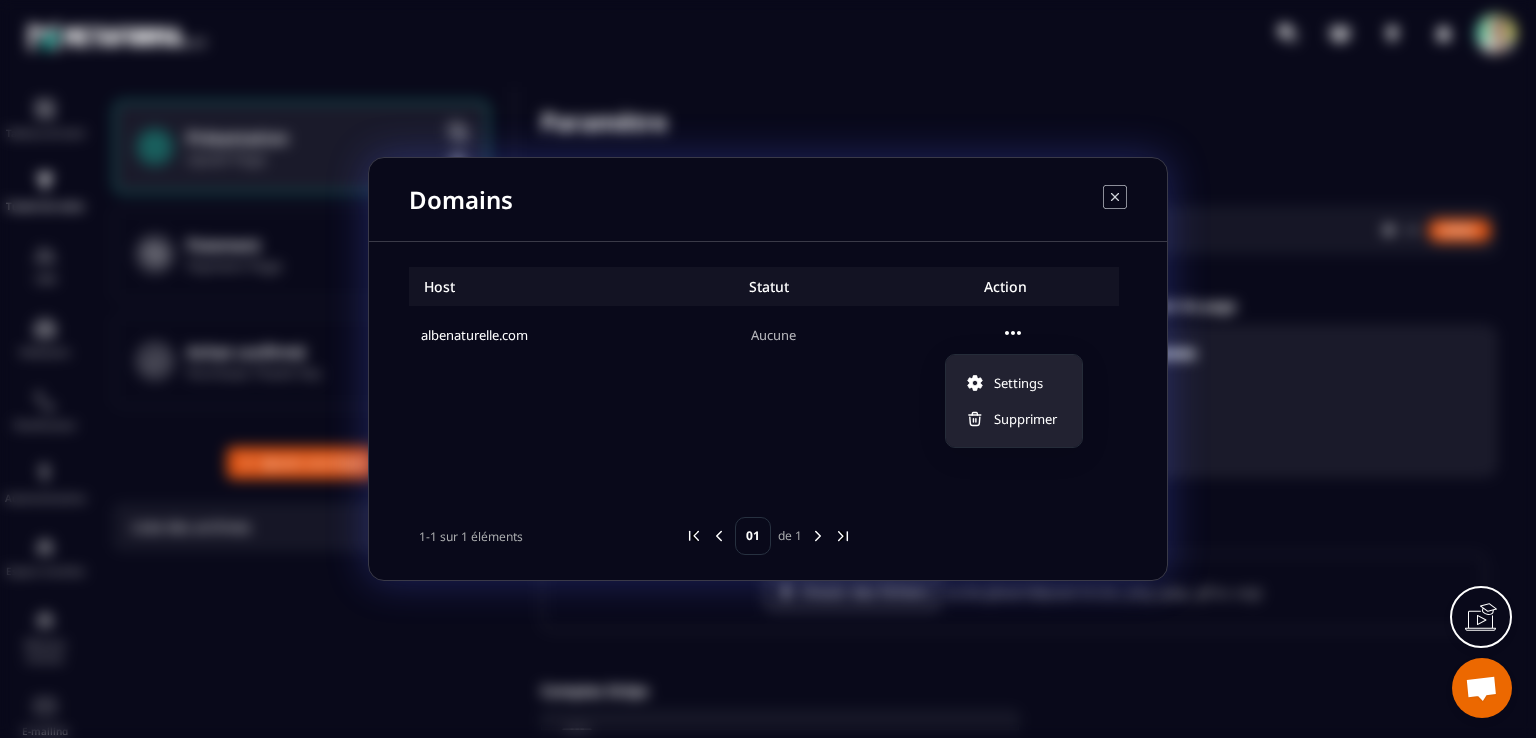 click 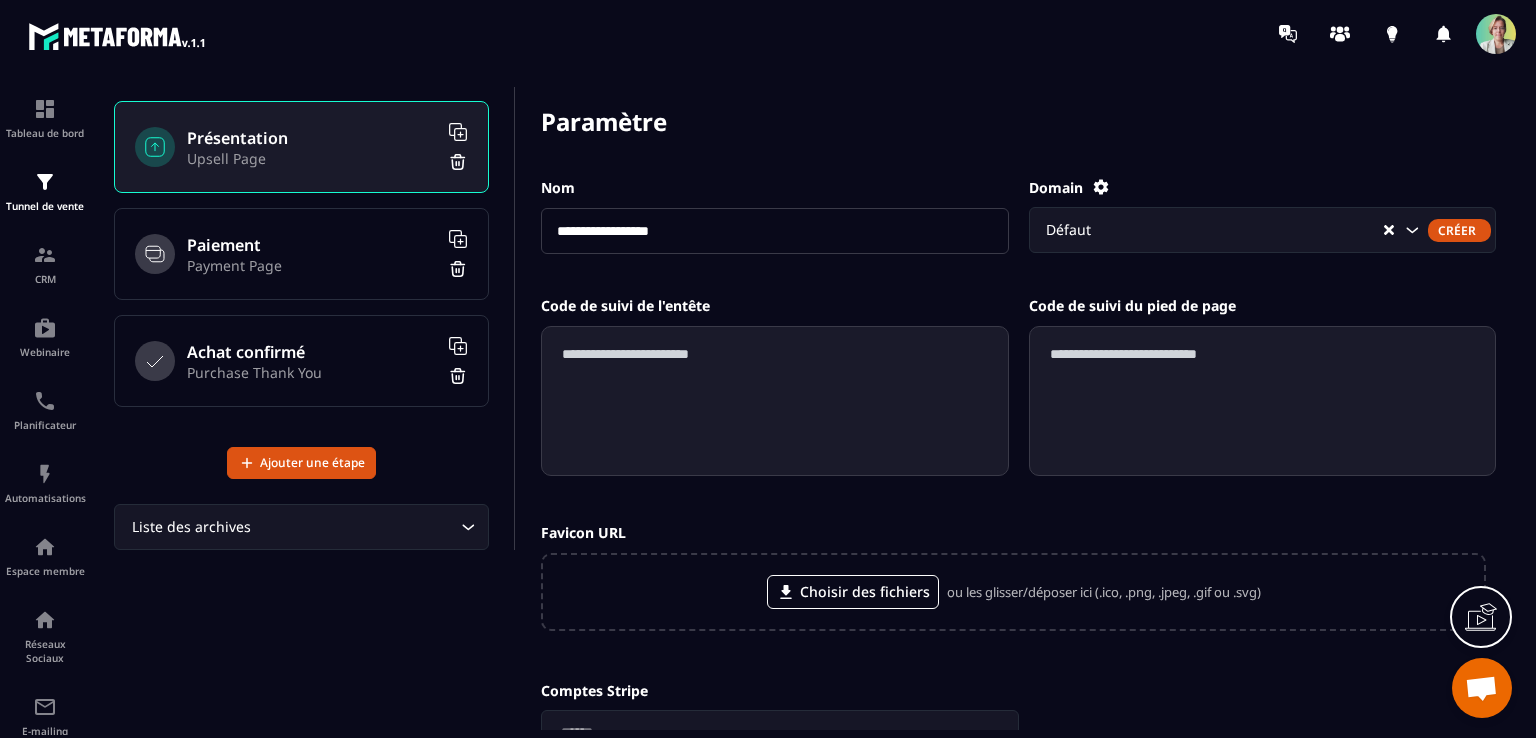 click 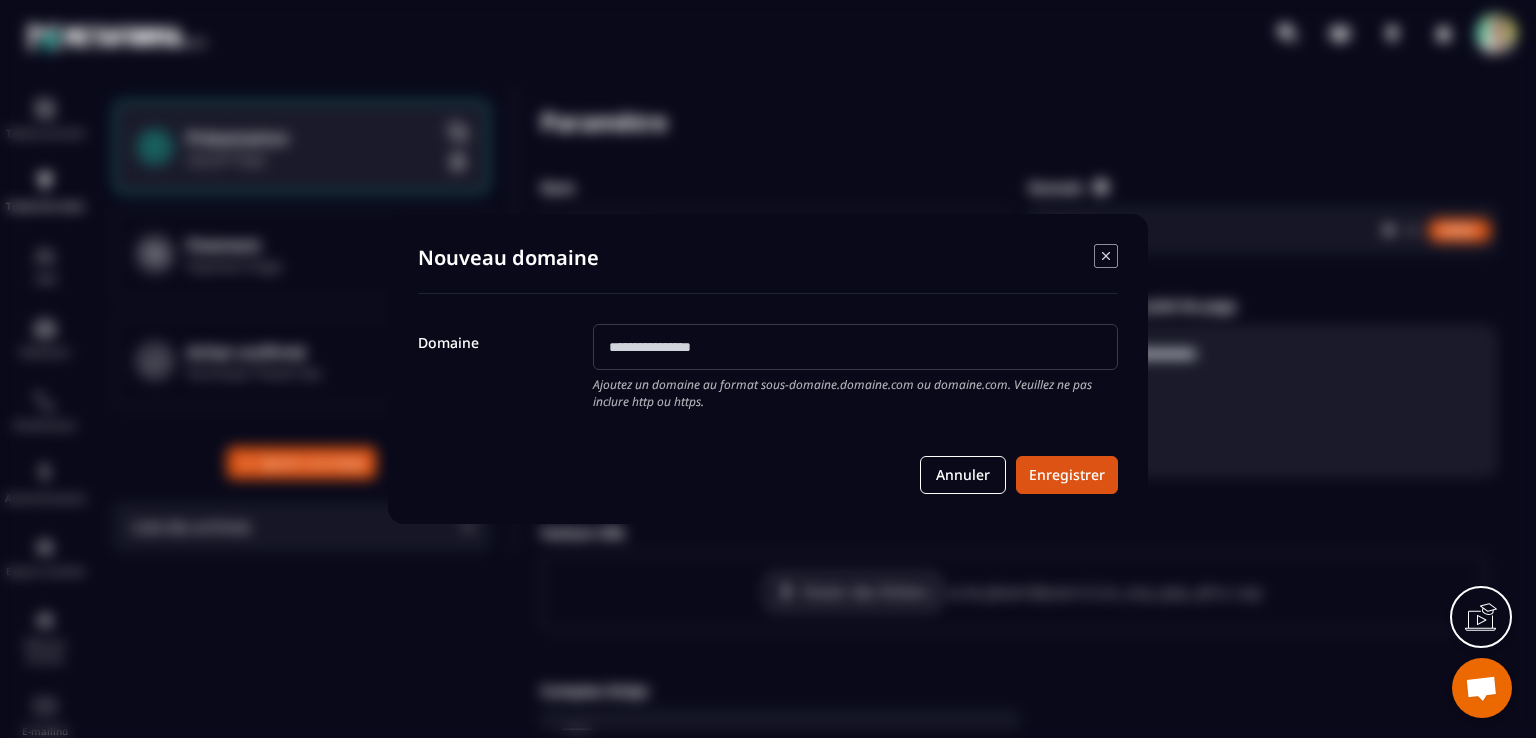 click 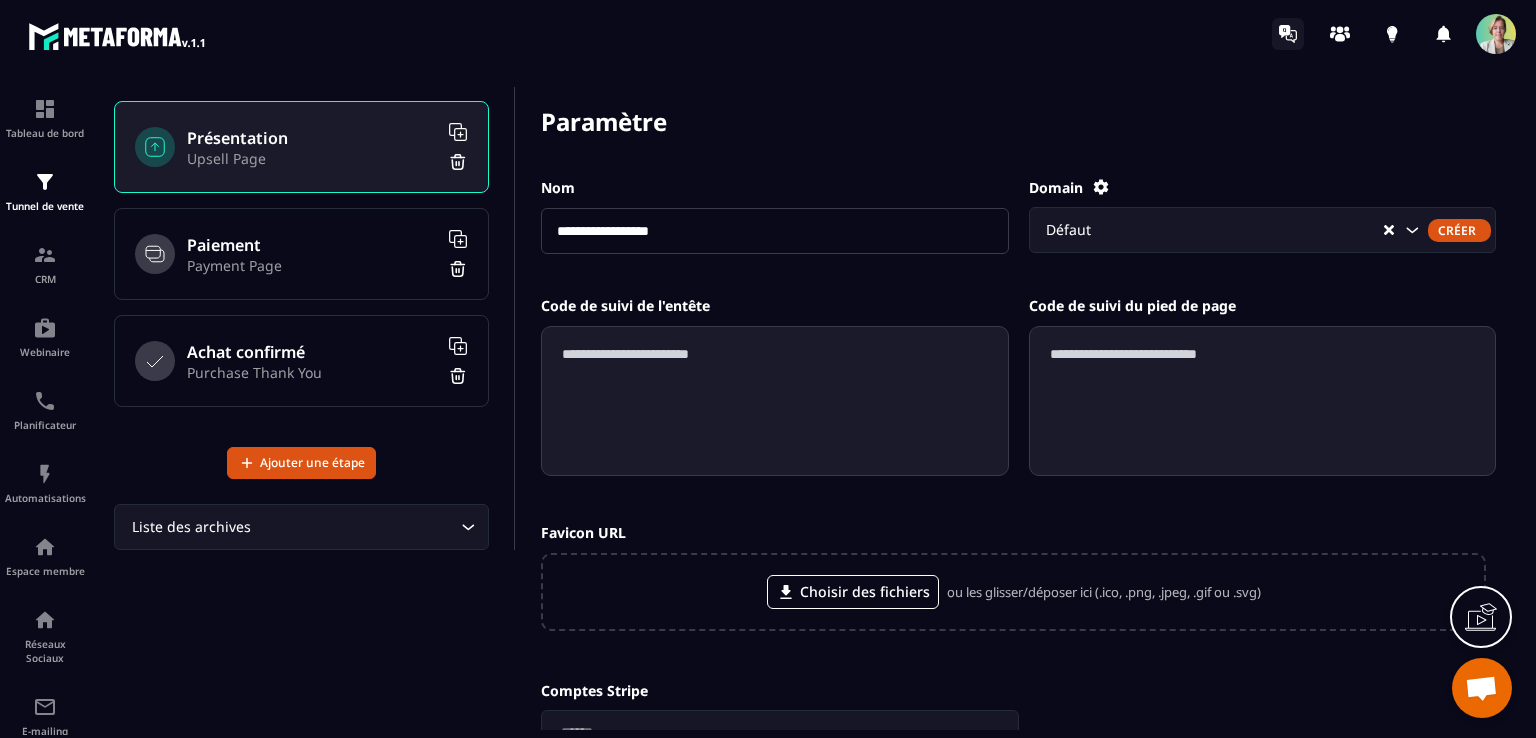 click 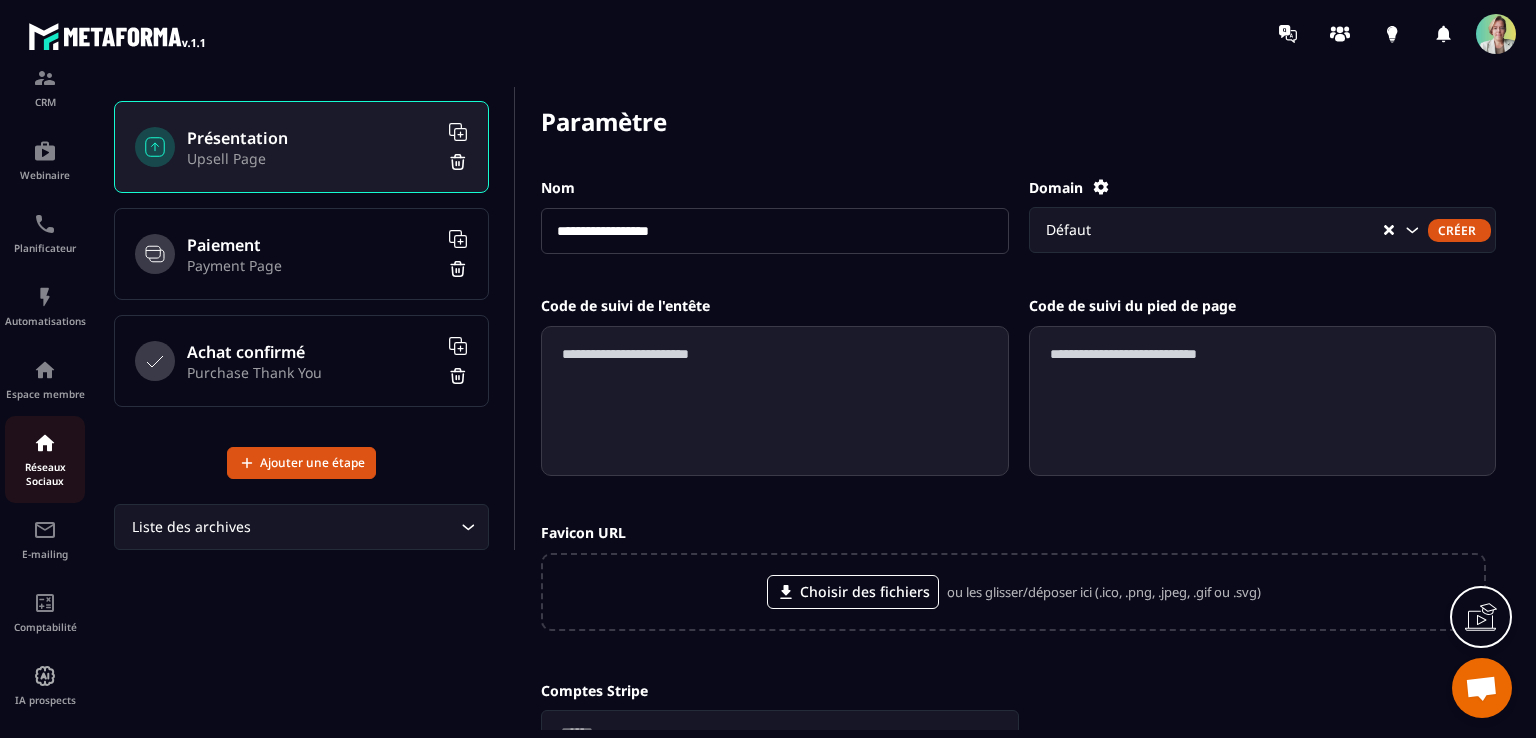 scroll, scrollTop: 189, scrollLeft: 0, axis: vertical 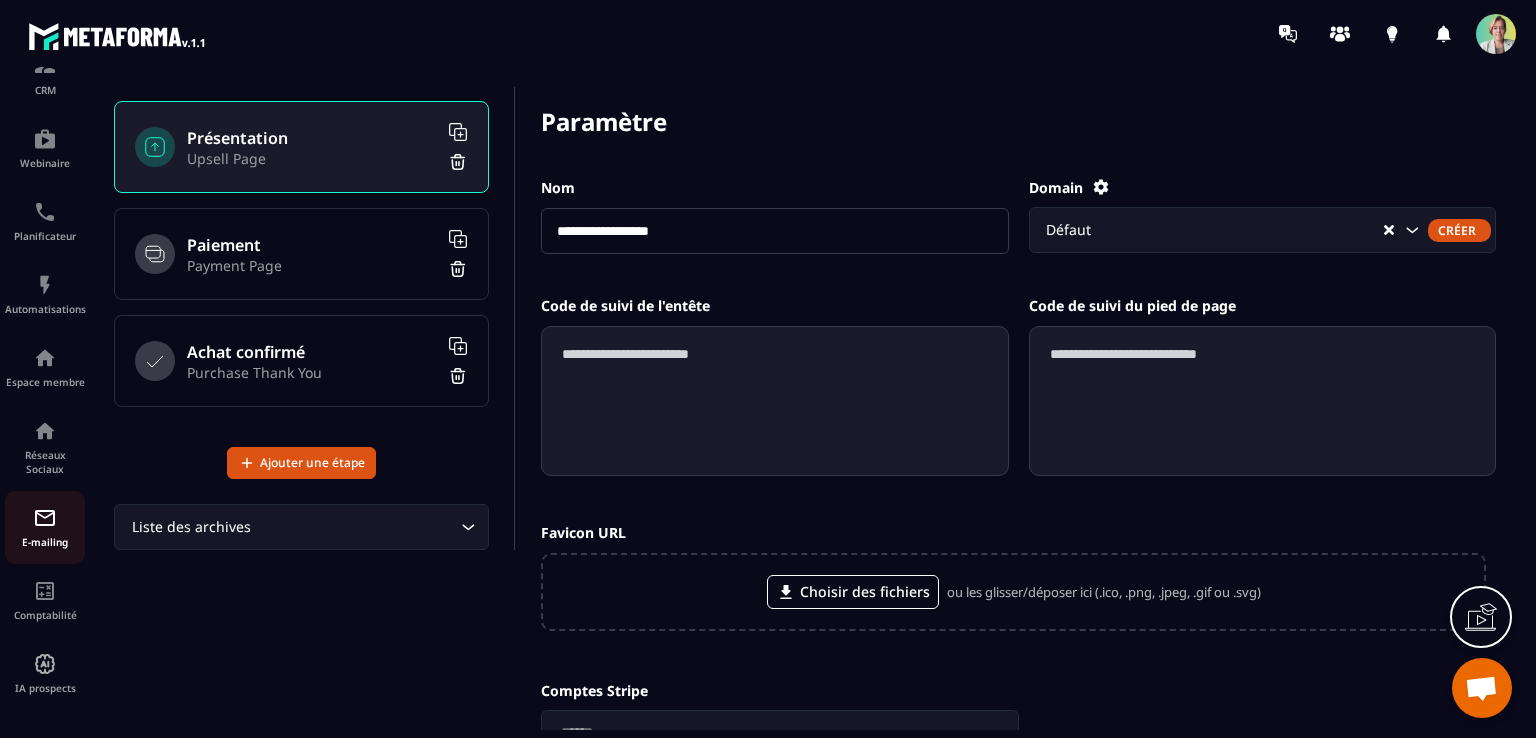 click on "E-mailing" at bounding box center (45, 527) 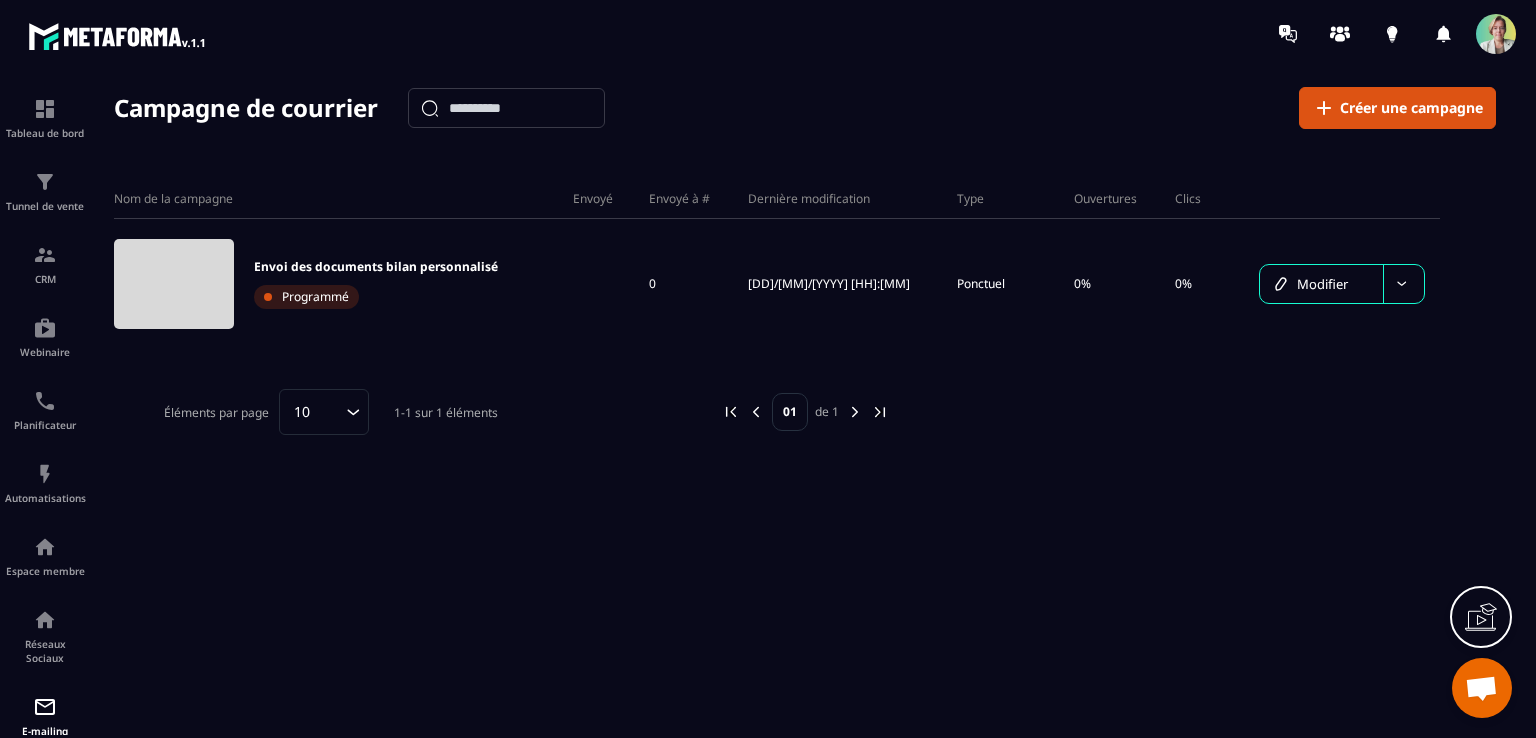 click at bounding box center [1496, 34] 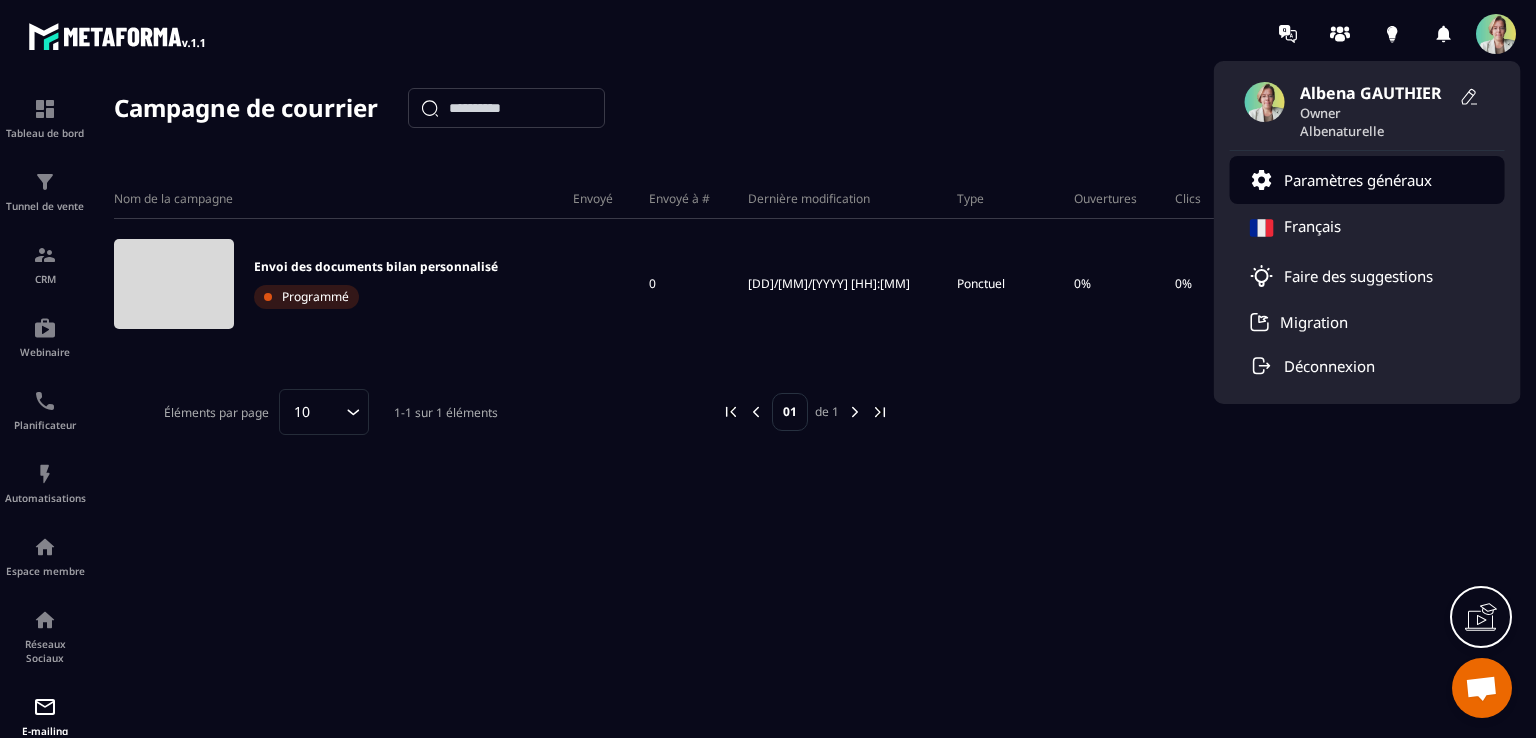click on "Paramètres généraux" at bounding box center [1358, 180] 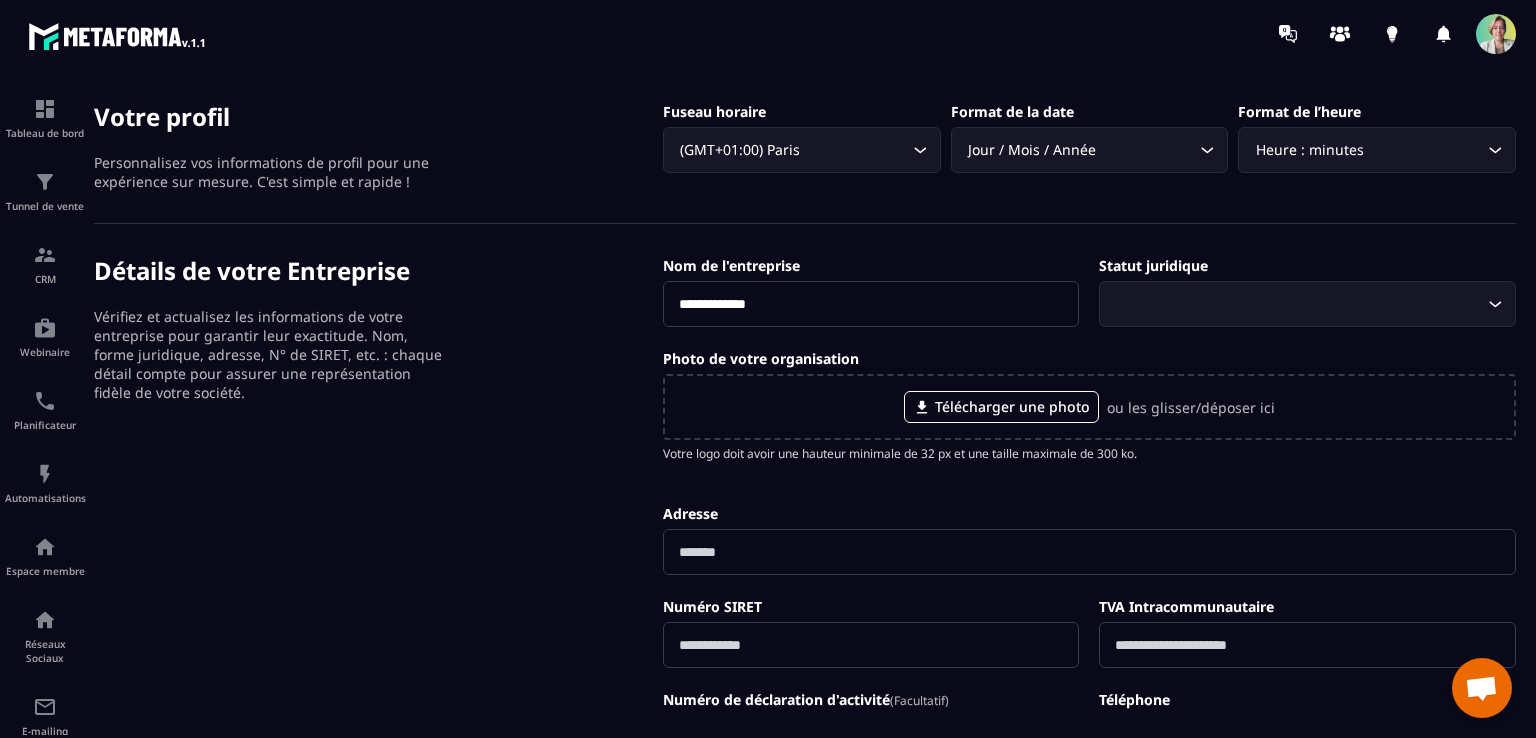 scroll, scrollTop: 100, scrollLeft: 0, axis: vertical 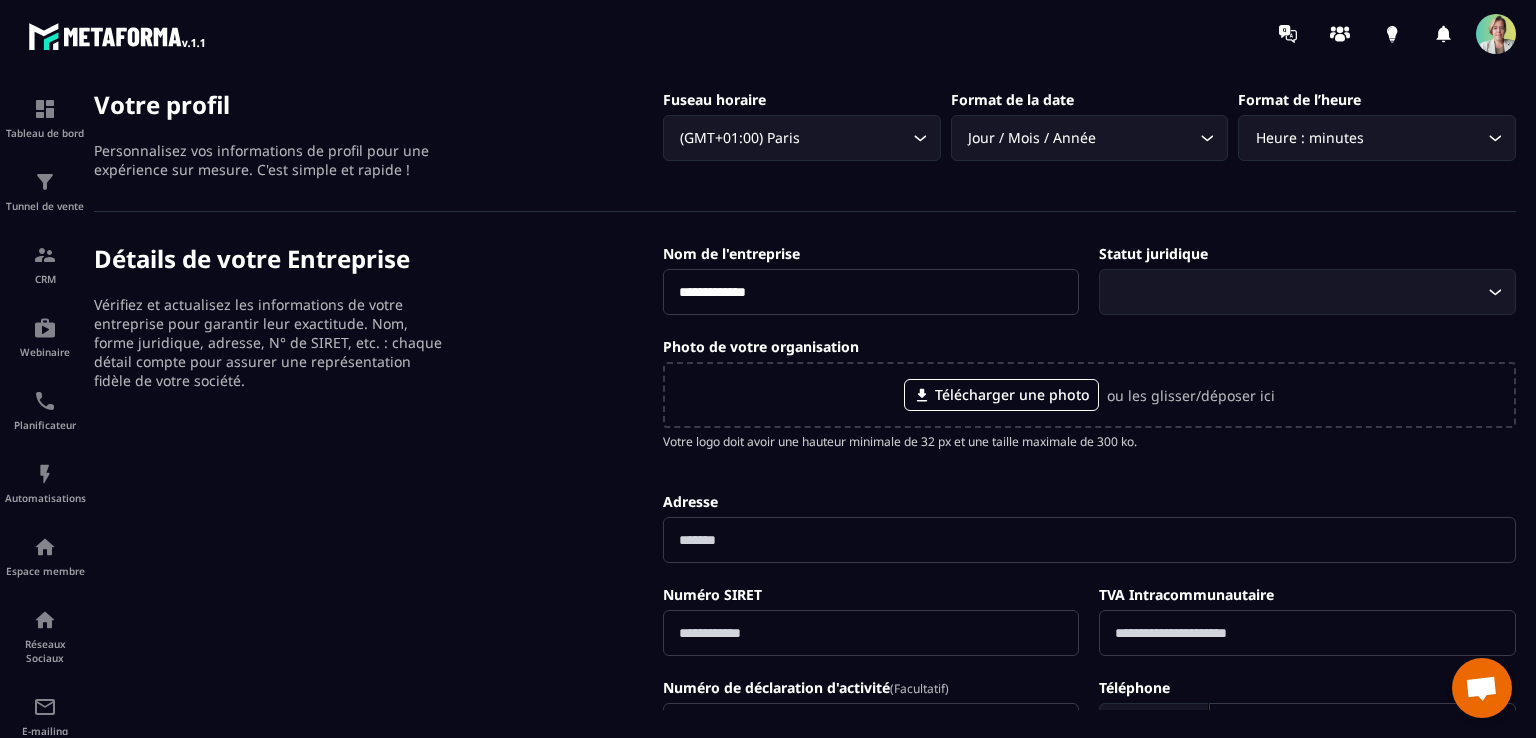 drag, startPoint x: 795, startPoint y: 292, endPoint x: 664, endPoint y: 274, distance: 132.23087 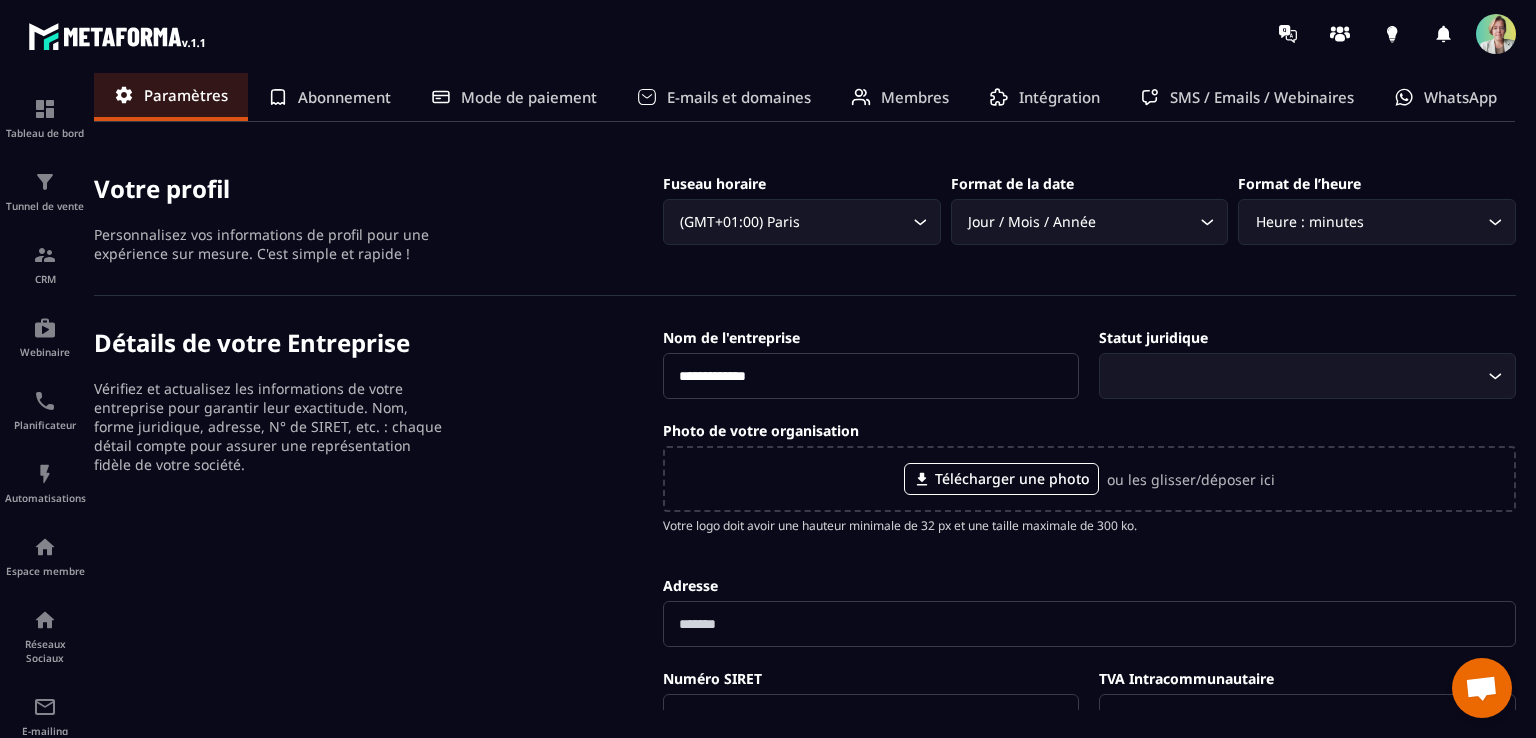 scroll, scrollTop: 0, scrollLeft: 0, axis: both 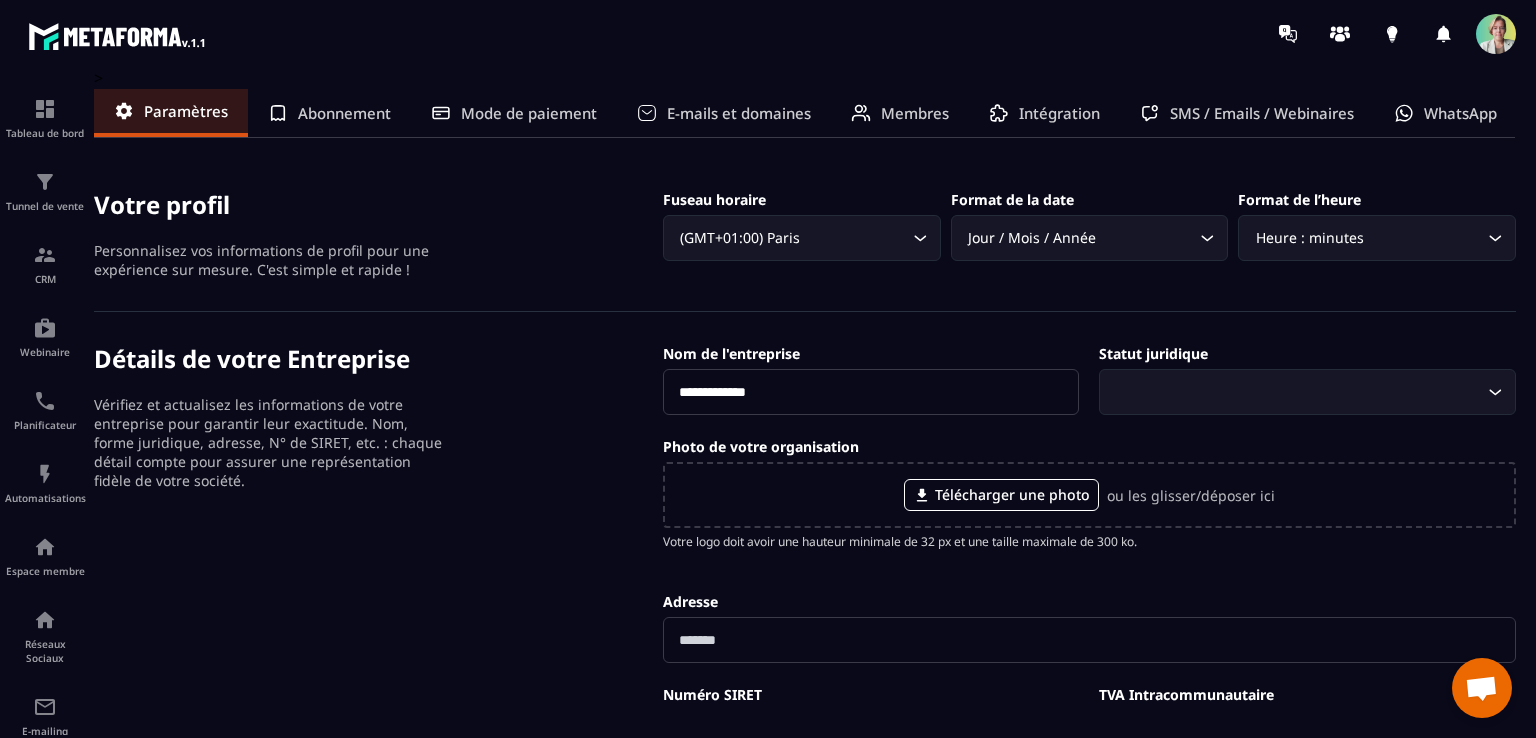 click on "Abonnement" at bounding box center (344, 113) 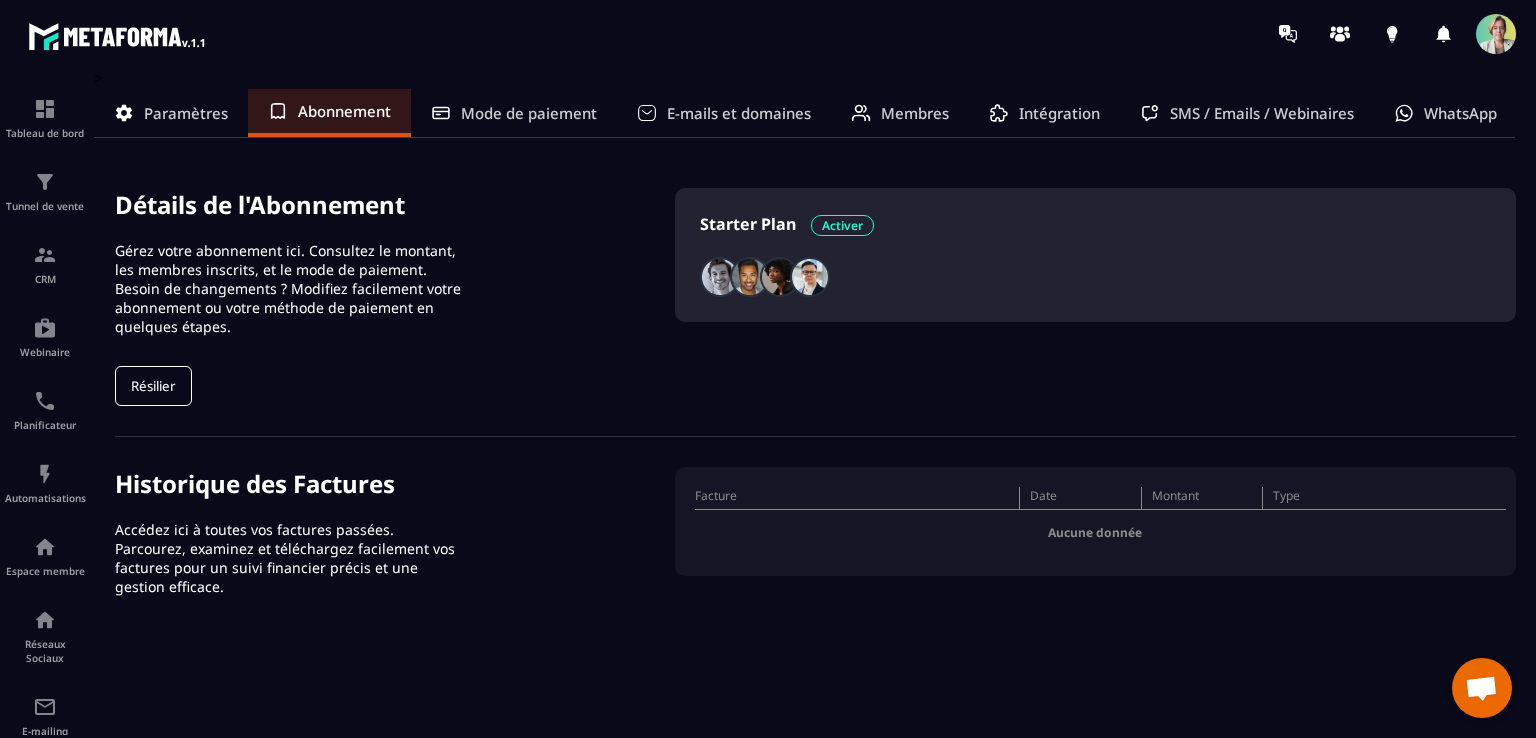 click on "Mode de paiement" at bounding box center (529, 113) 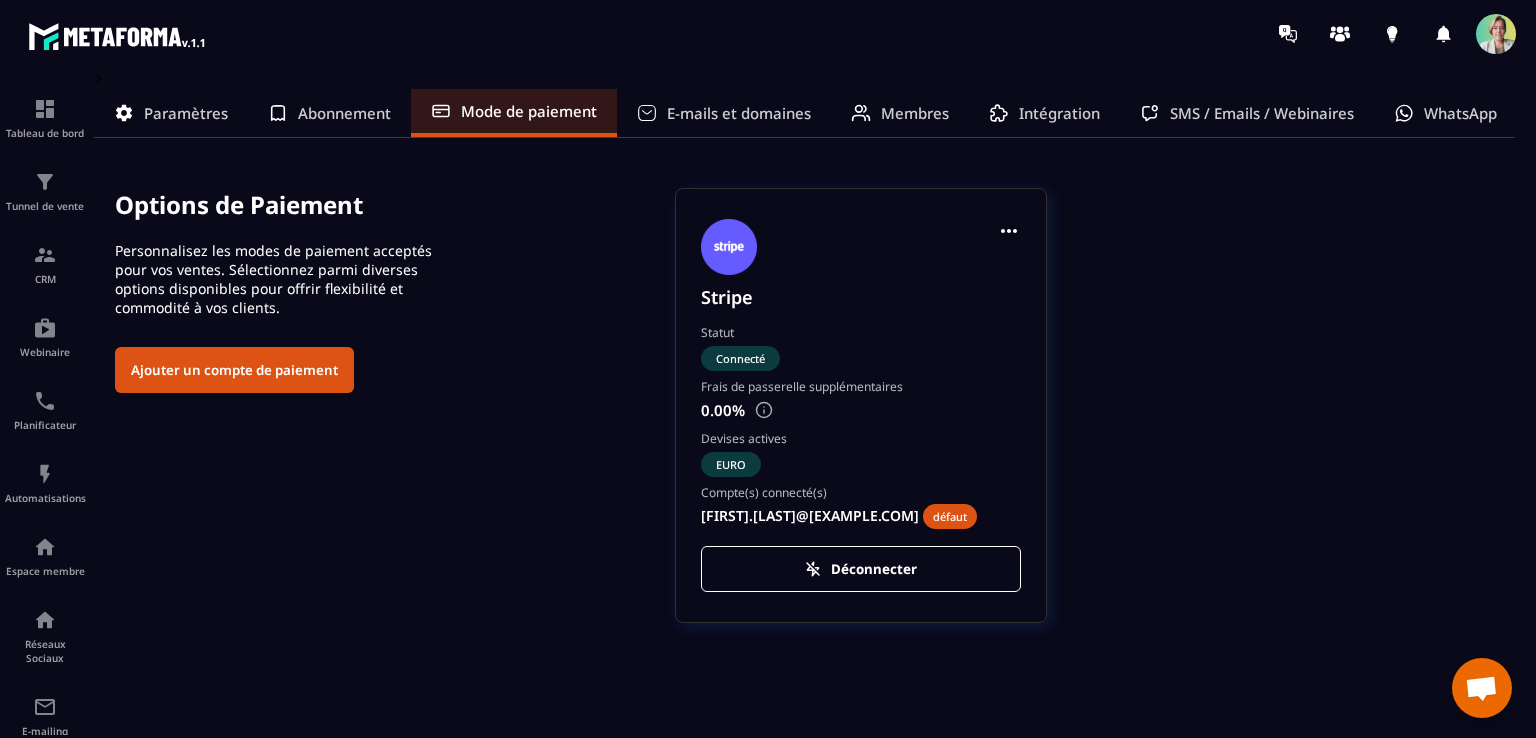 click on "Ajouter un compte de paiement" at bounding box center [234, 370] 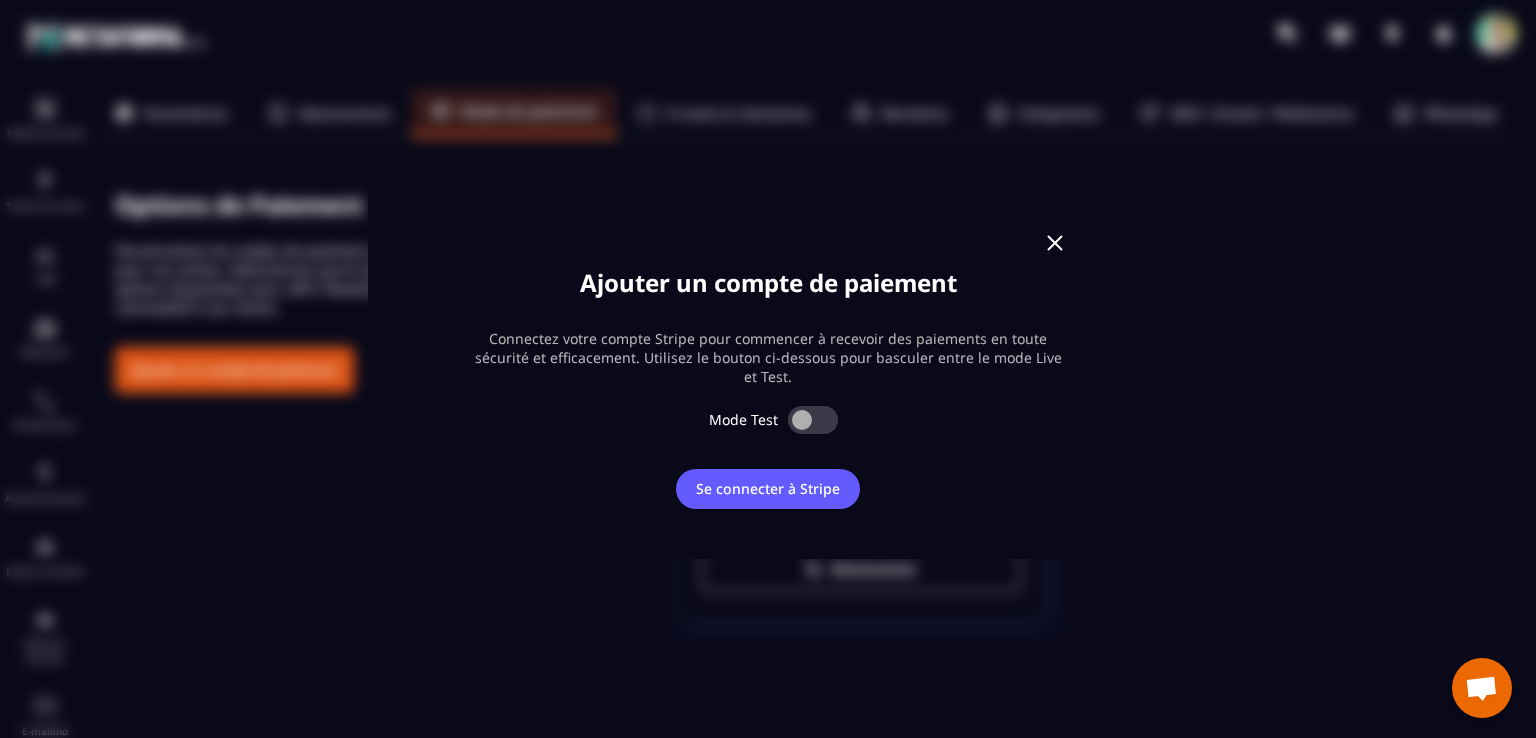 click at bounding box center (1055, 243) 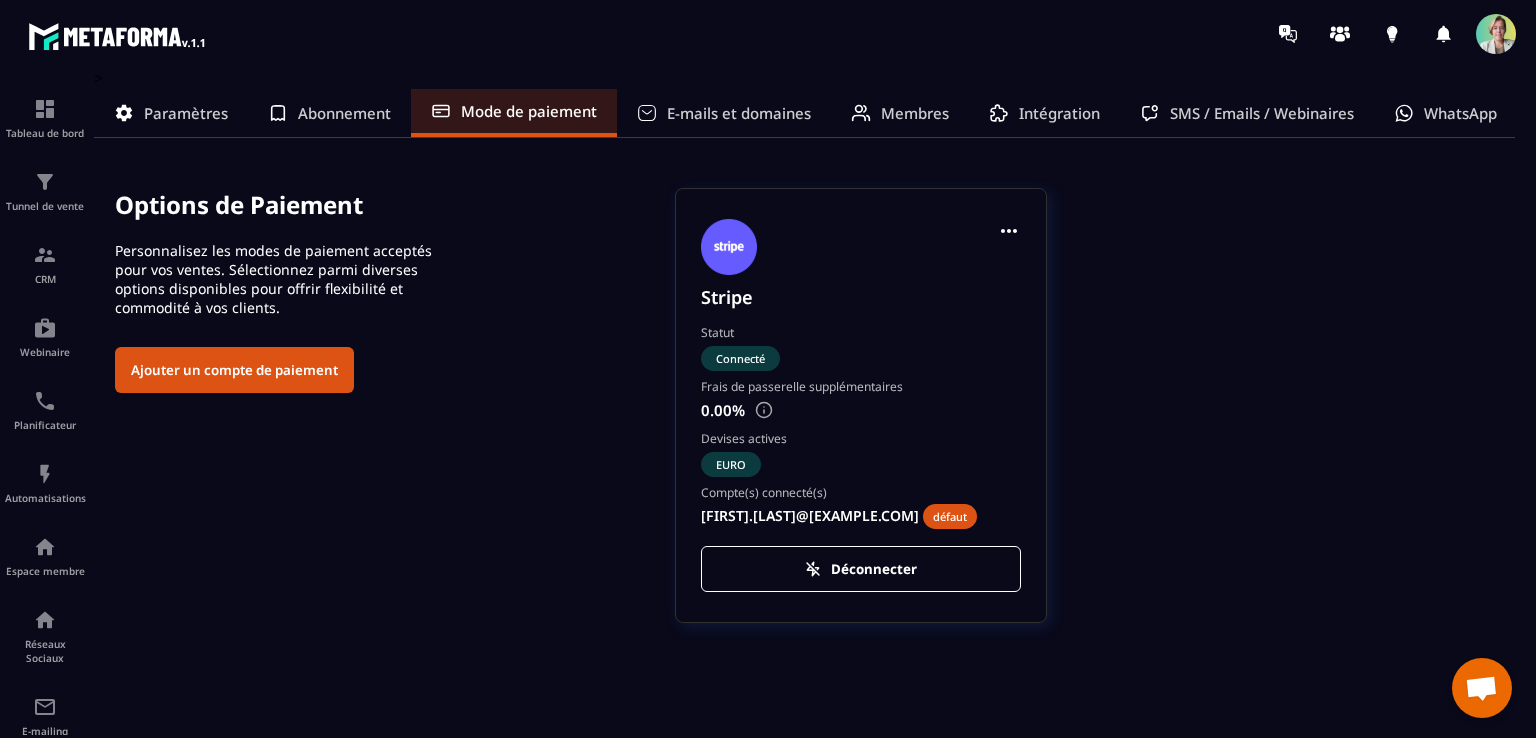 click 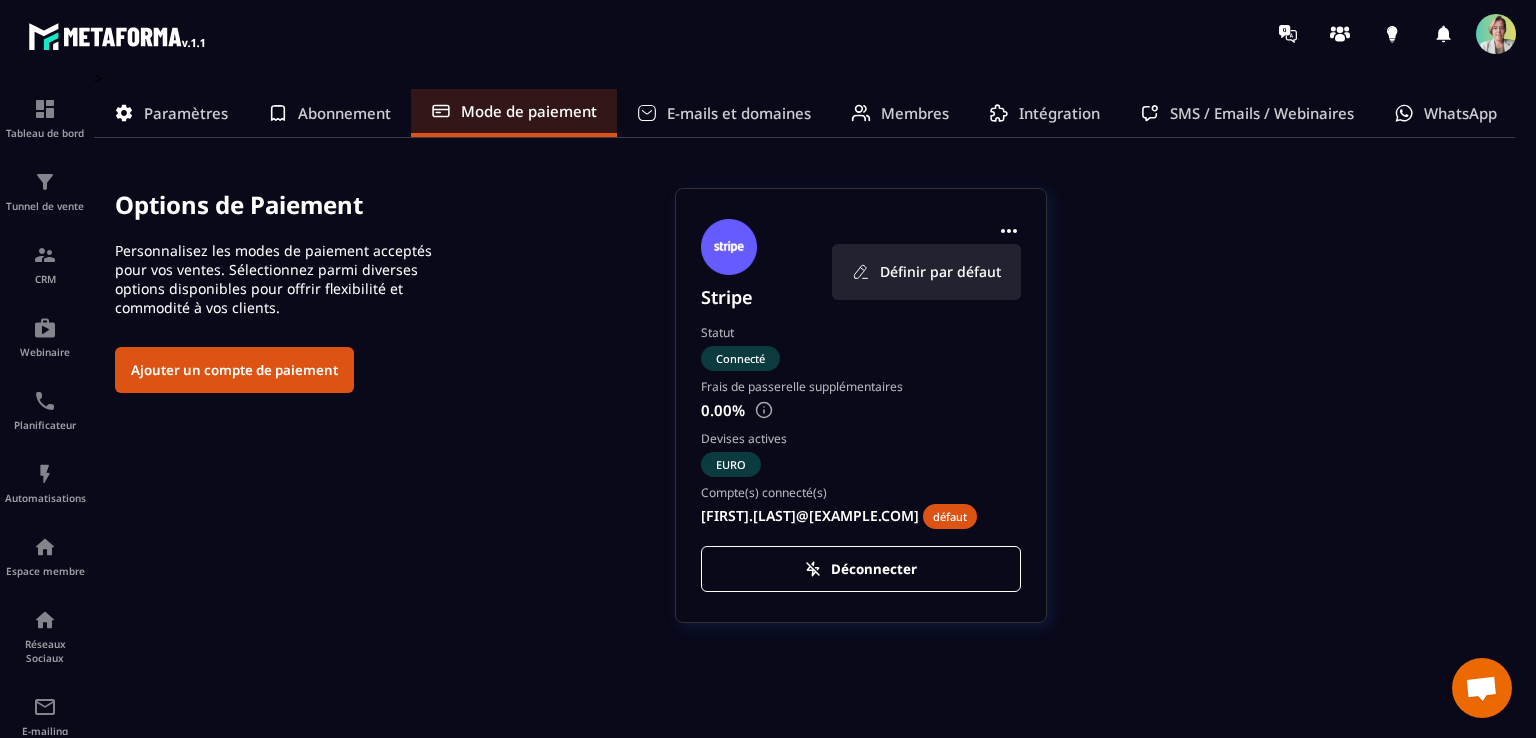 click 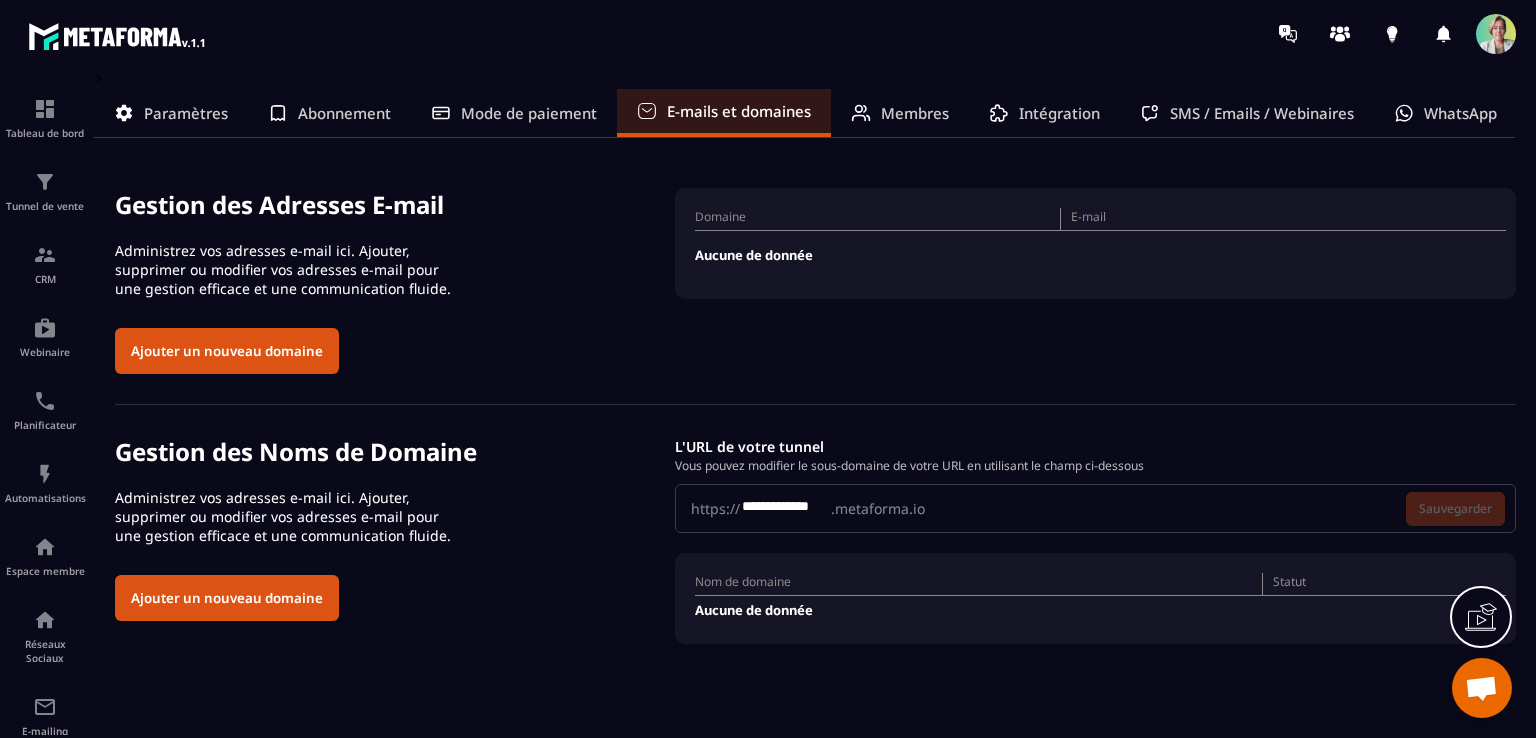 click on "Aucune de donnée" at bounding box center [1100, 255] 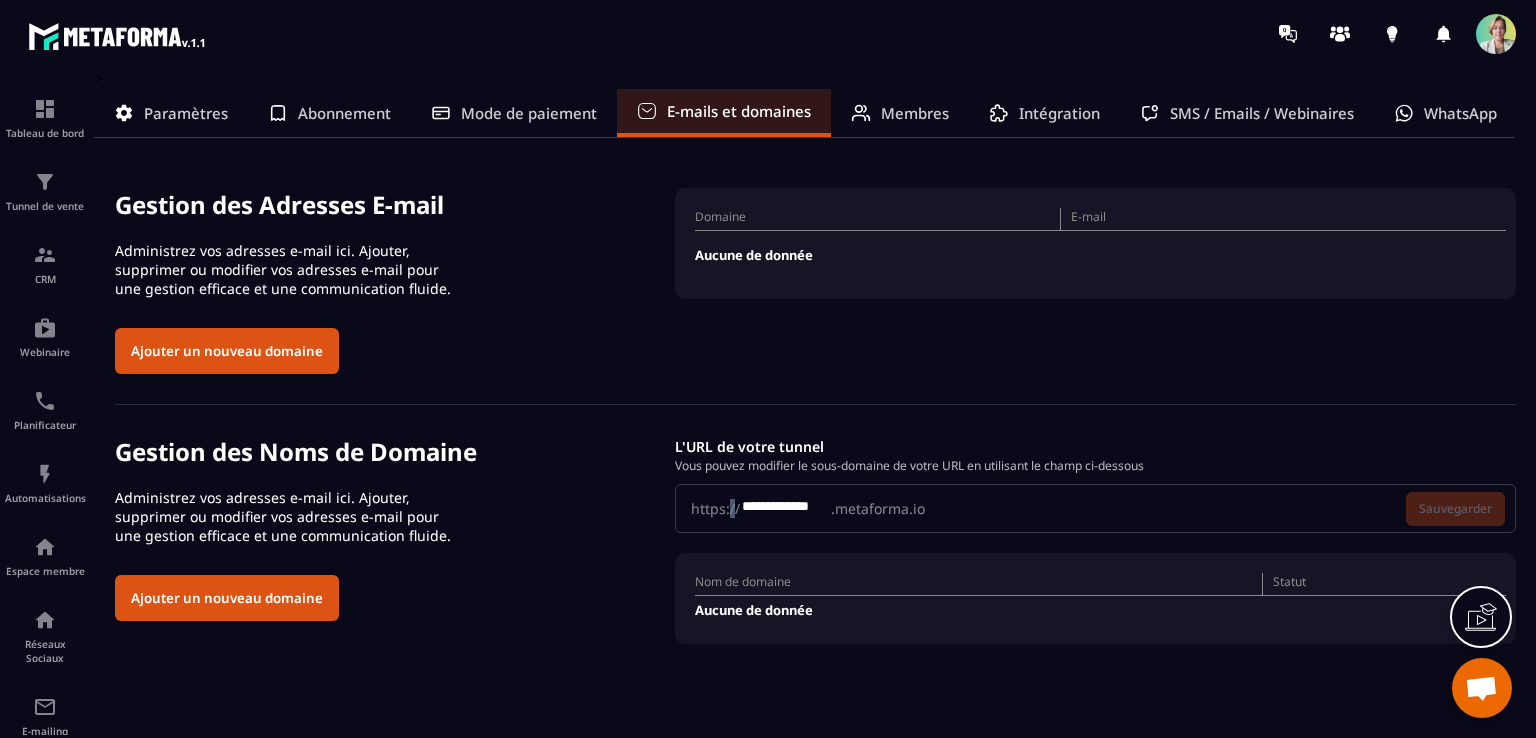 click on "**********" at bounding box center [1095, 508] 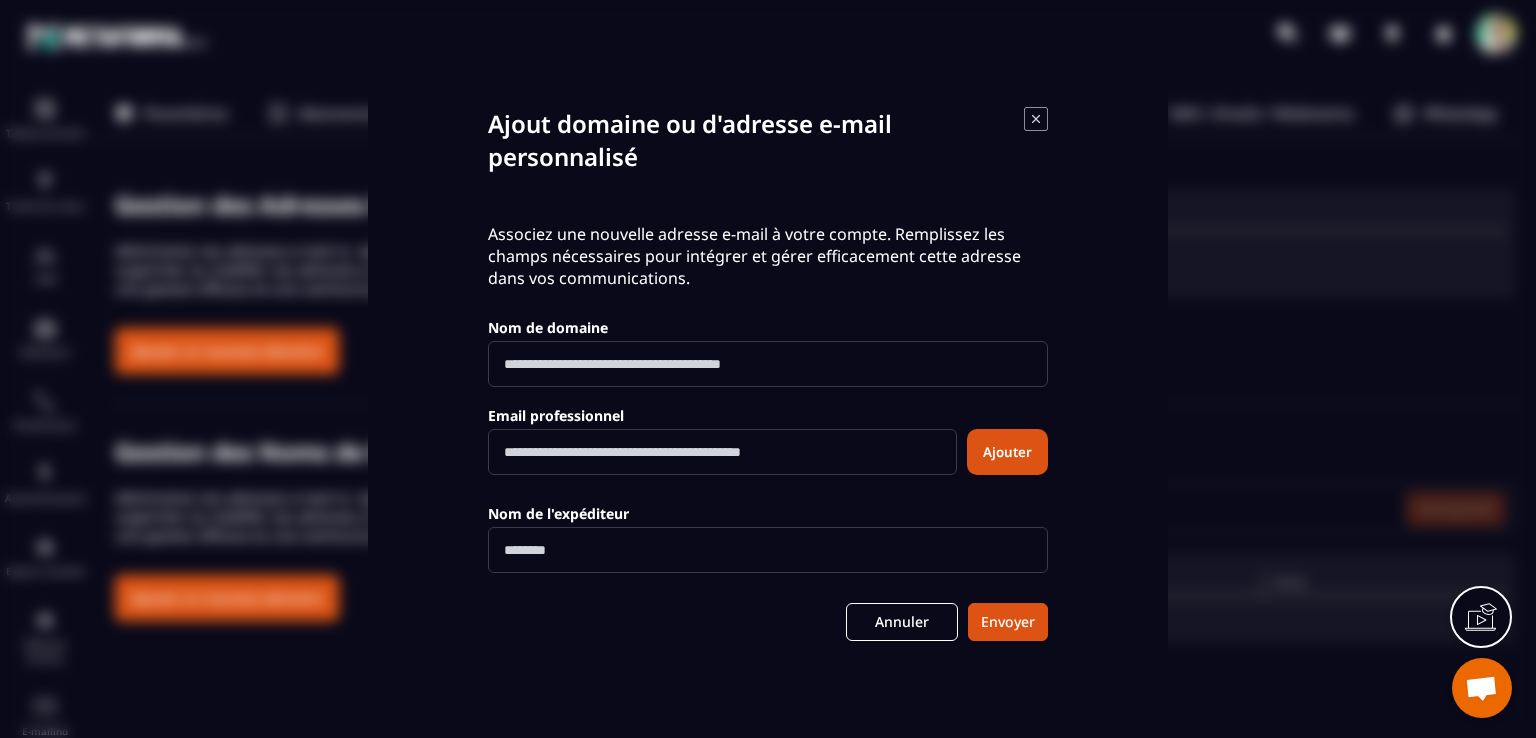 drag, startPoint x: 843, startPoint y: 361, endPoint x: 499, endPoint y: 349, distance: 344.20923 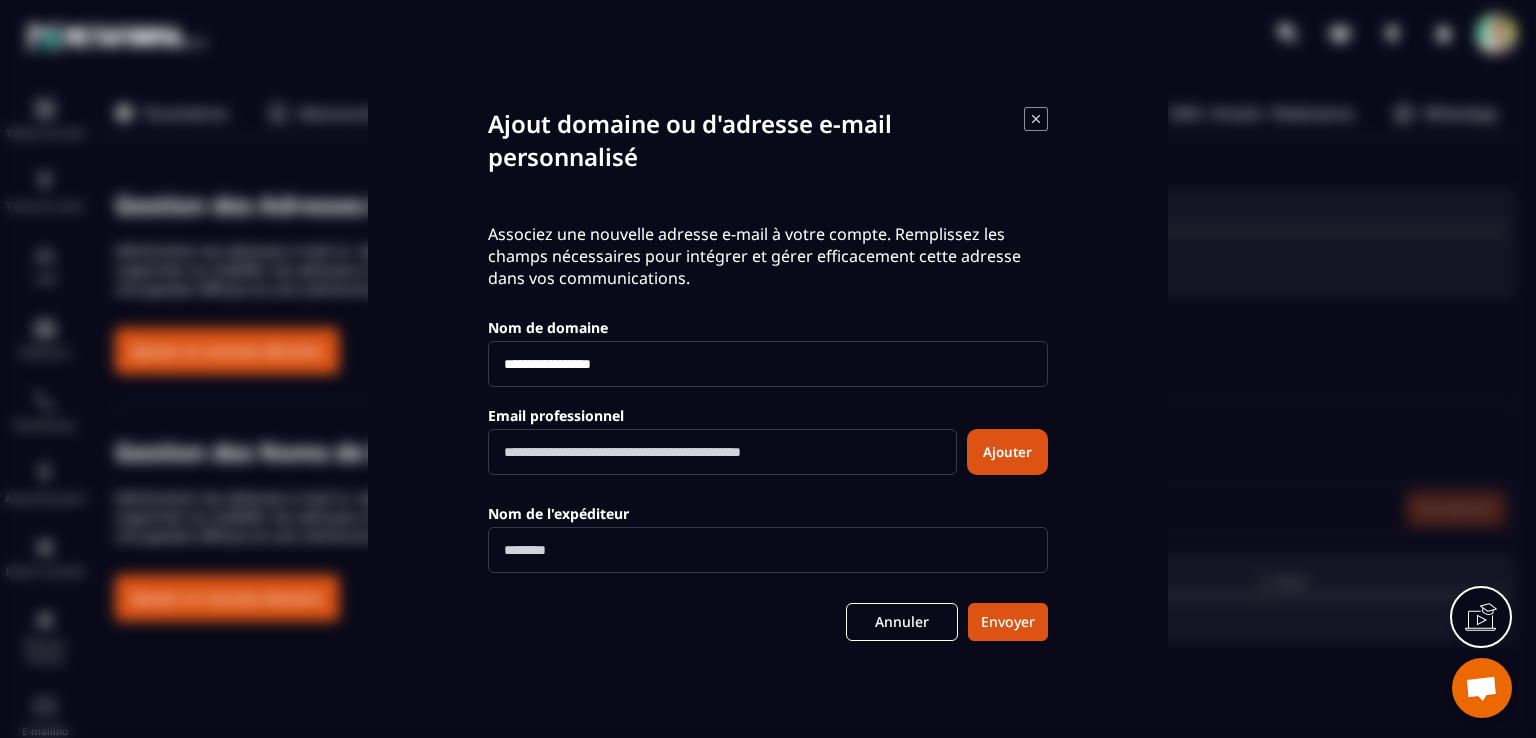 click at bounding box center (722, 452) 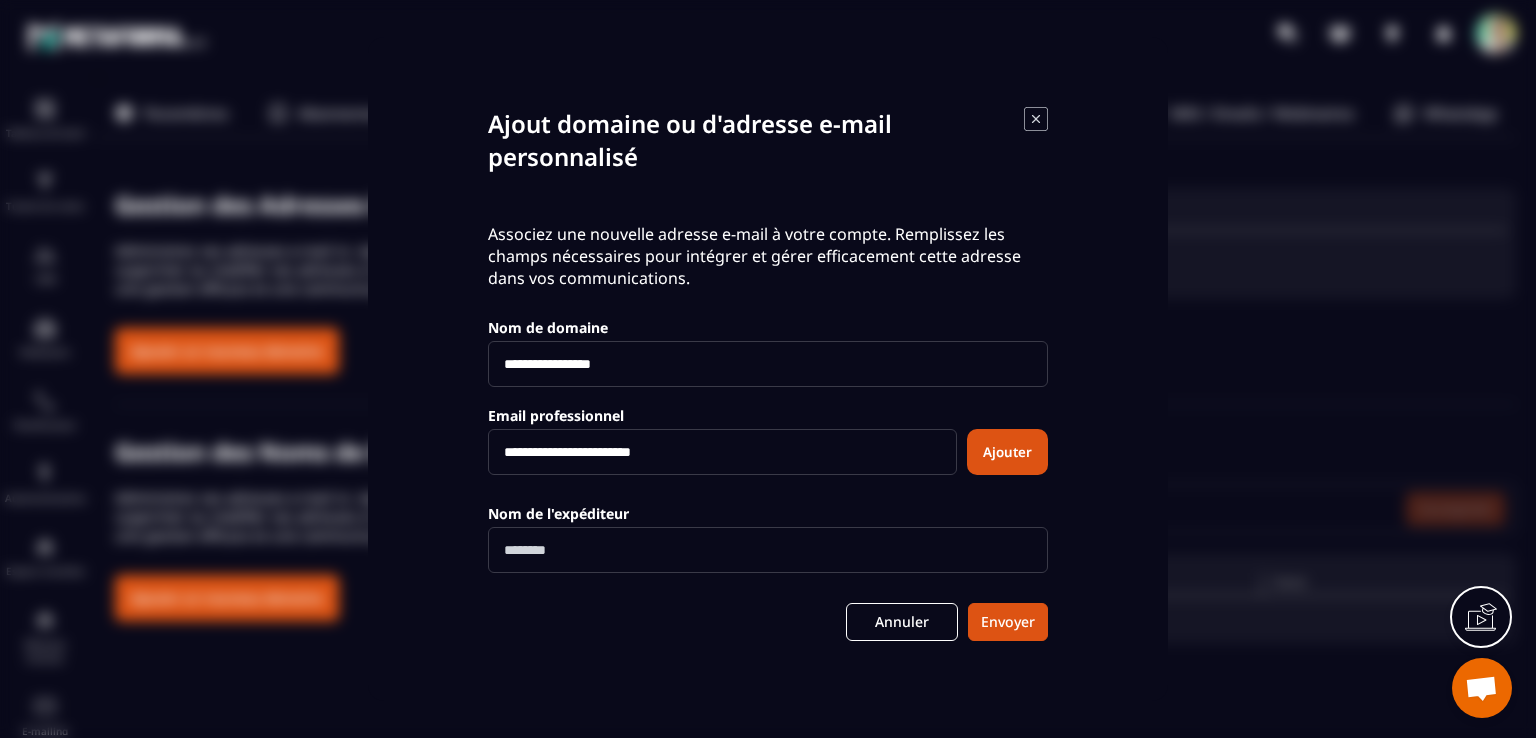 click on "Ajouter" at bounding box center [1007, 452] 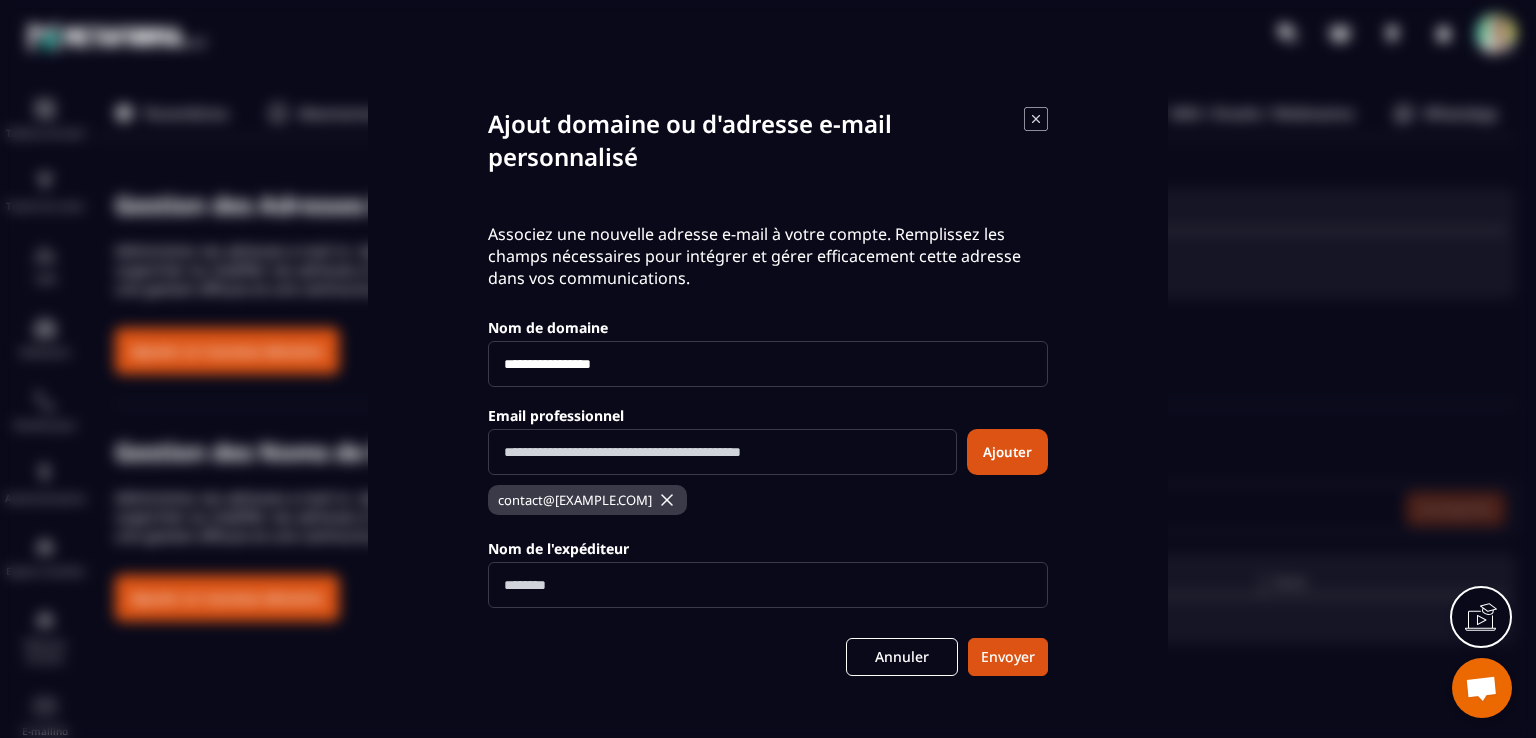 click at bounding box center [768, 585] 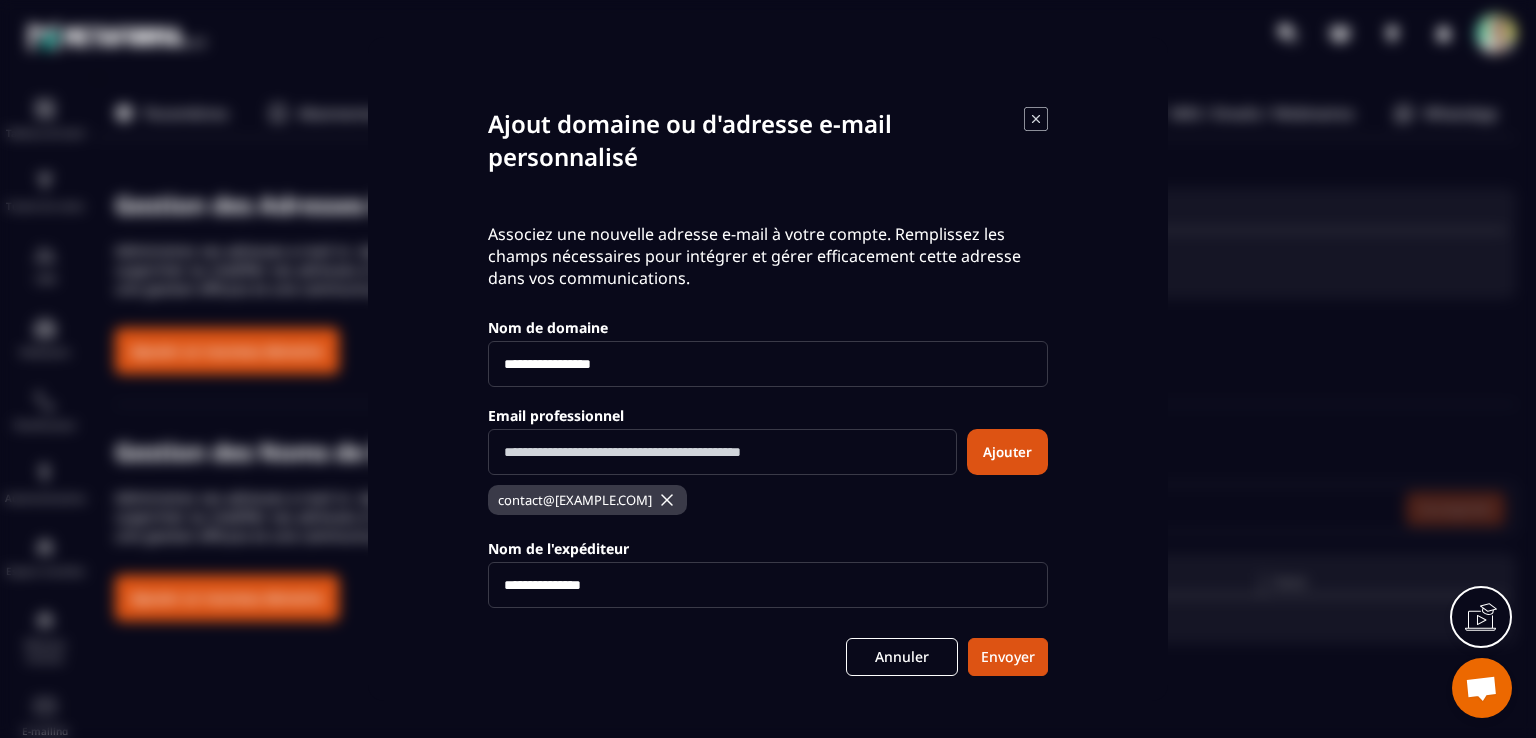 click on "**********" at bounding box center [768, 585] 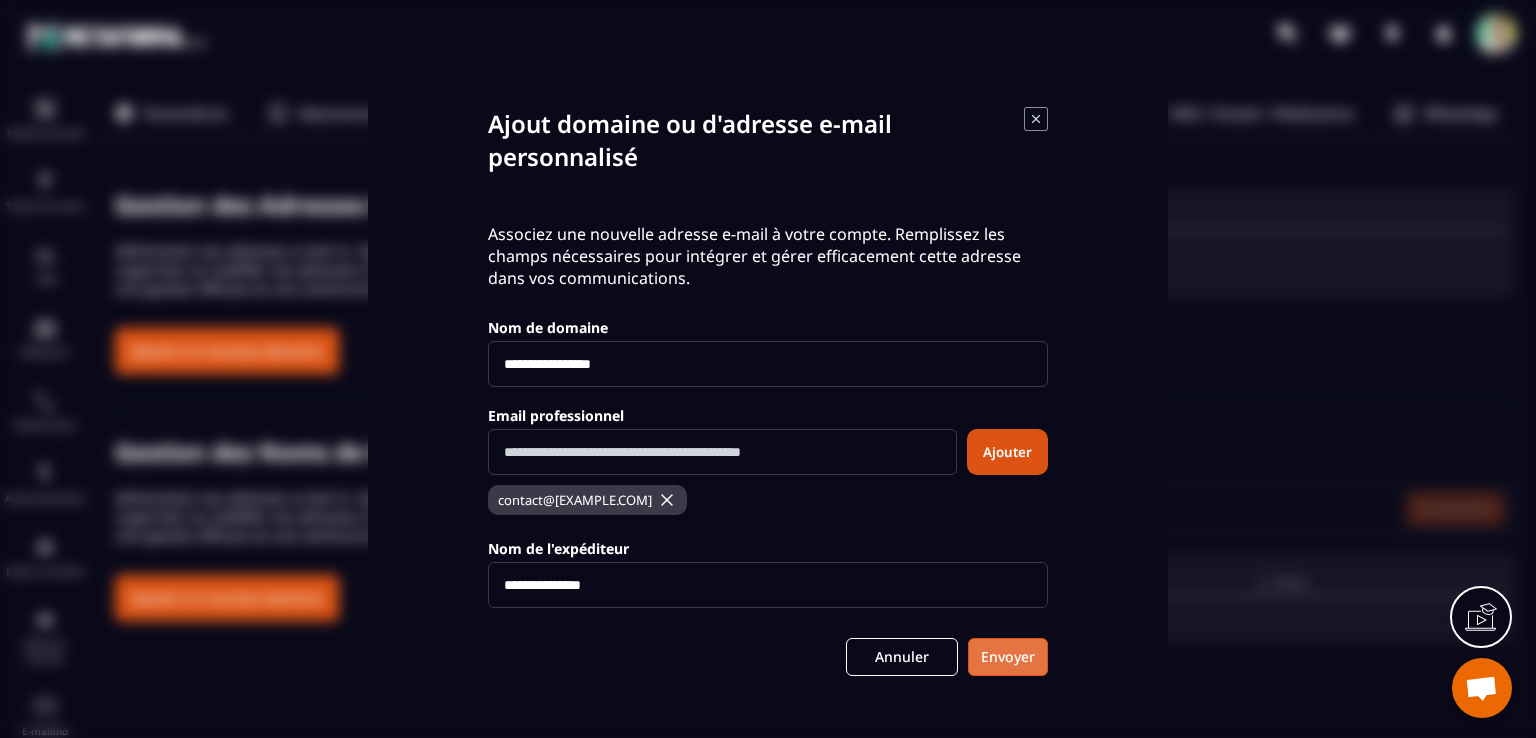 click on "Envoyer" at bounding box center [1008, 657] 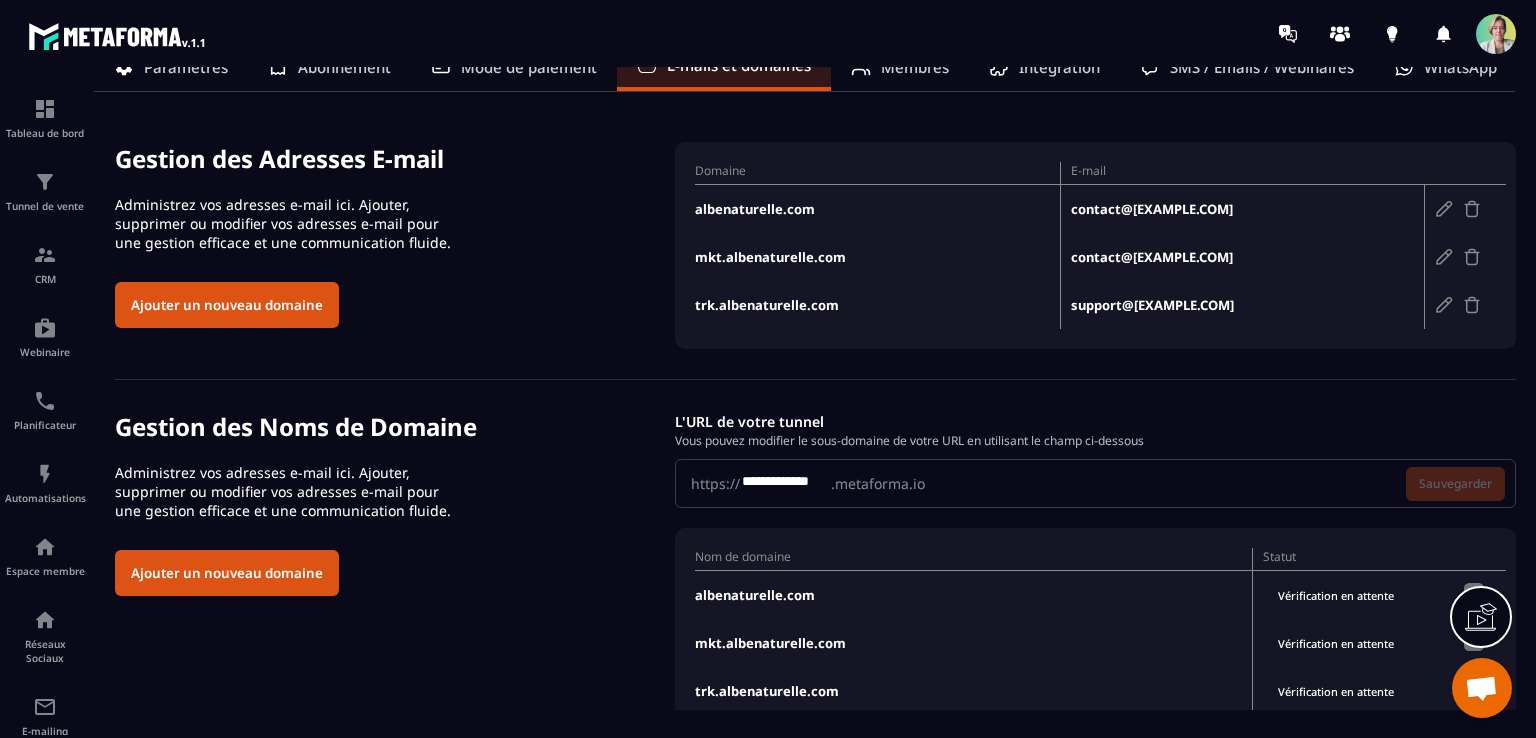 scroll, scrollTop: 0, scrollLeft: 0, axis: both 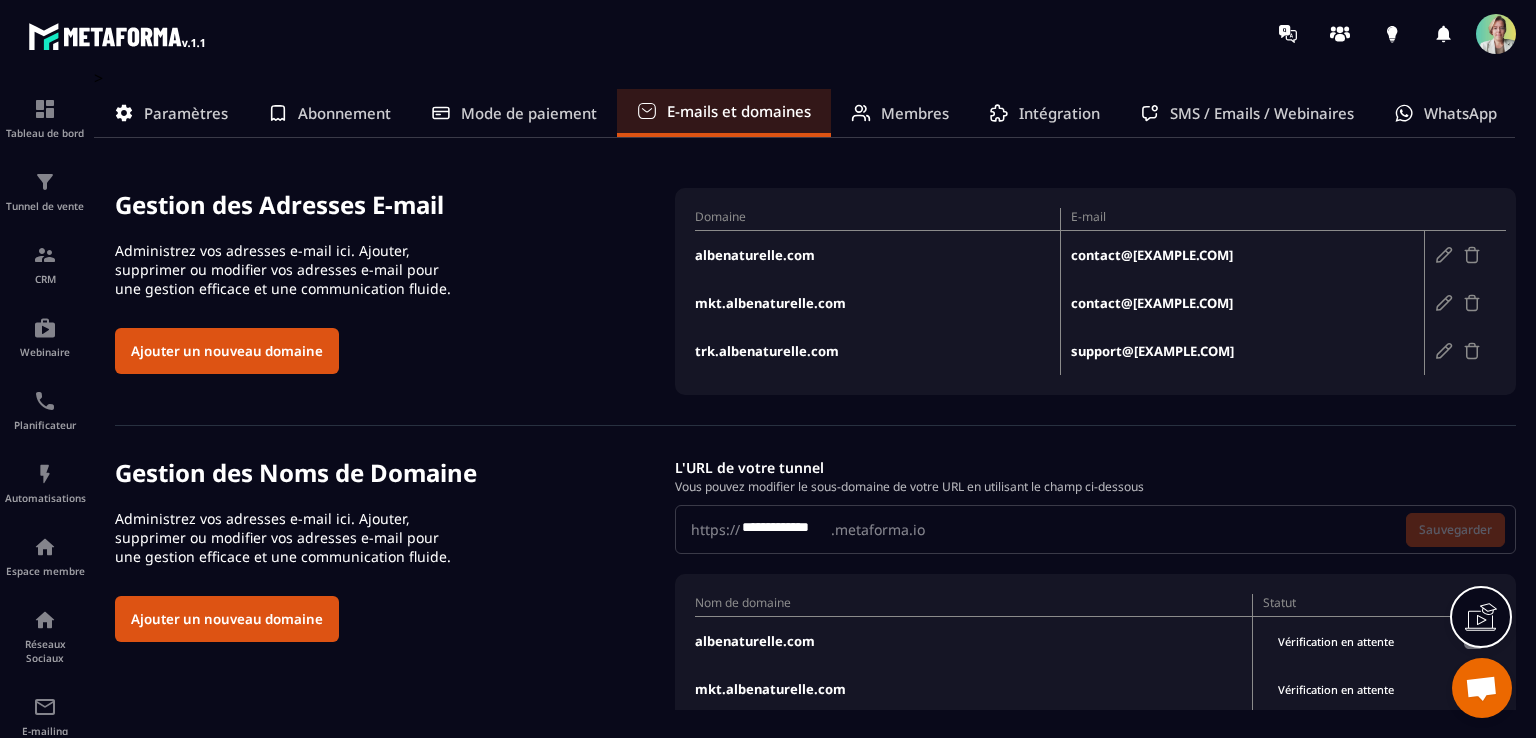 click on "Membres" at bounding box center (915, 113) 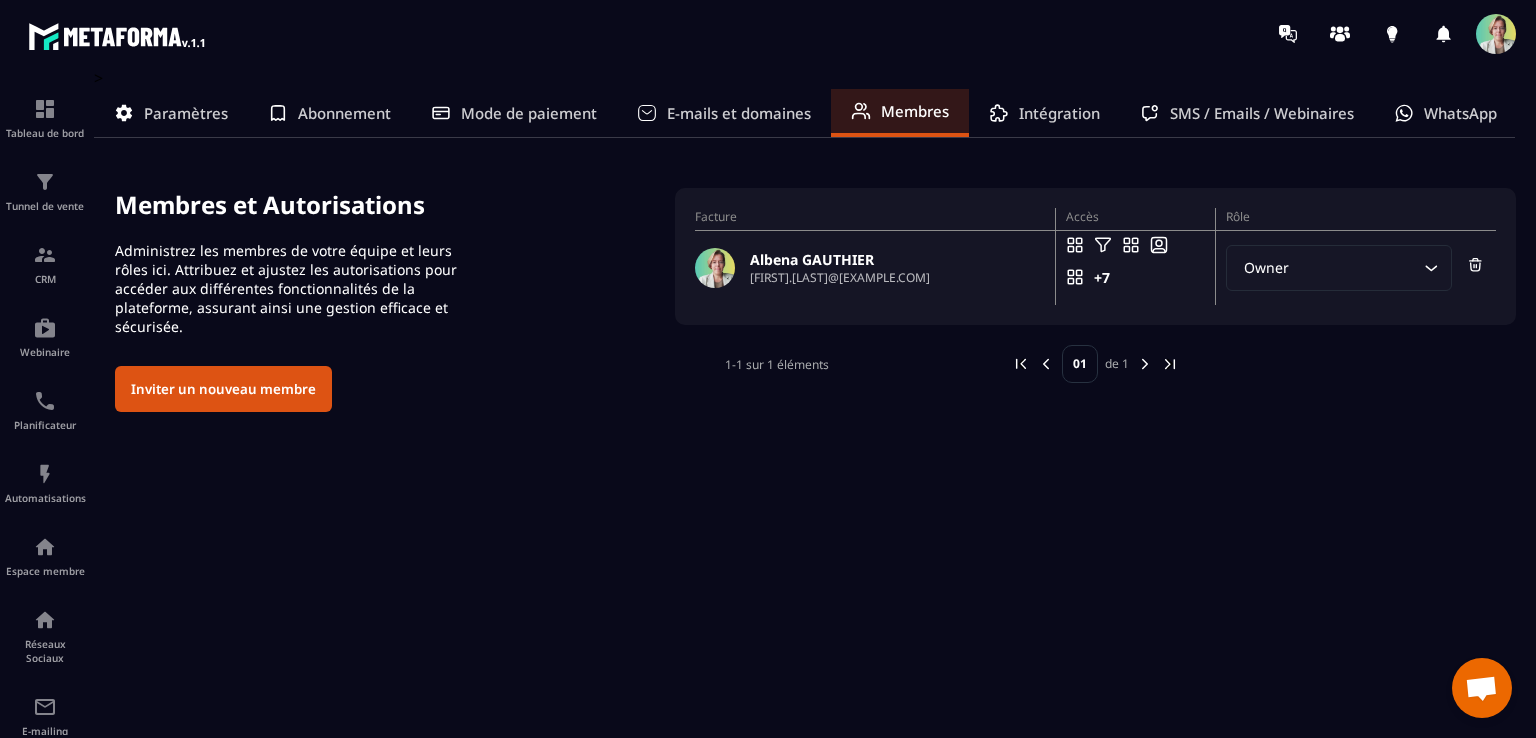 click on "Intégration" at bounding box center [1059, 113] 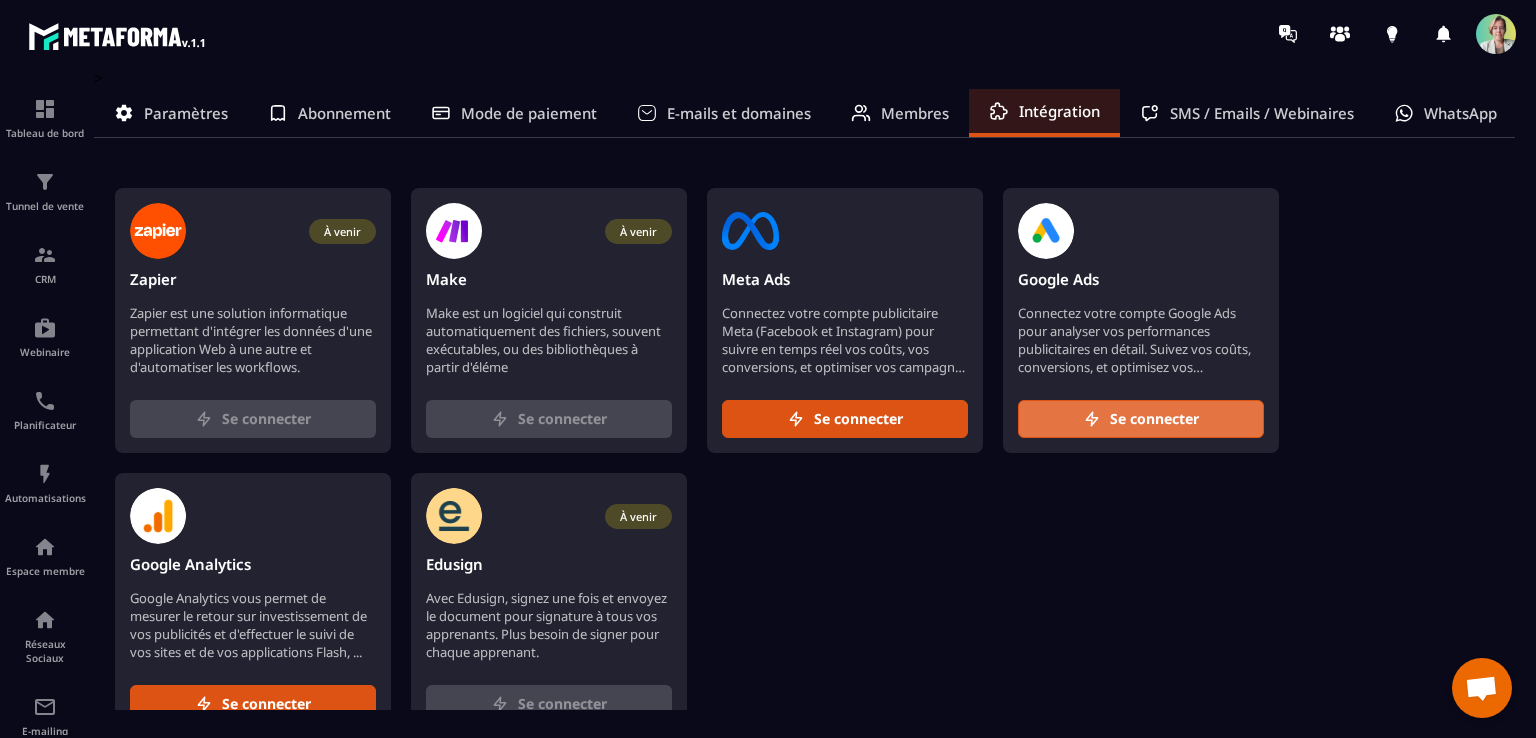 click on "Se connecter" at bounding box center (1154, 419) 